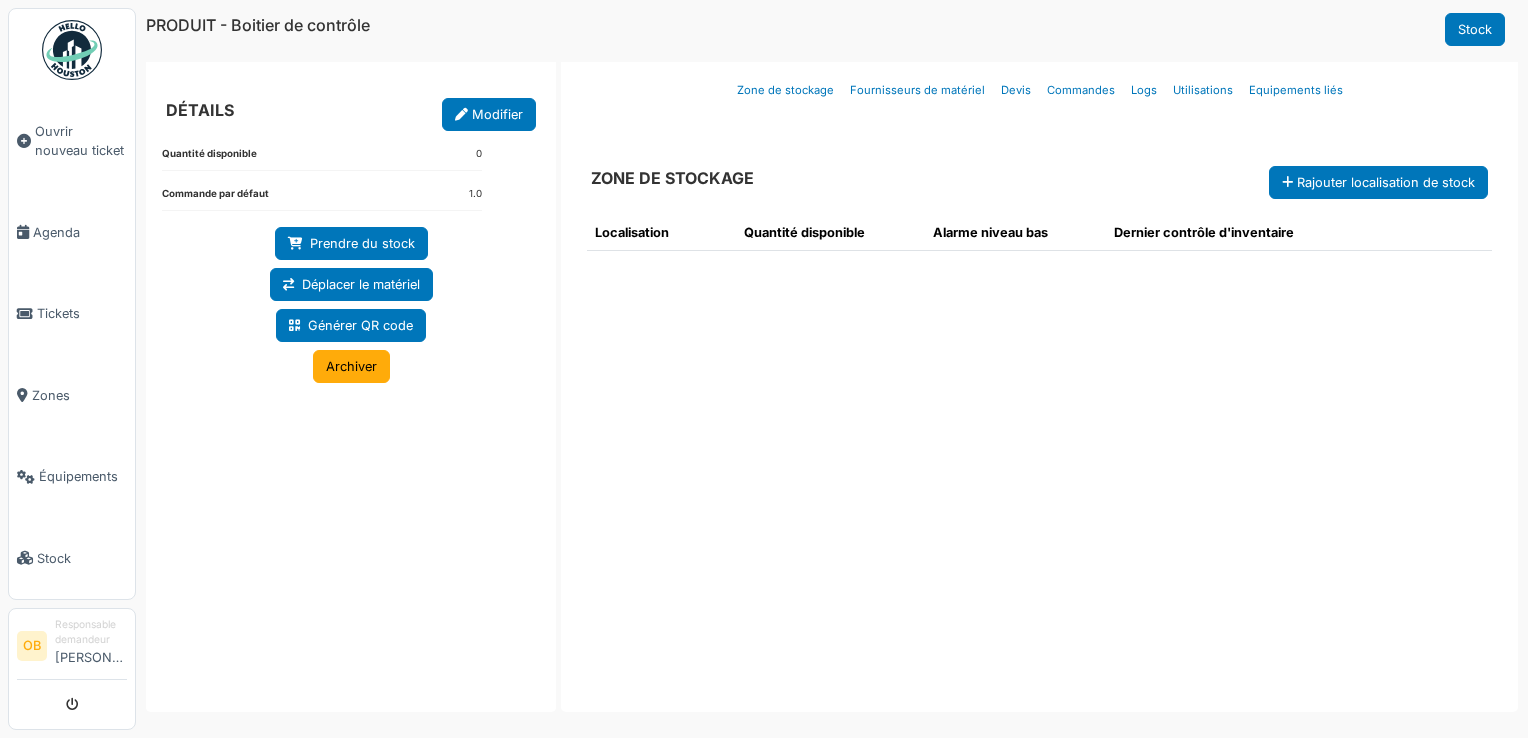 scroll, scrollTop: 0, scrollLeft: 0, axis: both 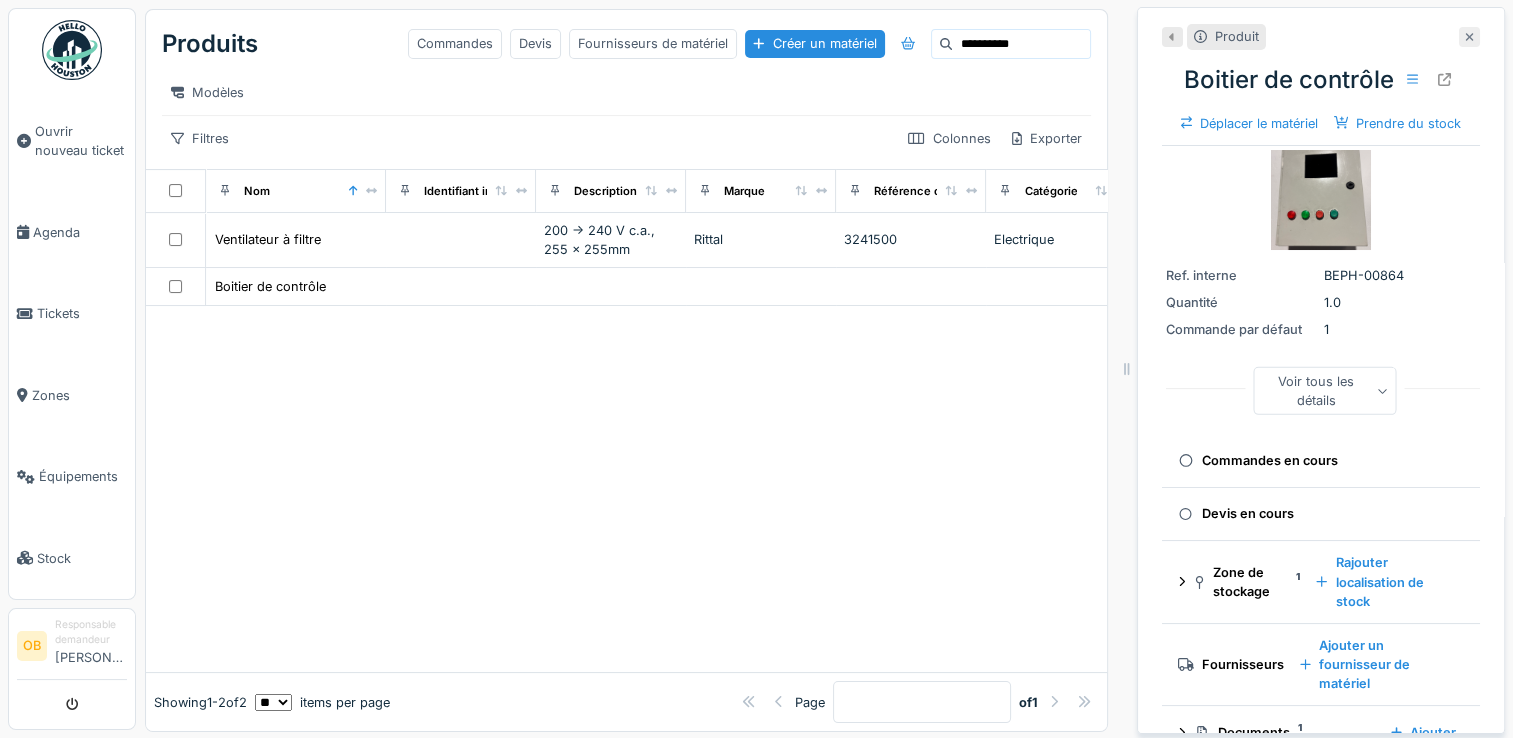 click 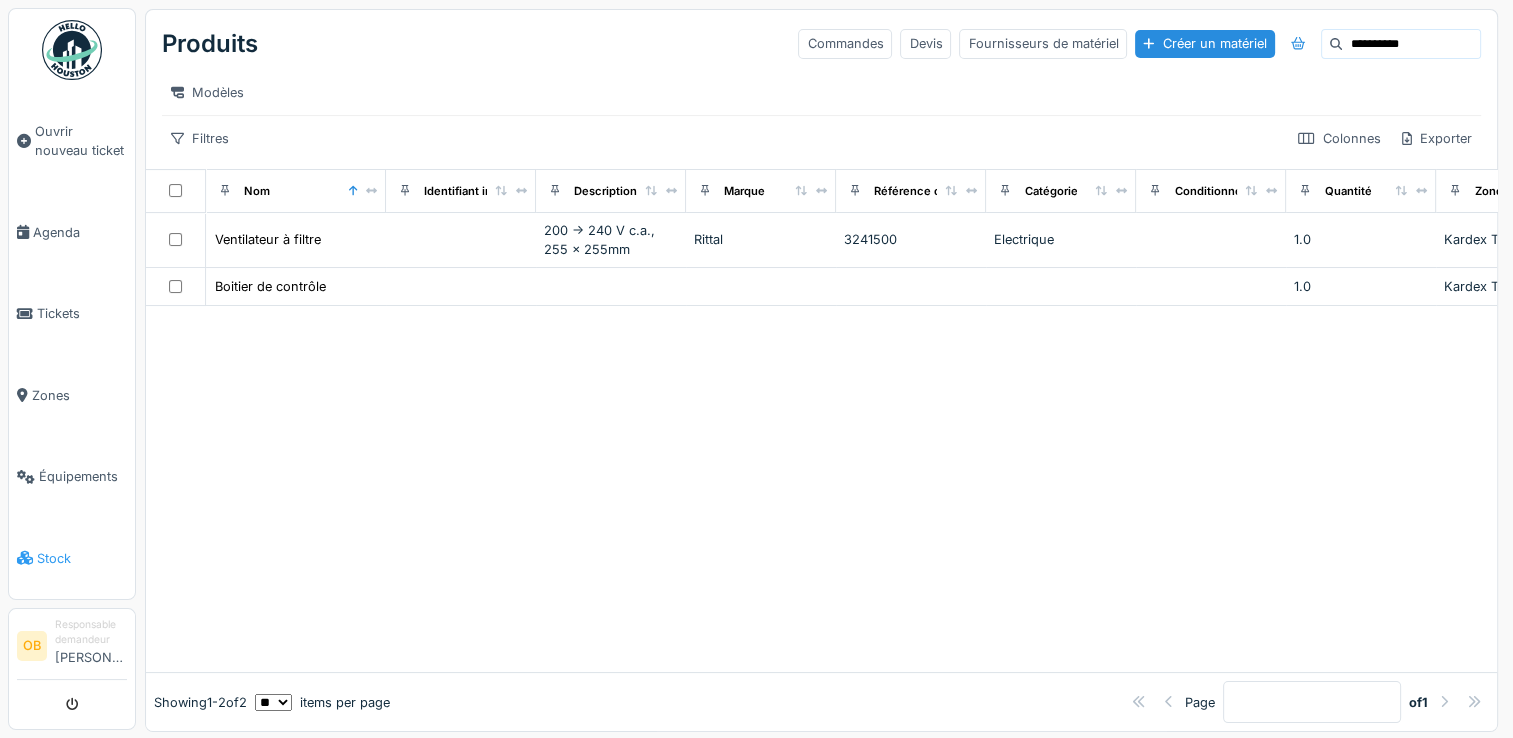 click on "Stock" at bounding box center (82, 558) 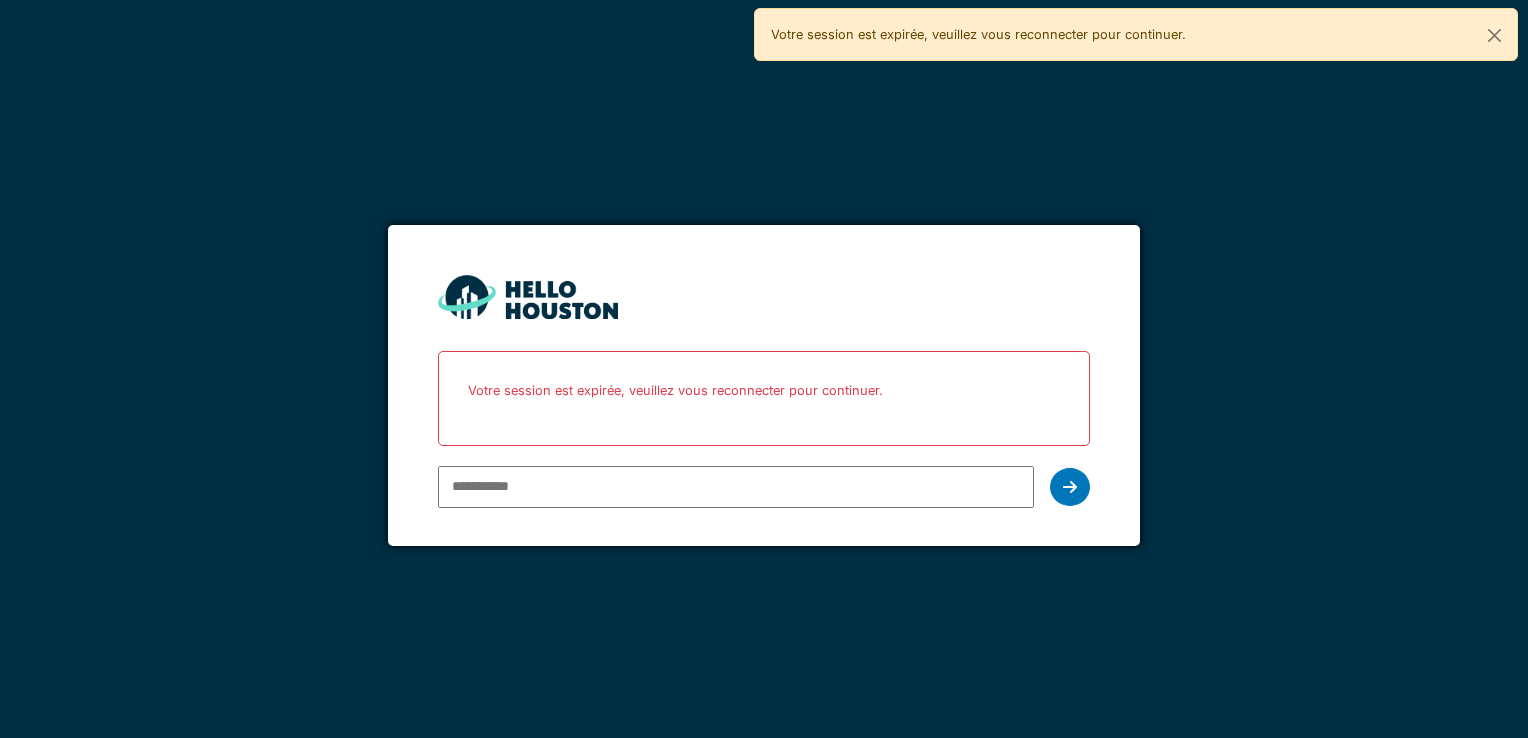 scroll, scrollTop: 0, scrollLeft: 0, axis: both 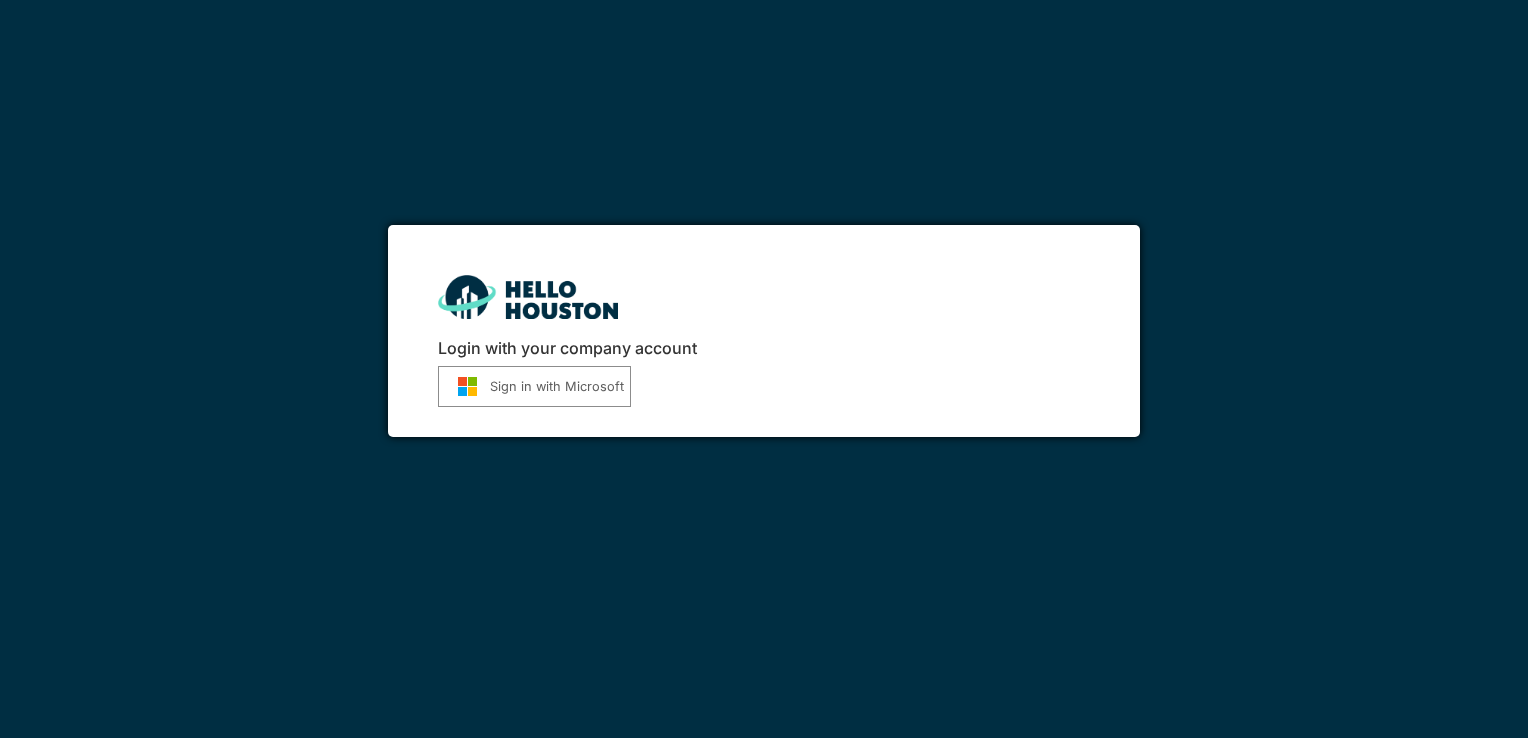 click on "Sign in with Microsoft" at bounding box center (534, 386) 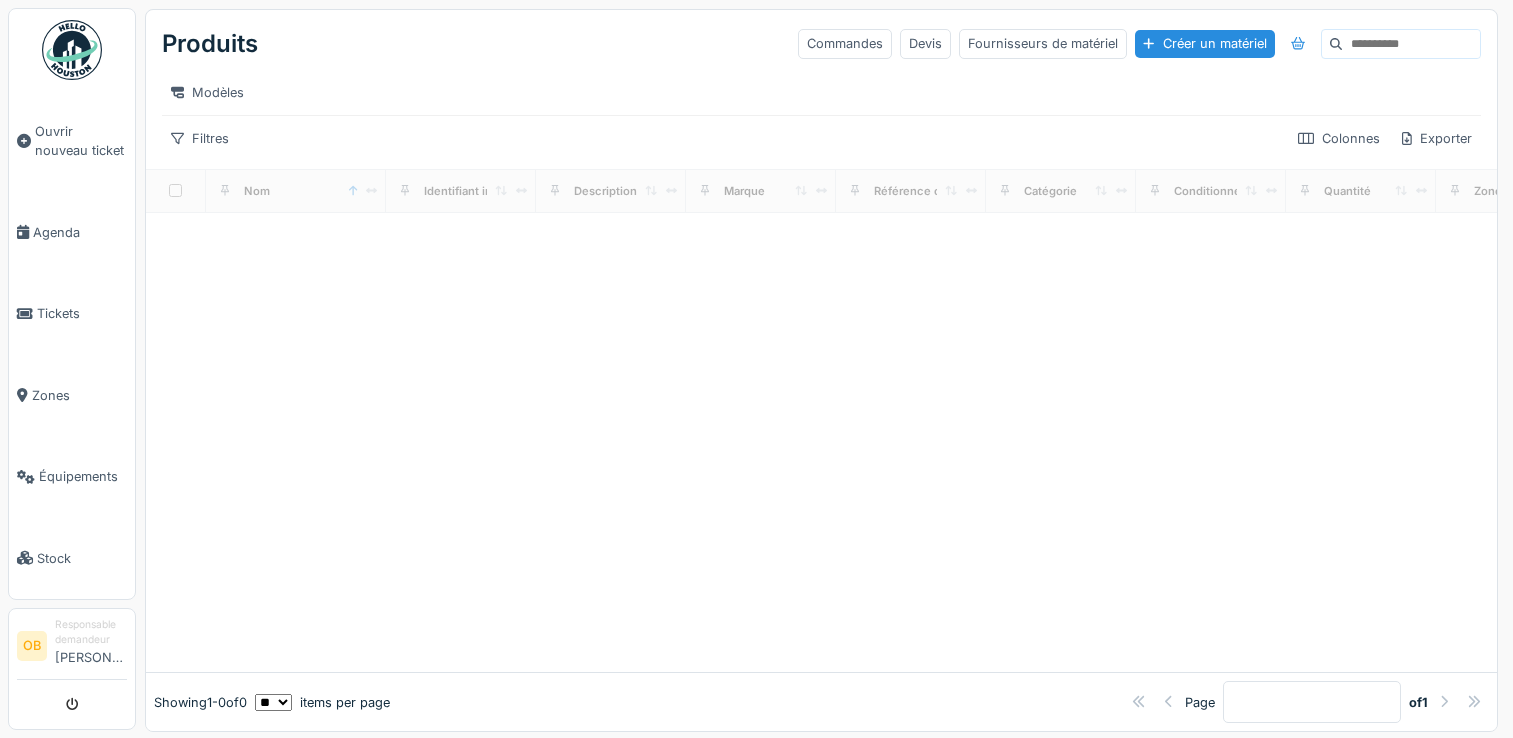 scroll, scrollTop: 0, scrollLeft: 0, axis: both 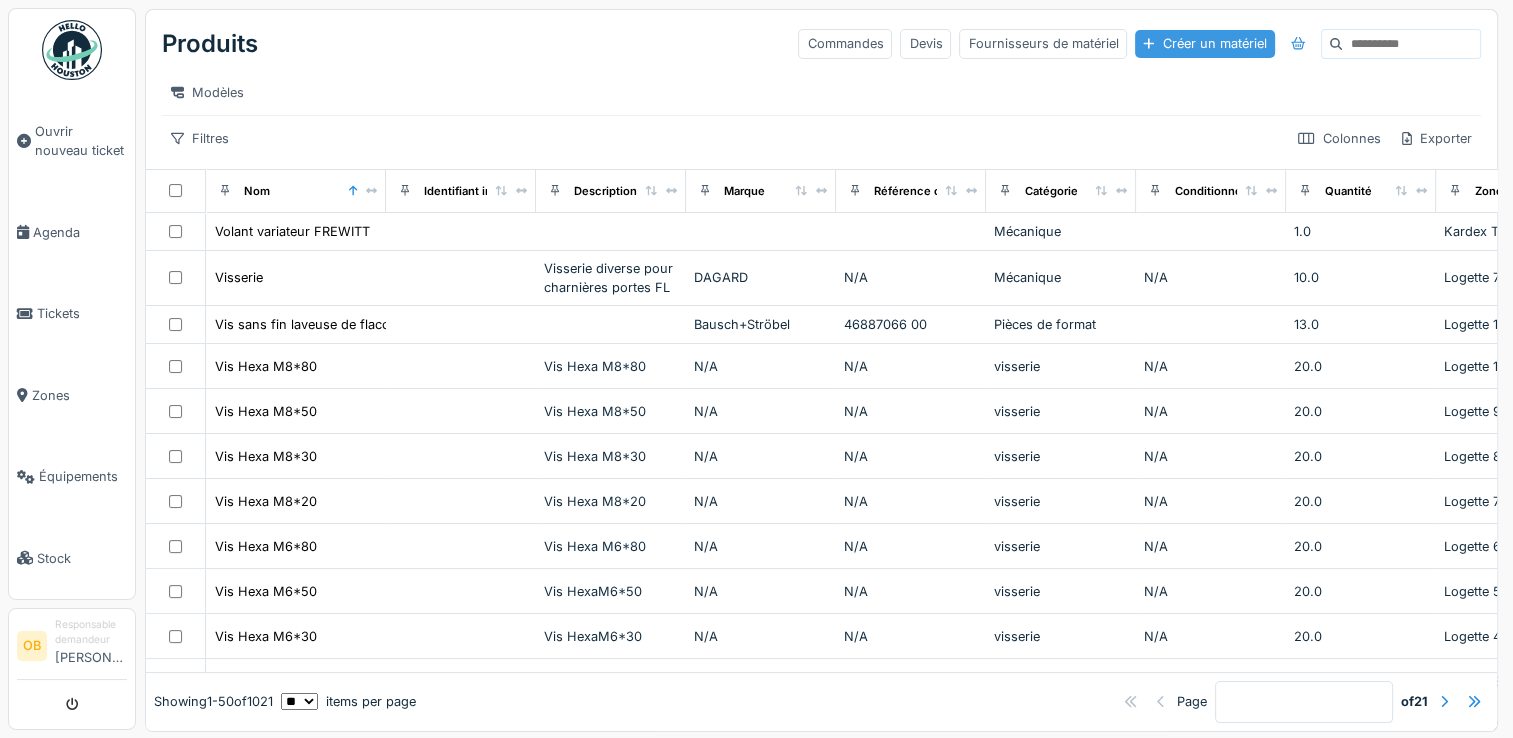 click on "Produits Commandes Devis Fournisseurs de matériel Créer un matériel" at bounding box center (821, 44) 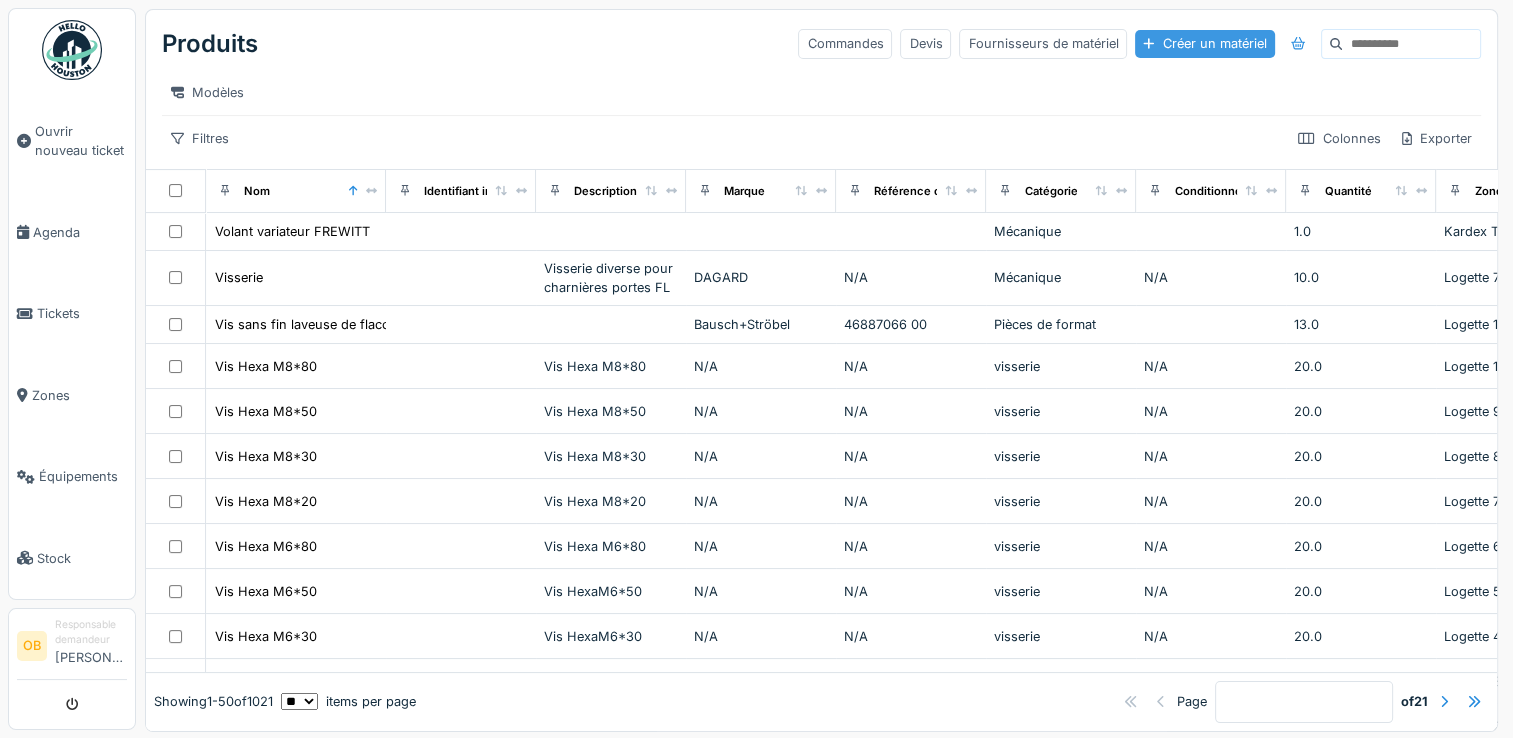 click on "Créer un matériel" at bounding box center [1204, 43] 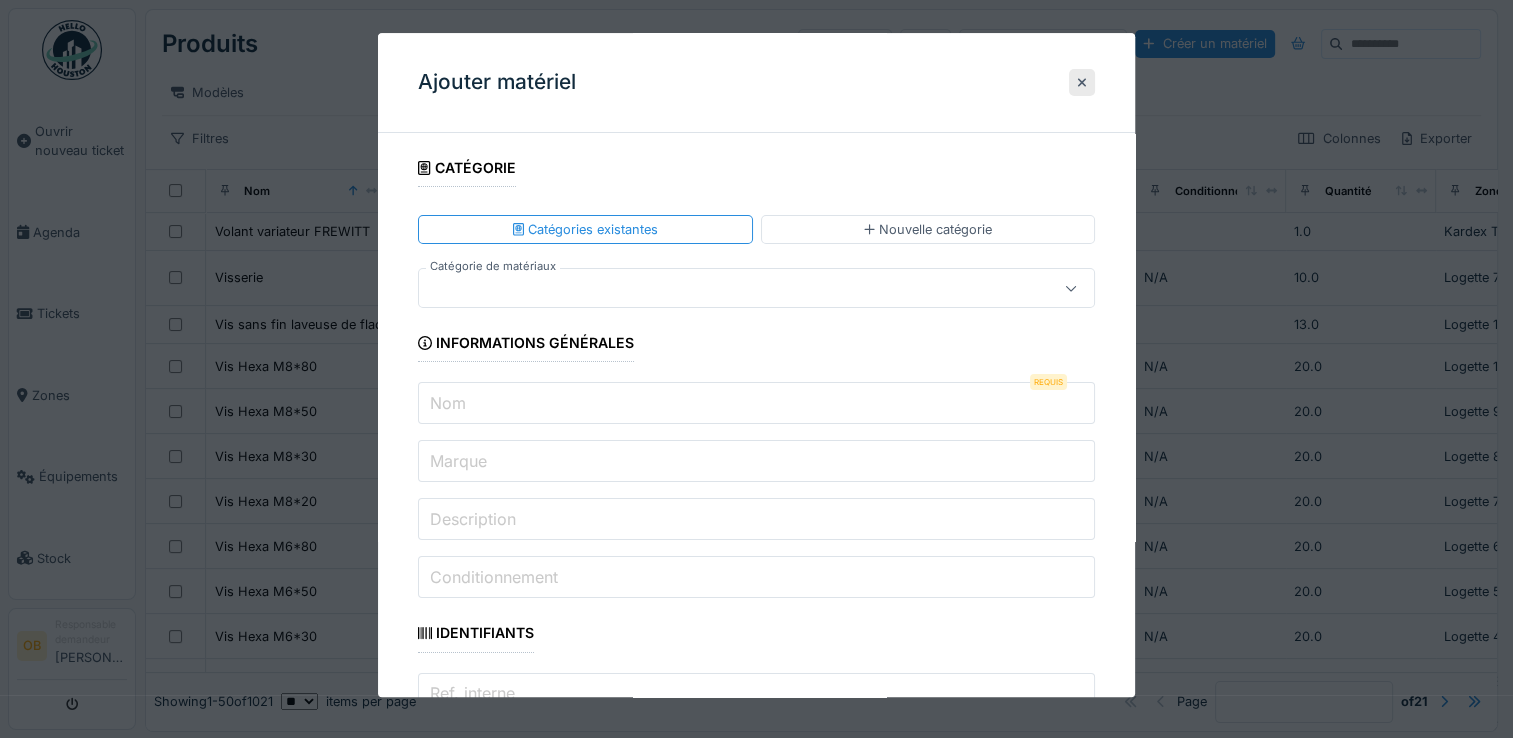 click on "Nom" at bounding box center (756, 404) 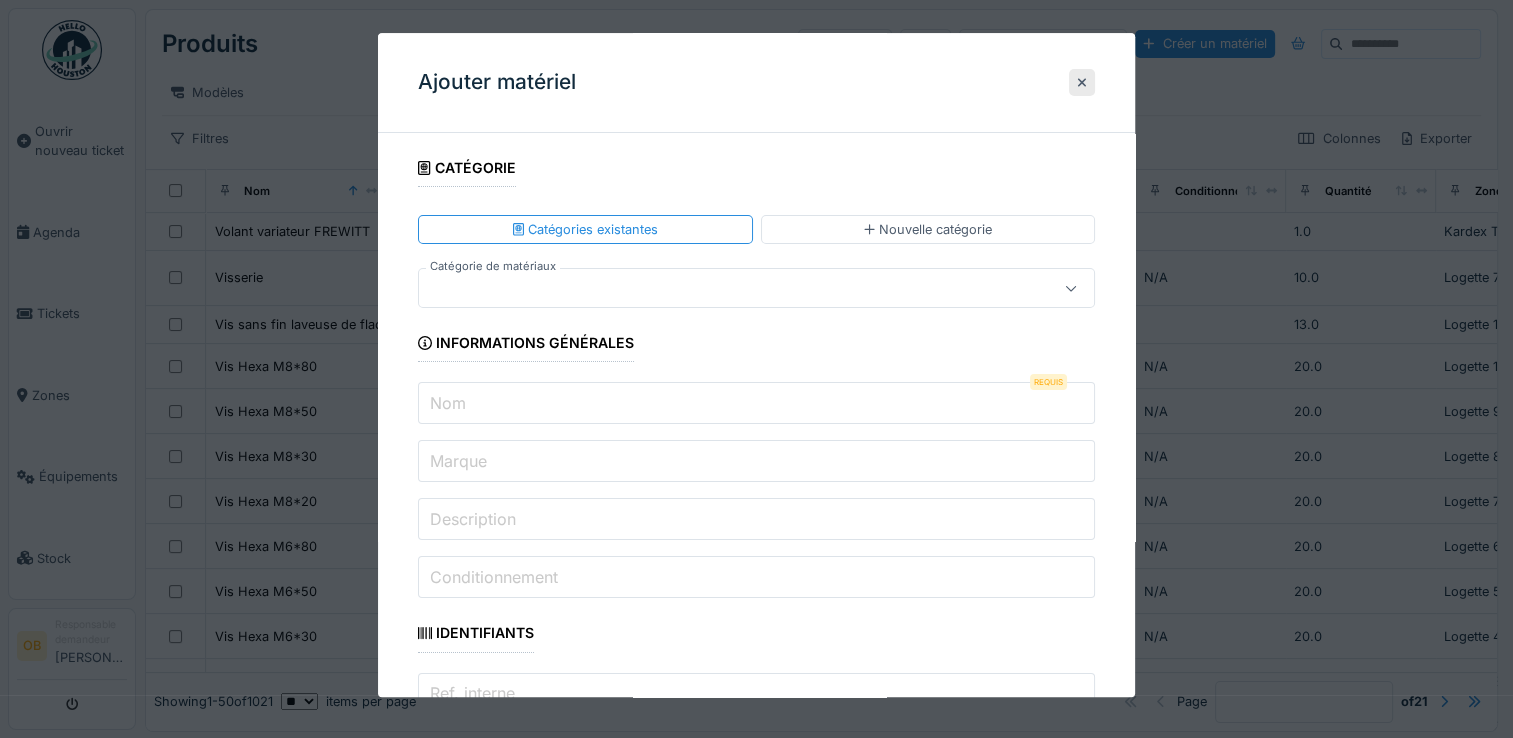paste on "**********" 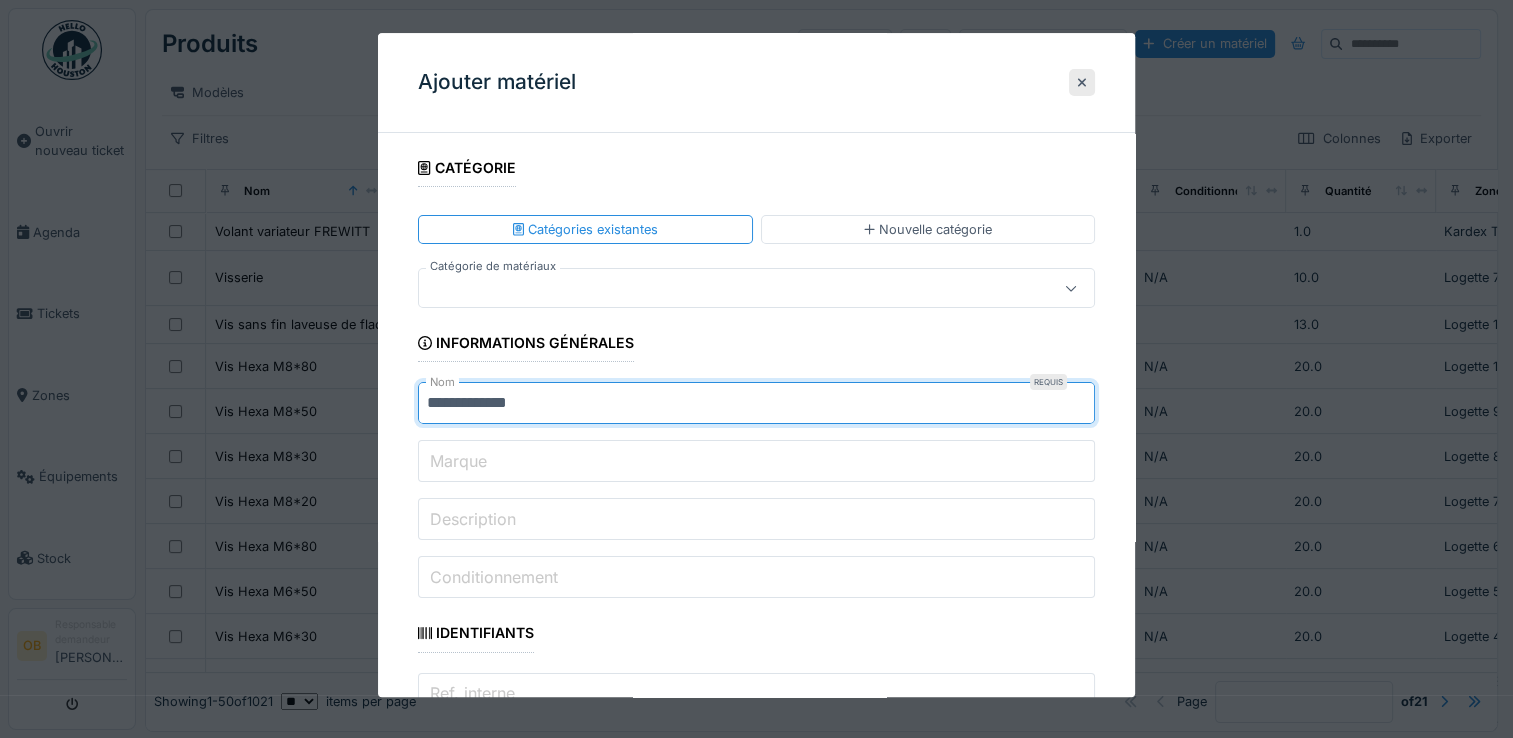 type on "**********" 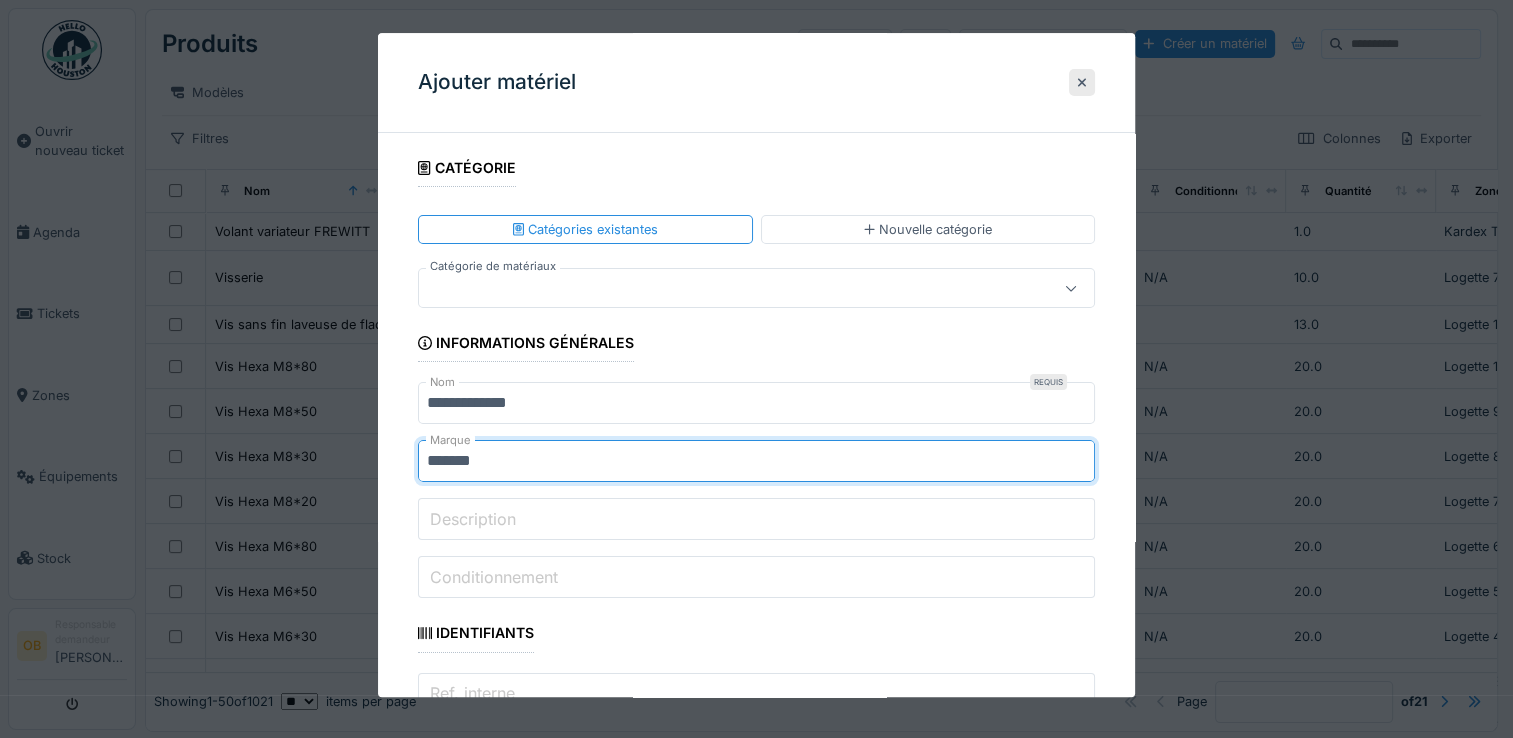 type on "*******" 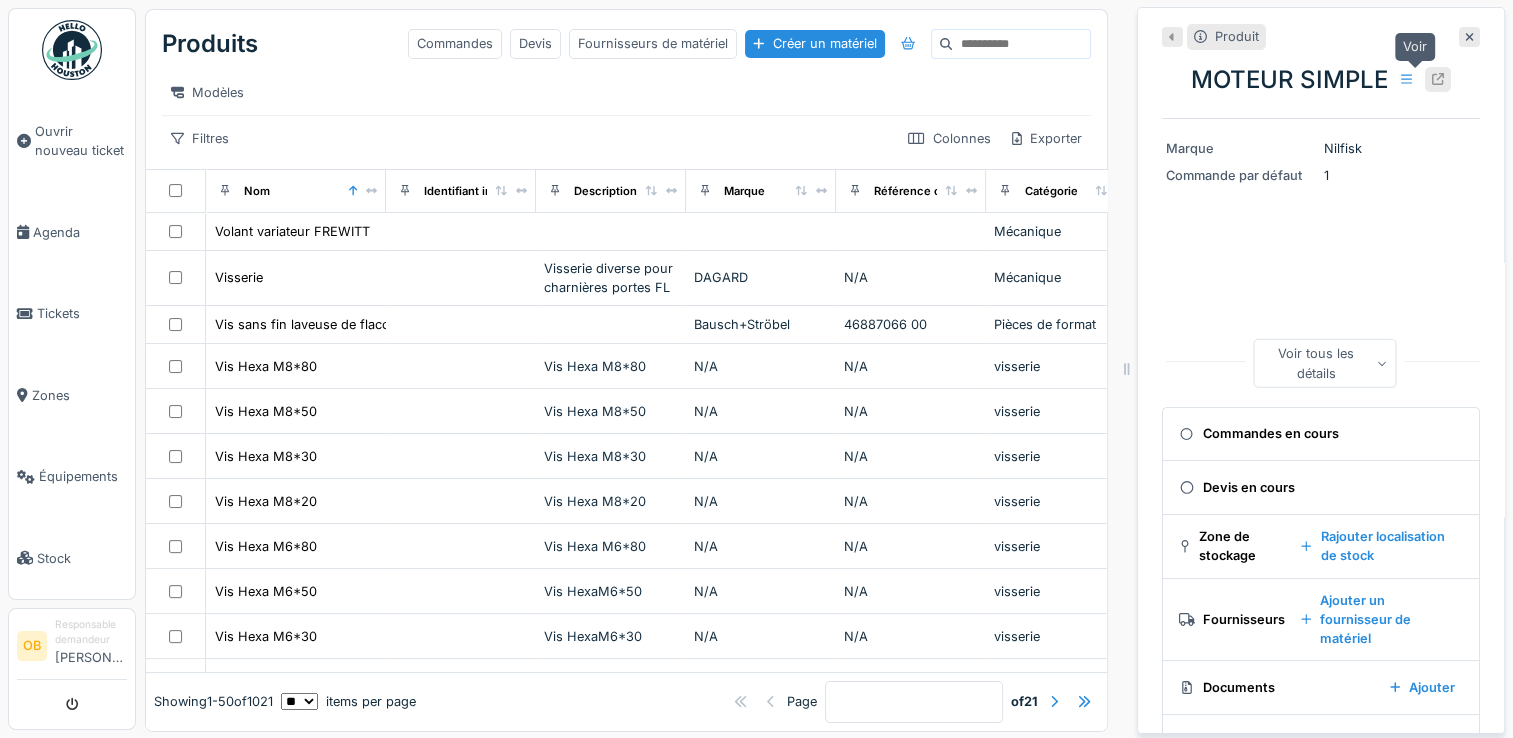 click at bounding box center [1438, 79] 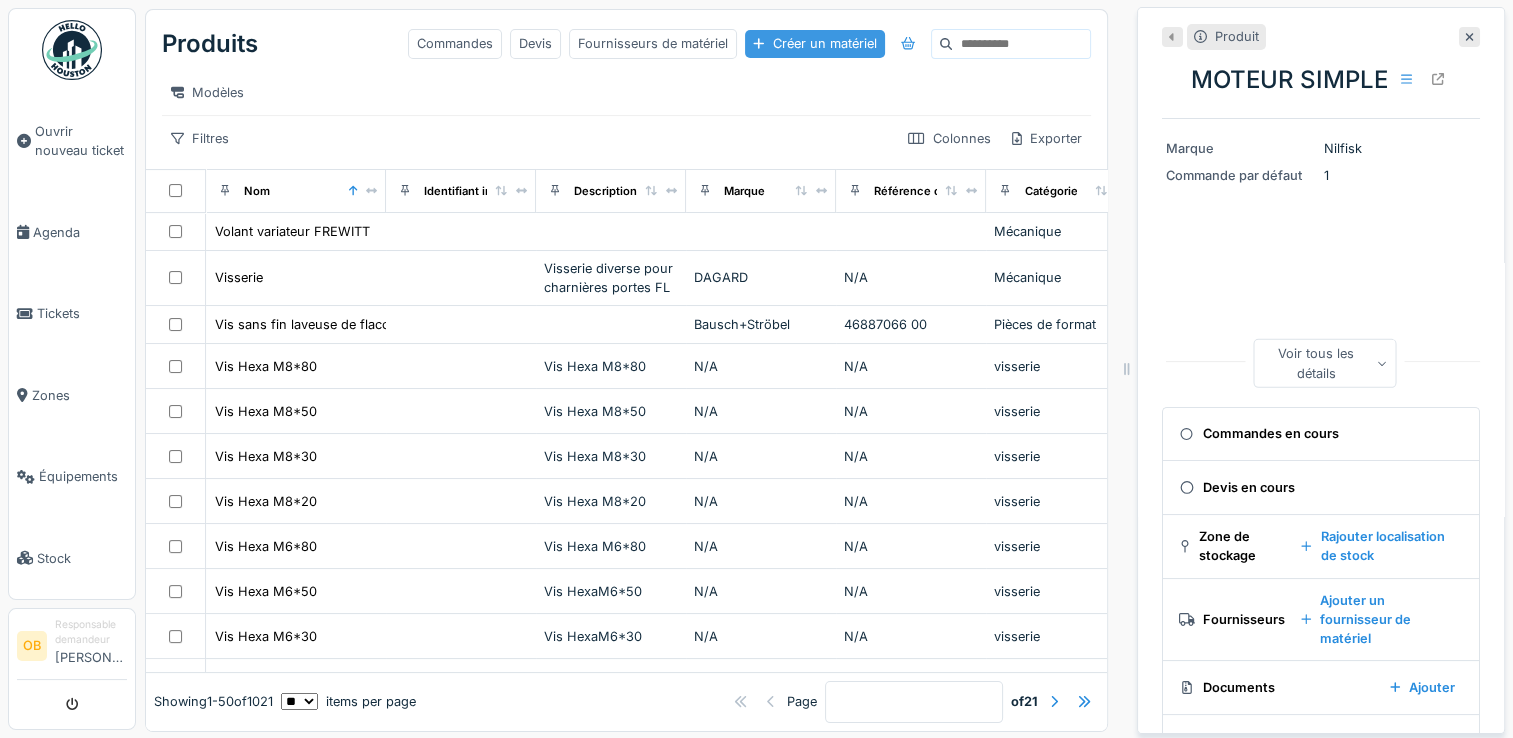 click on "Créer un matériel" at bounding box center [814, 43] 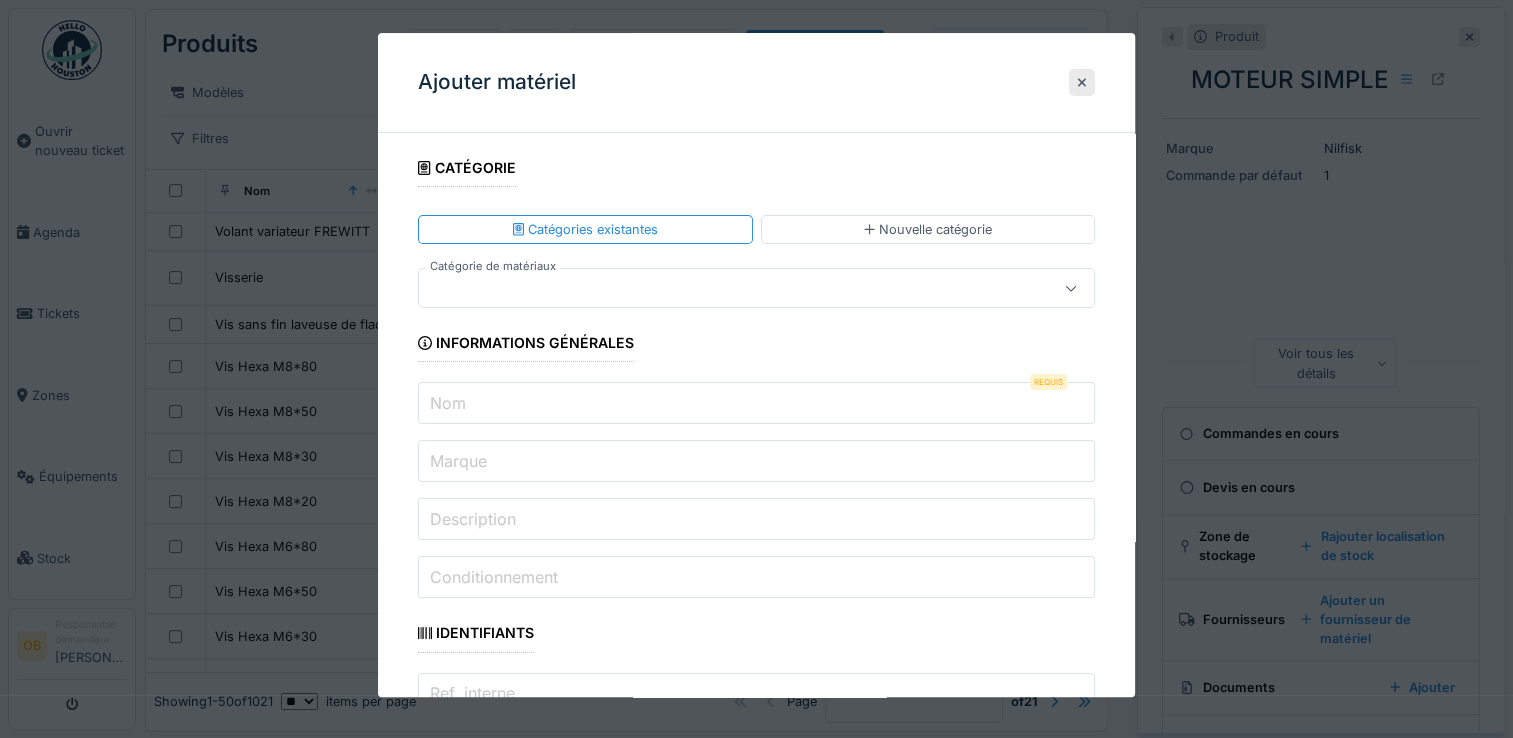 click on "Nom" at bounding box center [756, 404] 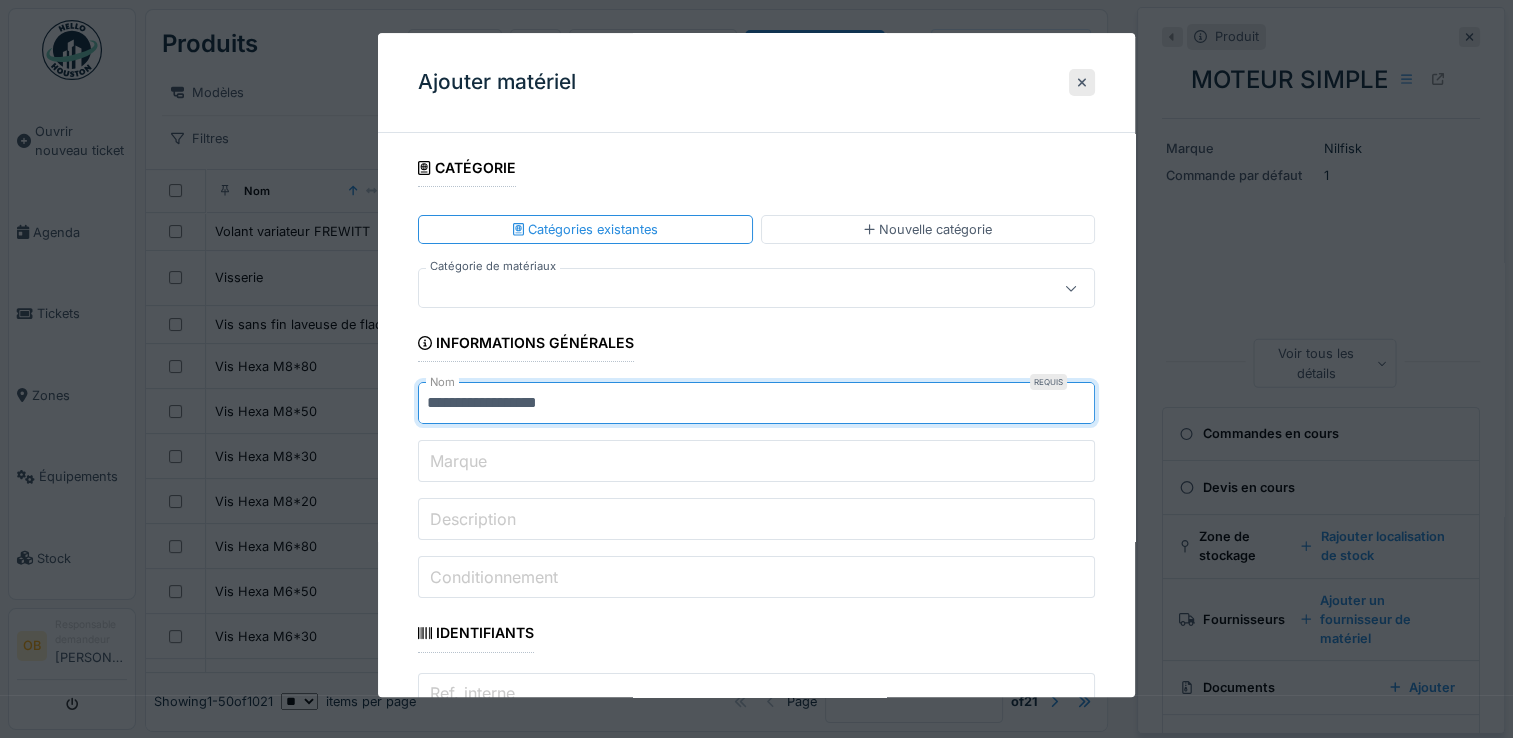 click on "**********" at bounding box center (756, 404) 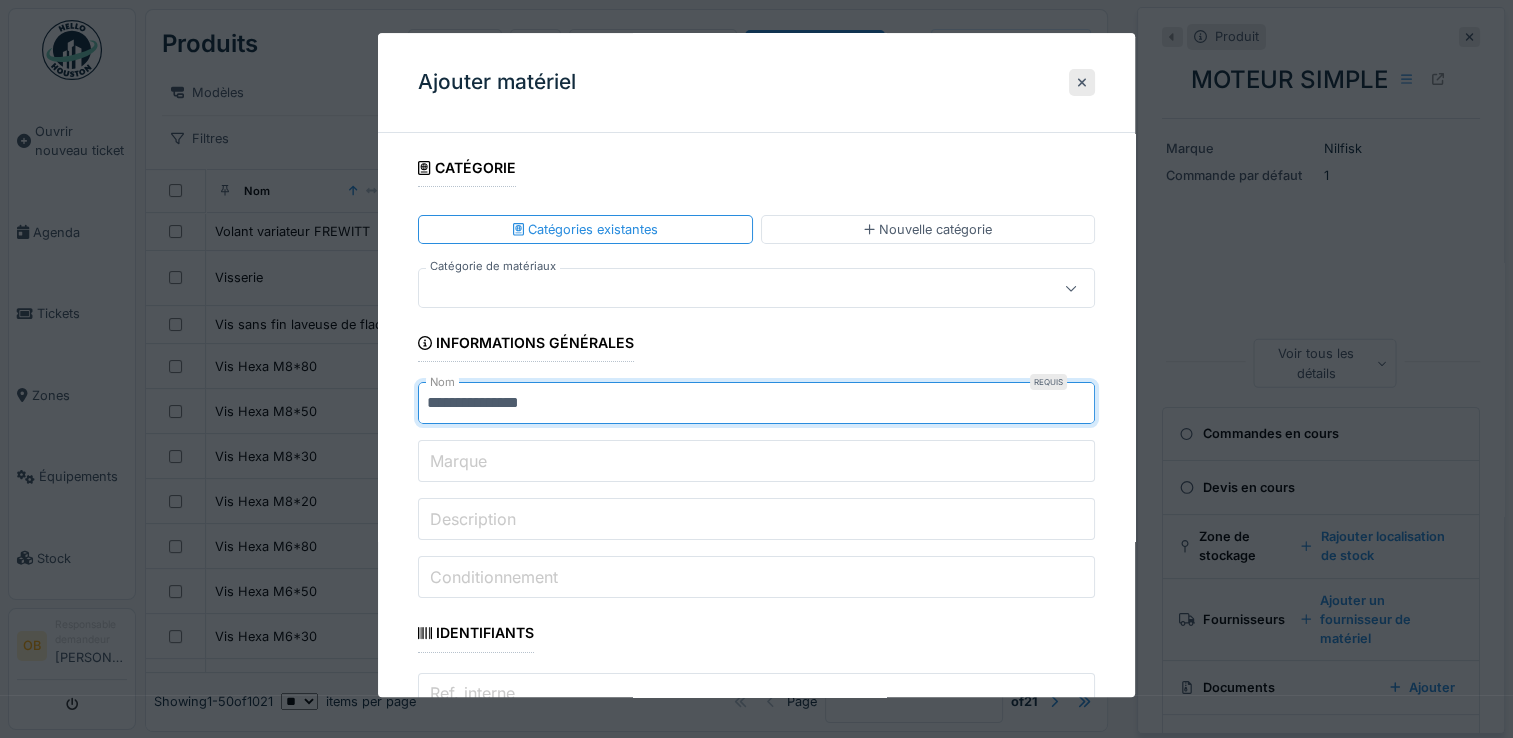 type on "**********" 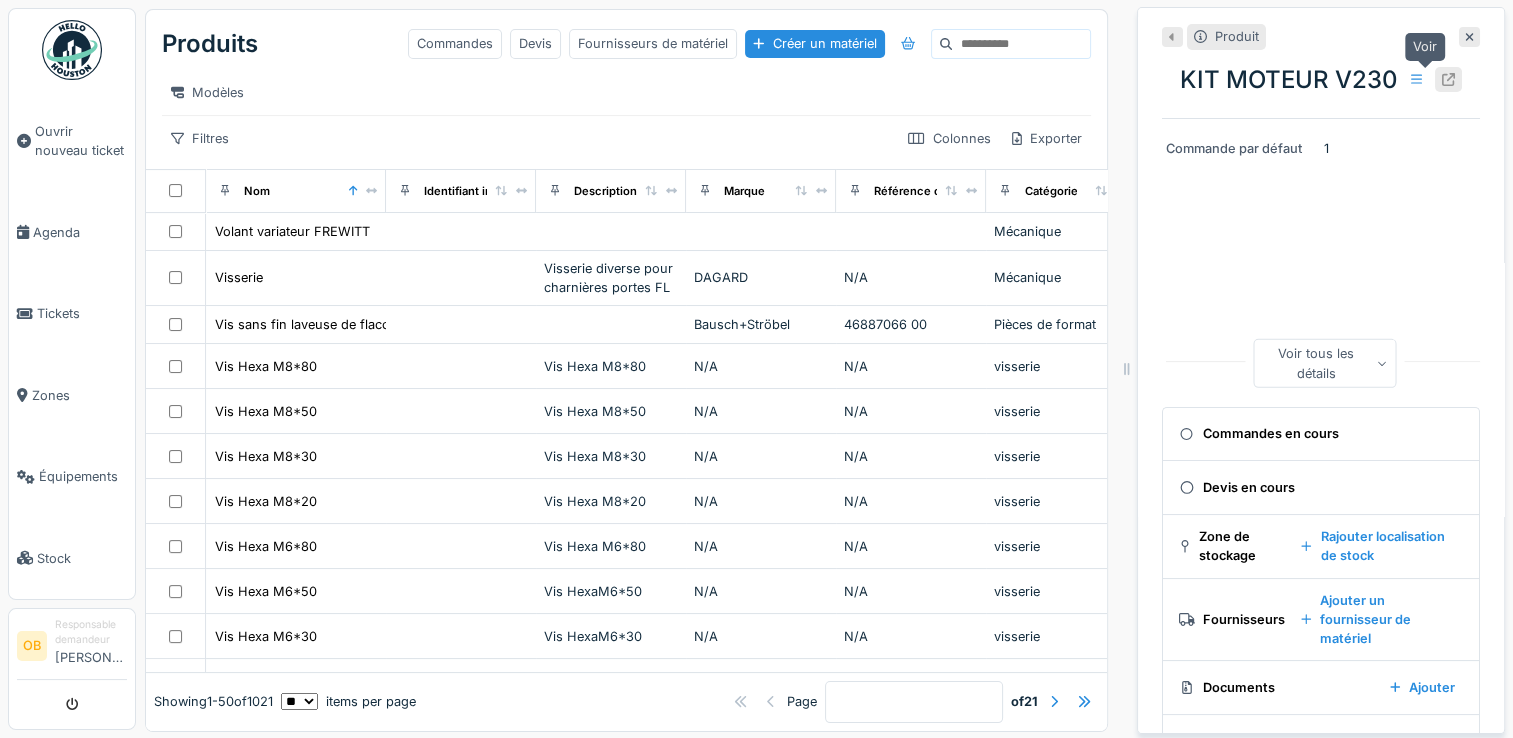 click 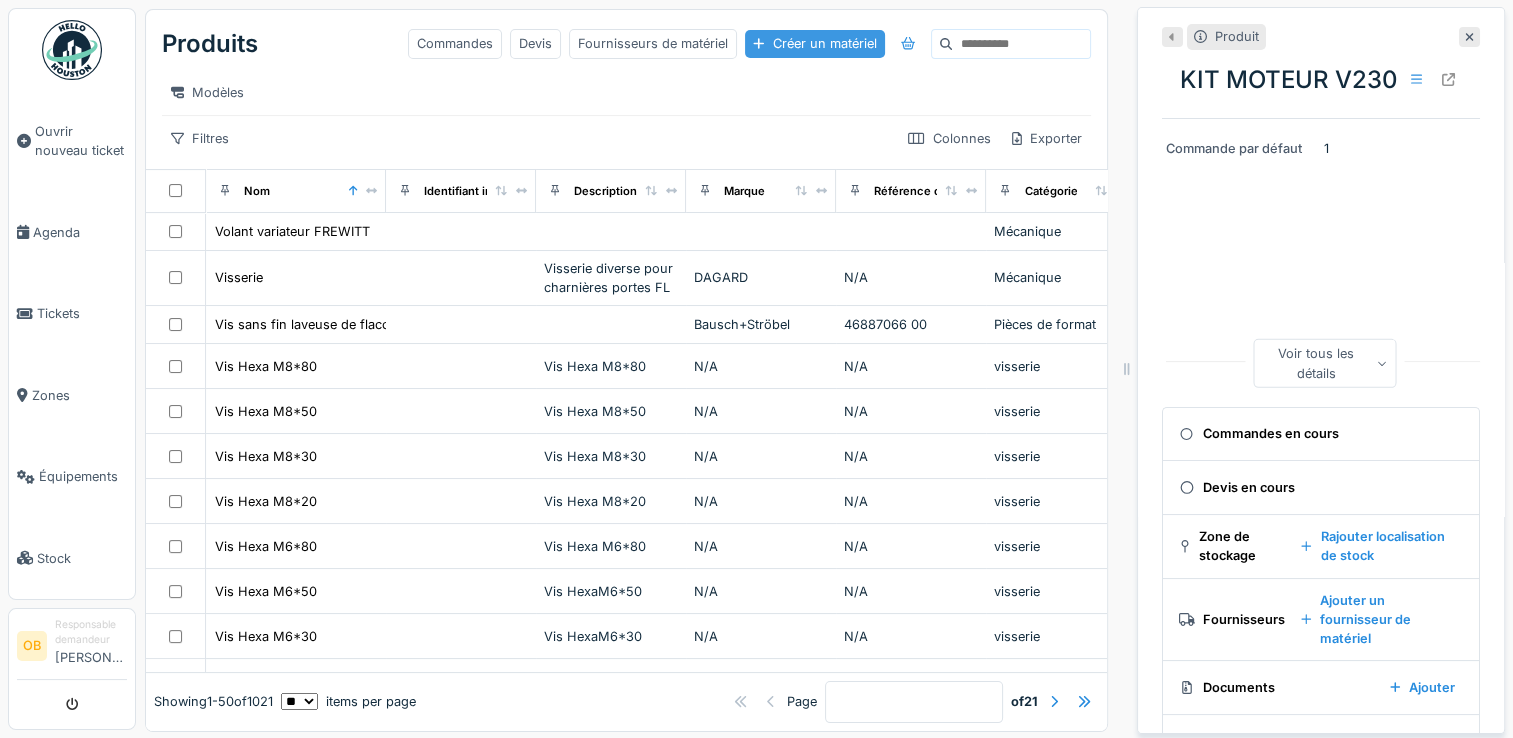 click at bounding box center (758, 43) 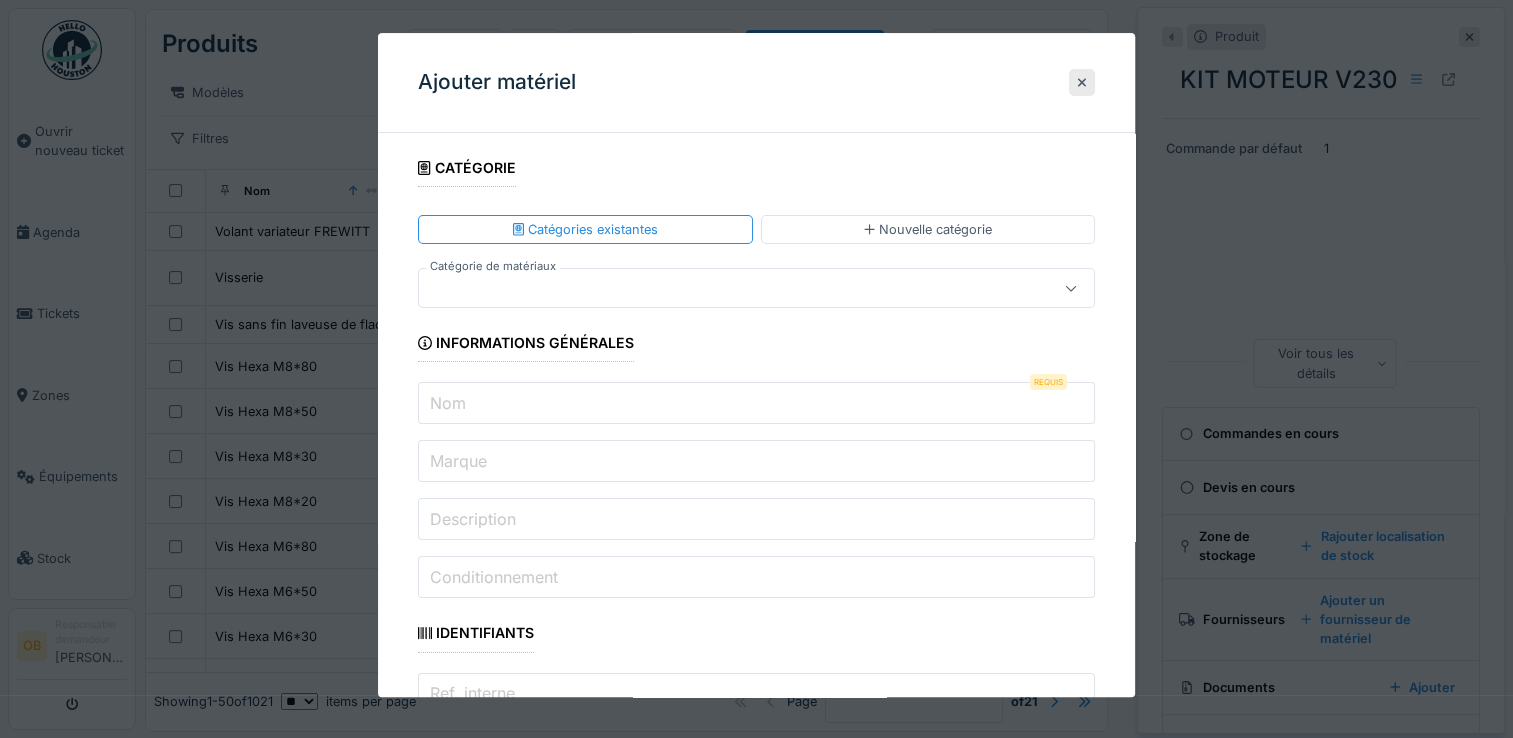 click on "Nom" at bounding box center [756, 404] 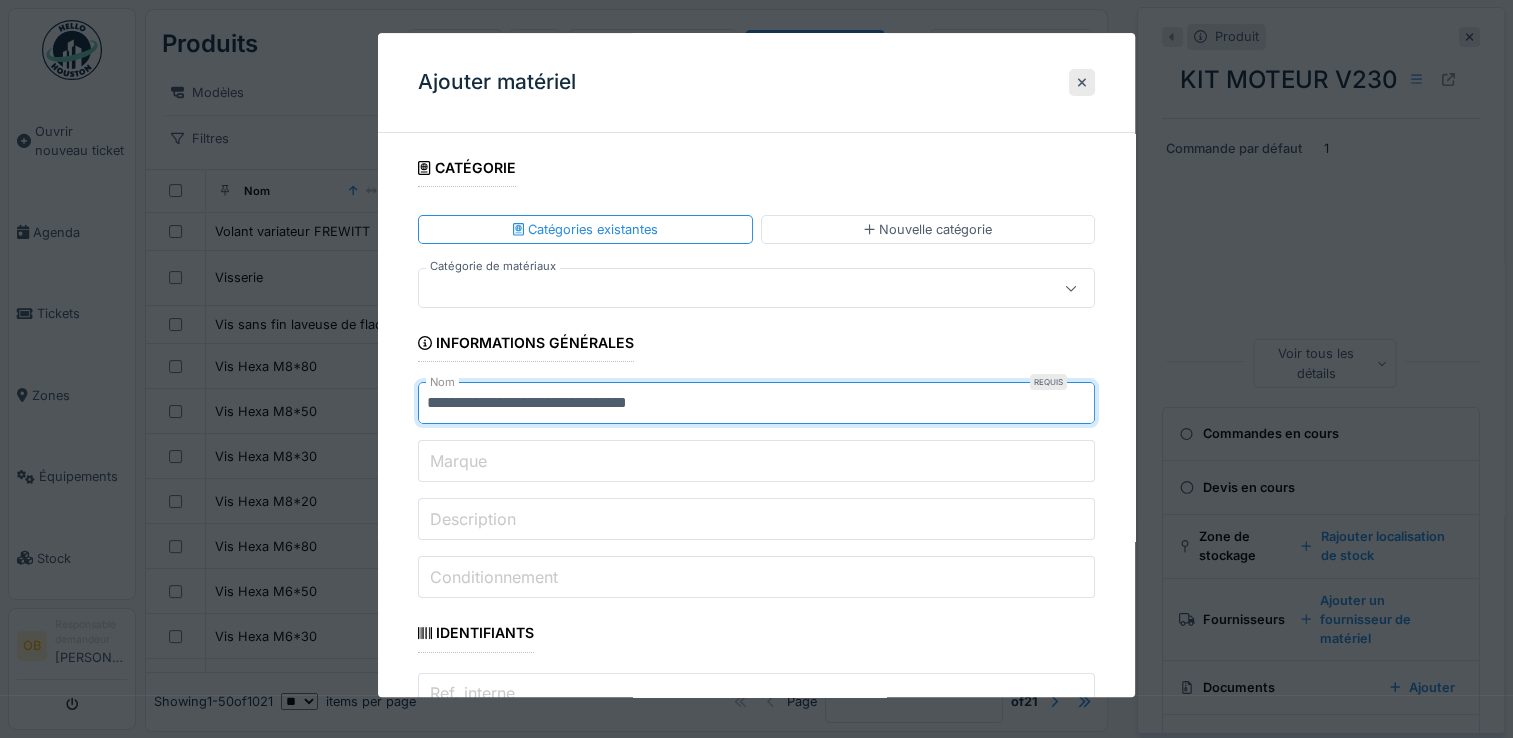 type on "**********" 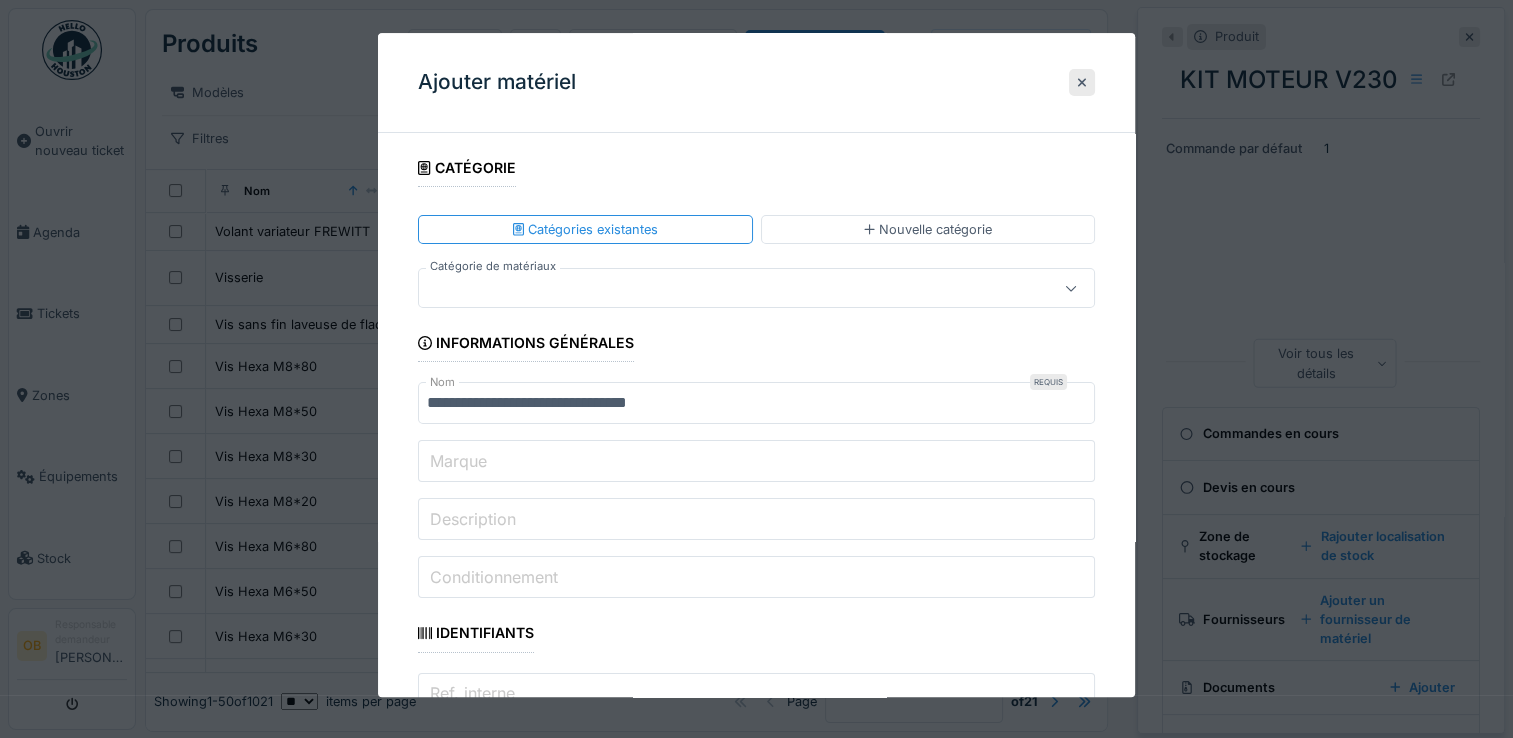 click at bounding box center [722, 289] 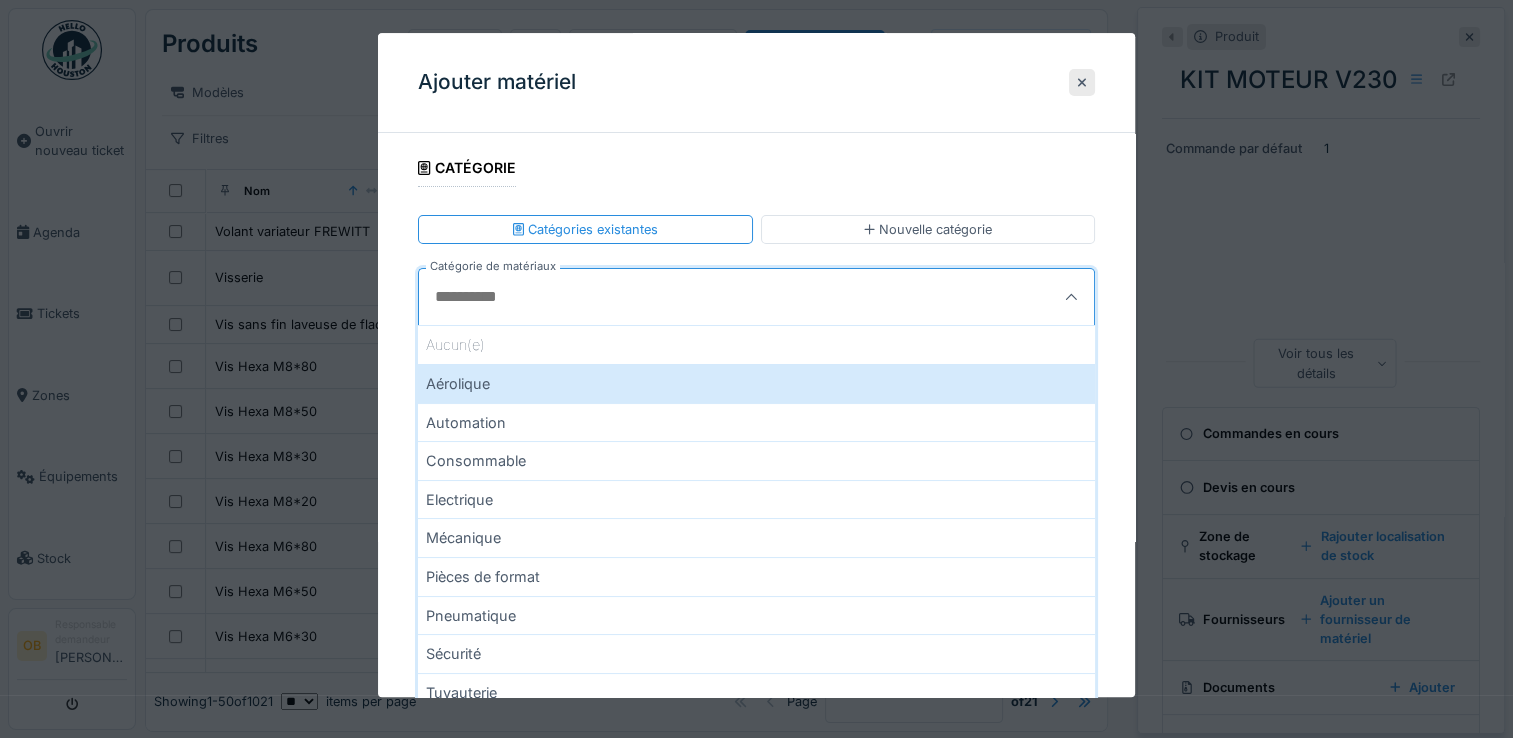 click on "**********" at bounding box center (756, 1036) 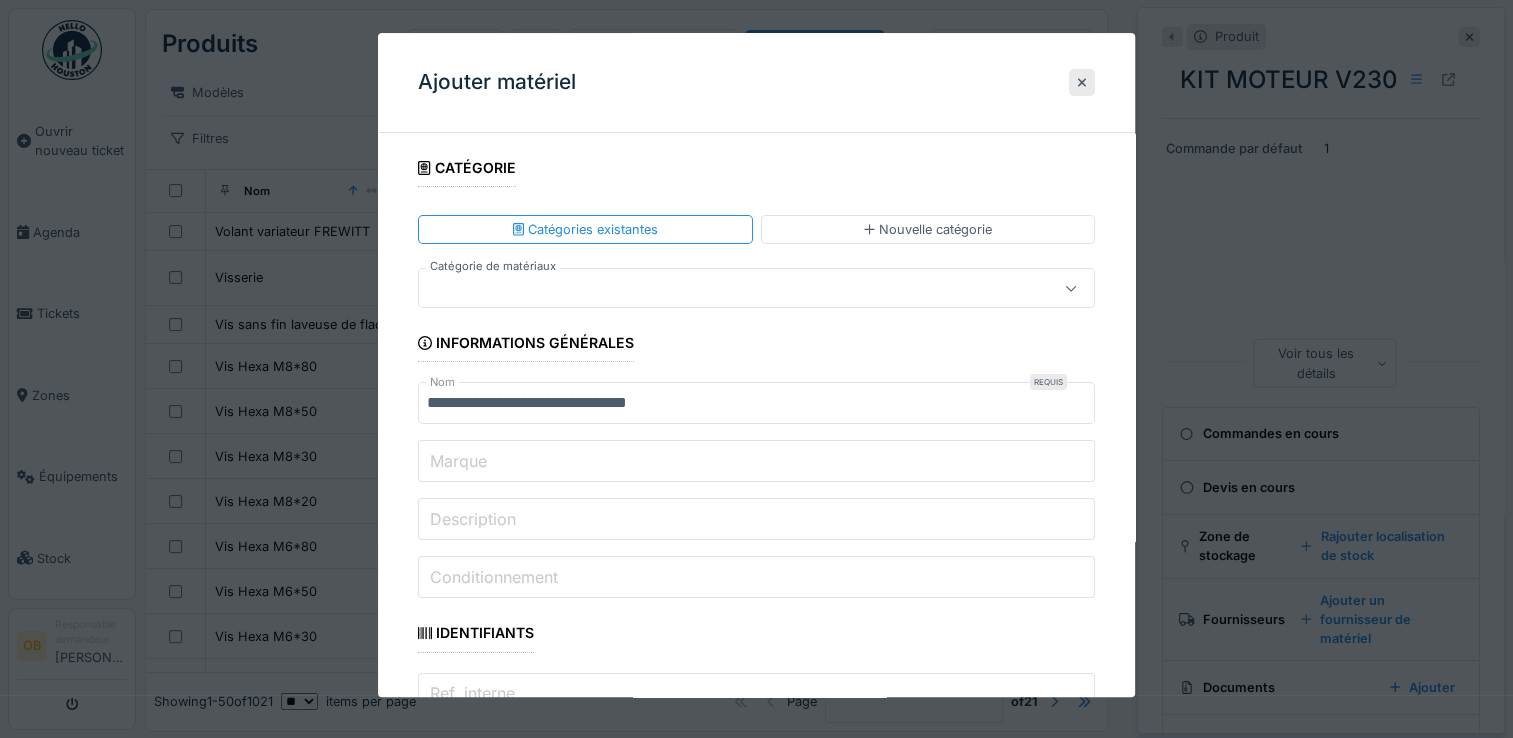 click on "Marque" at bounding box center (756, 462) 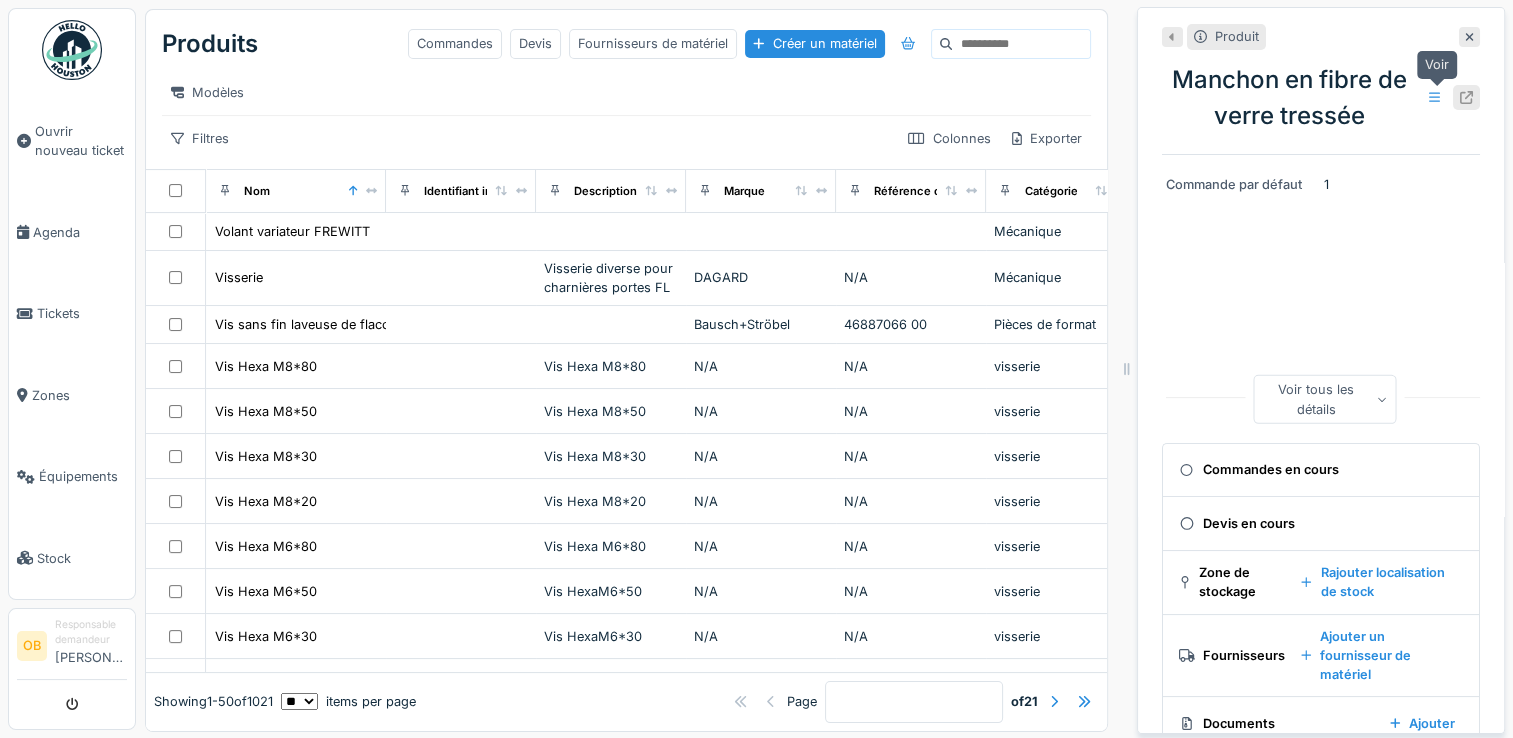 click at bounding box center (1466, 97) 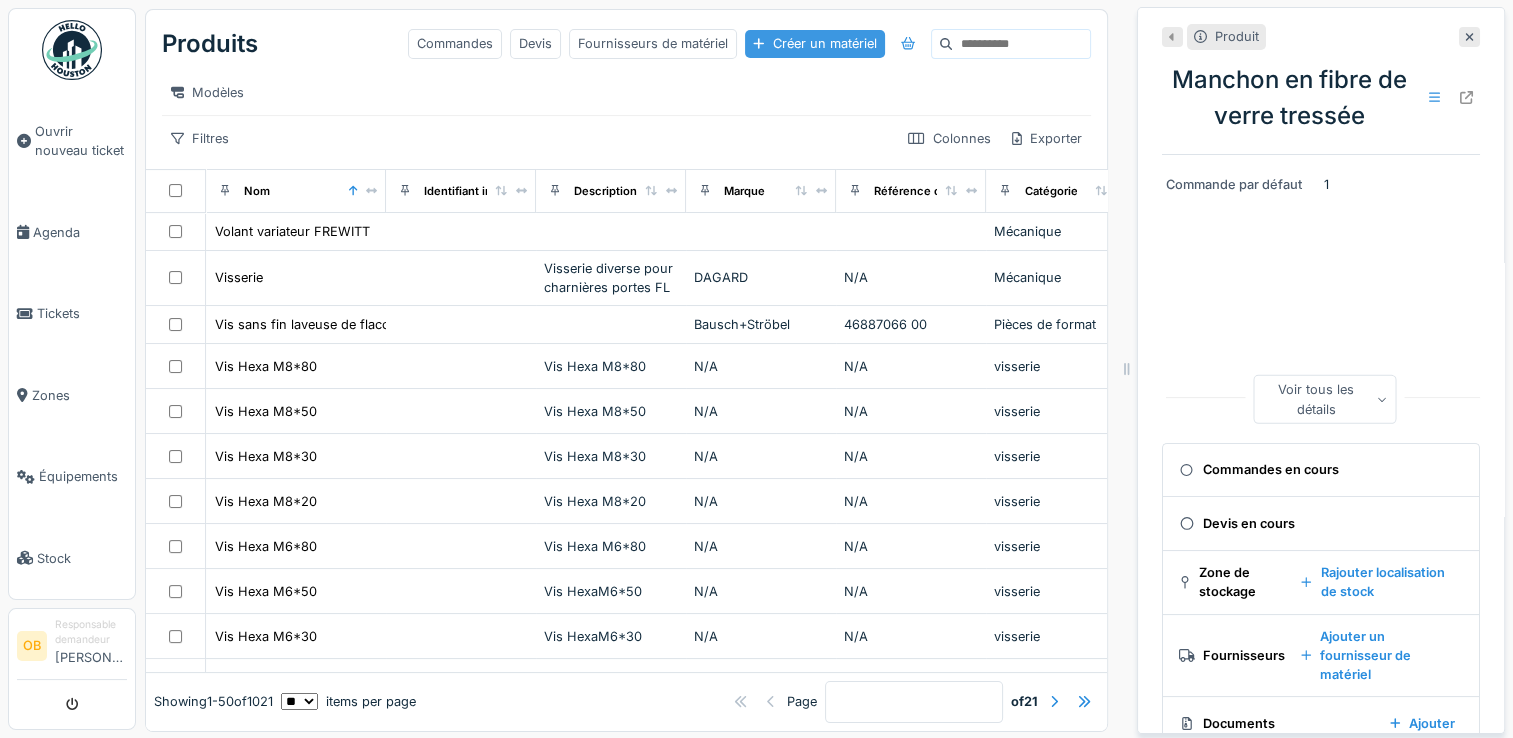 click on "Créer un matériel" at bounding box center [814, 43] 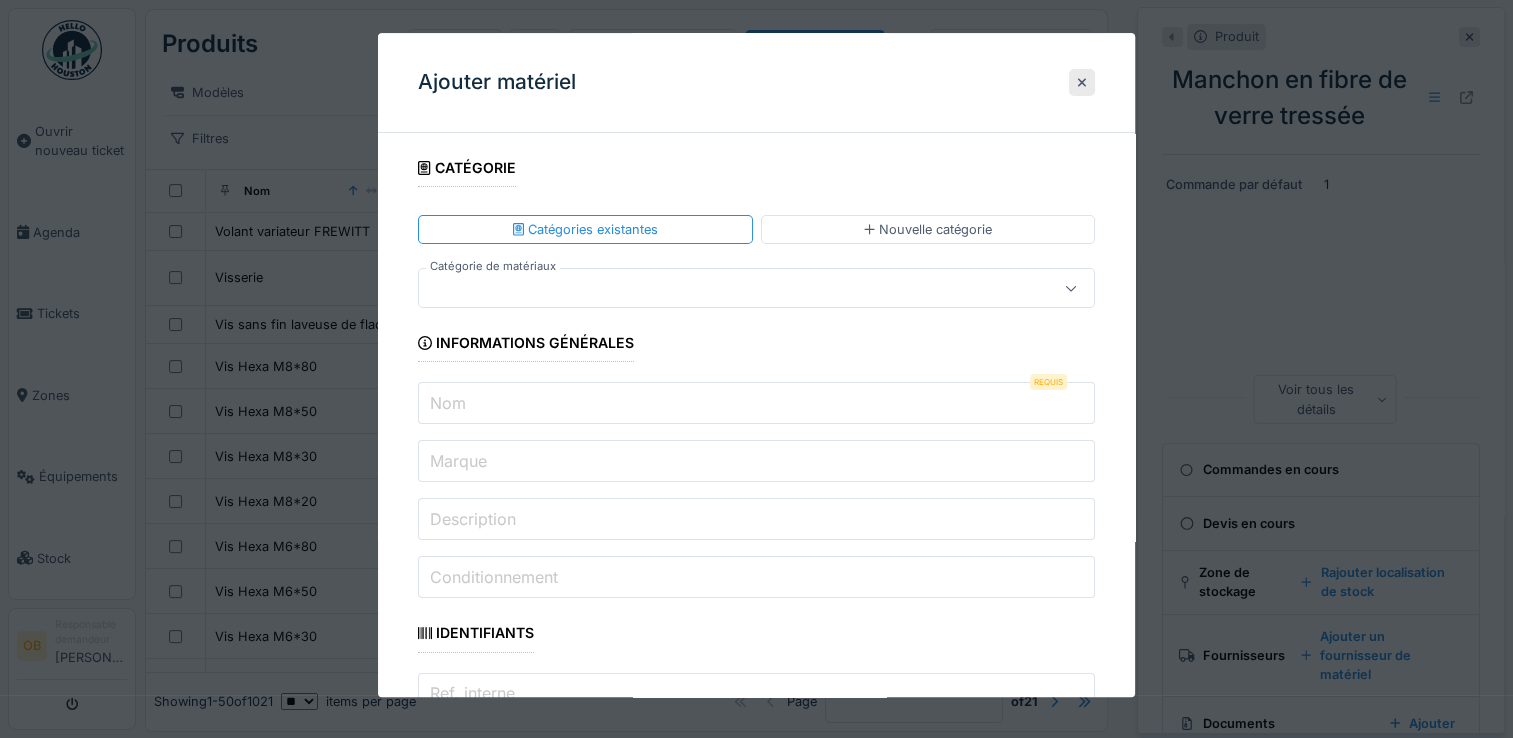 click on "Nom" at bounding box center [756, 404] 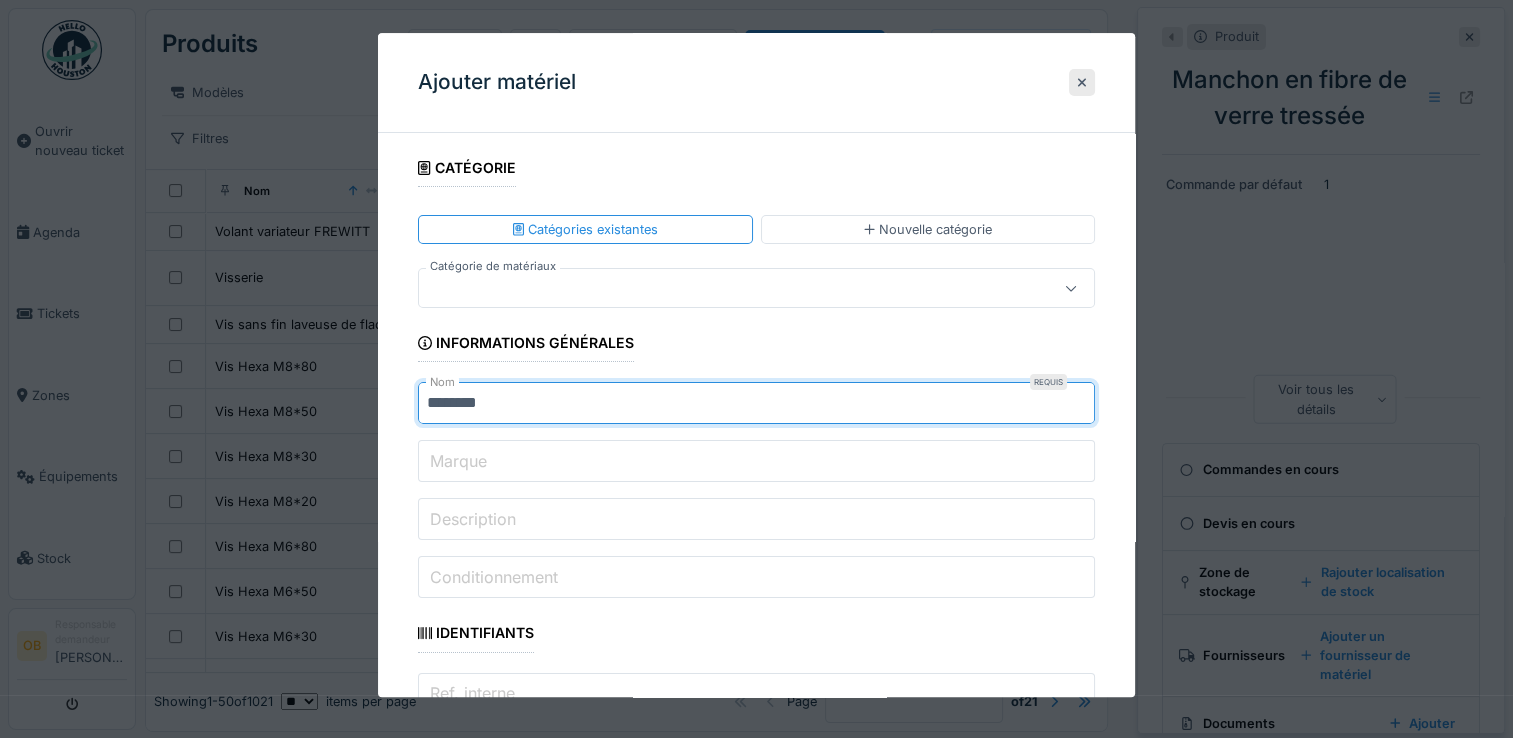 type on "********" 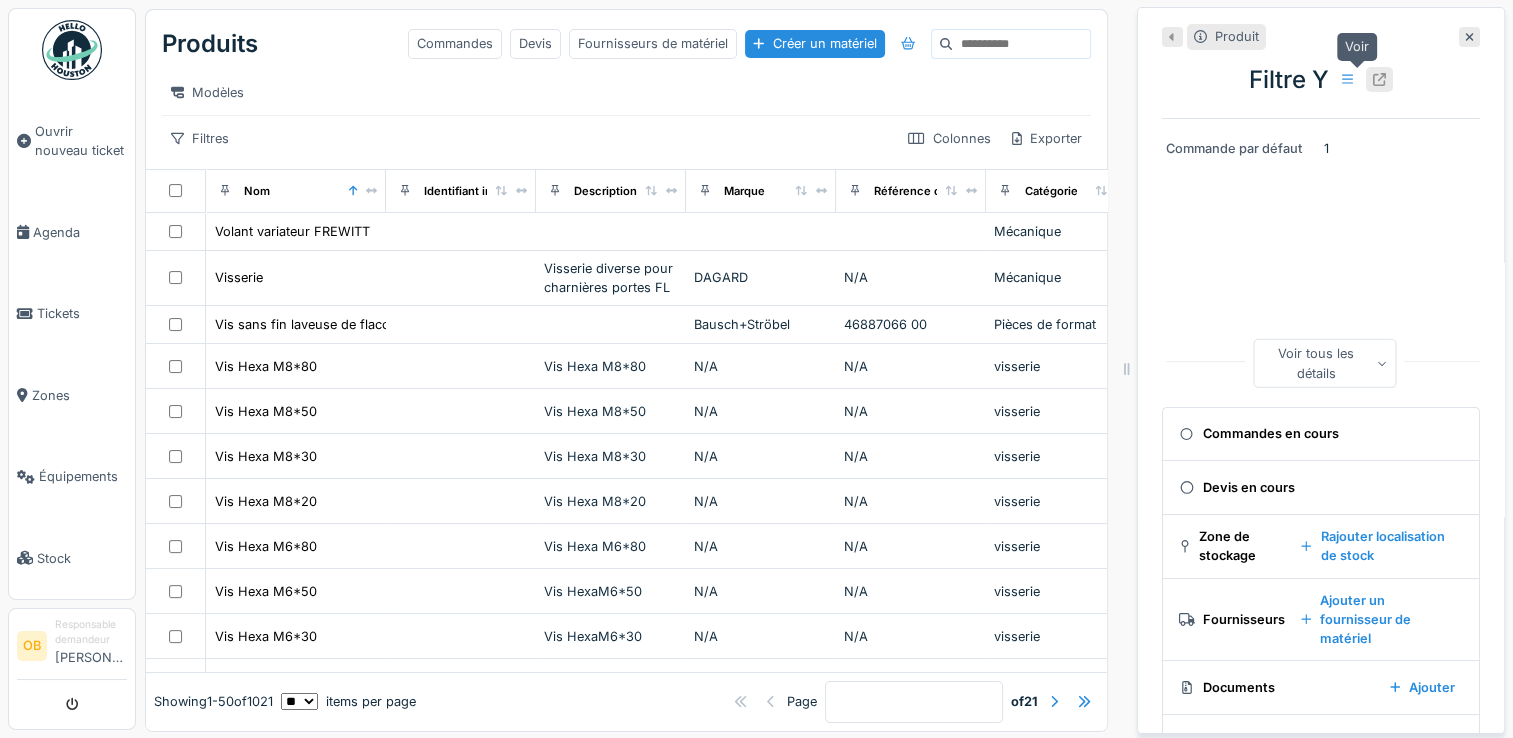 click 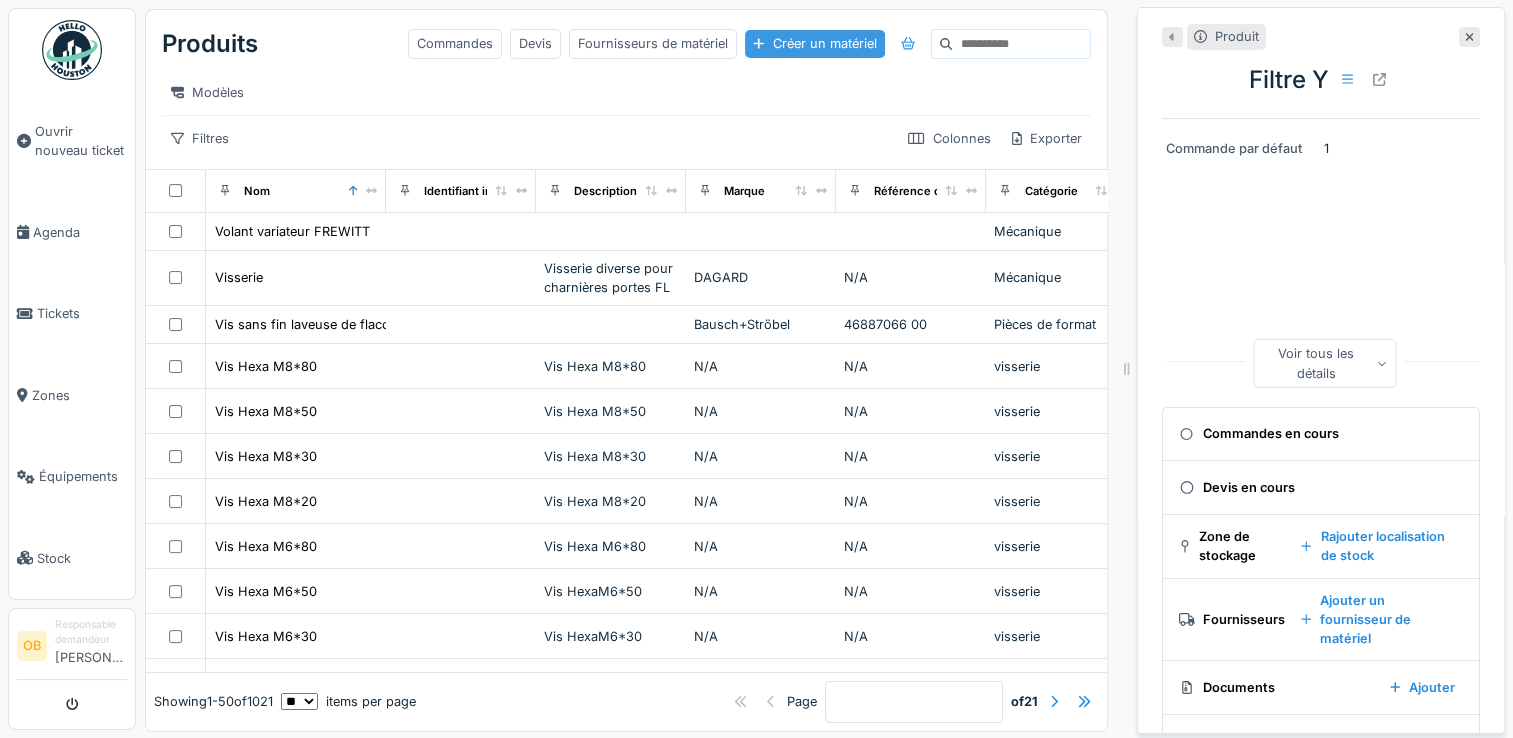 click on "Créer un matériel" at bounding box center (814, 43) 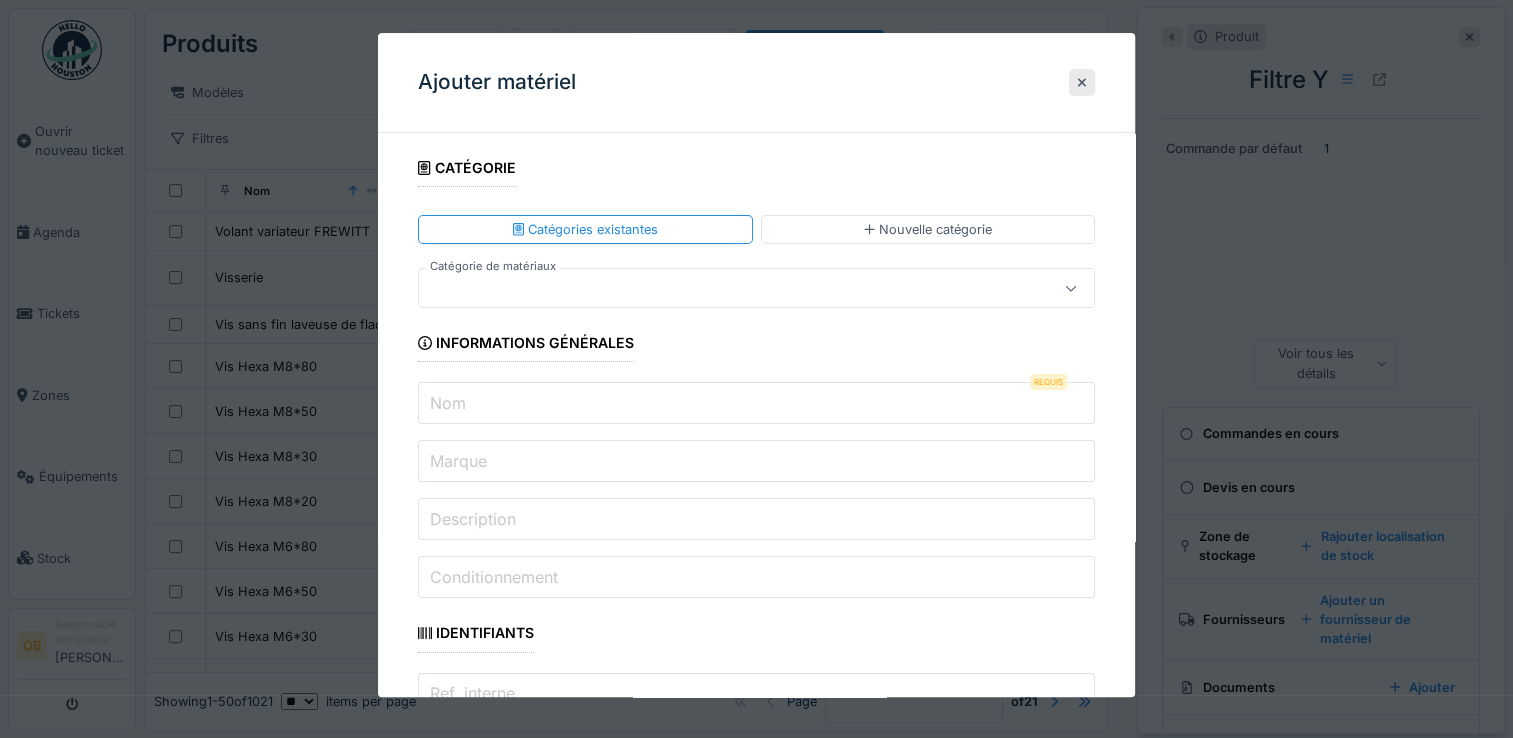 click on "Nom" at bounding box center [756, 404] 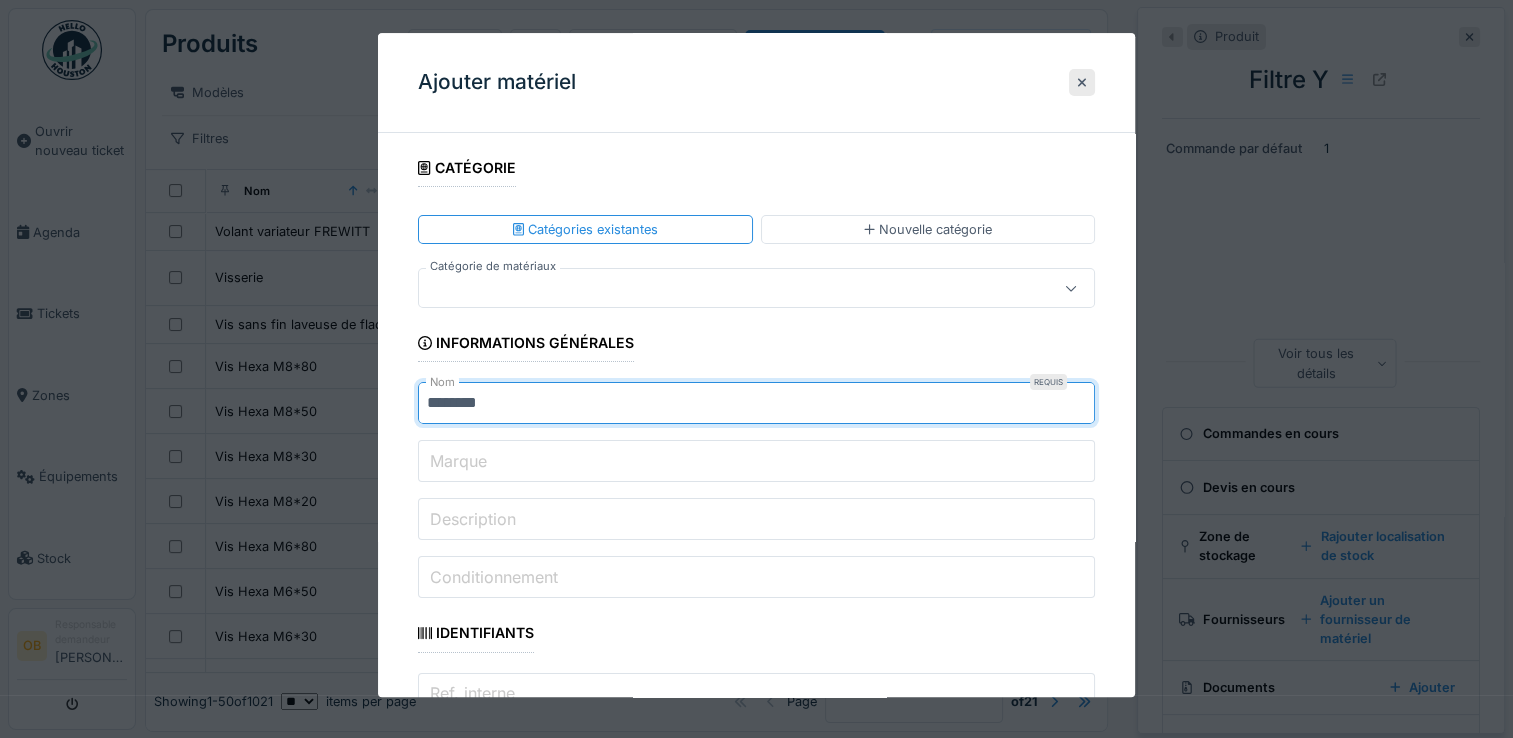 type on "********" 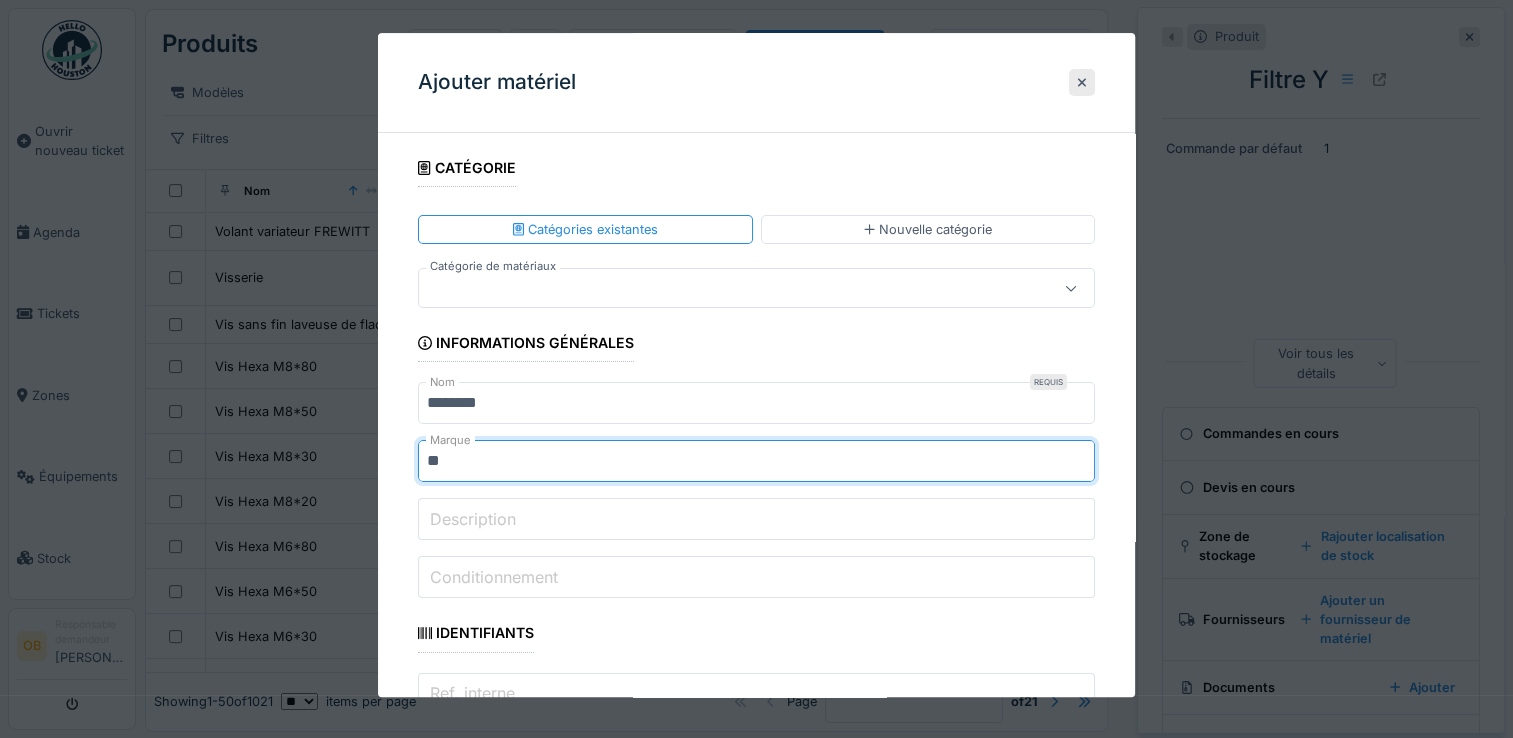 type on "*" 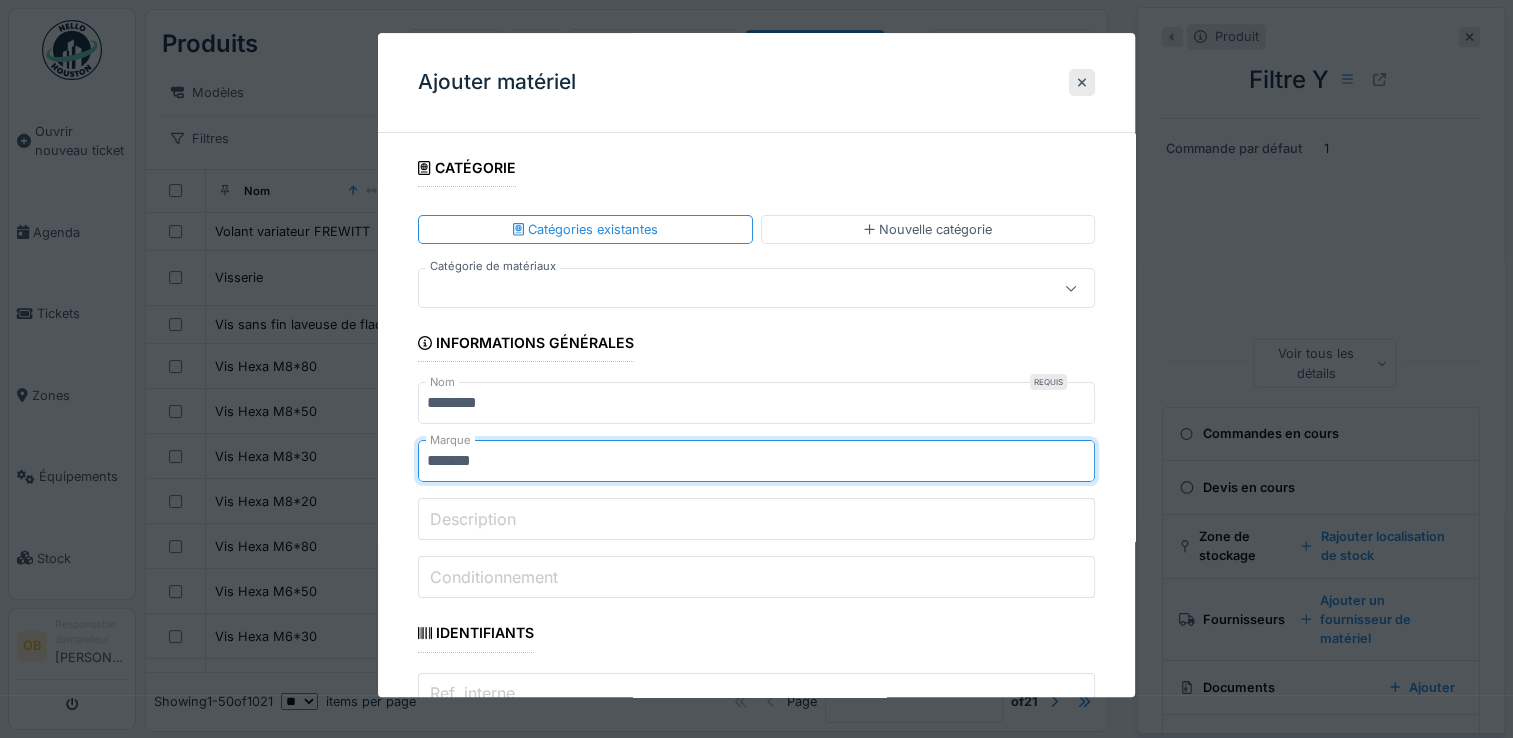 type on "*******" 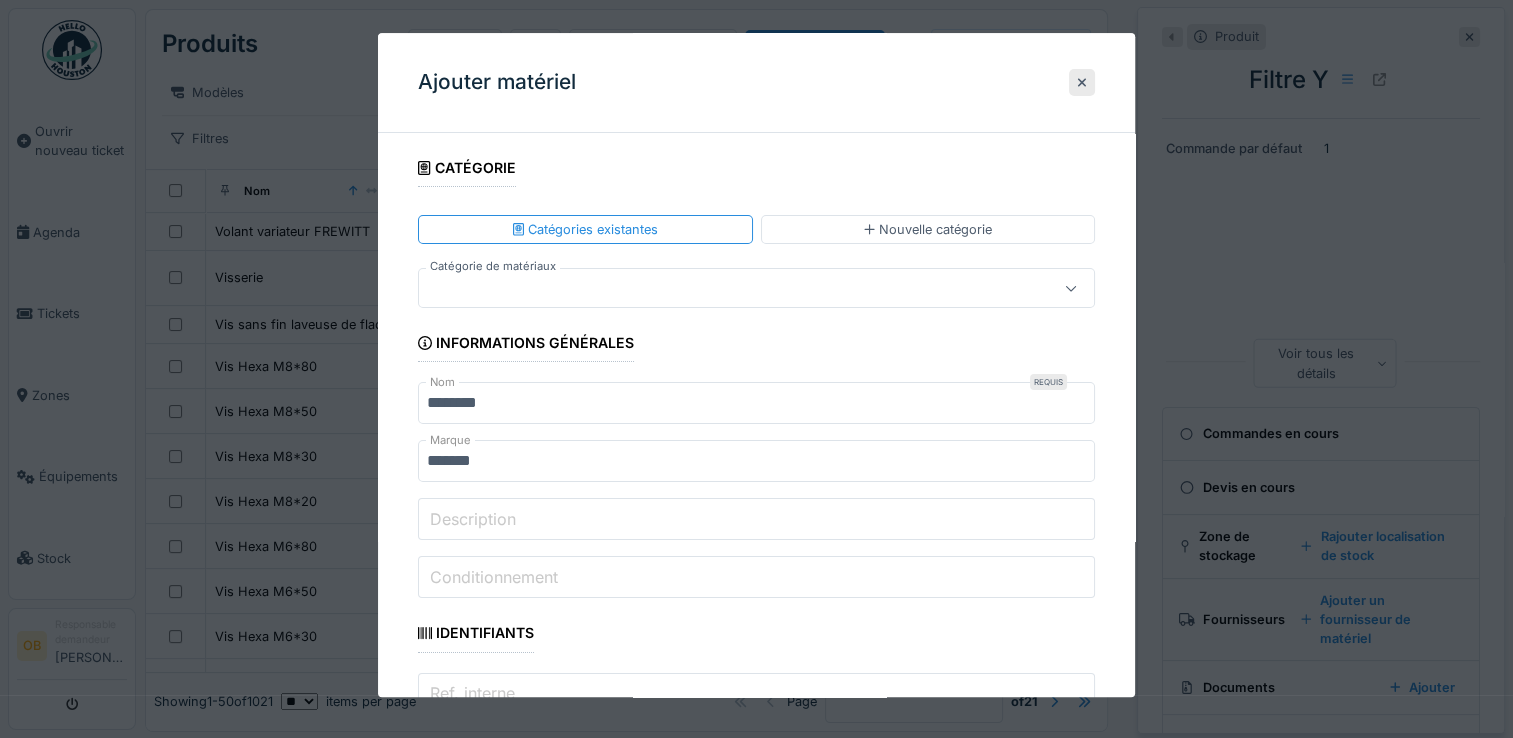 scroll, scrollTop: 133, scrollLeft: 0, axis: vertical 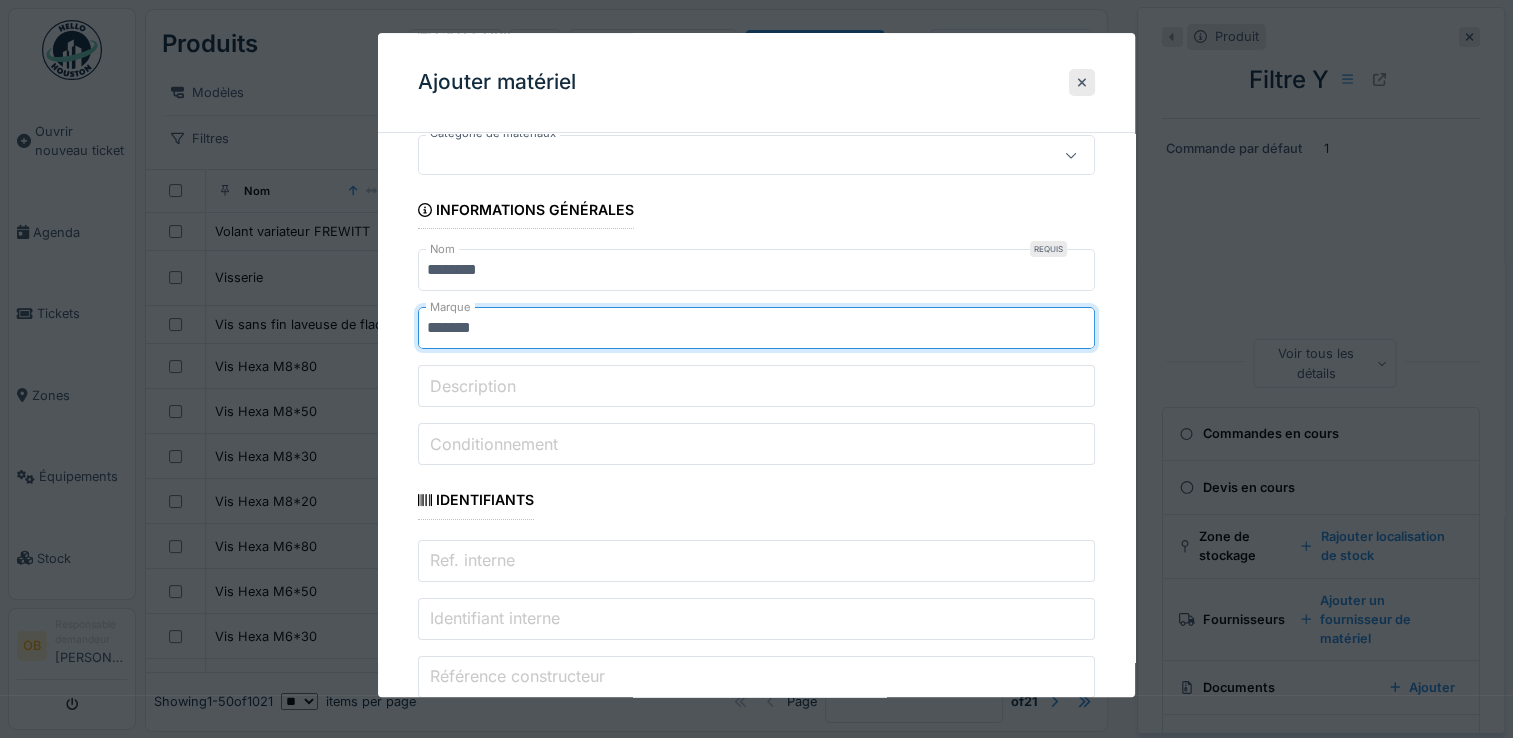 click on "*******" at bounding box center [756, 329] 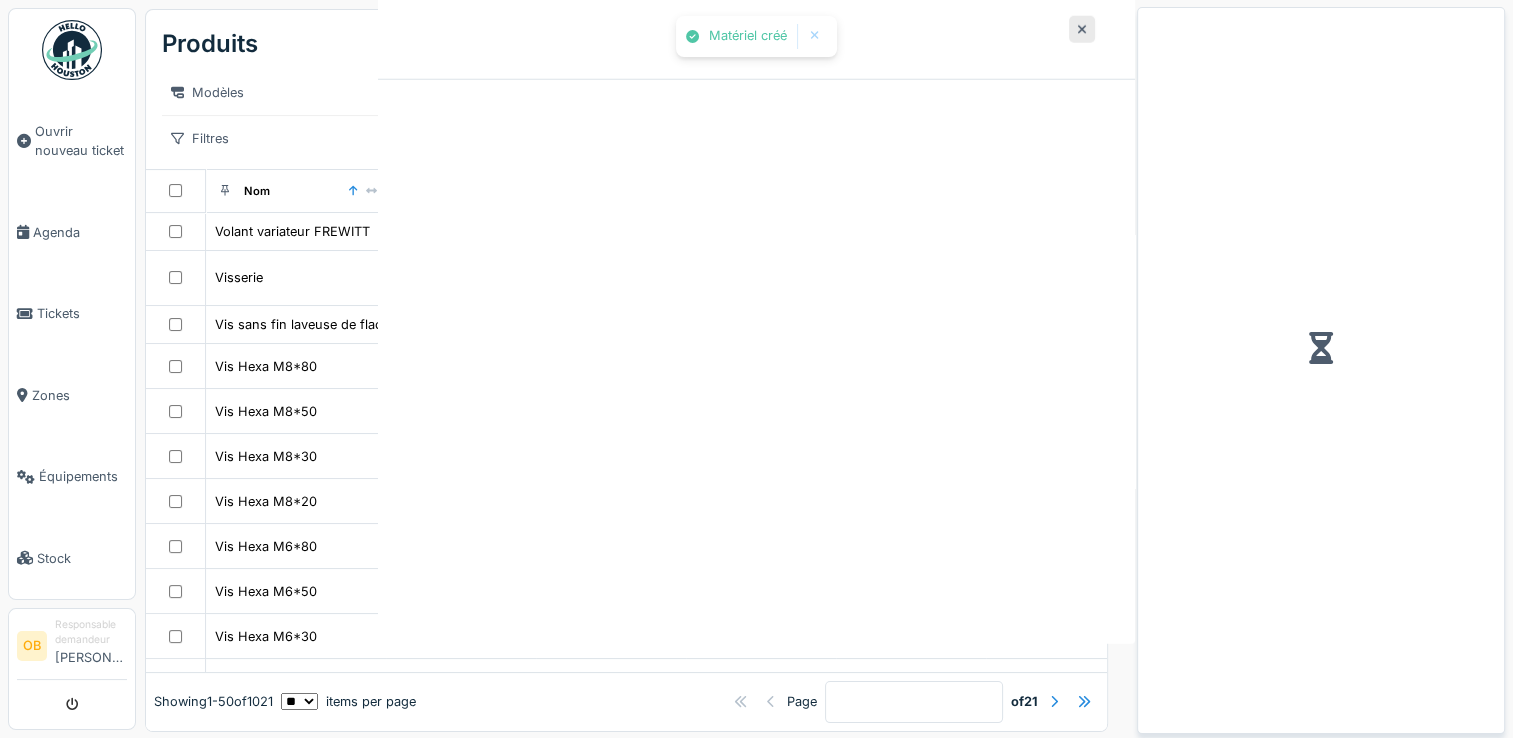 scroll, scrollTop: 0, scrollLeft: 0, axis: both 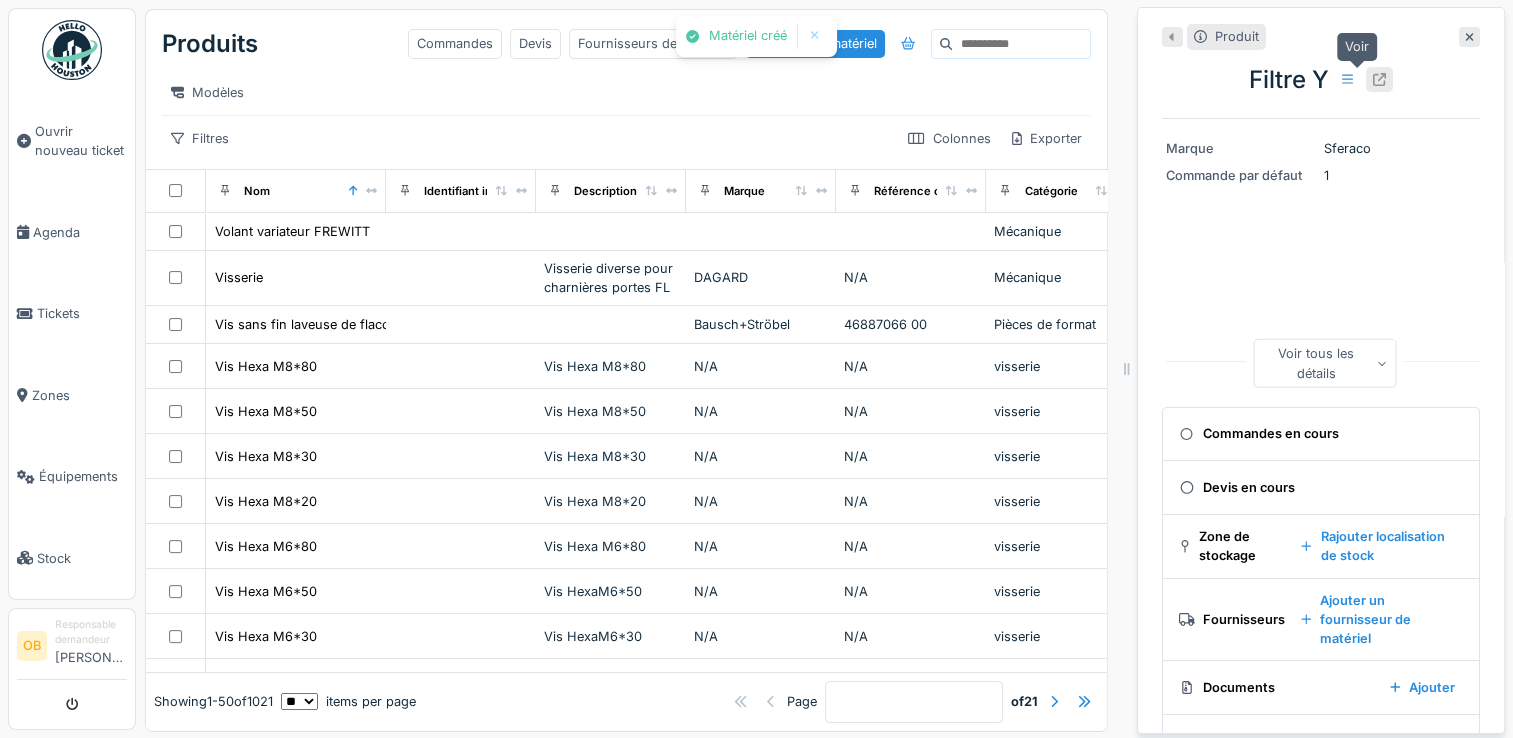 click 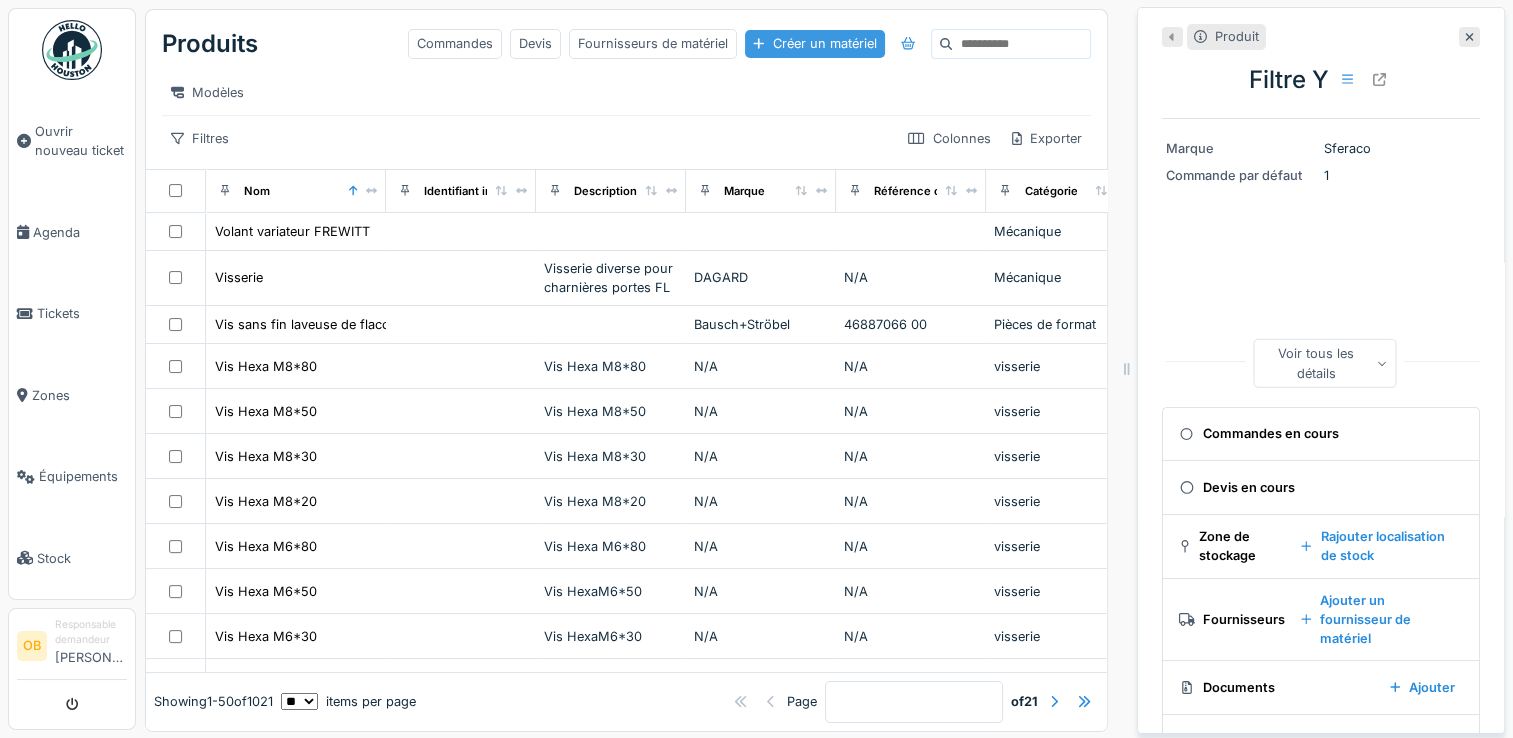 click on "Créer un matériel" at bounding box center (814, 43) 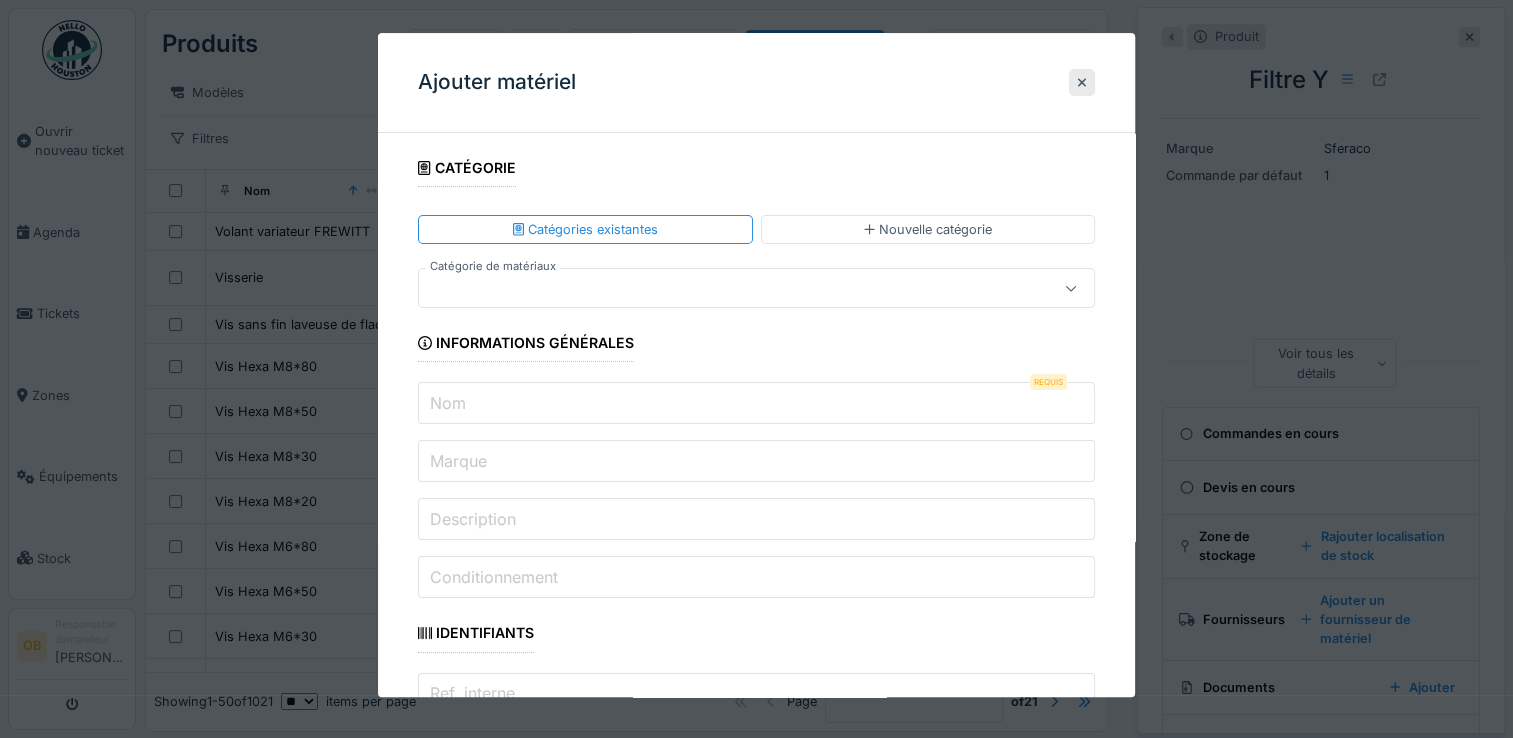 click on "Nom" at bounding box center (756, 404) 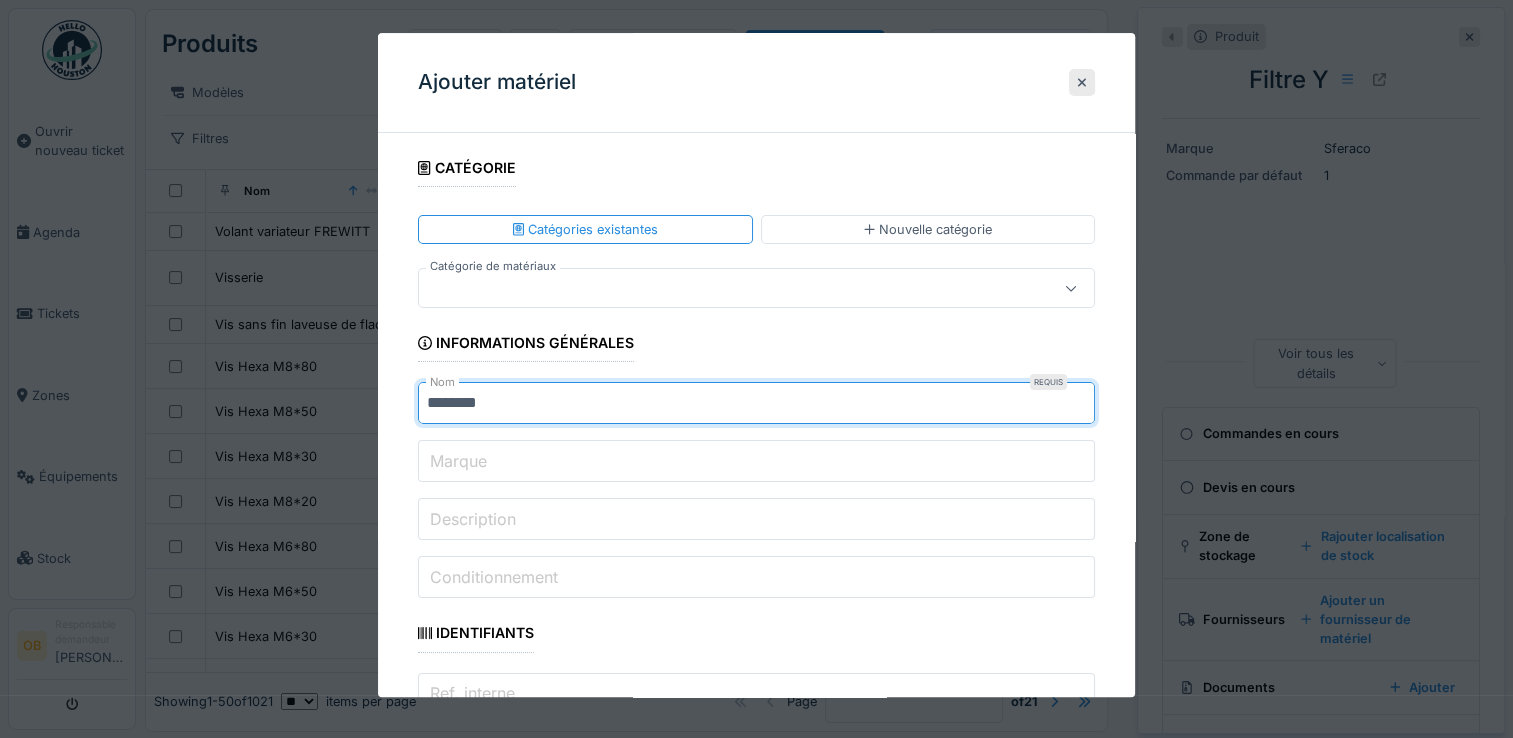 type on "********" 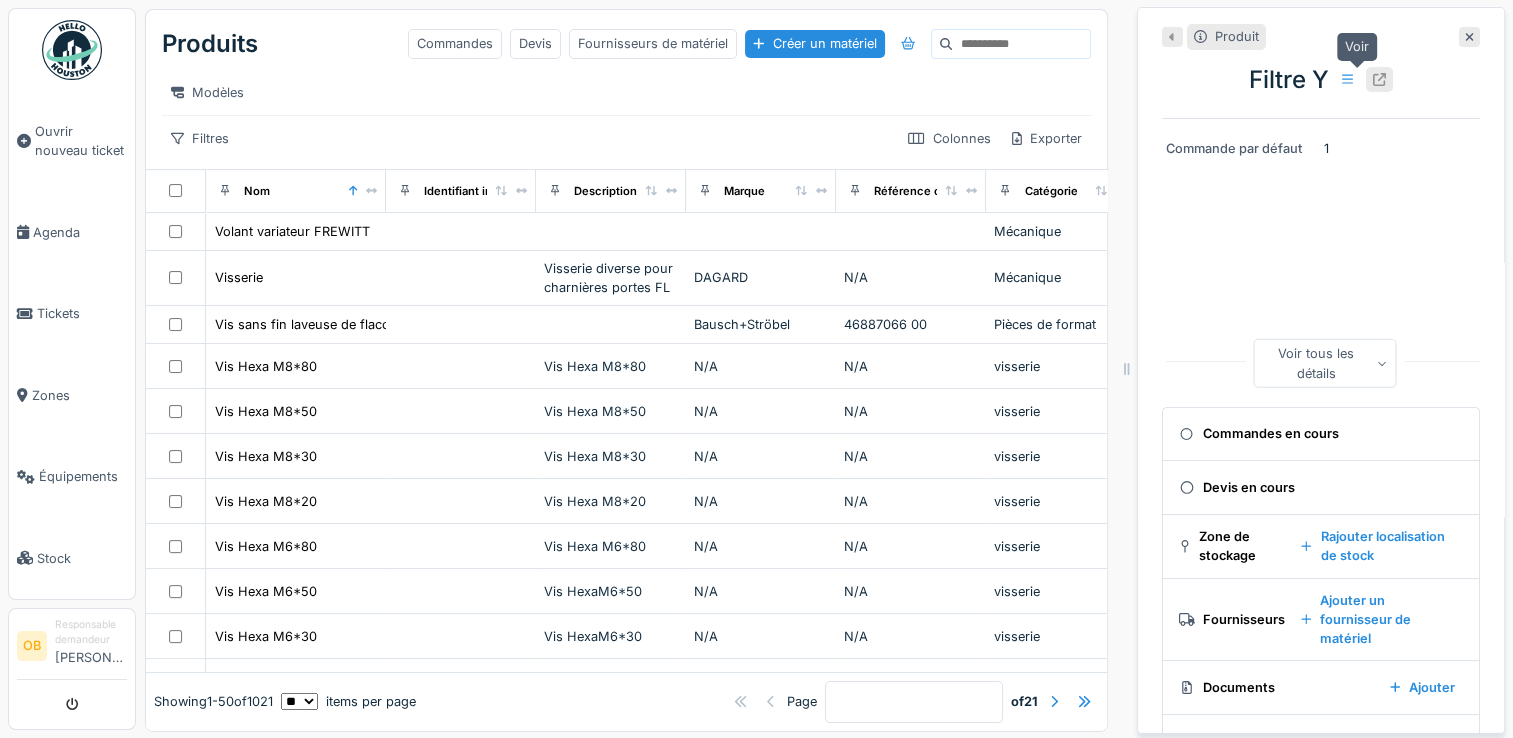 click 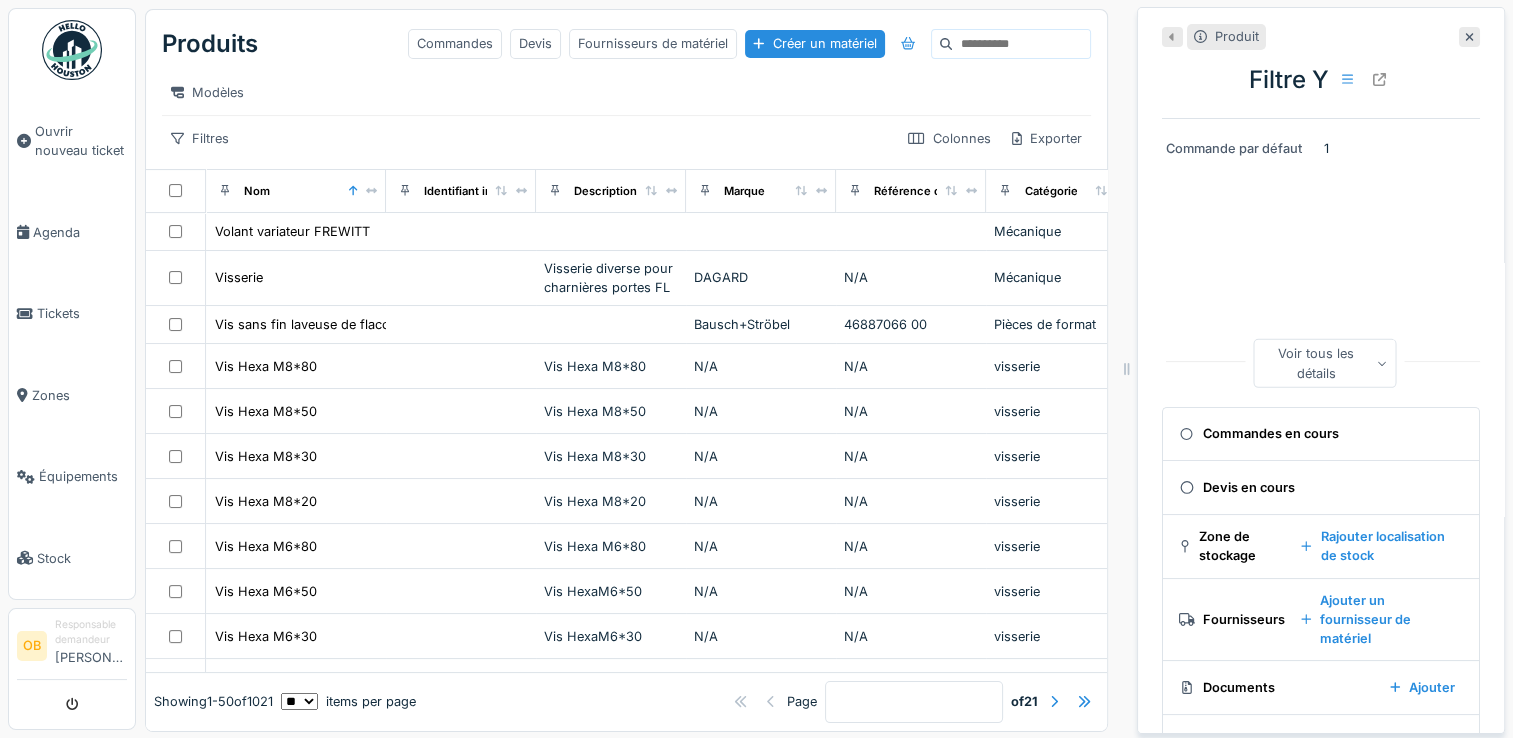 click on "Commandes Devis Fournisseurs de matériel Créer un matériel" at bounding box center [749, 44] 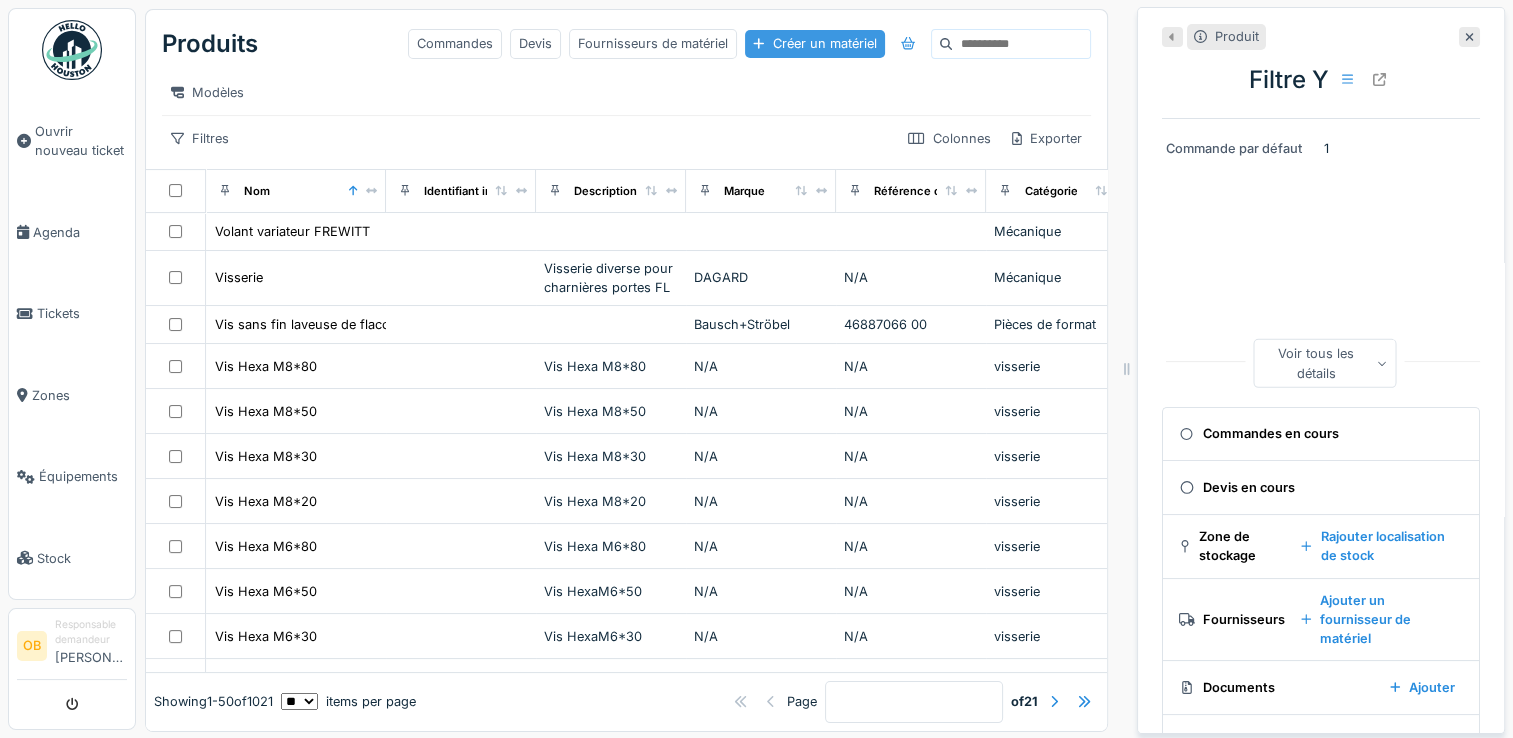 click on "Créer un matériel" at bounding box center (814, 43) 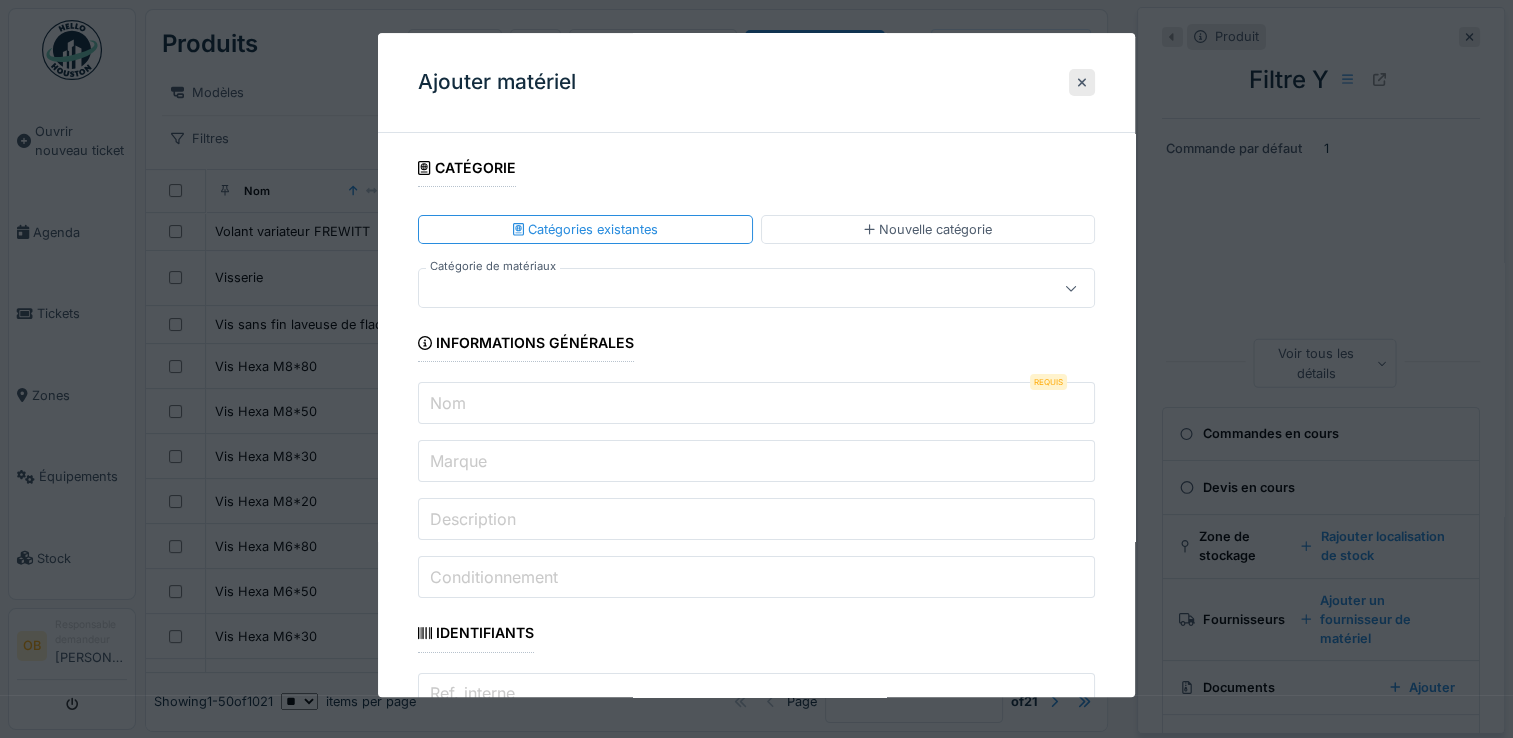click at bounding box center [722, 289] 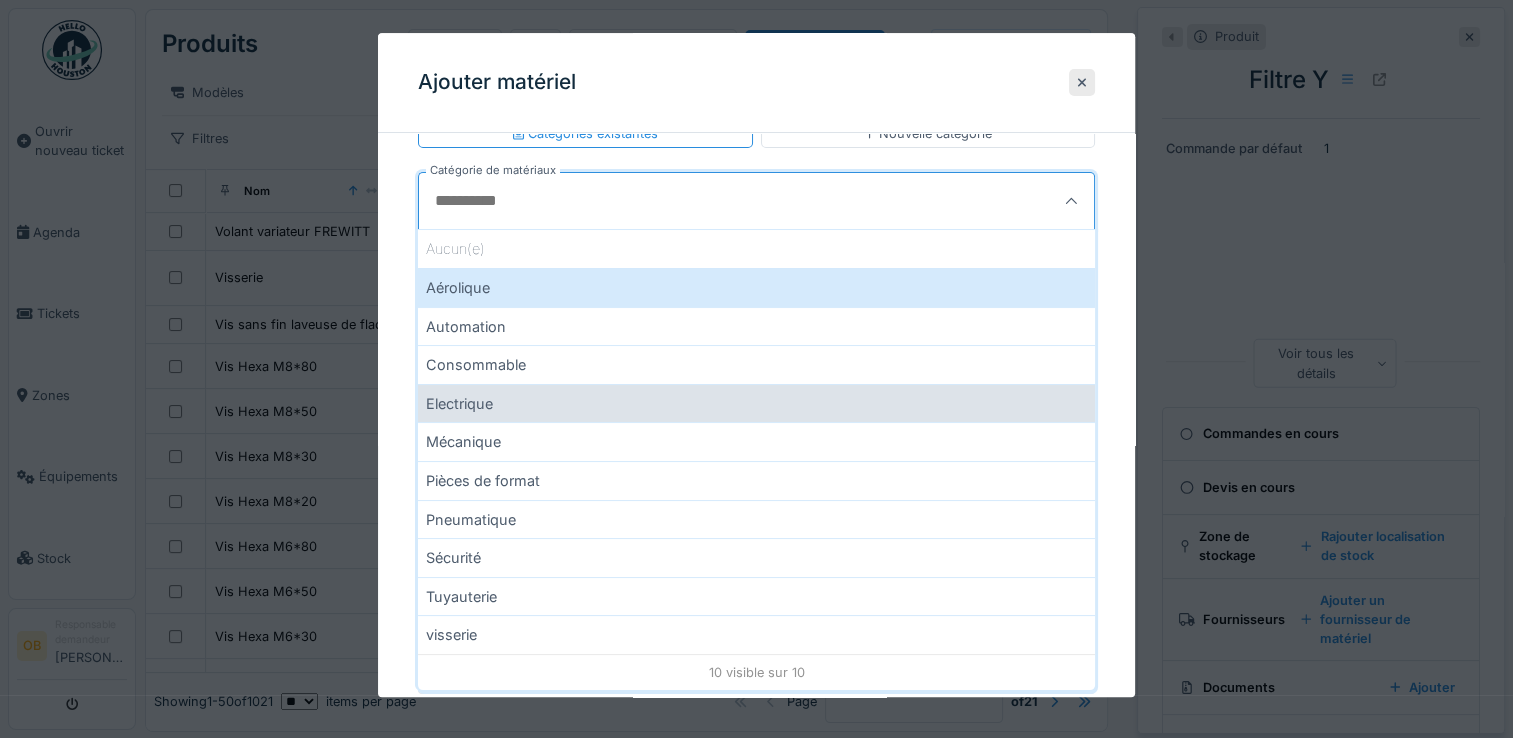 scroll, scrollTop: 133, scrollLeft: 0, axis: vertical 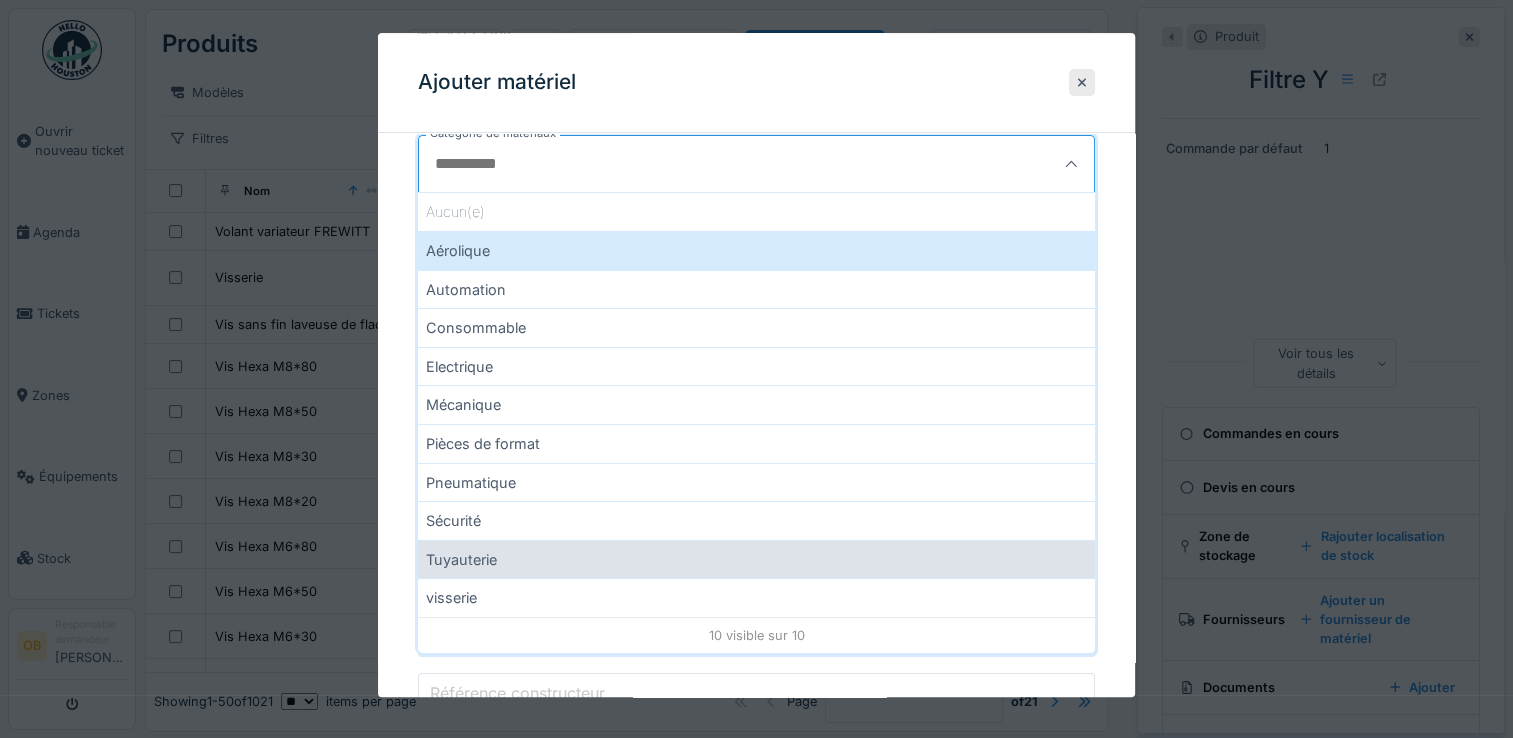 click on "Tuyauterie" at bounding box center [756, 559] 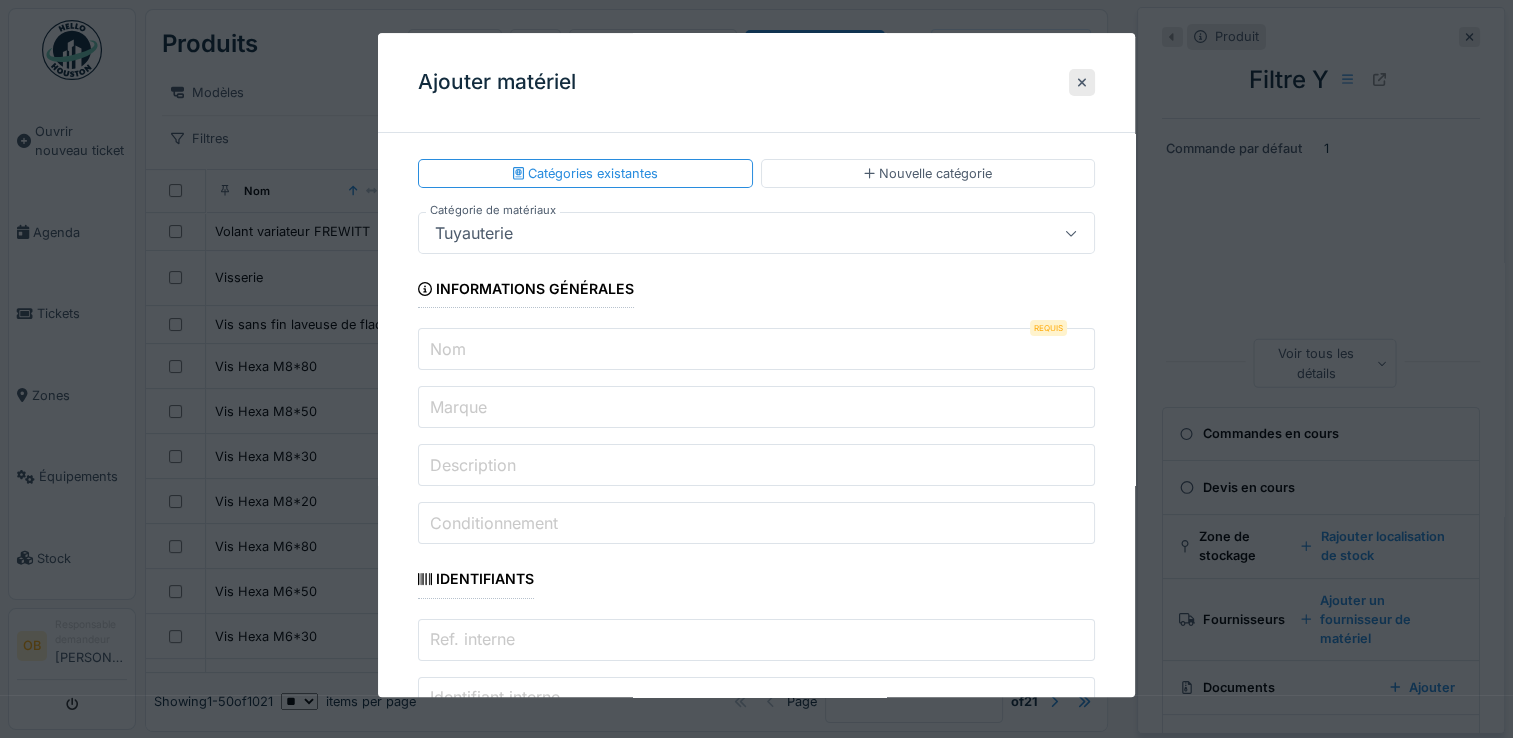 scroll, scrollTop: 0, scrollLeft: 0, axis: both 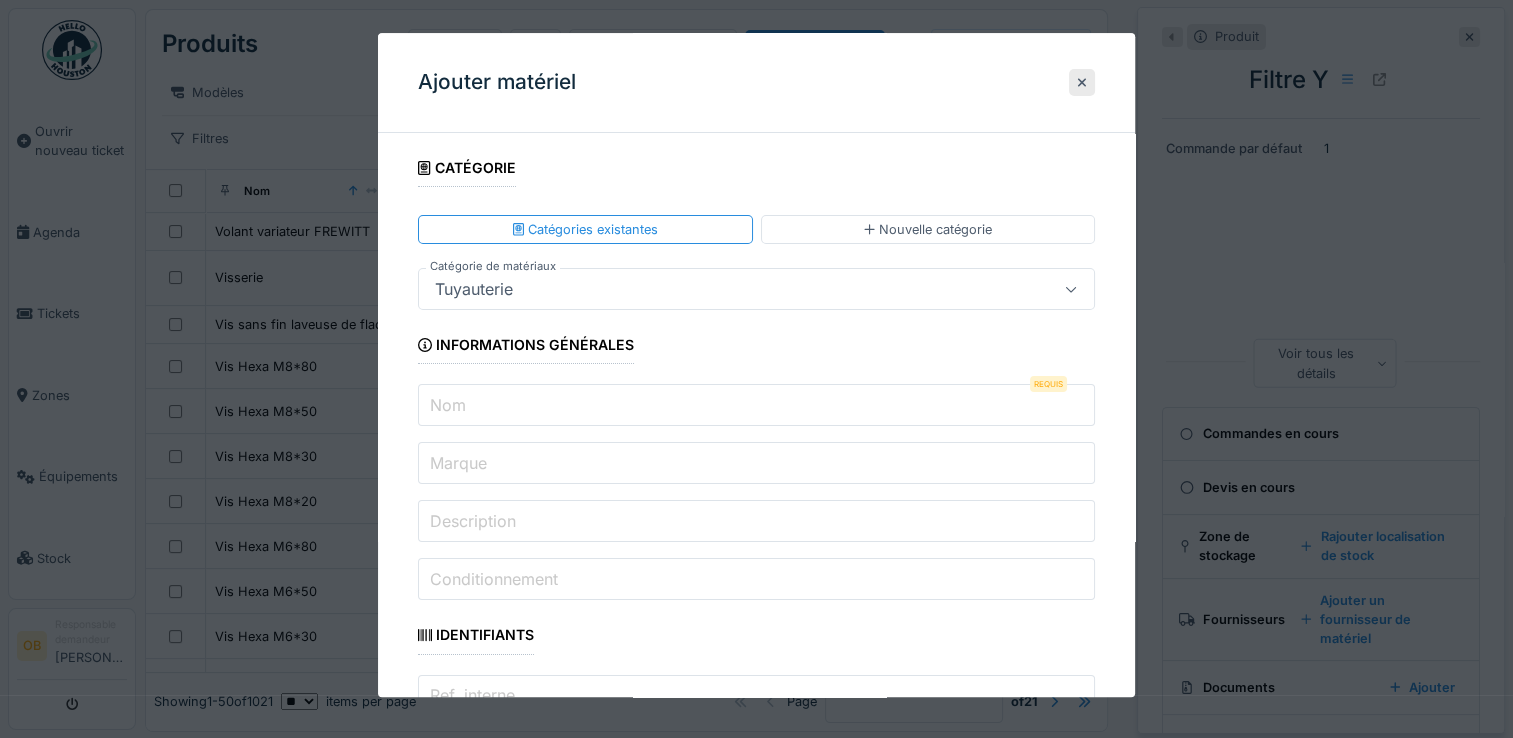 click on "Nom" at bounding box center (756, 406) 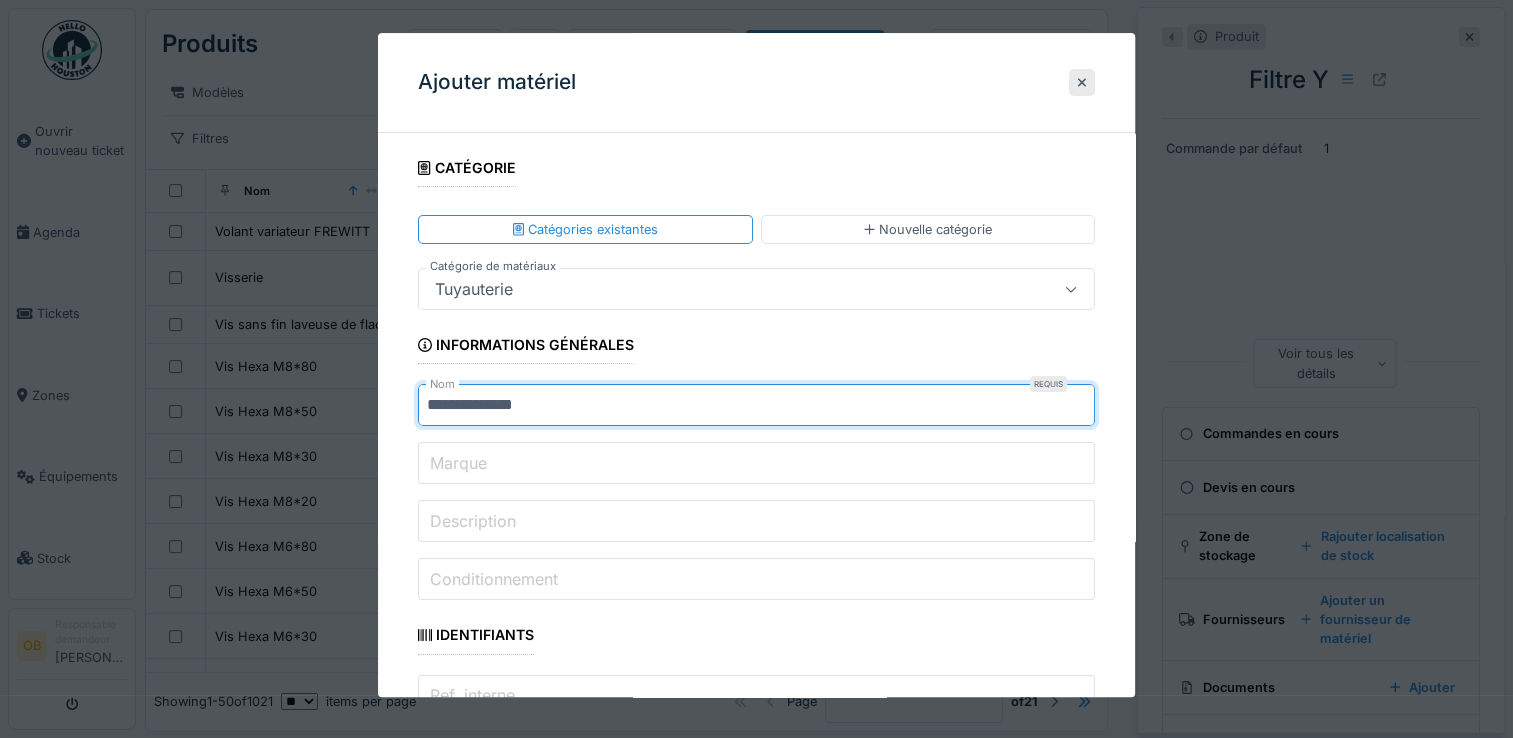 click on "**********" at bounding box center [756, 406] 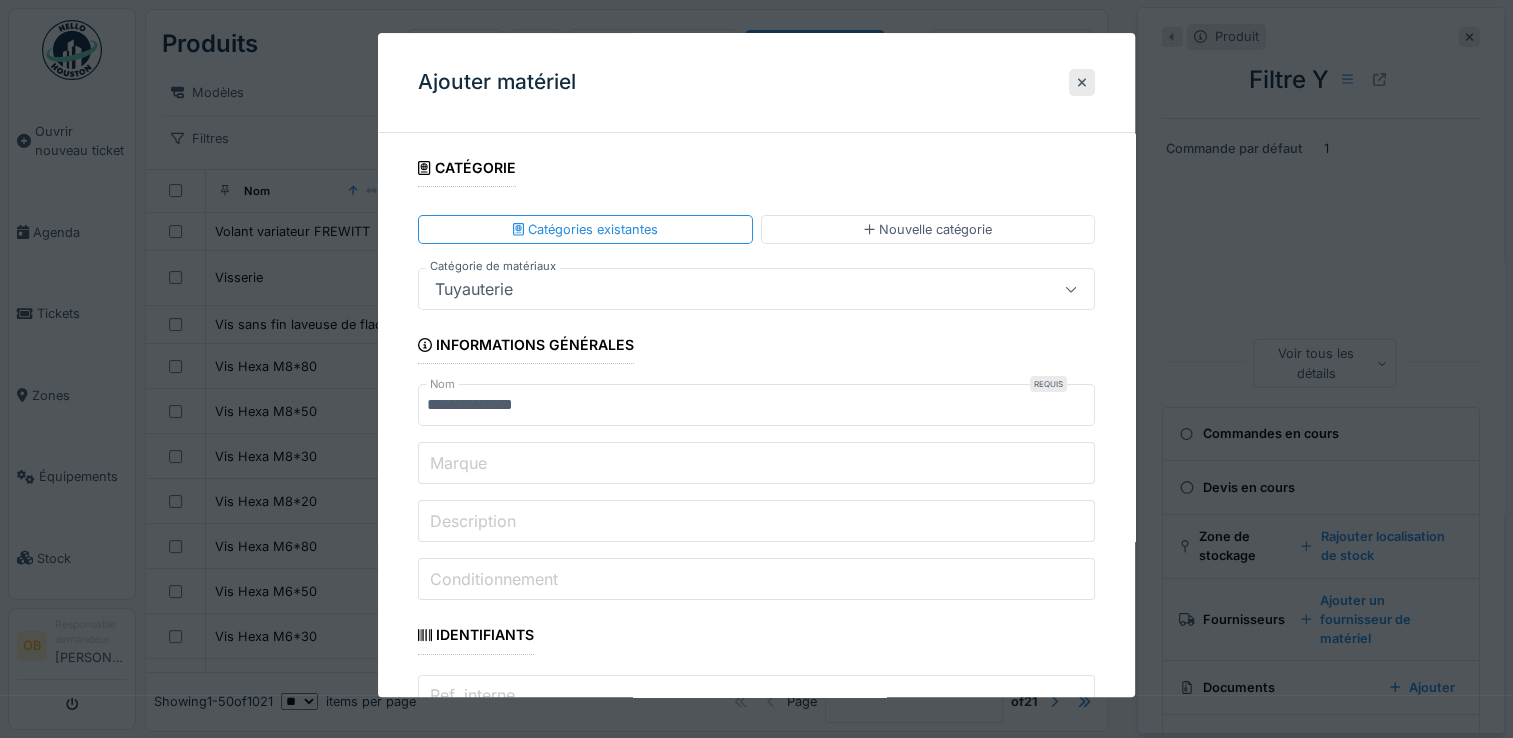 click on "Marque" at bounding box center (756, 464) 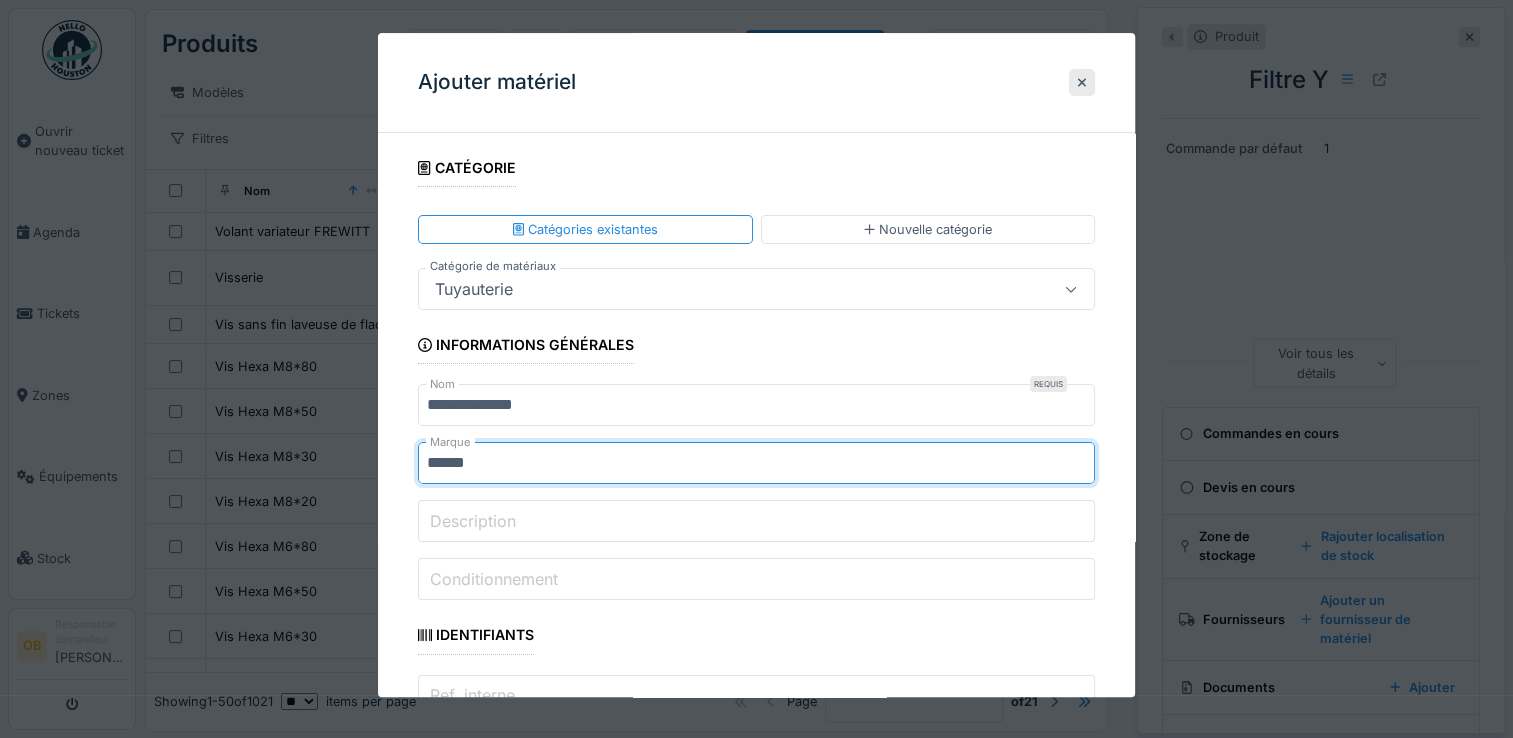 type on "******" 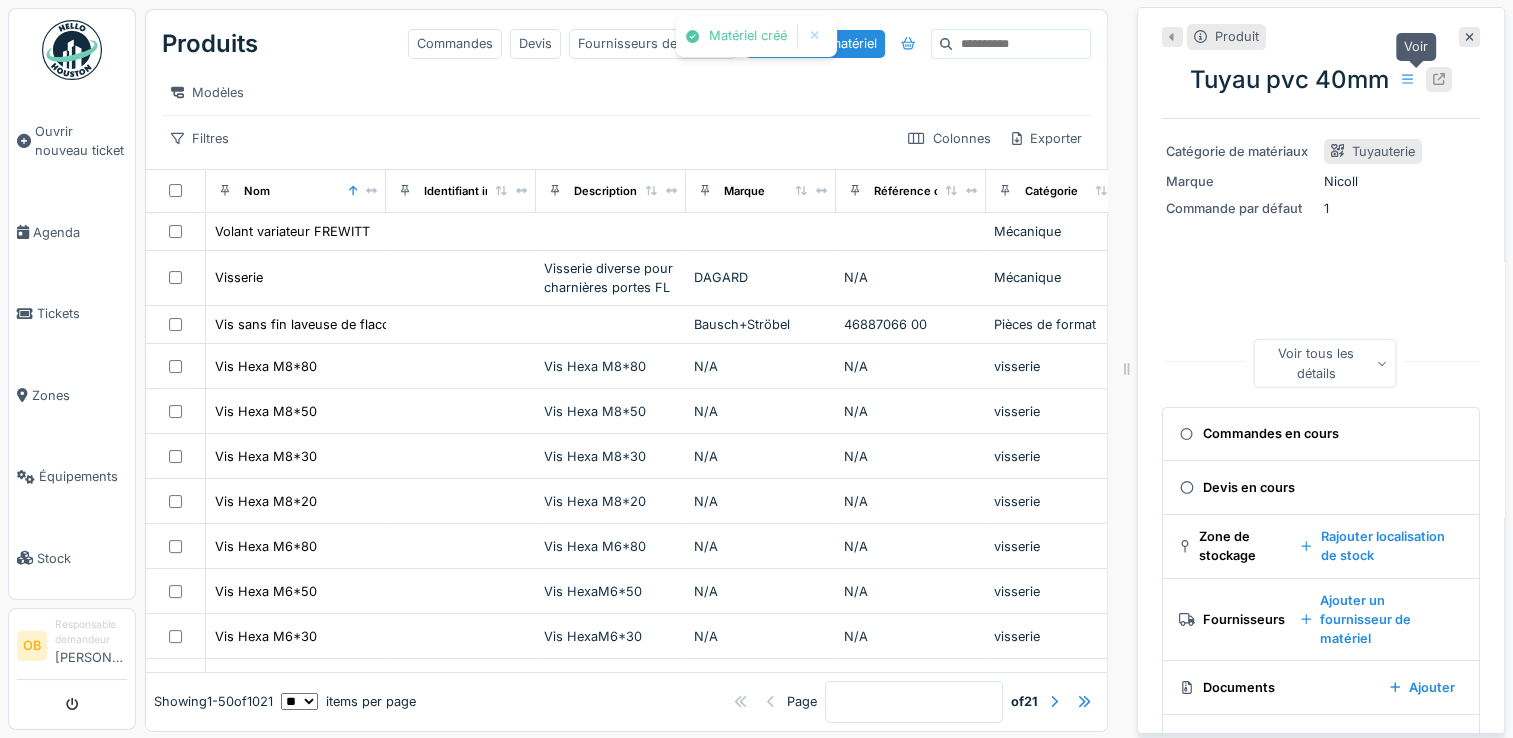 click at bounding box center (1439, 79) 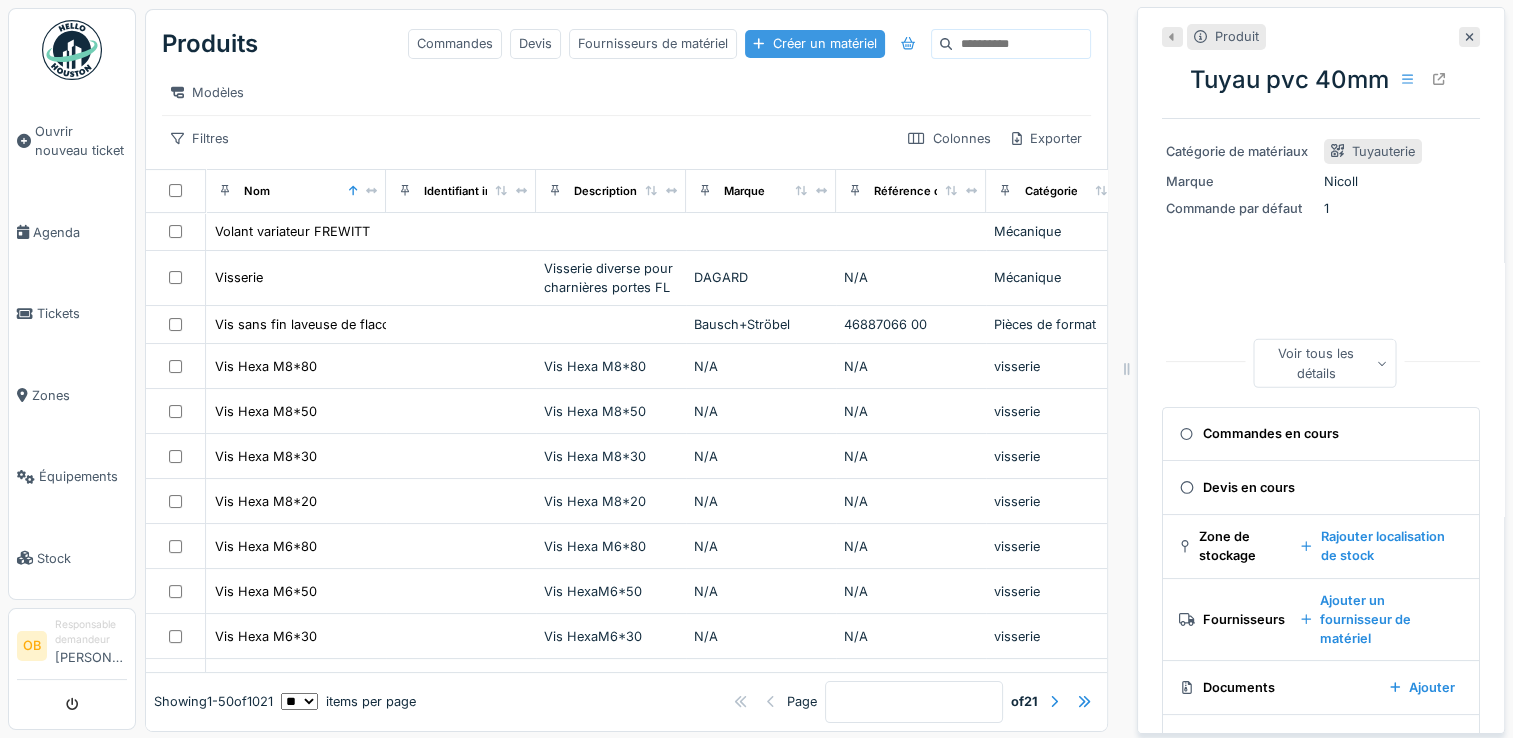 click on "Créer un matériel" at bounding box center [814, 43] 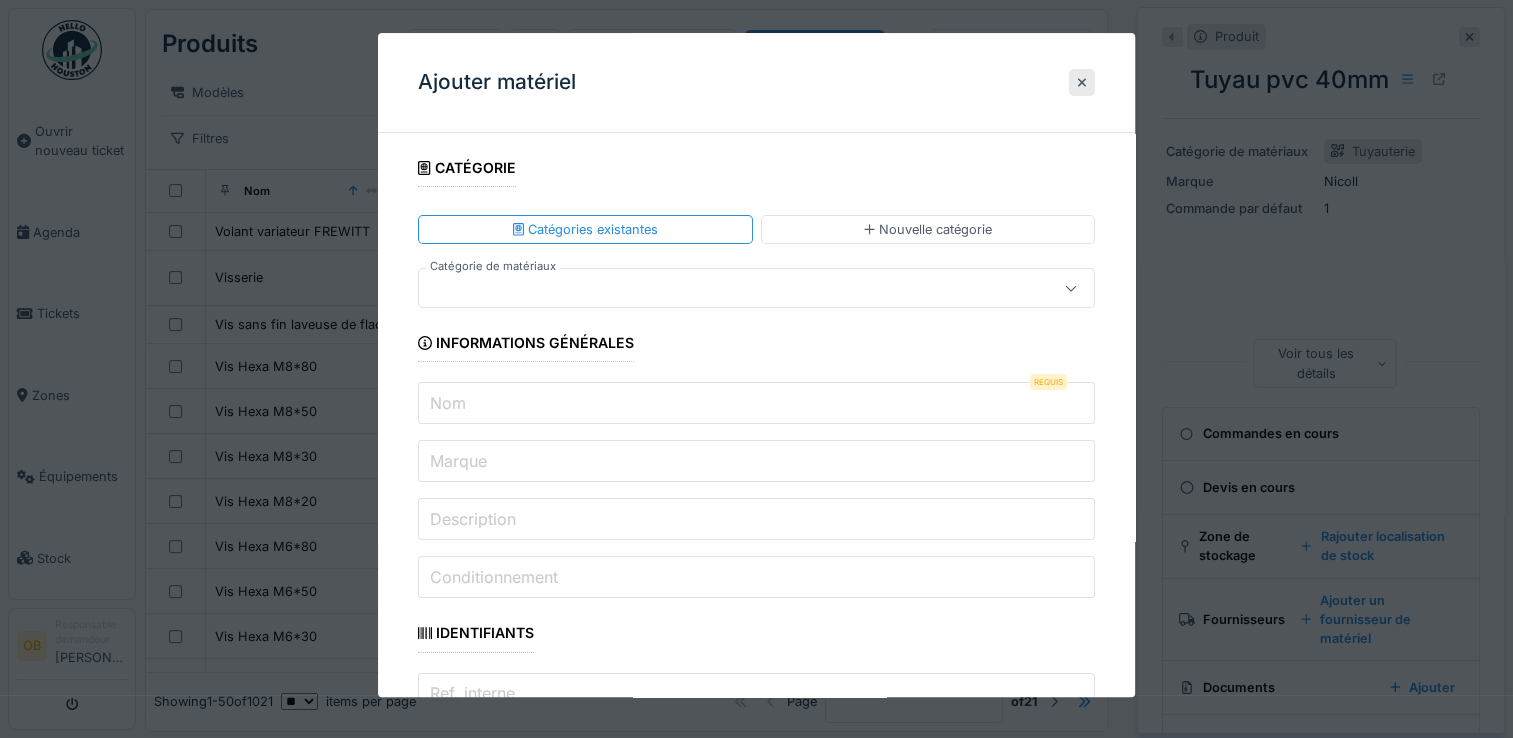click at bounding box center [722, 289] 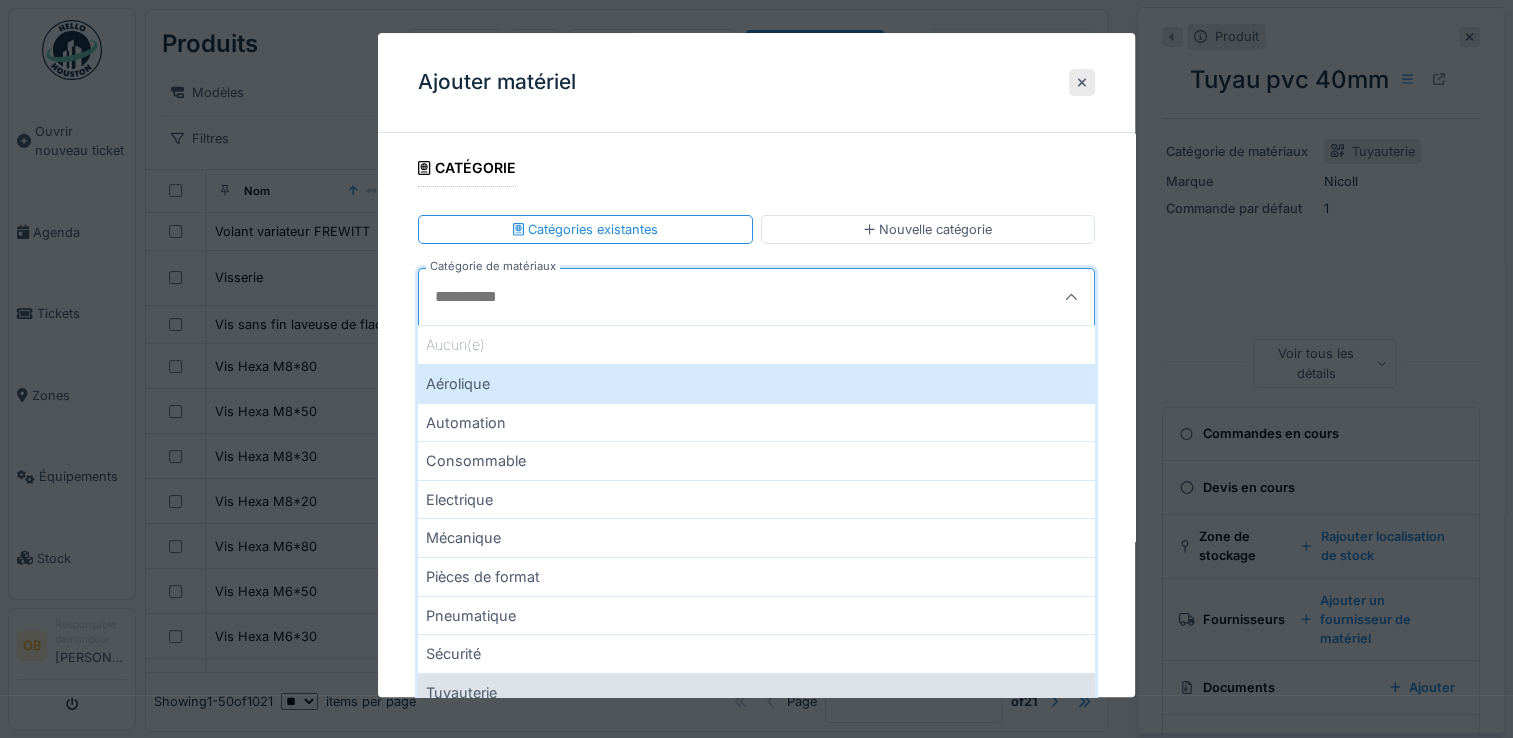 click on "Tuyauterie" at bounding box center [756, 692] 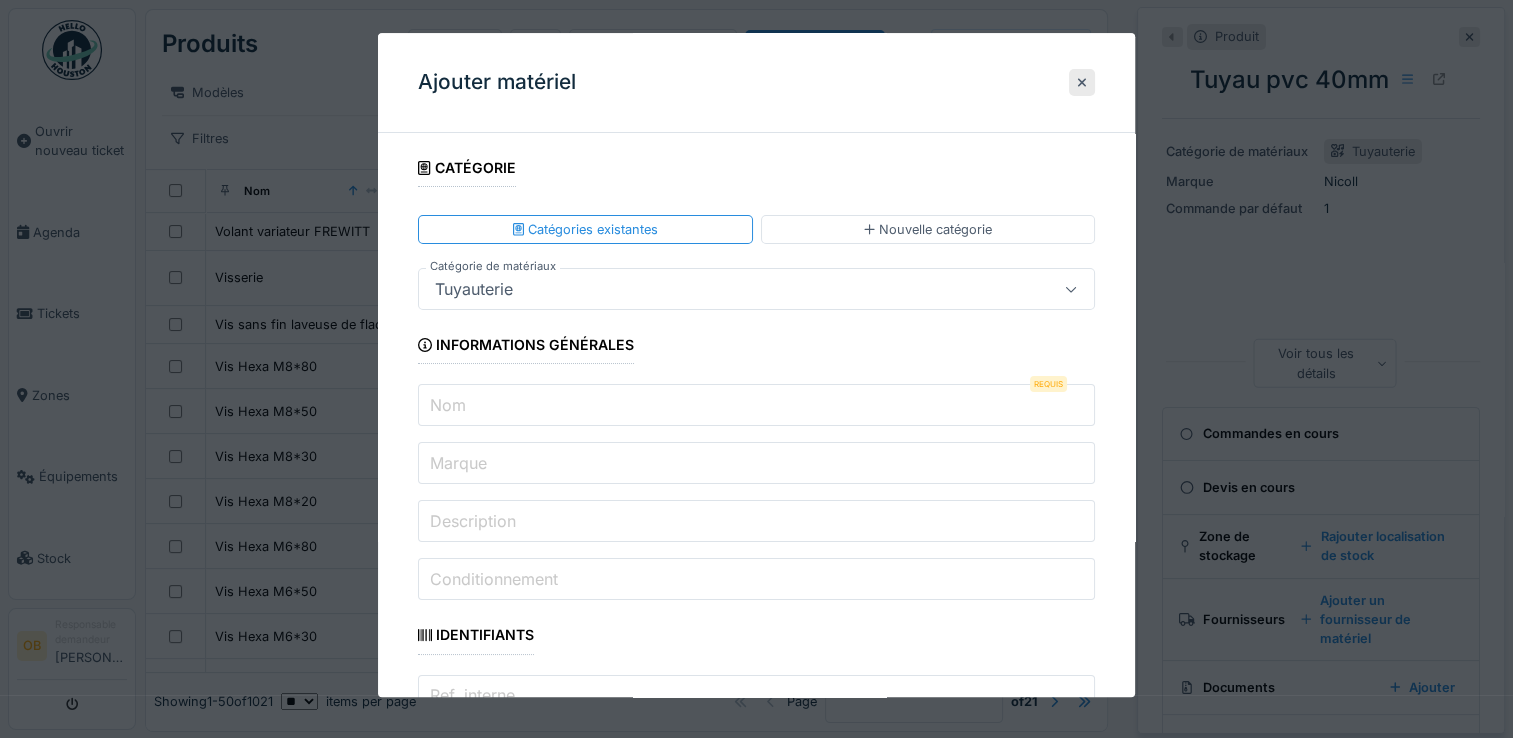 click on "Nom" at bounding box center (756, 406) 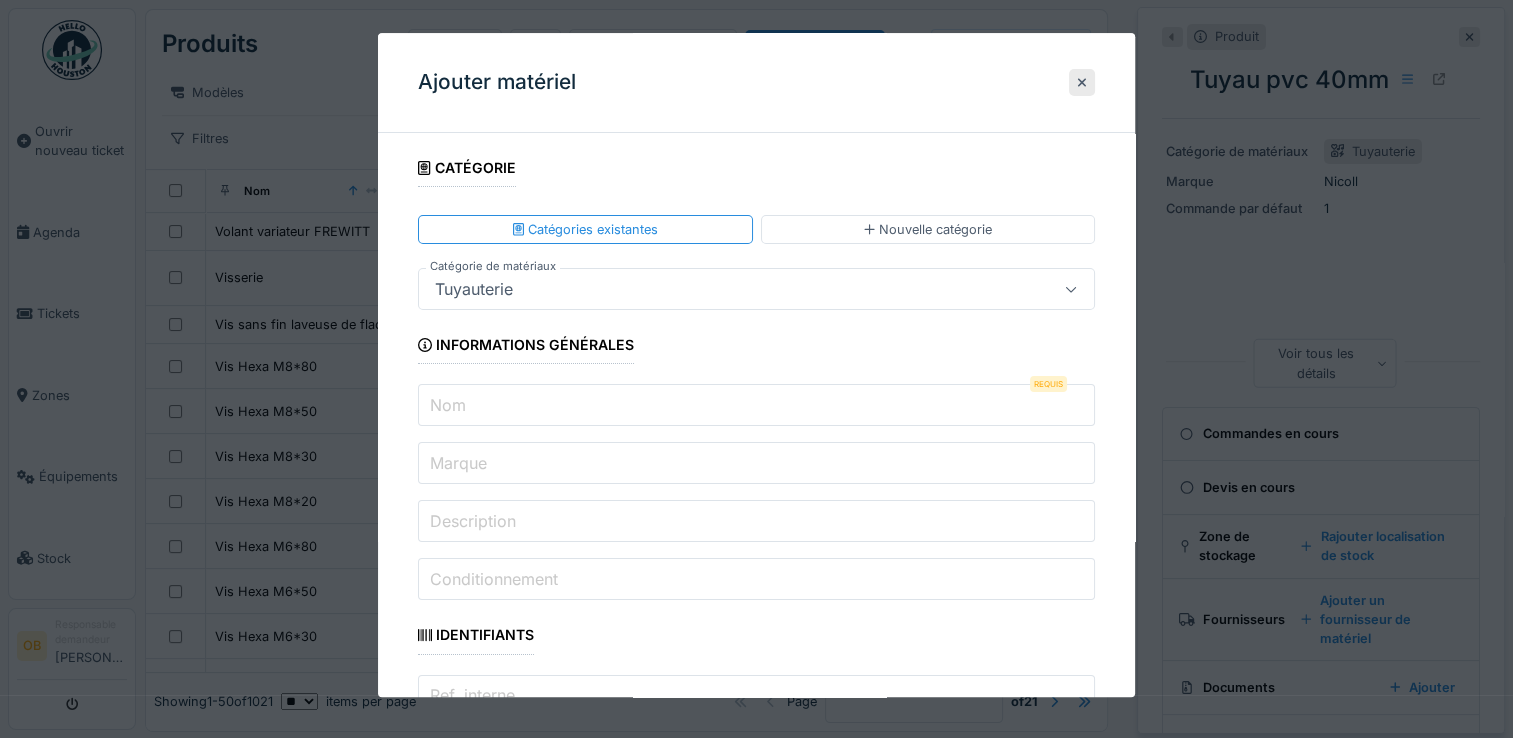 type on "**********" 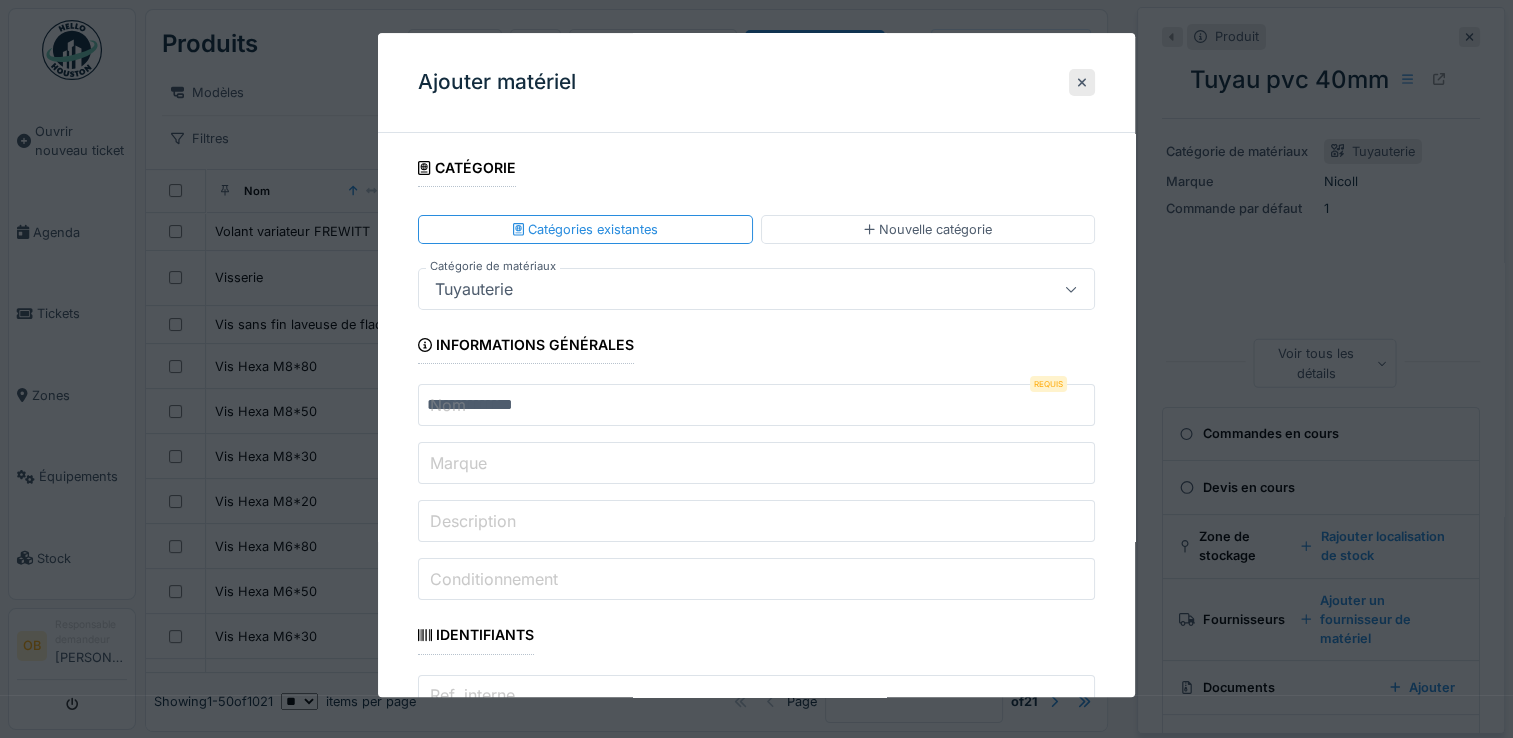 type on "******" 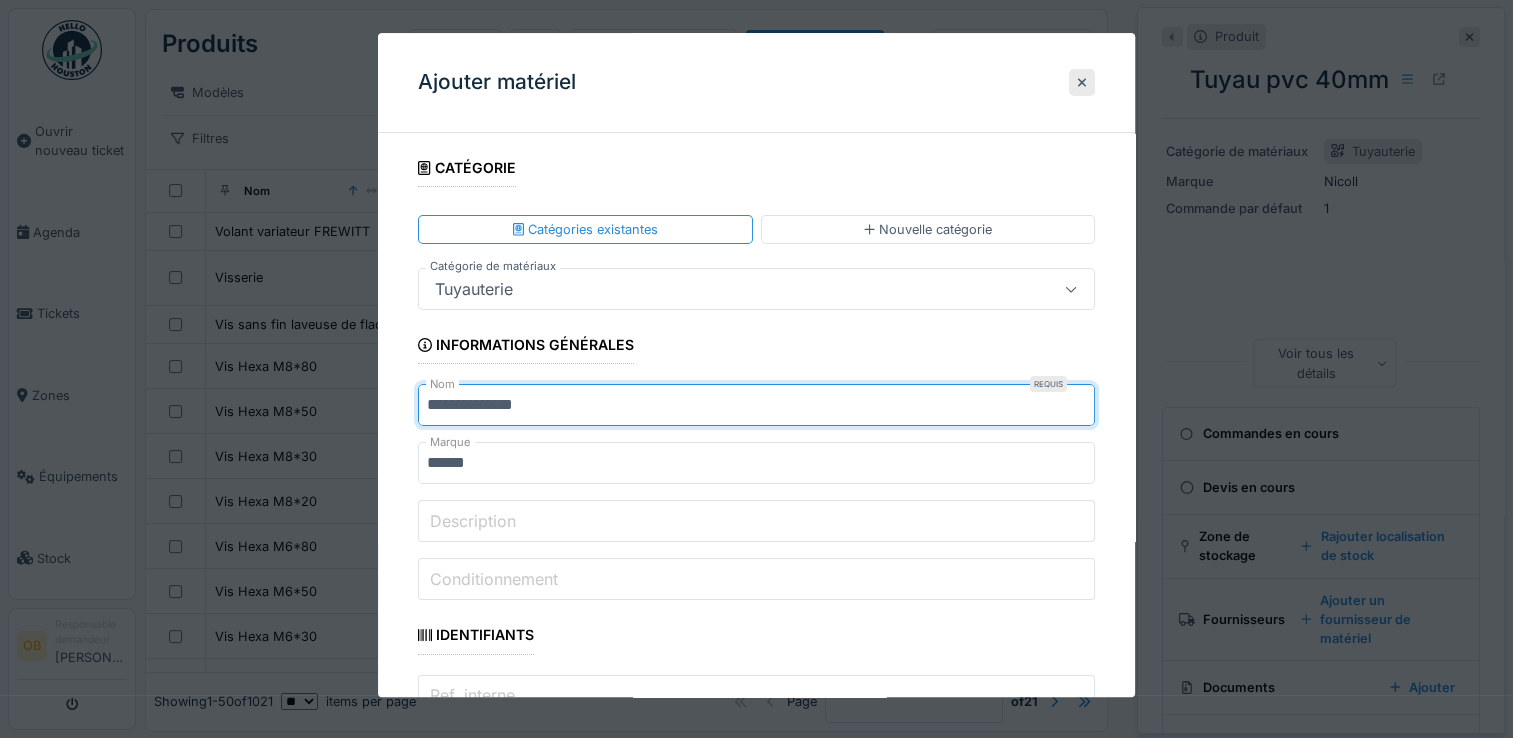 click on "**********" at bounding box center [756, 406] 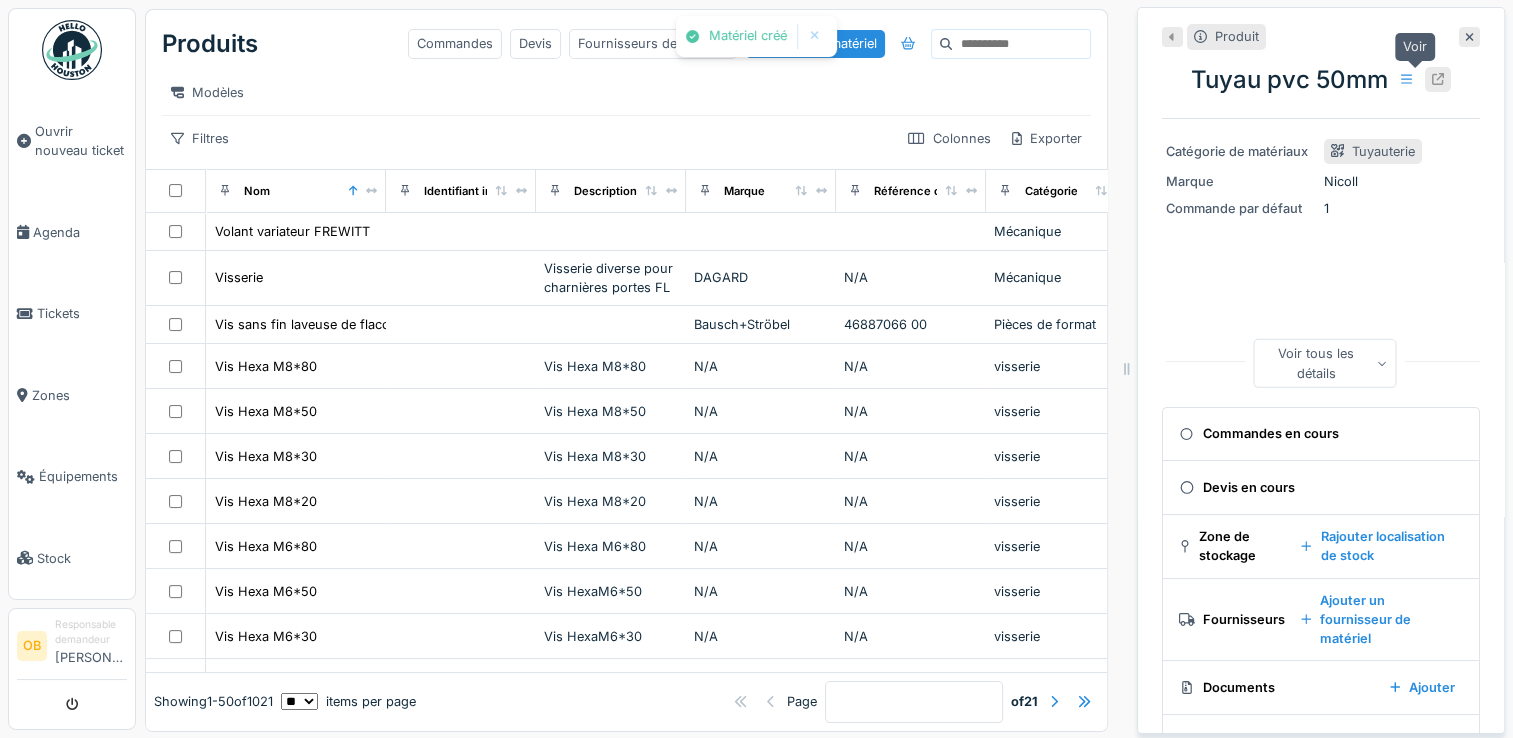 click 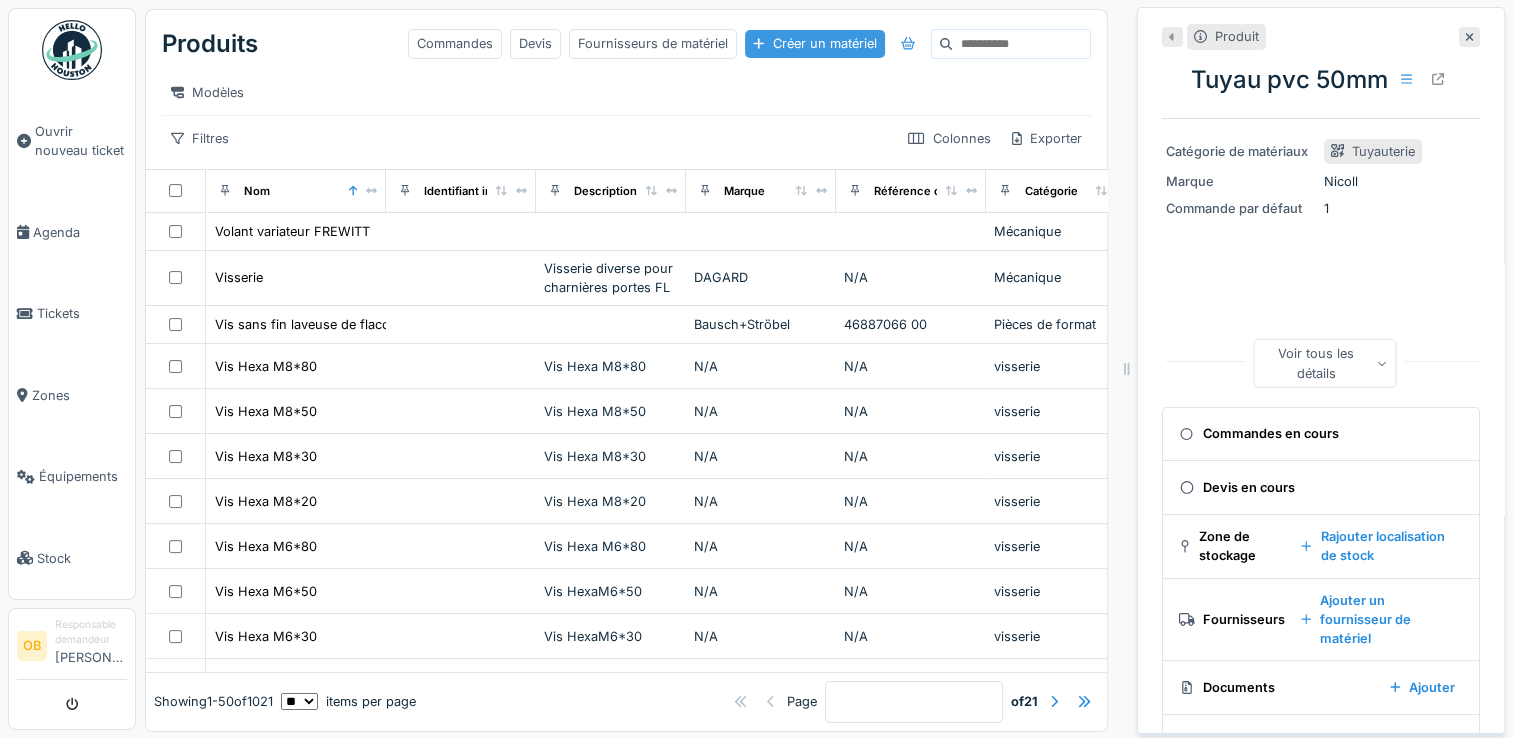 click on "Créer un matériel" at bounding box center [814, 43] 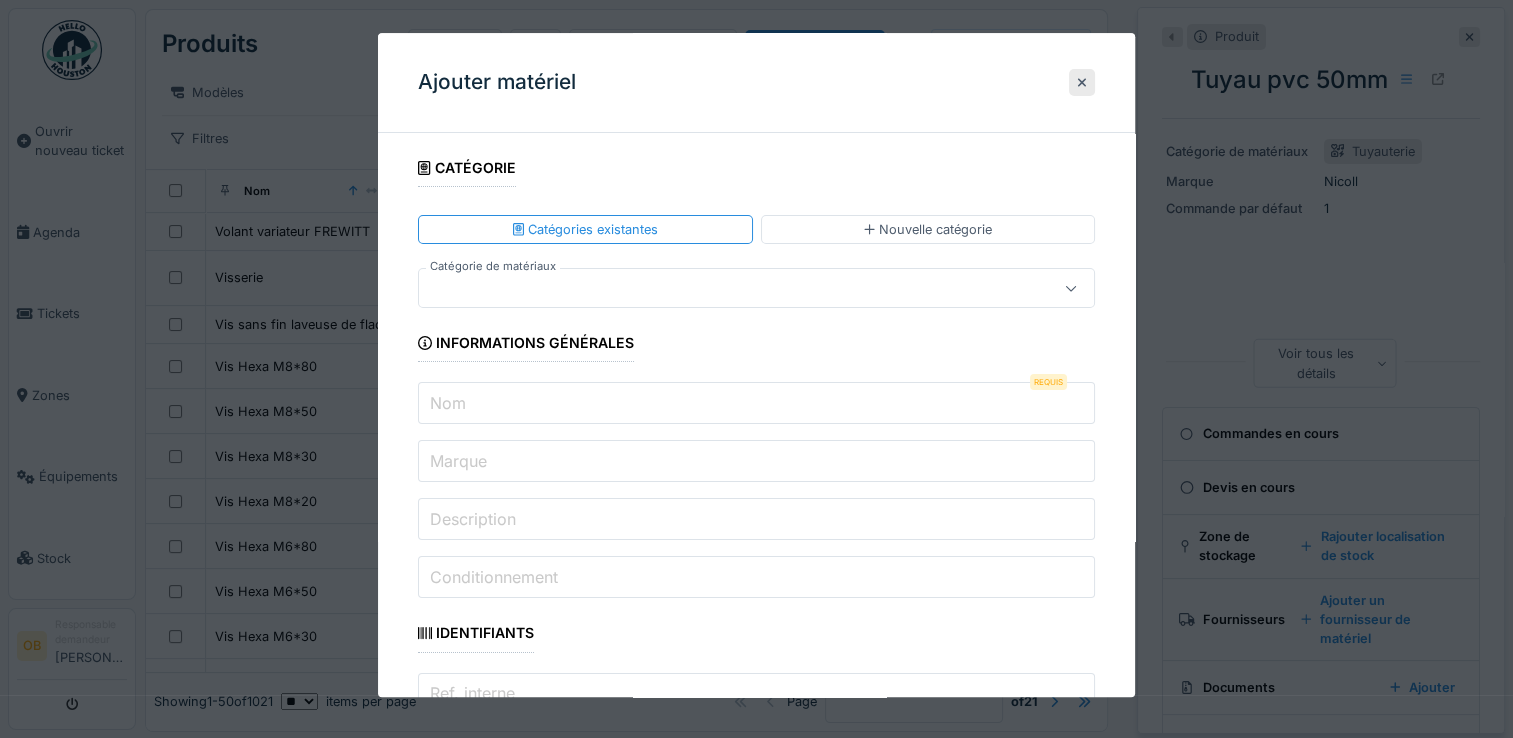 click on "Nom" at bounding box center (756, 404) 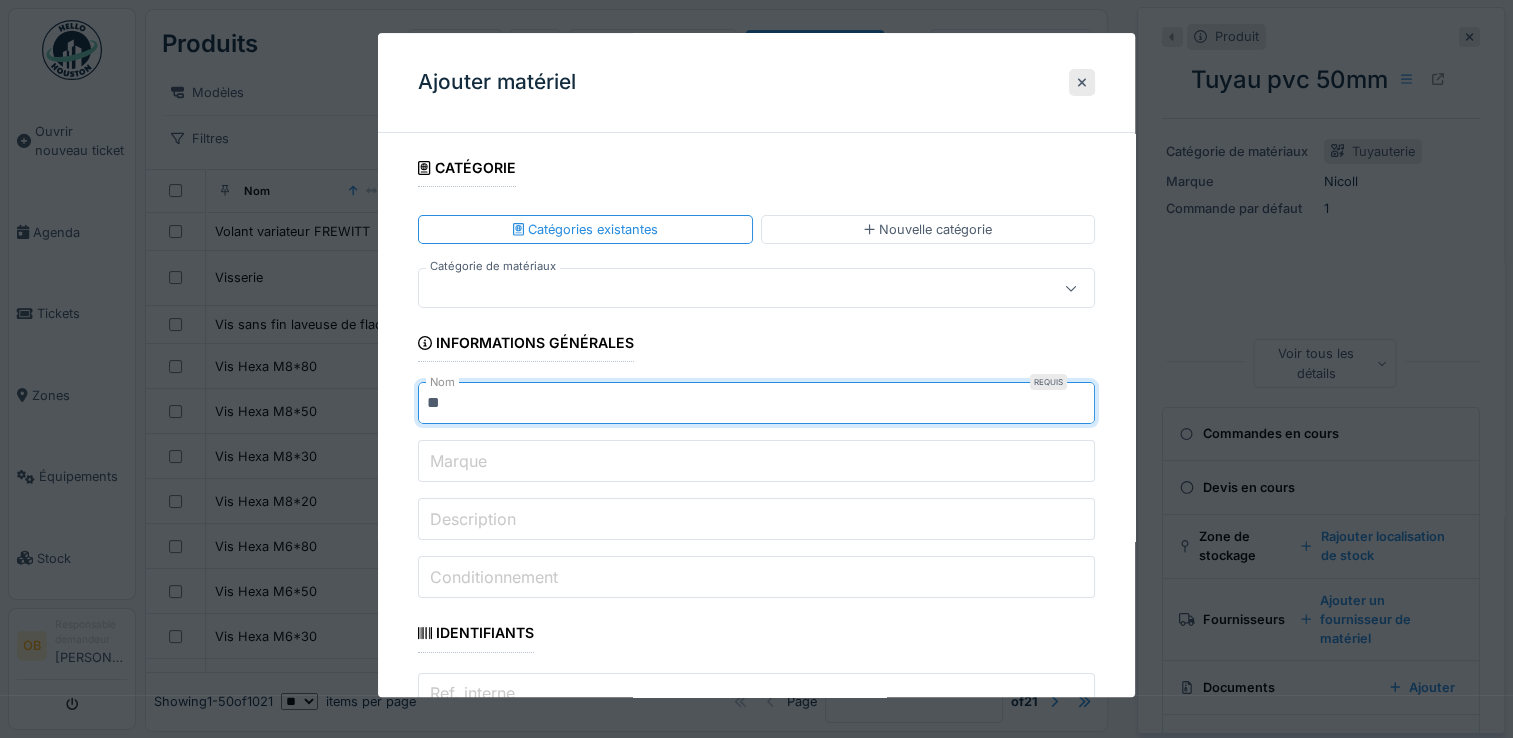 type on "*" 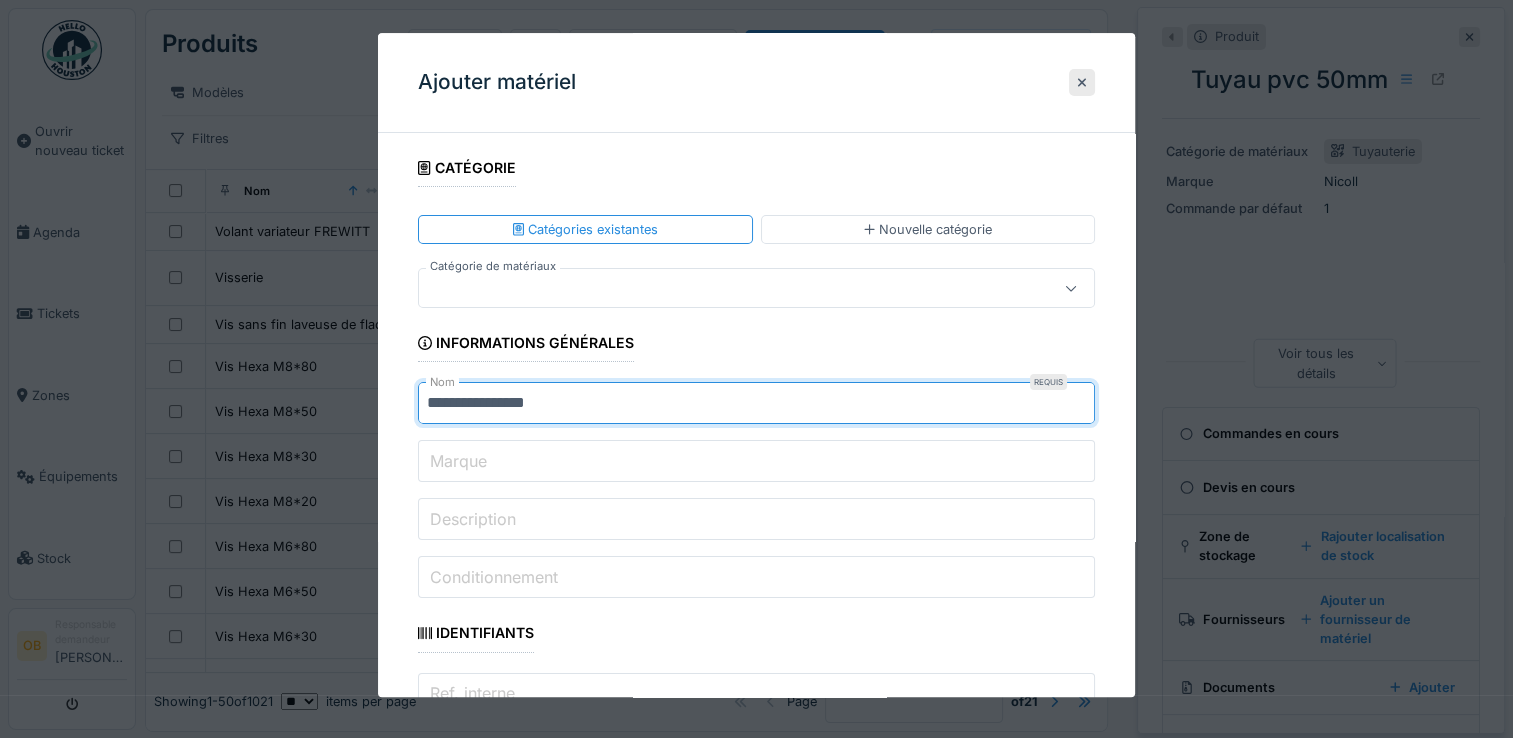 type on "**********" 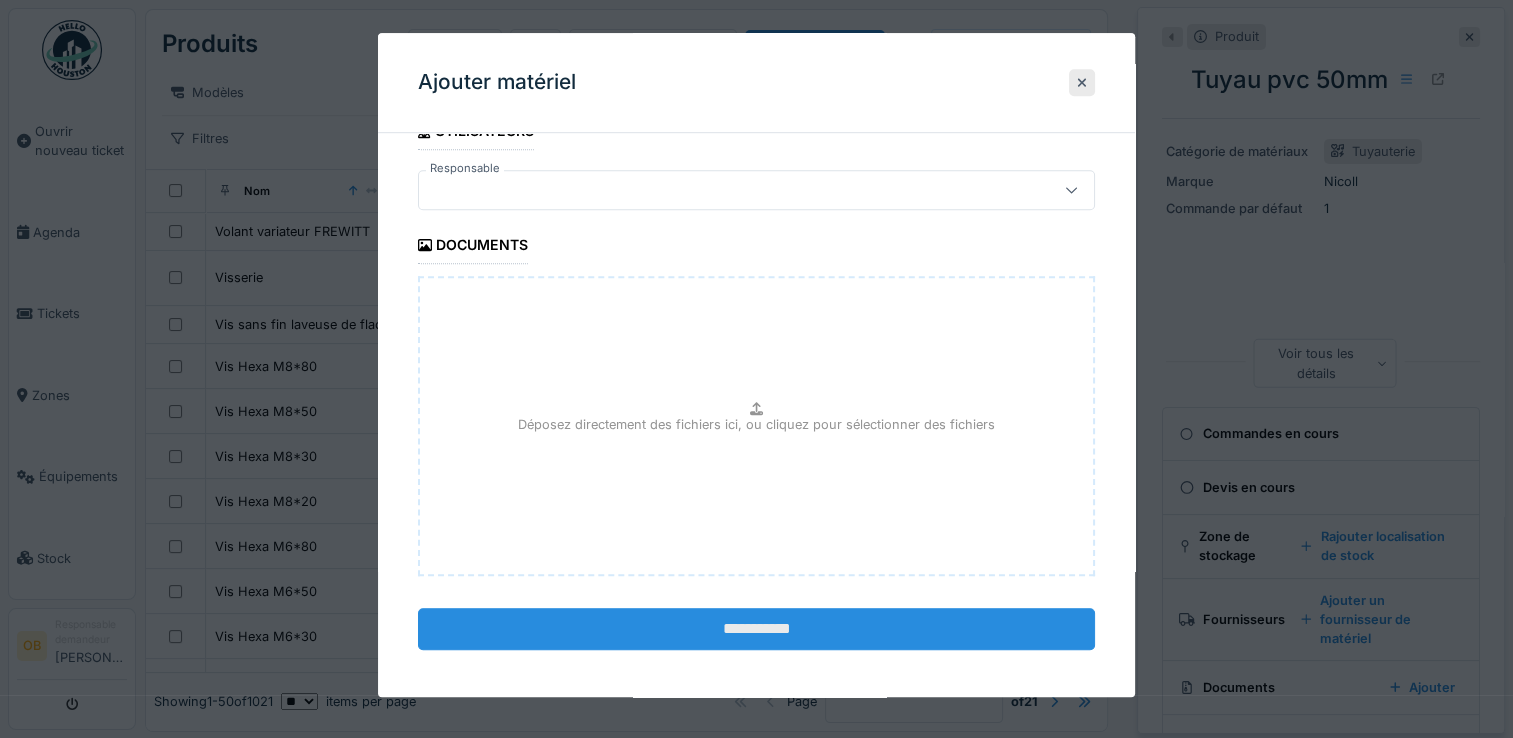 scroll, scrollTop: 1241, scrollLeft: 0, axis: vertical 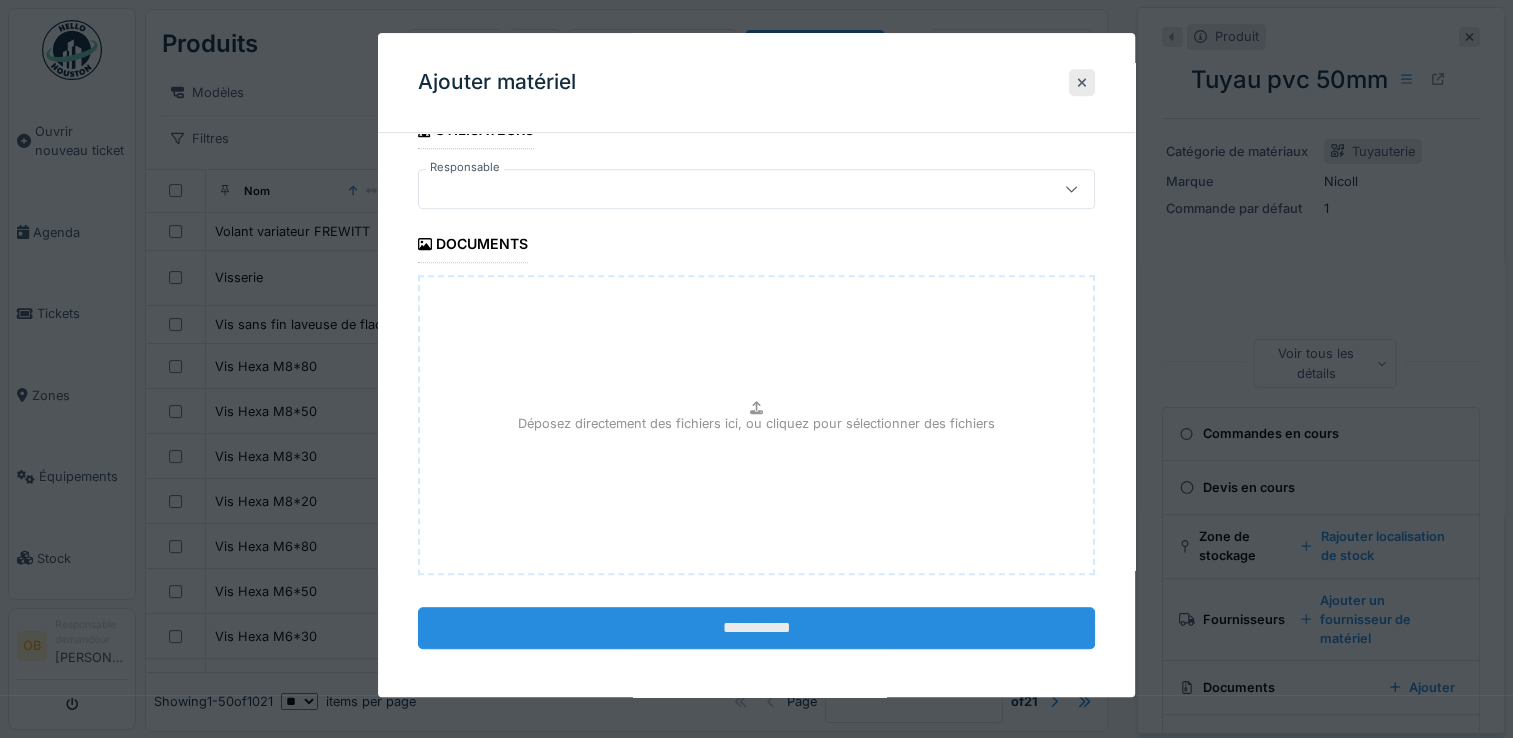 click on "**********" at bounding box center [756, 628] 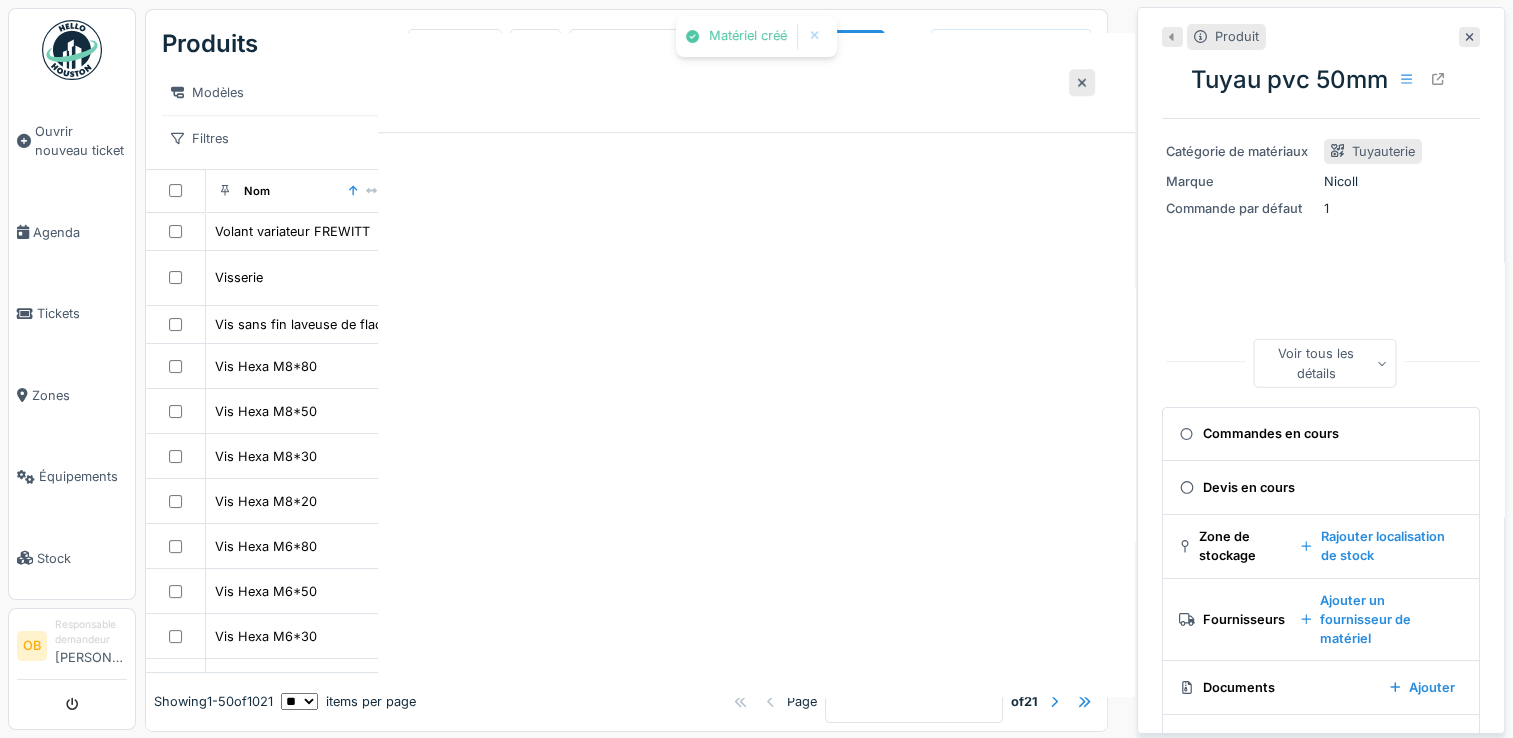 scroll, scrollTop: 0, scrollLeft: 0, axis: both 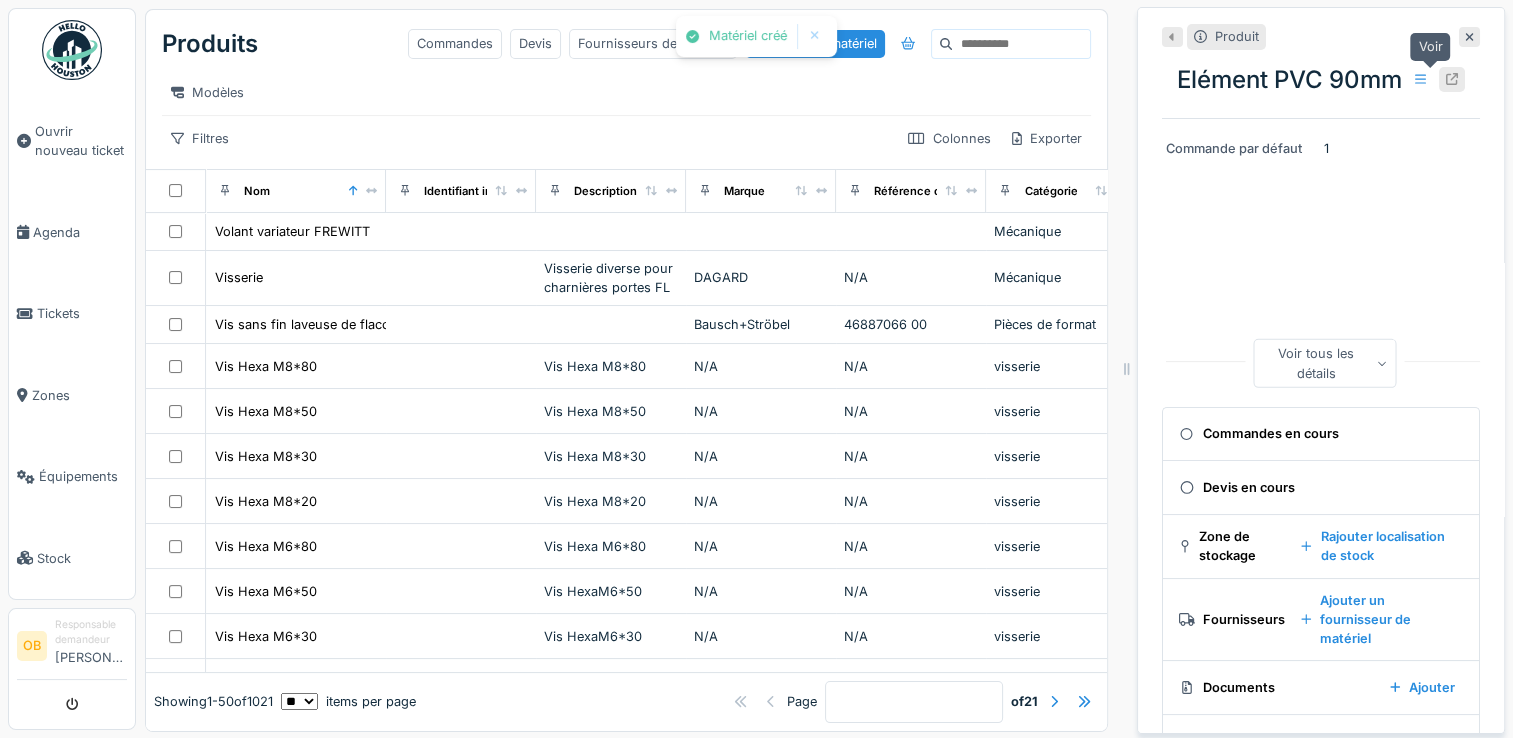 click at bounding box center (1452, 79) 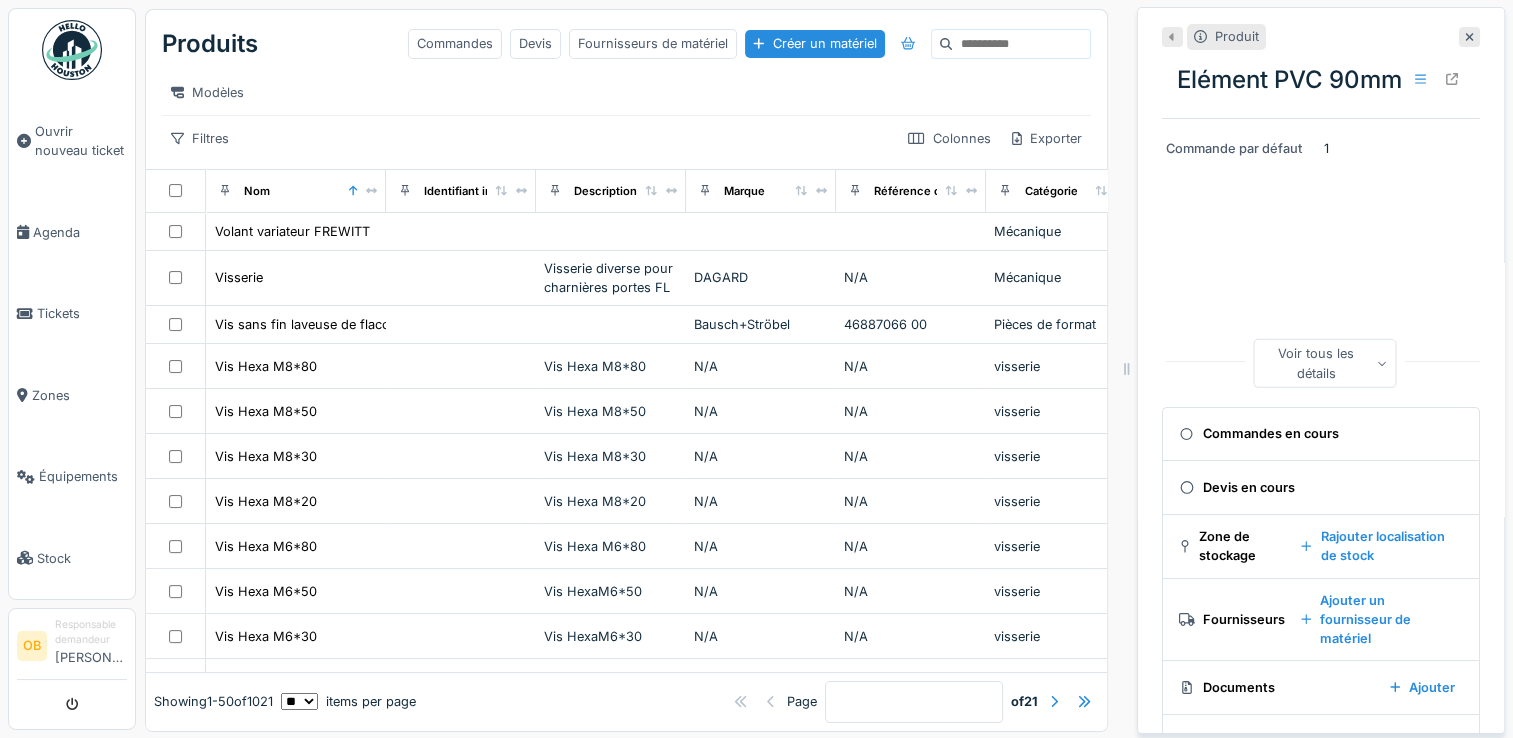 click at bounding box center [1021, 44] 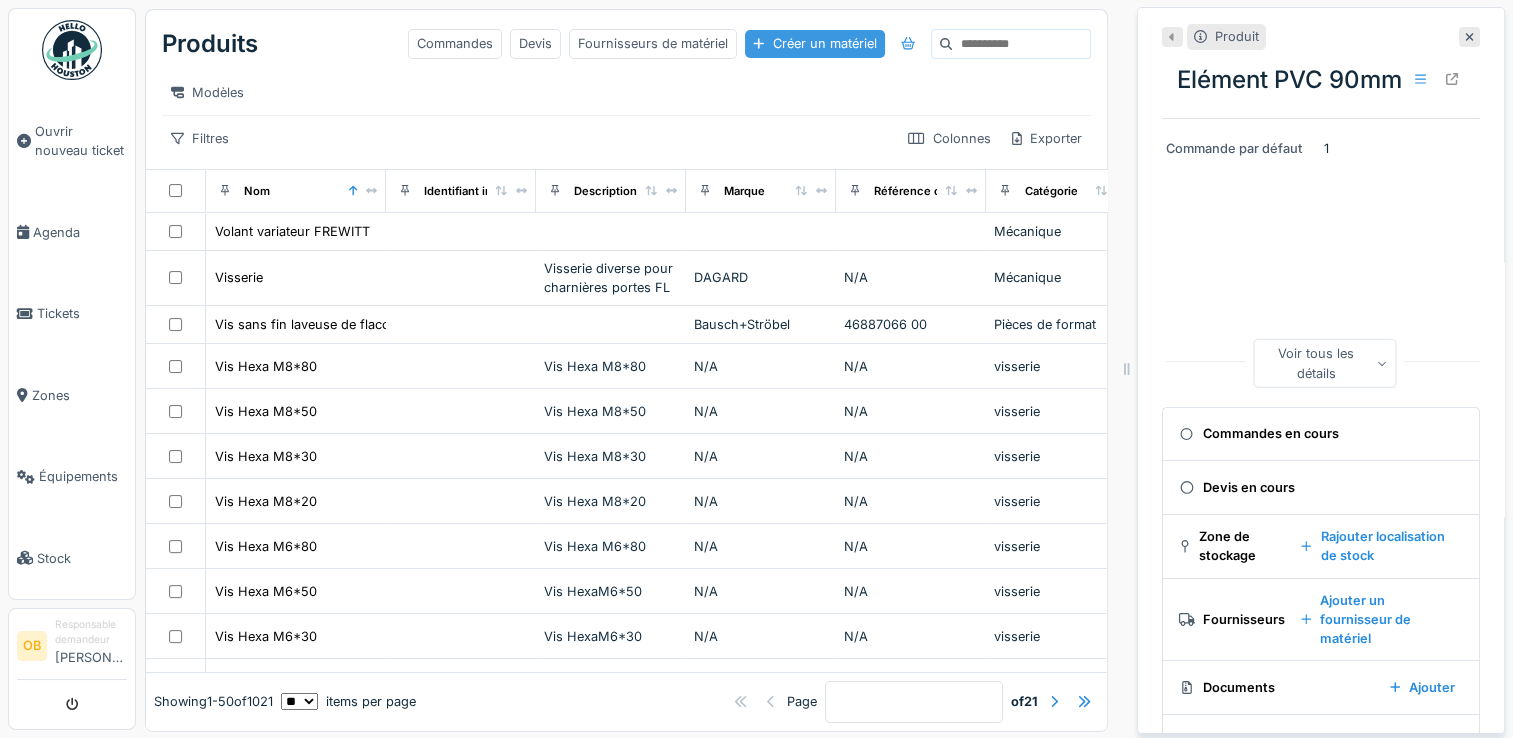 click on "Créer un matériel" at bounding box center [814, 43] 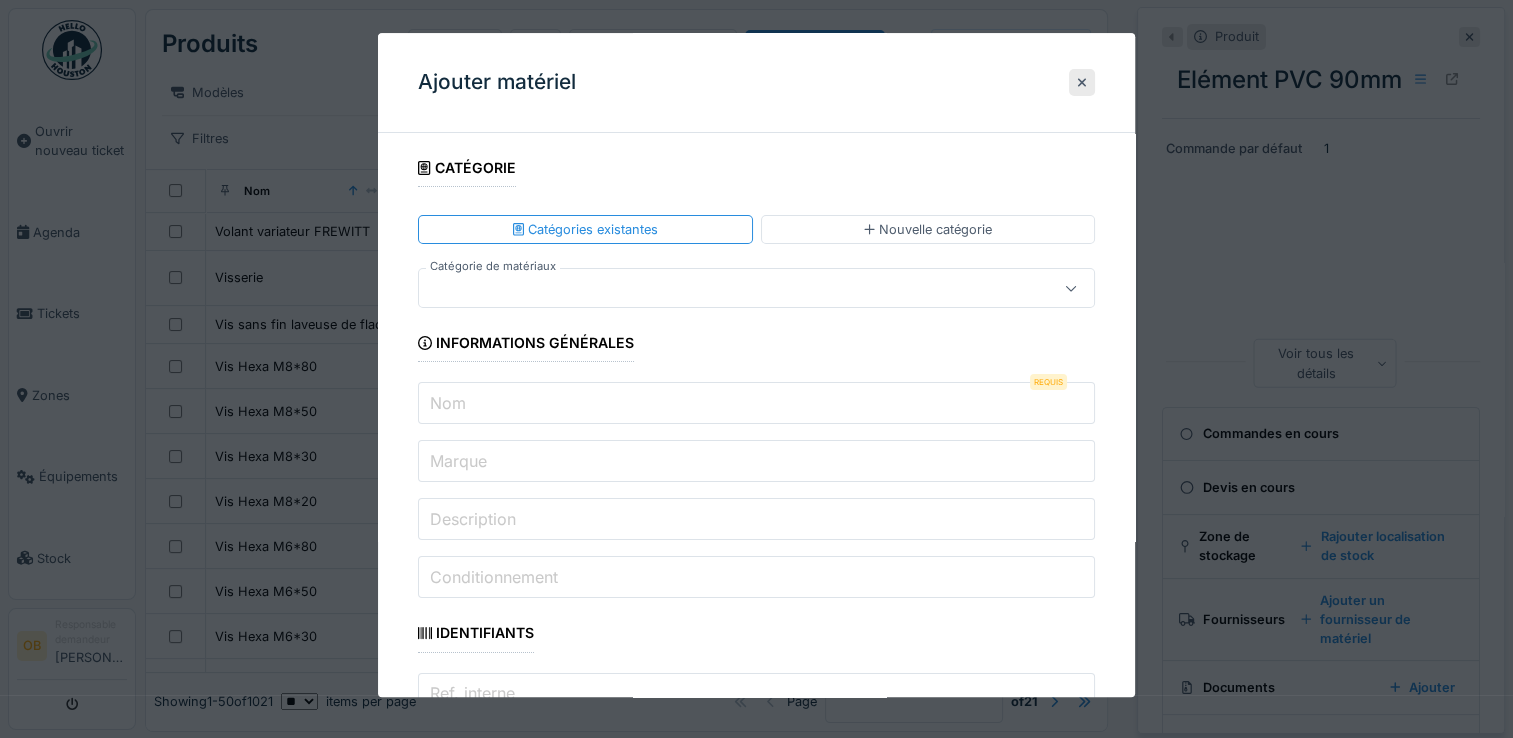 drag, startPoint x: 543, startPoint y: 250, endPoint x: 536, endPoint y: 263, distance: 14.764823 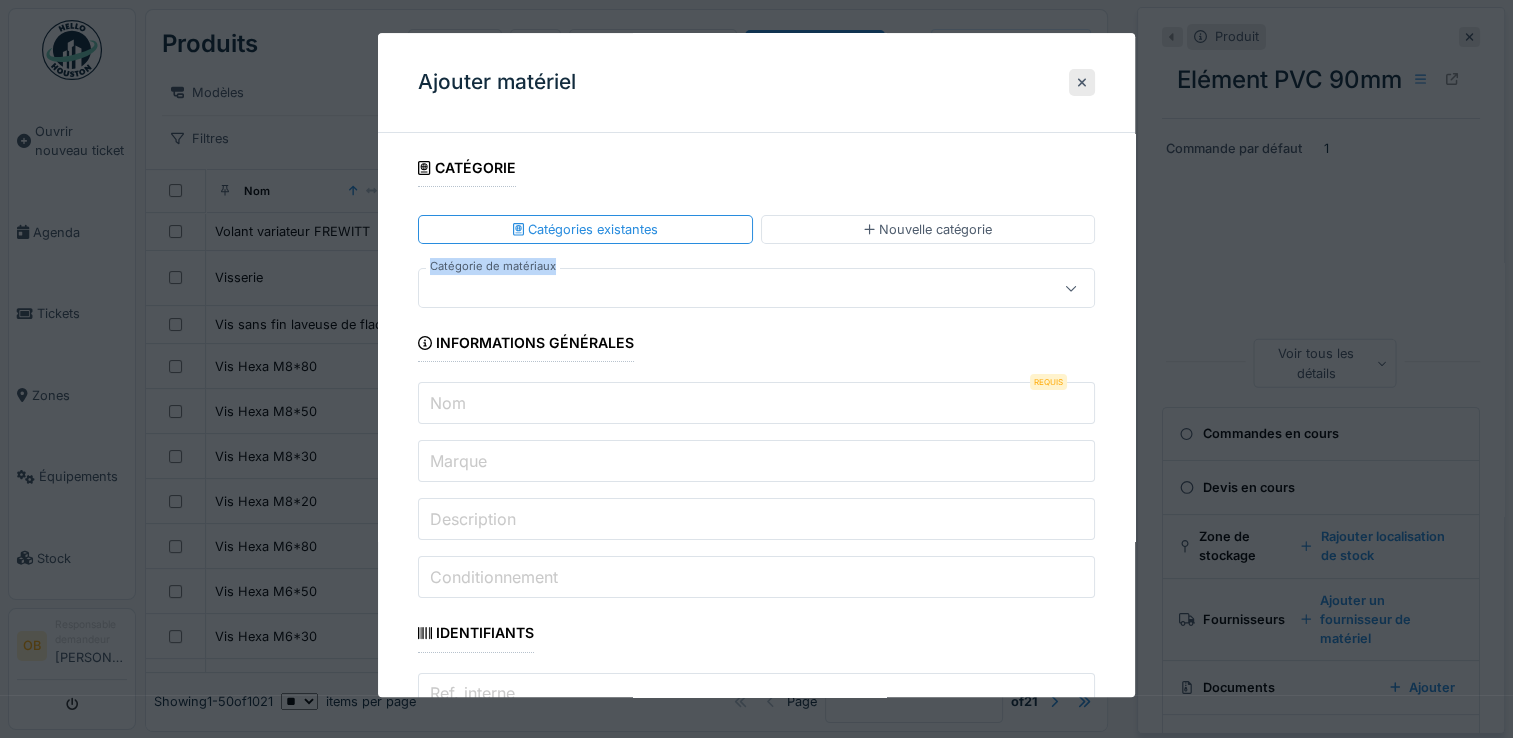 drag, startPoint x: 536, startPoint y: 263, endPoint x: 536, endPoint y: 291, distance: 28 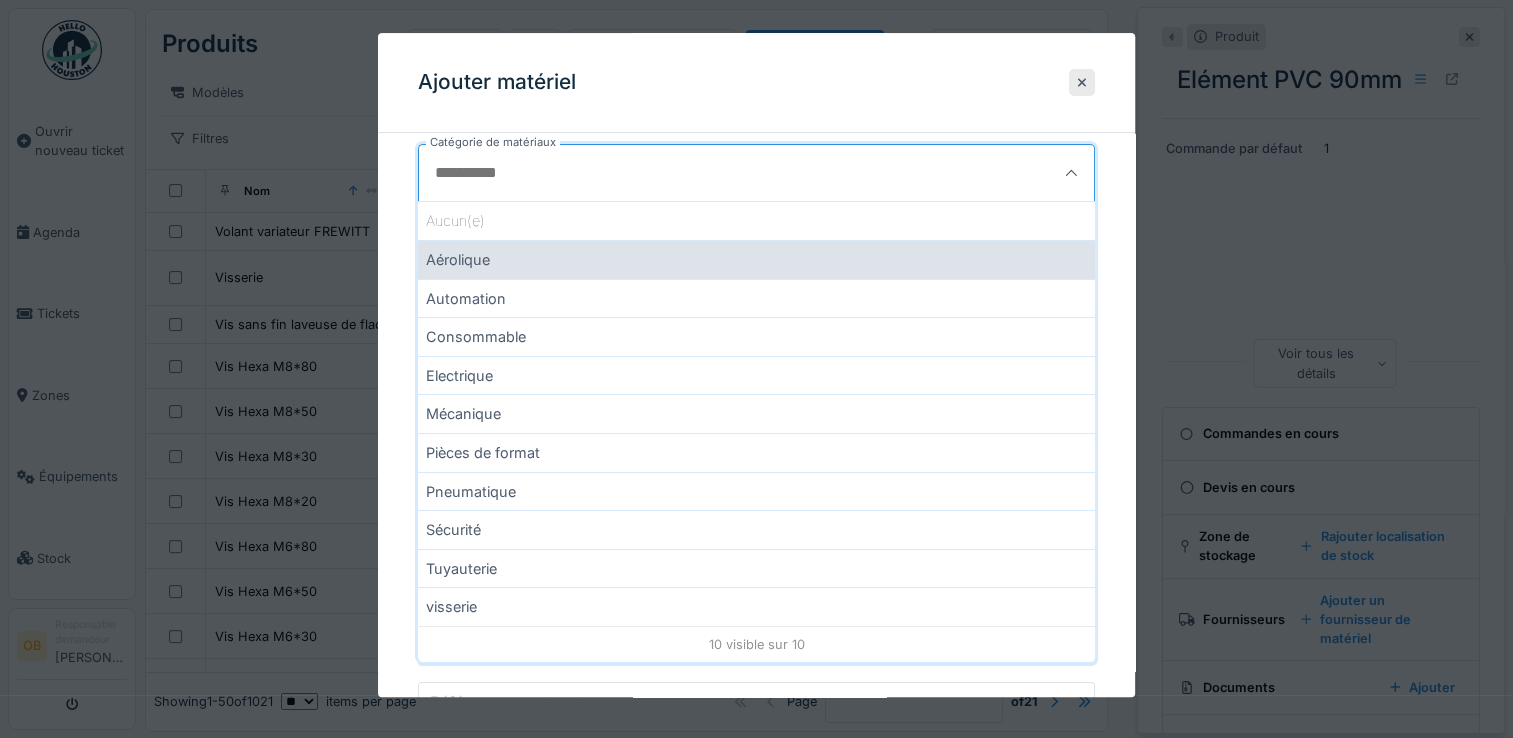 scroll, scrollTop: 133, scrollLeft: 0, axis: vertical 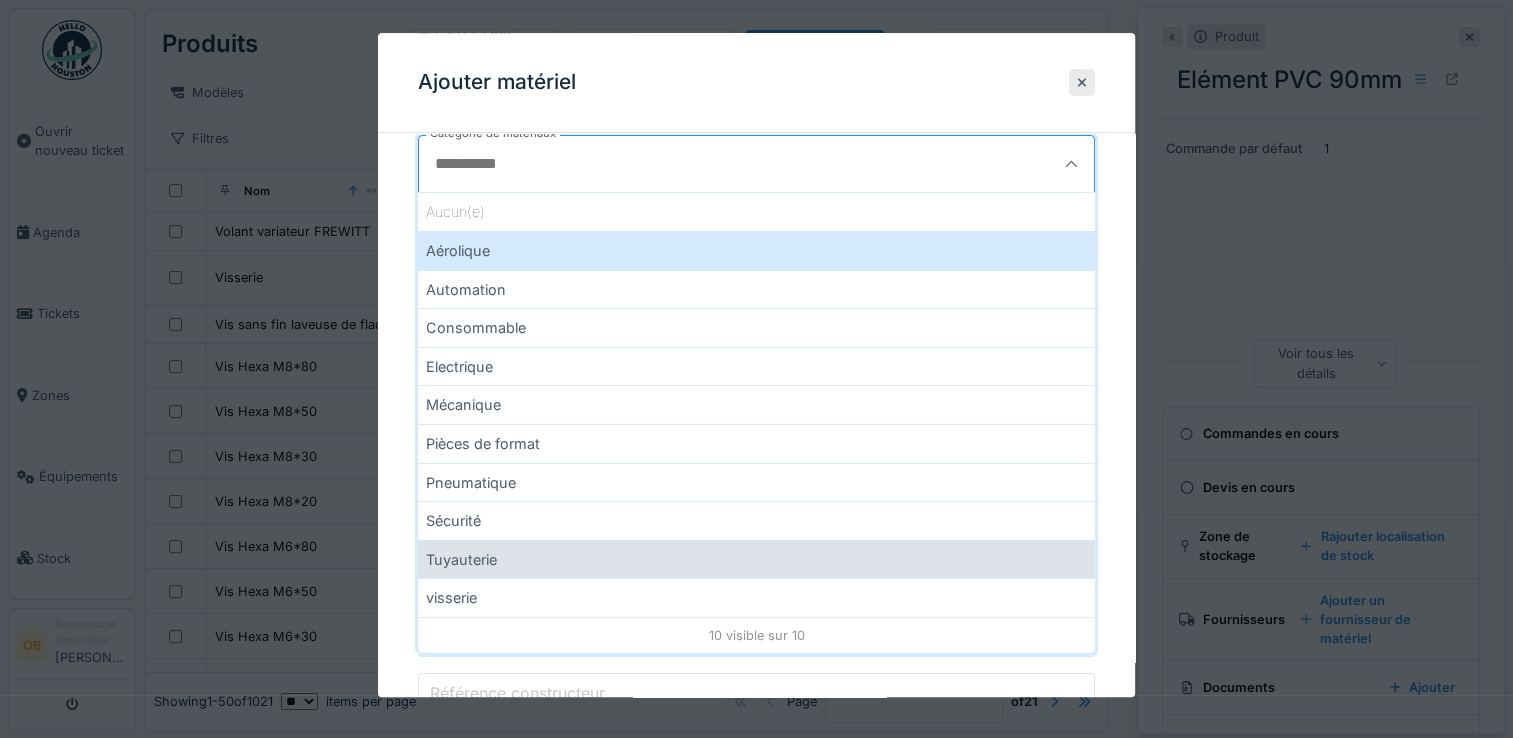 click on "Tuyauterie" at bounding box center (756, 559) 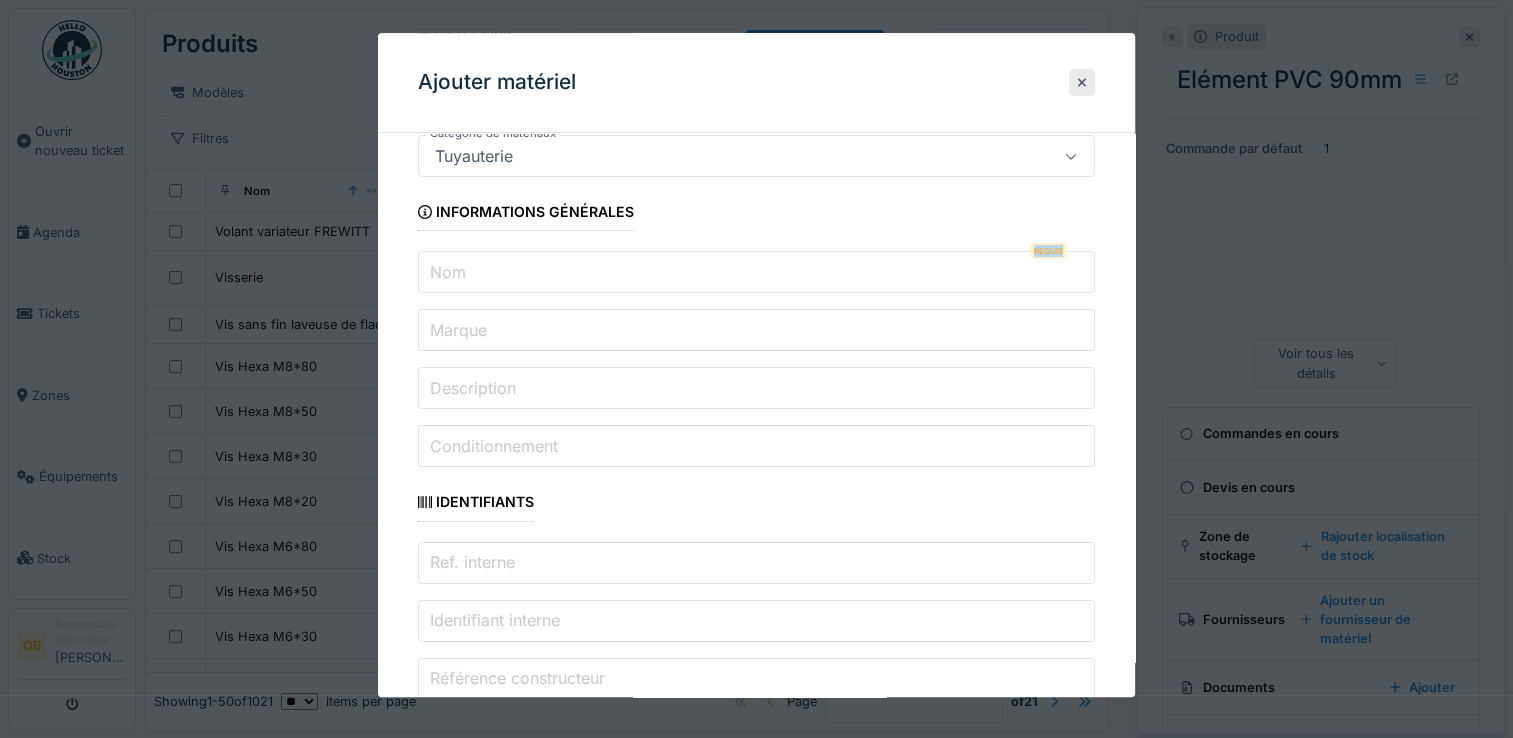 drag, startPoint x: 500, startPoint y: 290, endPoint x: 503, endPoint y: 278, distance: 12.369317 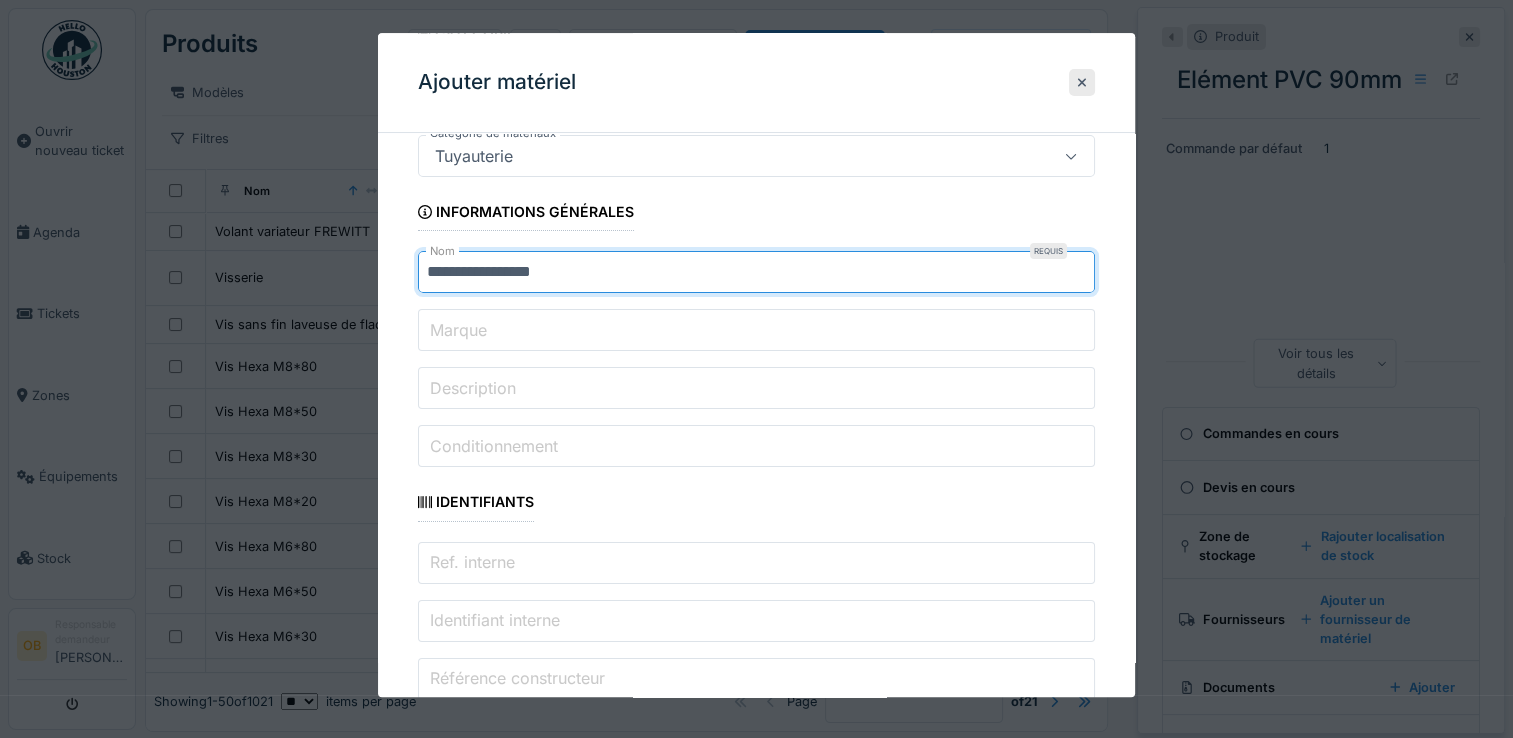 type on "**********" 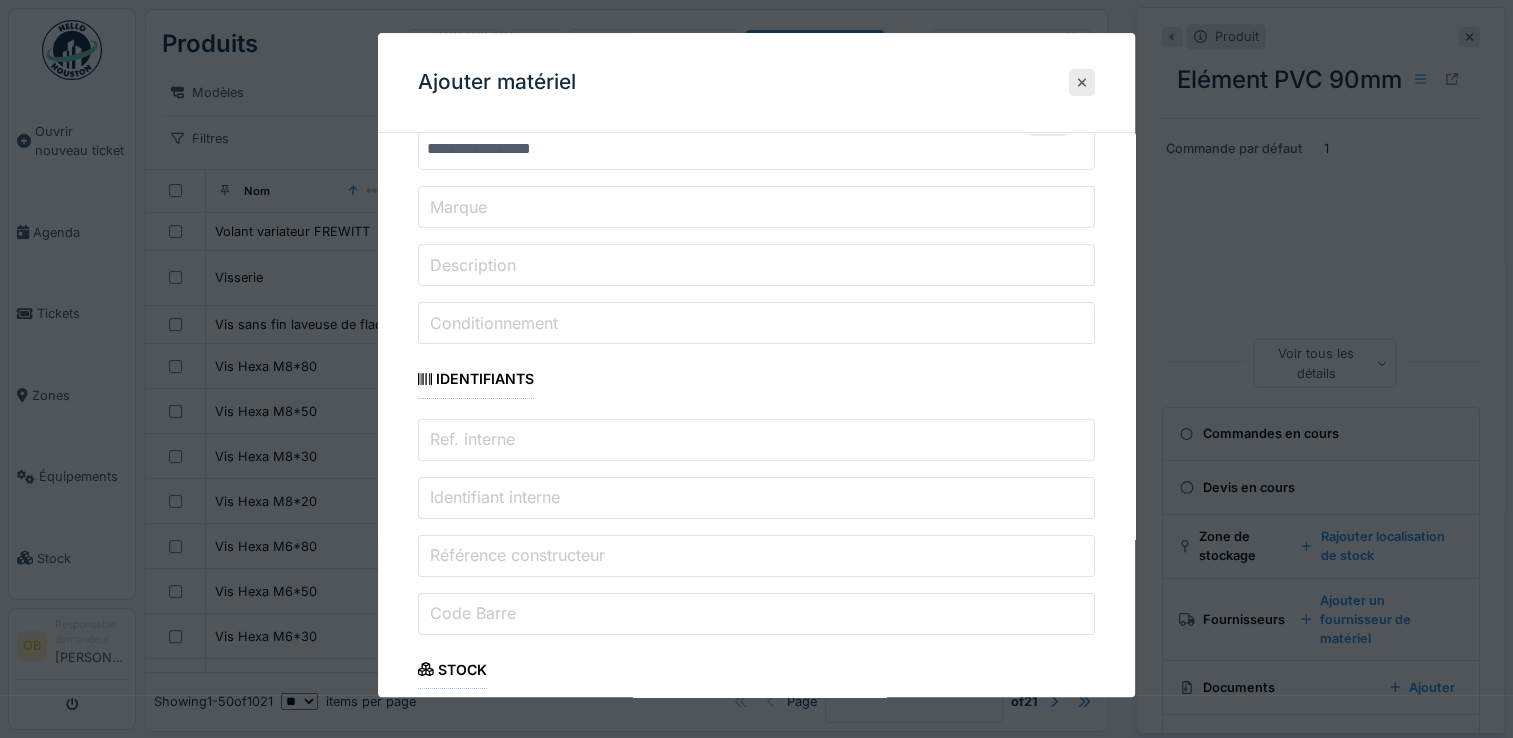 scroll, scrollTop: 266, scrollLeft: 0, axis: vertical 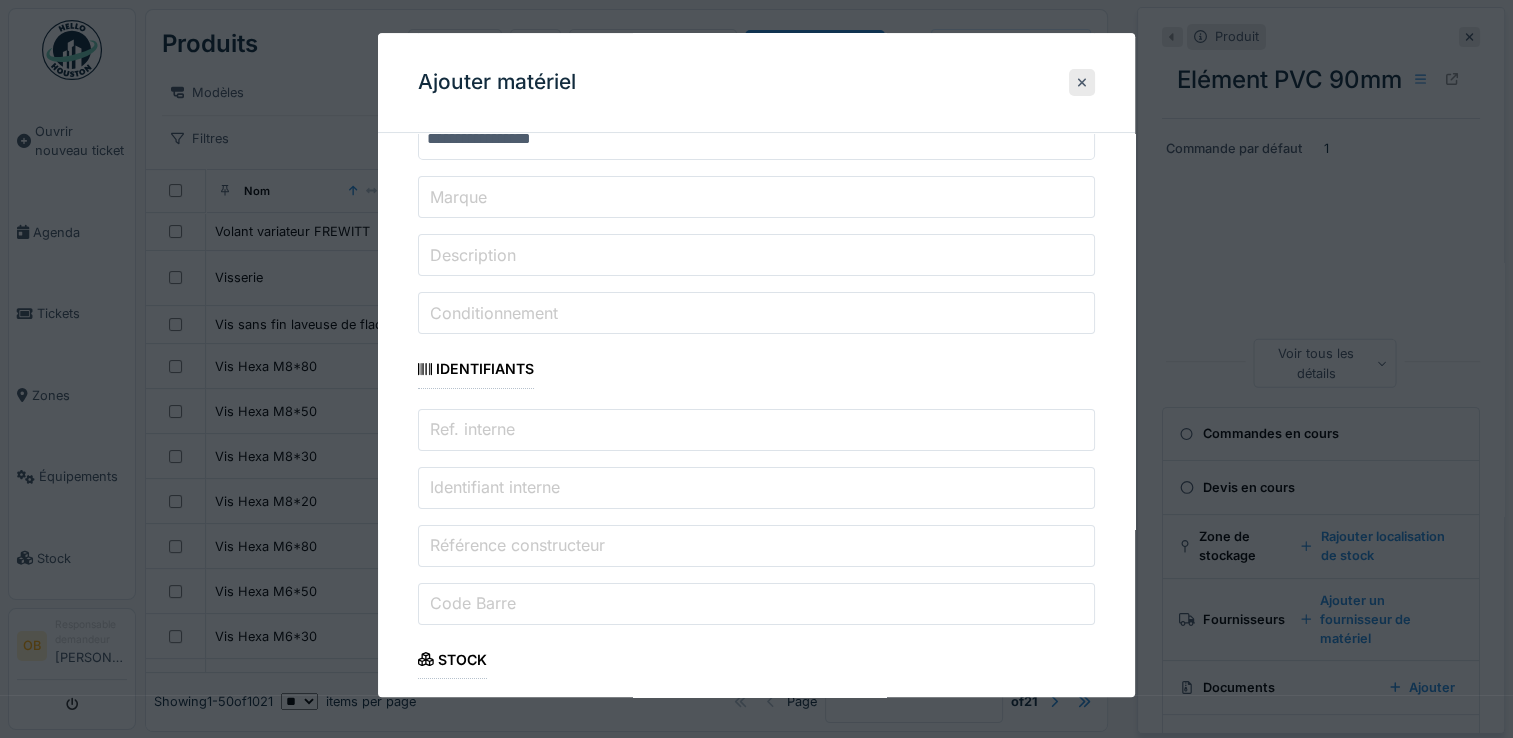 click on "Marque" at bounding box center [756, 198] 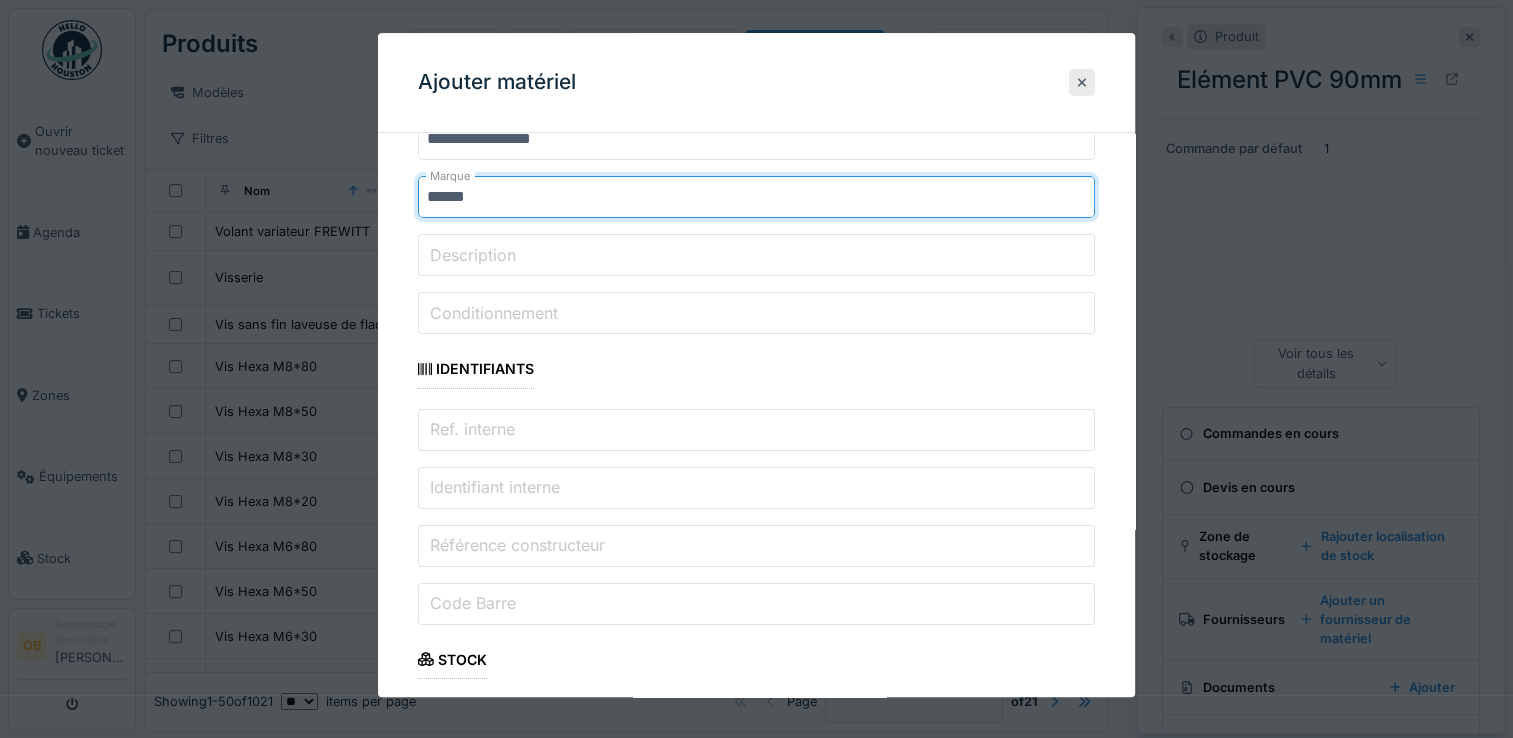 click on "**********" at bounding box center (756, 1605) 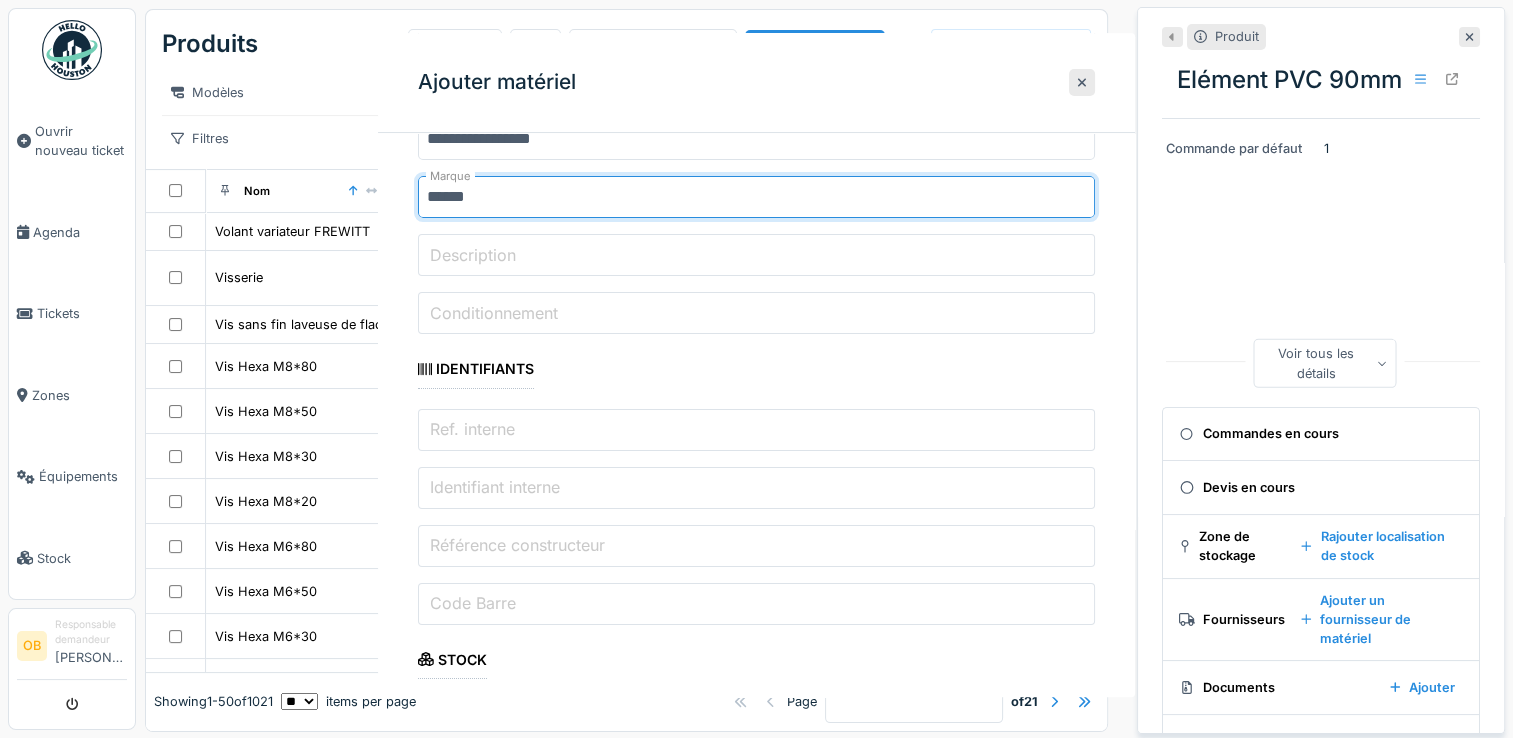 scroll, scrollTop: 0, scrollLeft: 0, axis: both 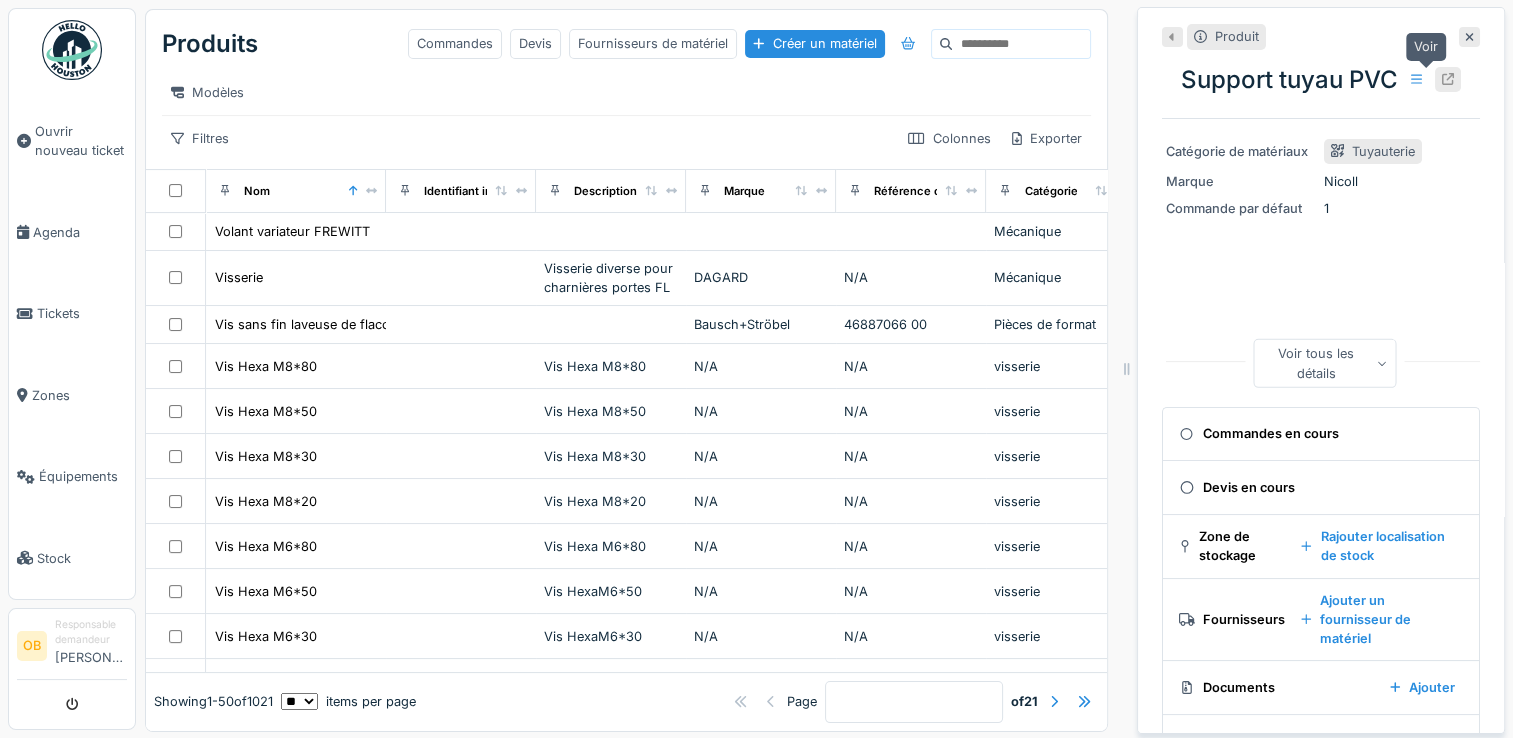 click 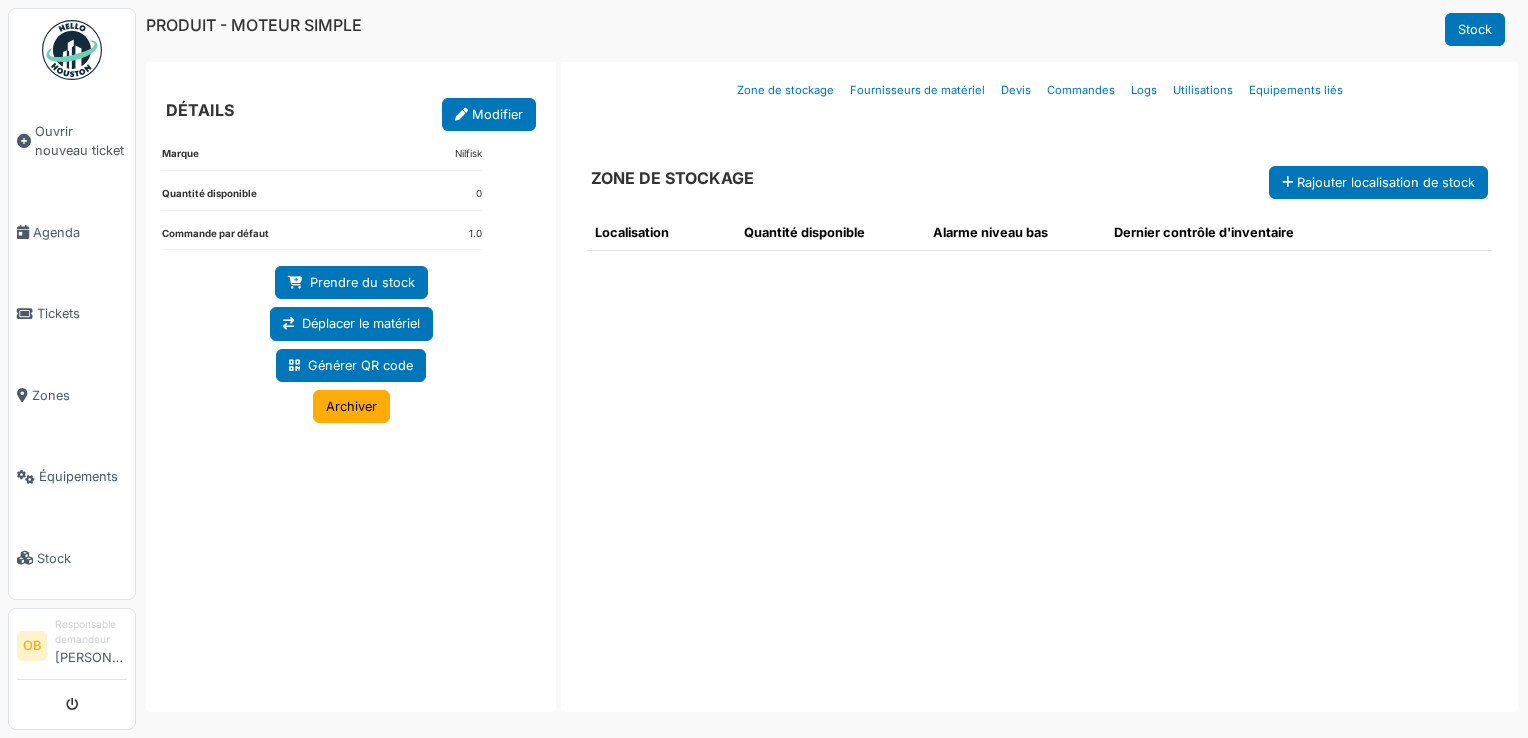 scroll, scrollTop: 0, scrollLeft: 0, axis: both 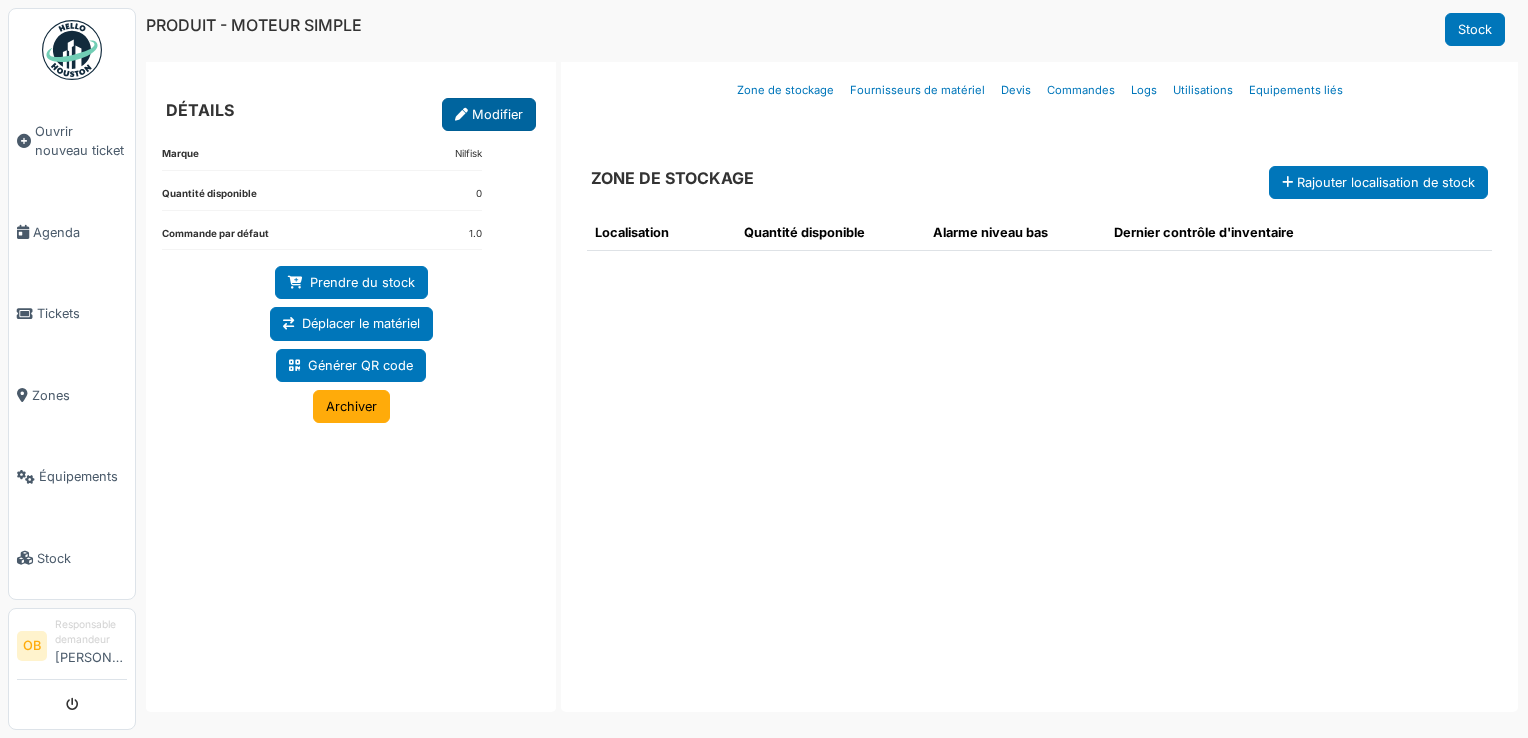 click on "Modifier" at bounding box center (489, 114) 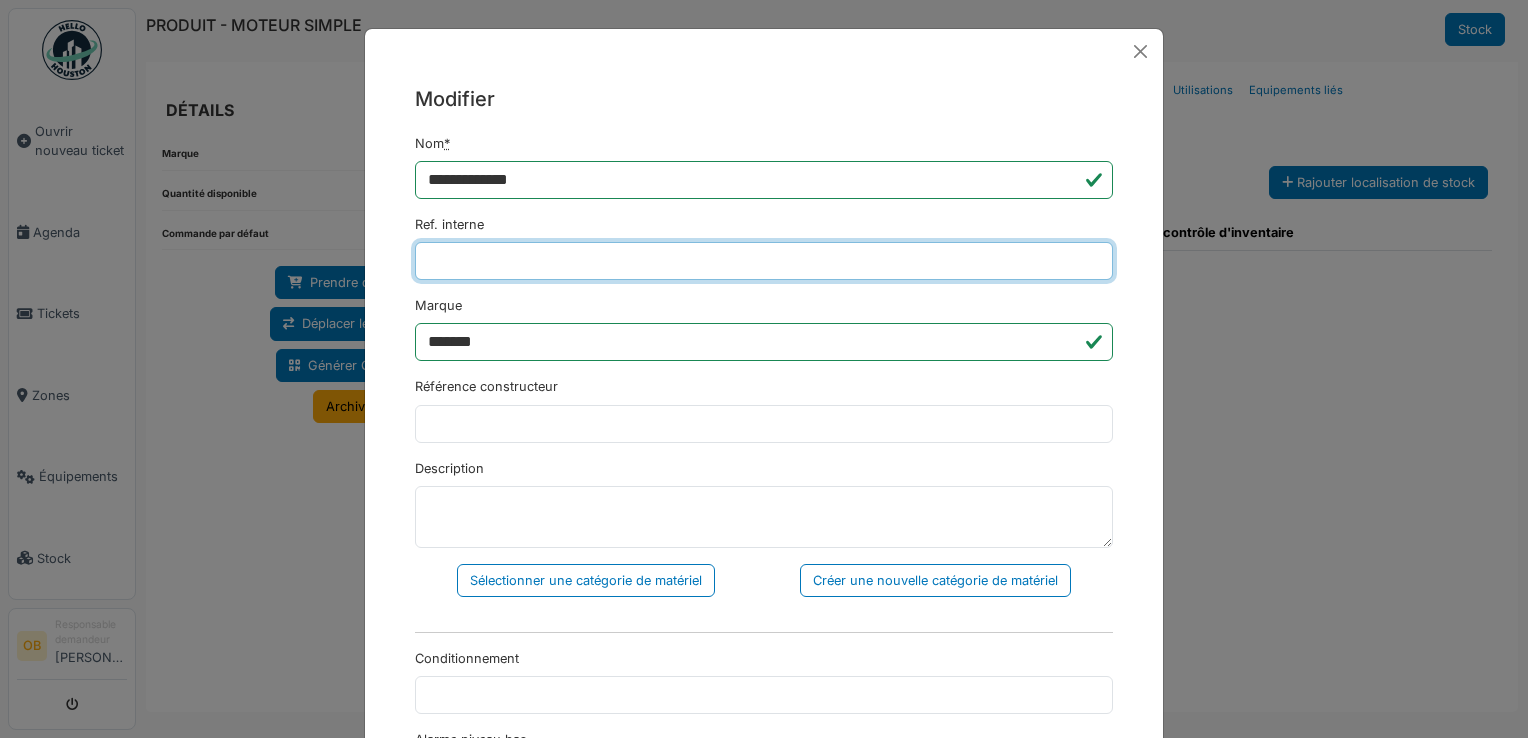 click on "Ref. interne" at bounding box center [764, 261] 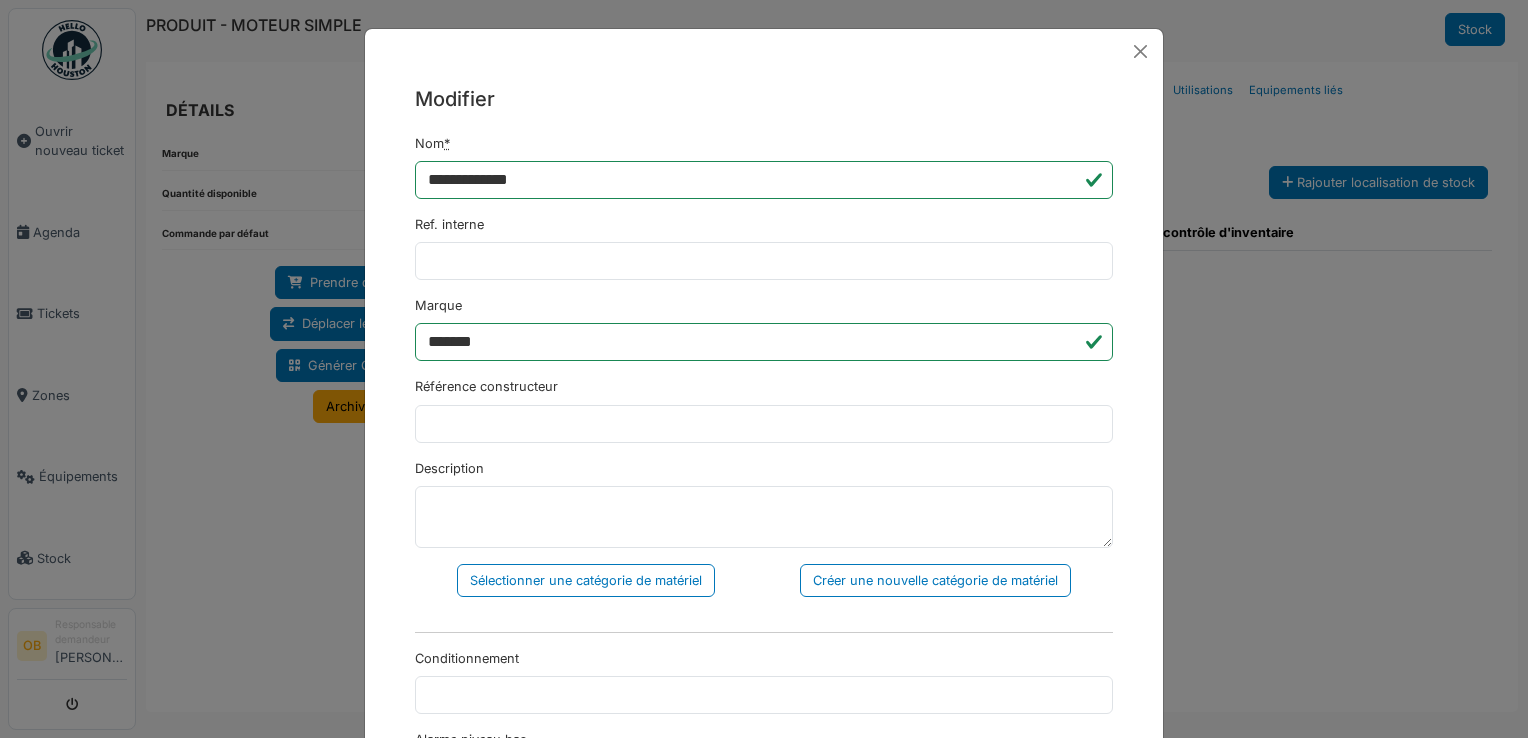 click on "**********" at bounding box center [764, 369] 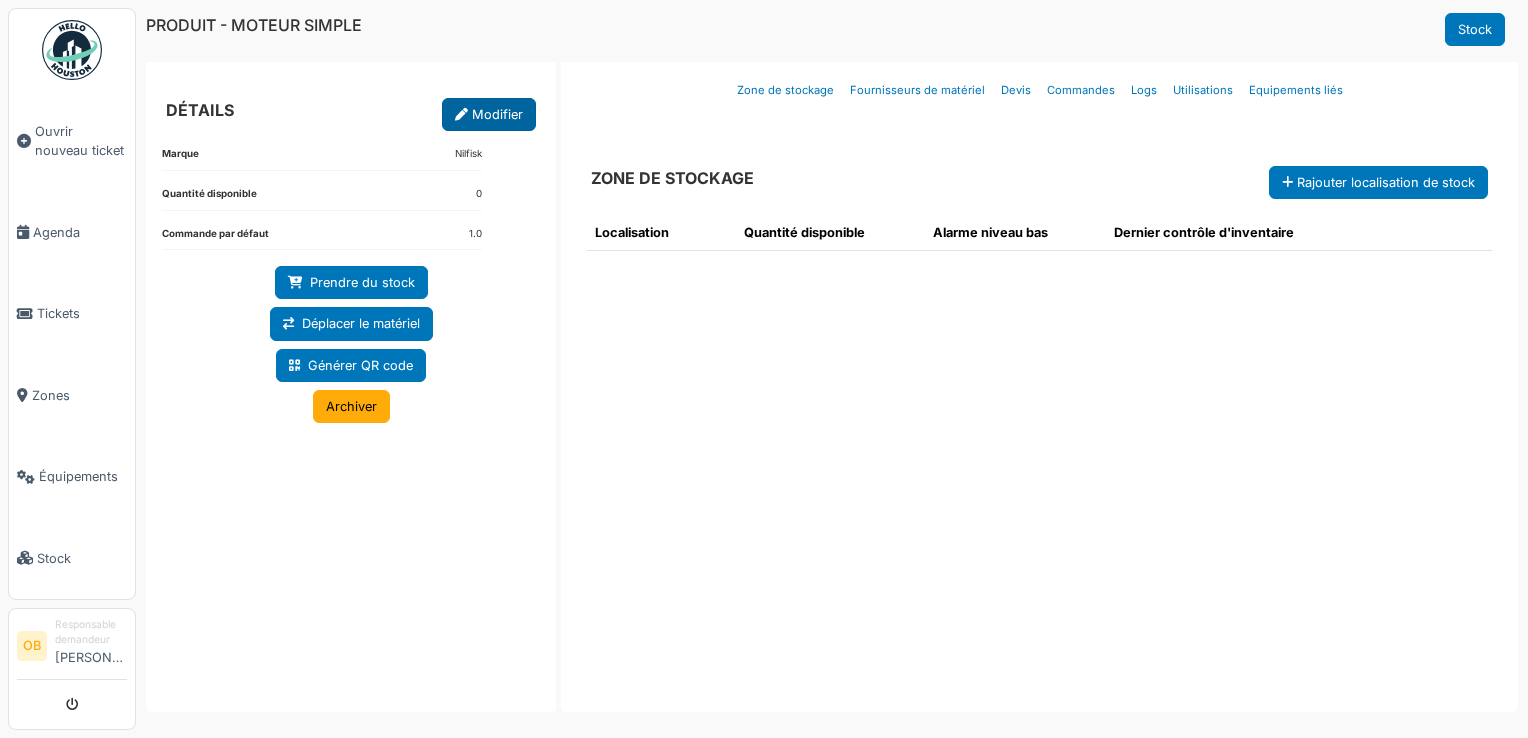 click on "Modifier" at bounding box center (489, 114) 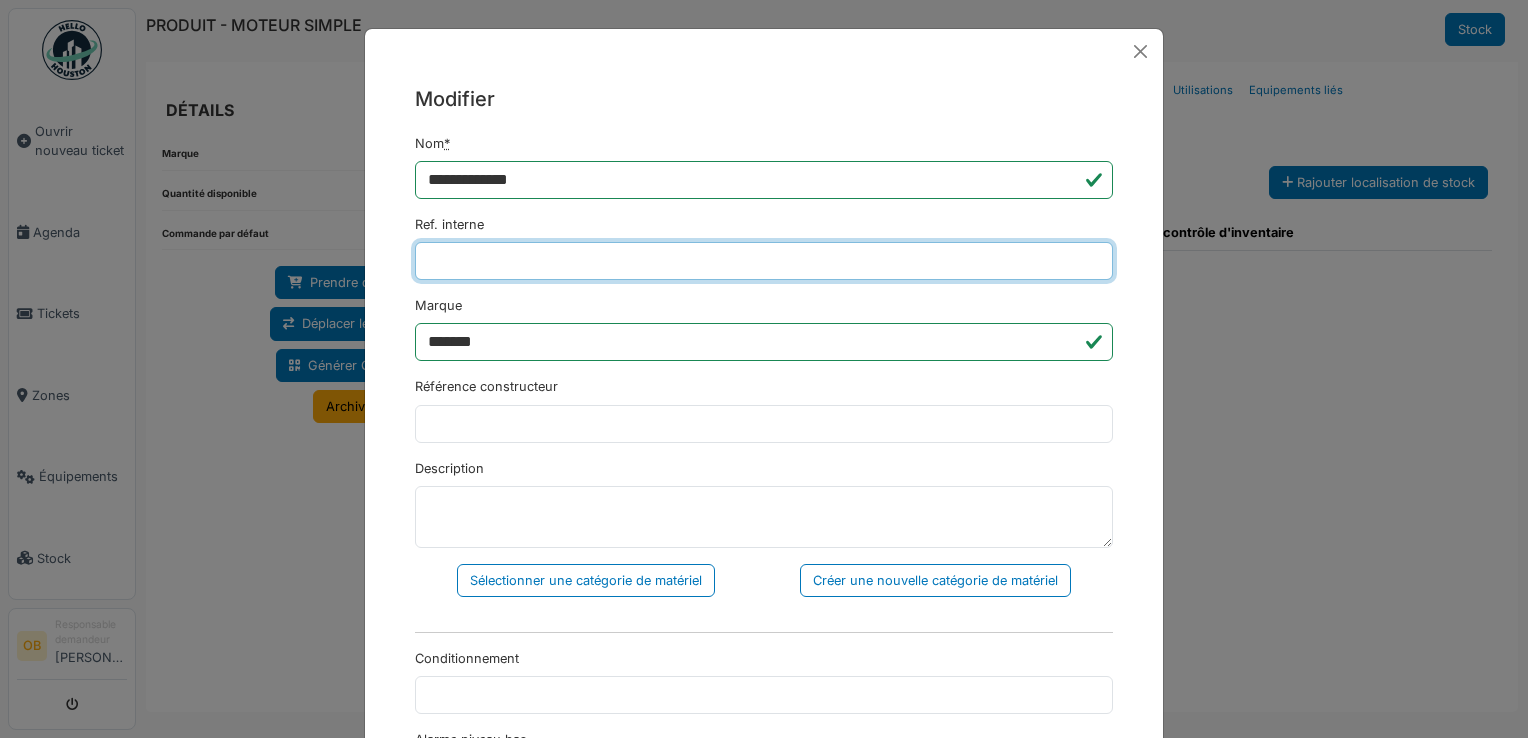 click on "Ref. interne" at bounding box center [764, 261] 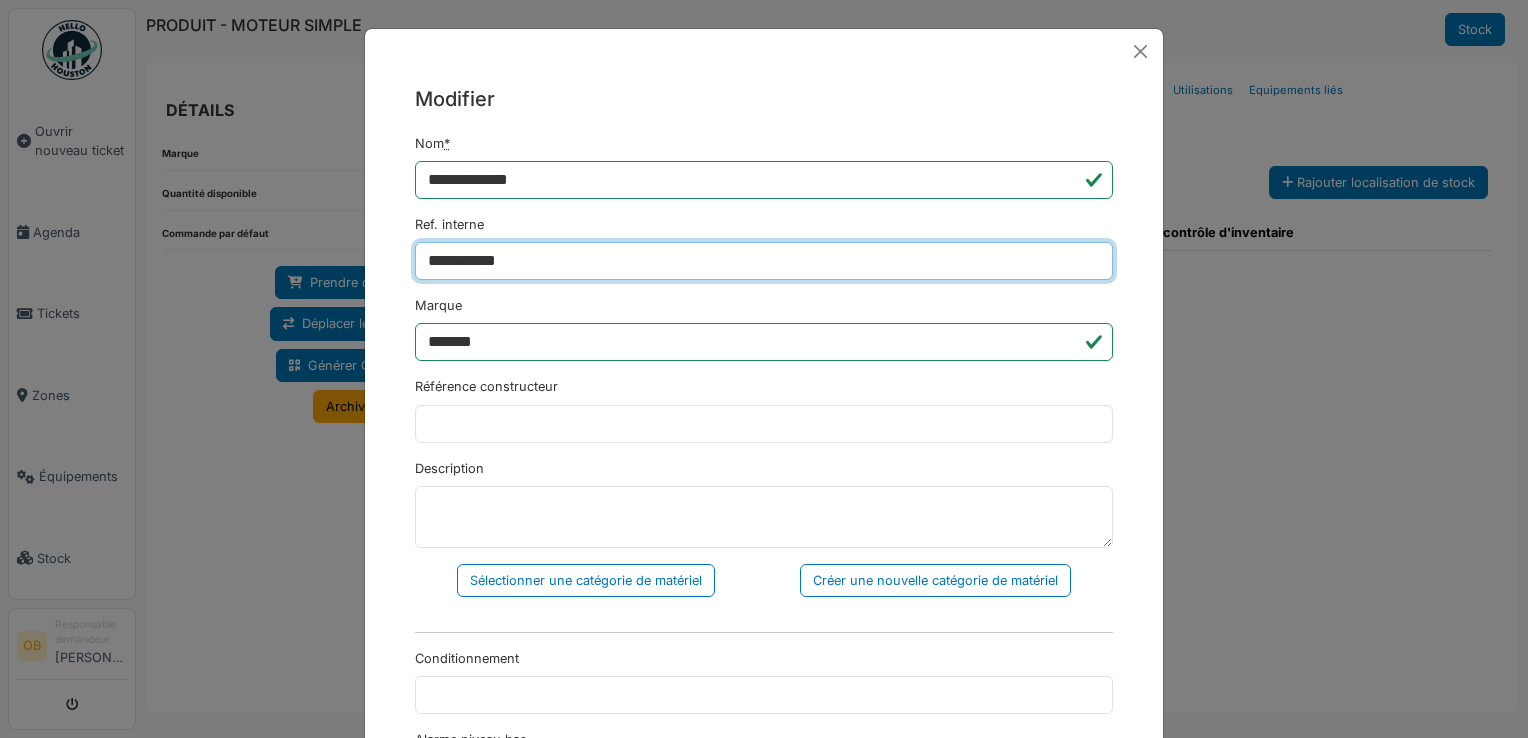 type on "**********" 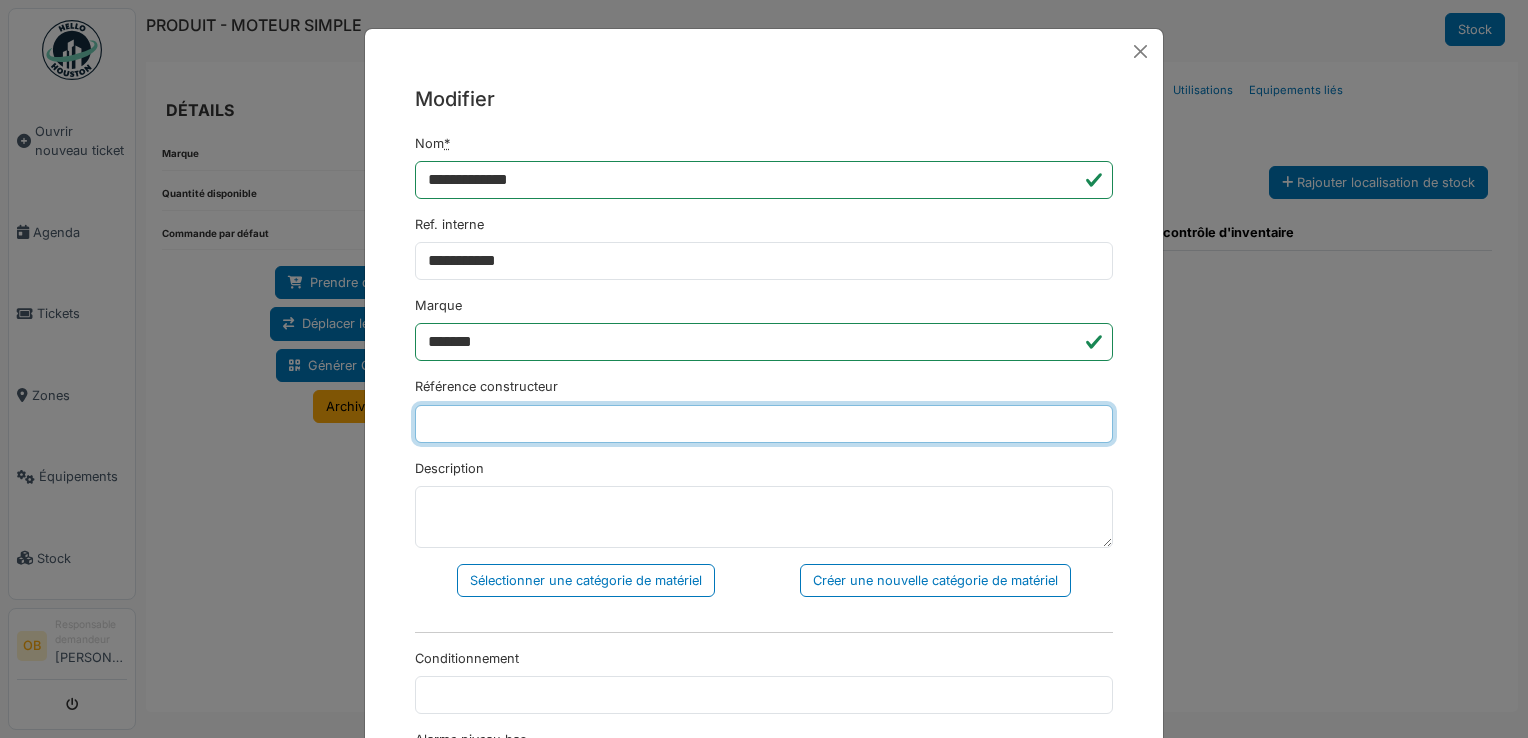 click on "Référence constructeur" at bounding box center (764, 424) 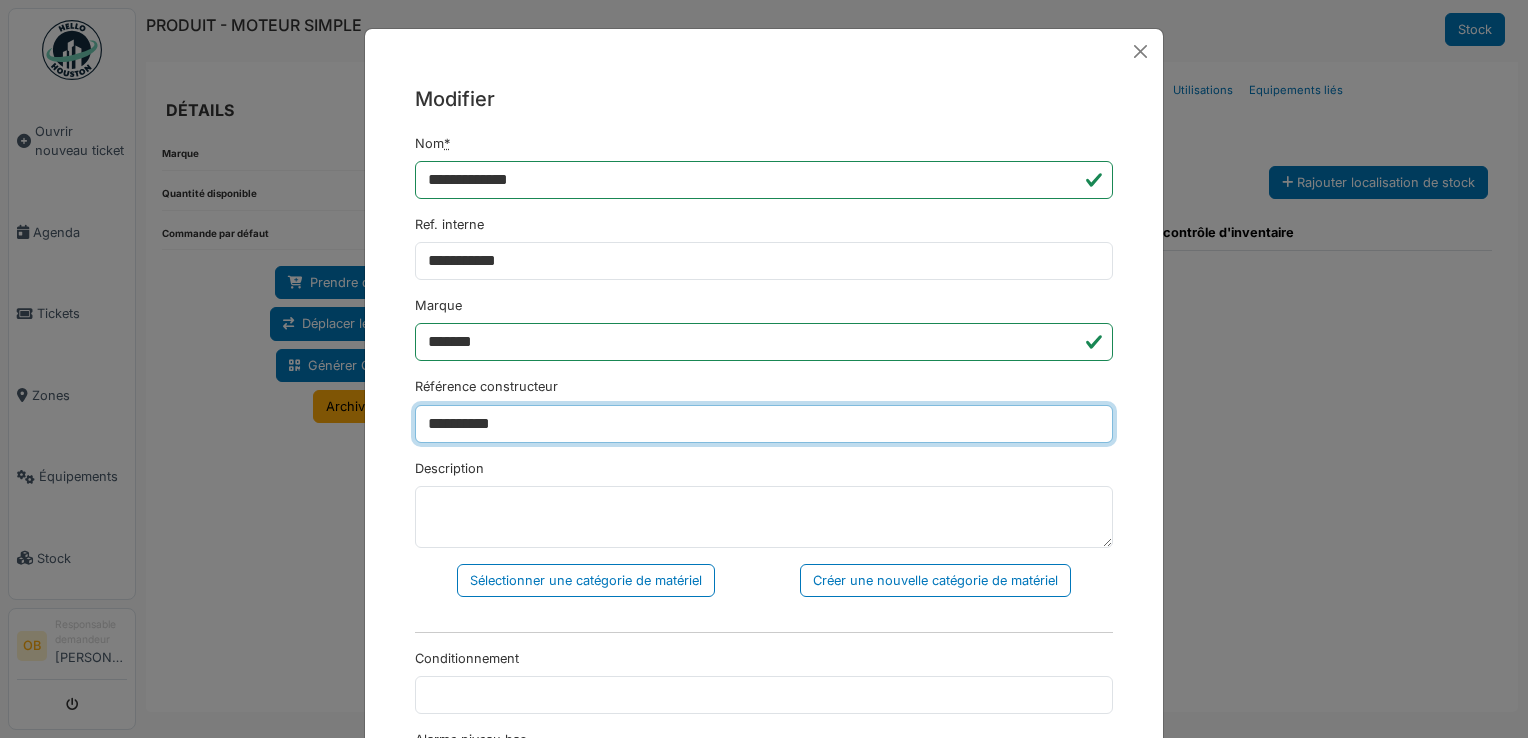 type on "**********" 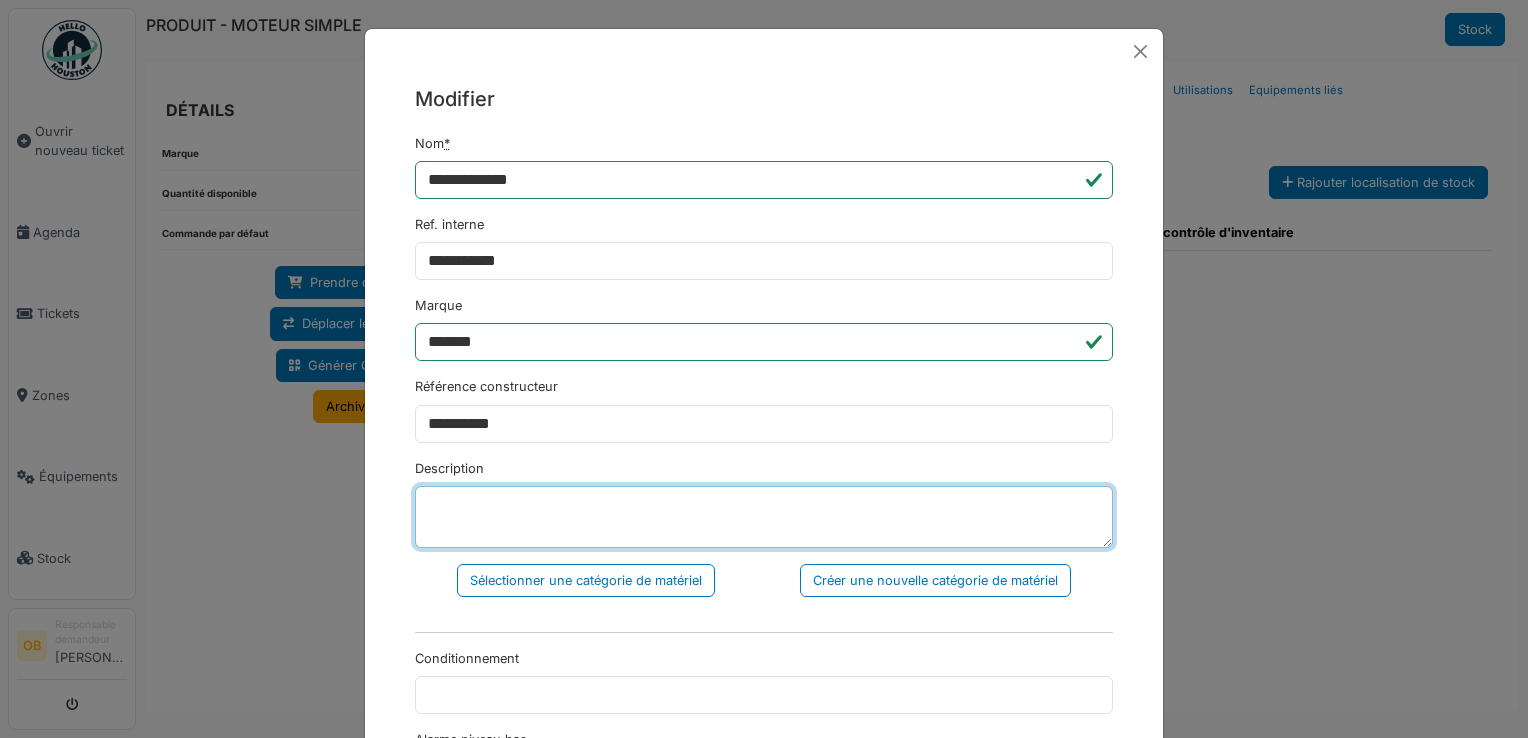 click on "Description" at bounding box center [764, 517] 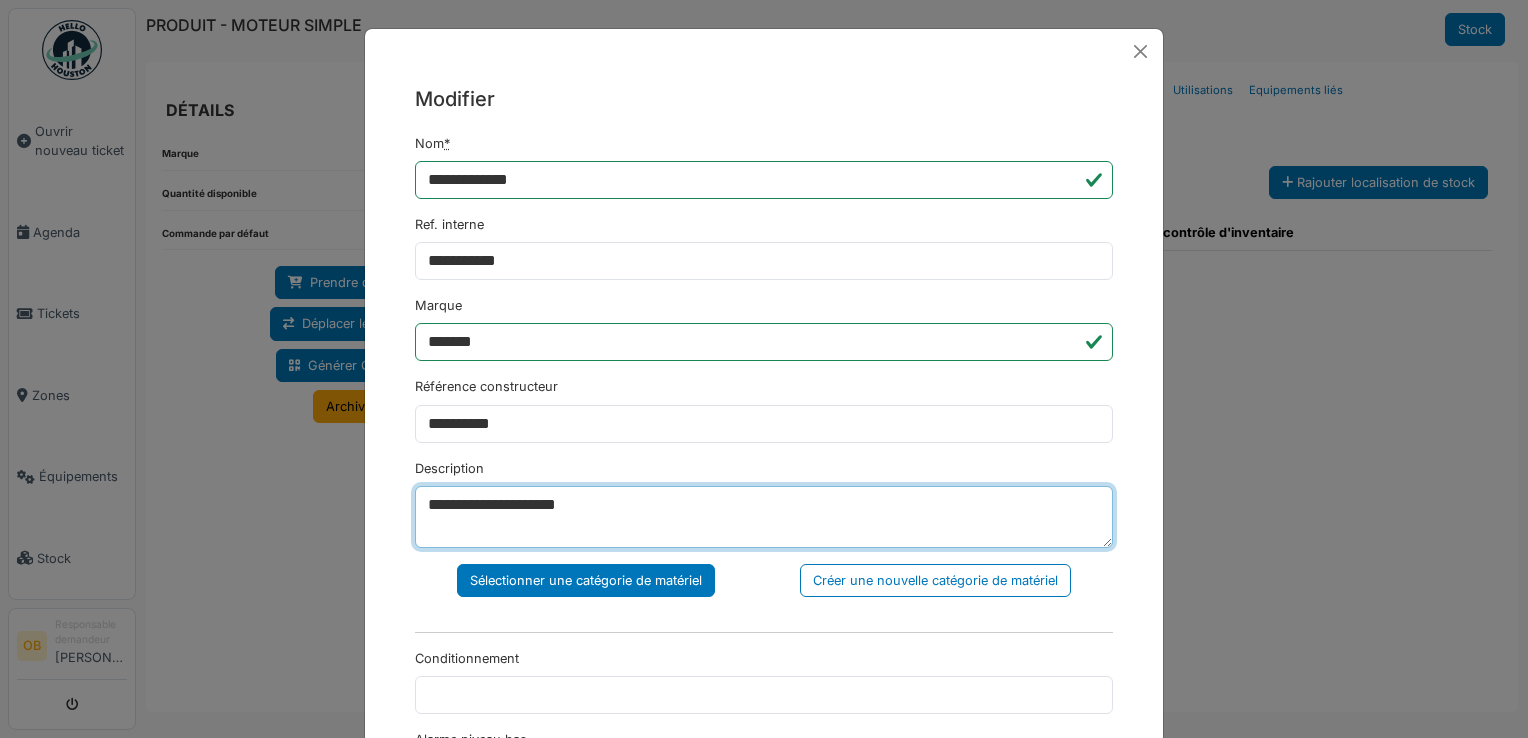 type on "**********" 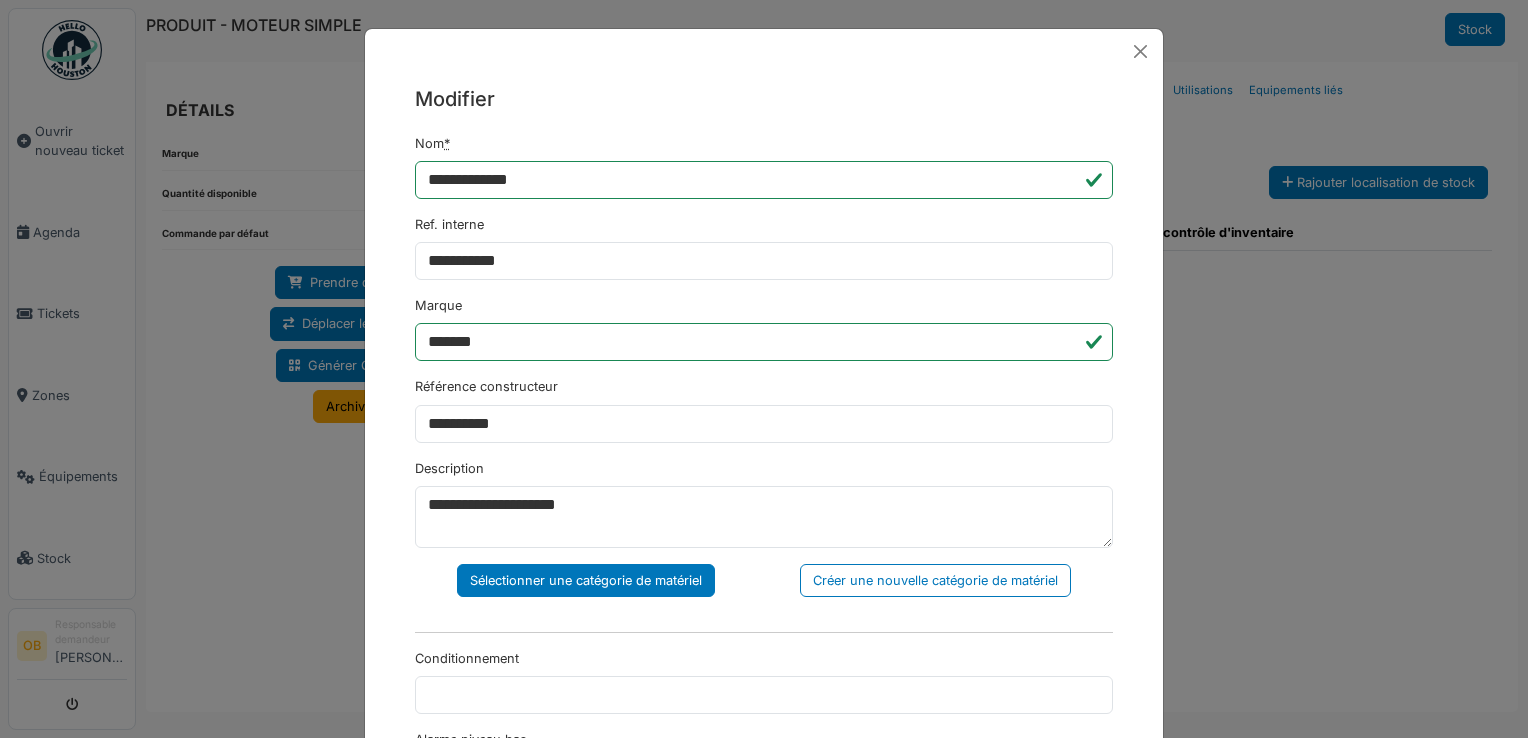 click on "Sélectionner une catégorie de matériel" at bounding box center (586, 580) 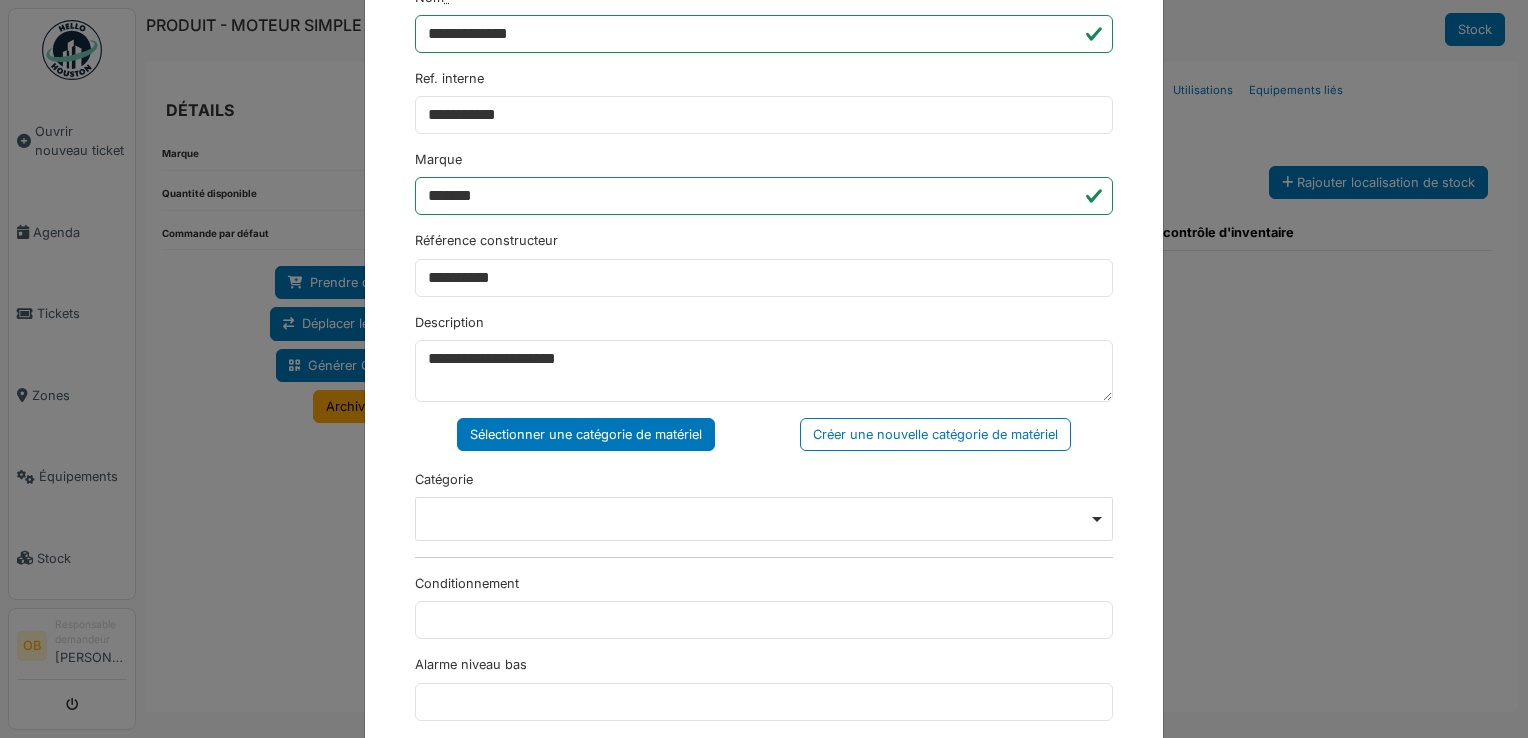 scroll, scrollTop: 266, scrollLeft: 0, axis: vertical 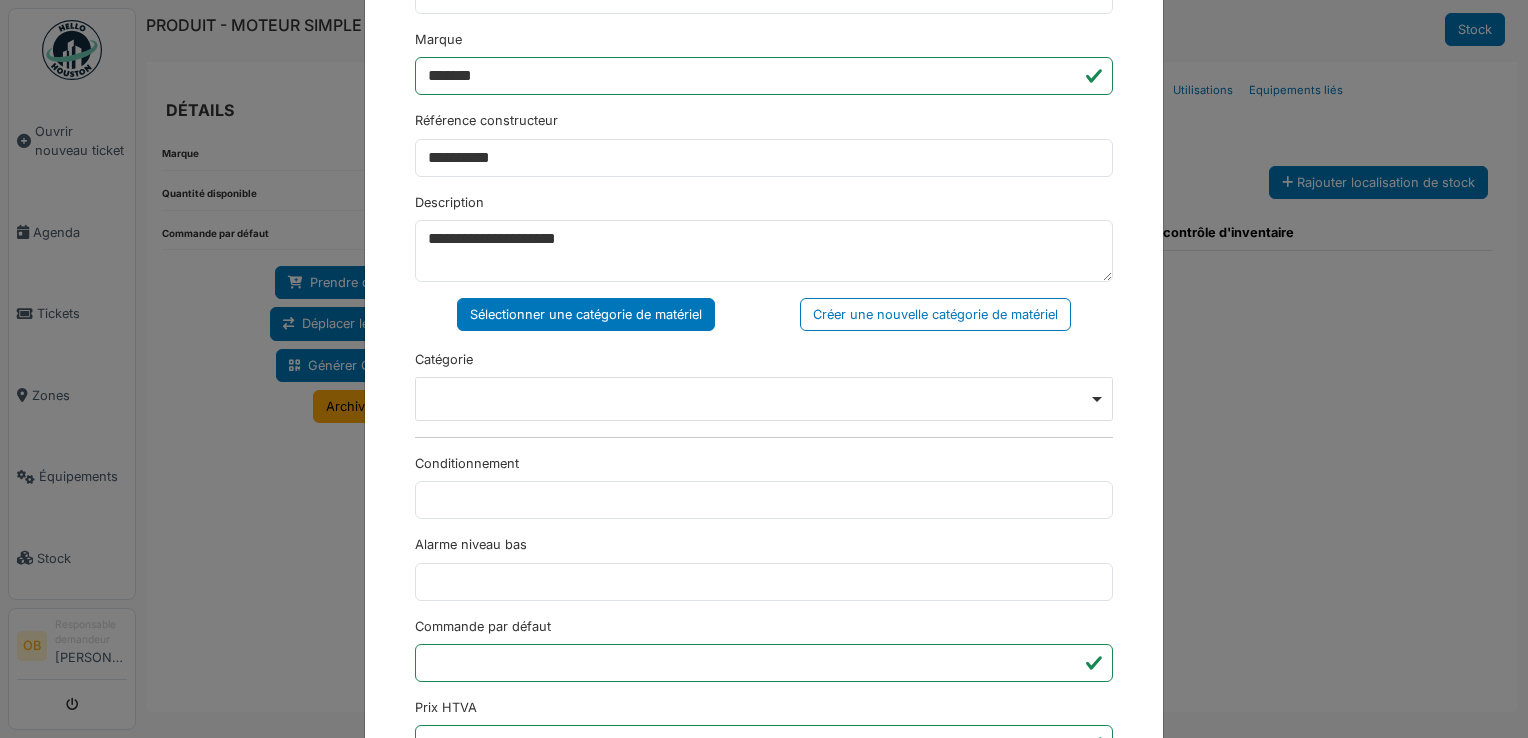 click on "Remove item" at bounding box center (764, 399) 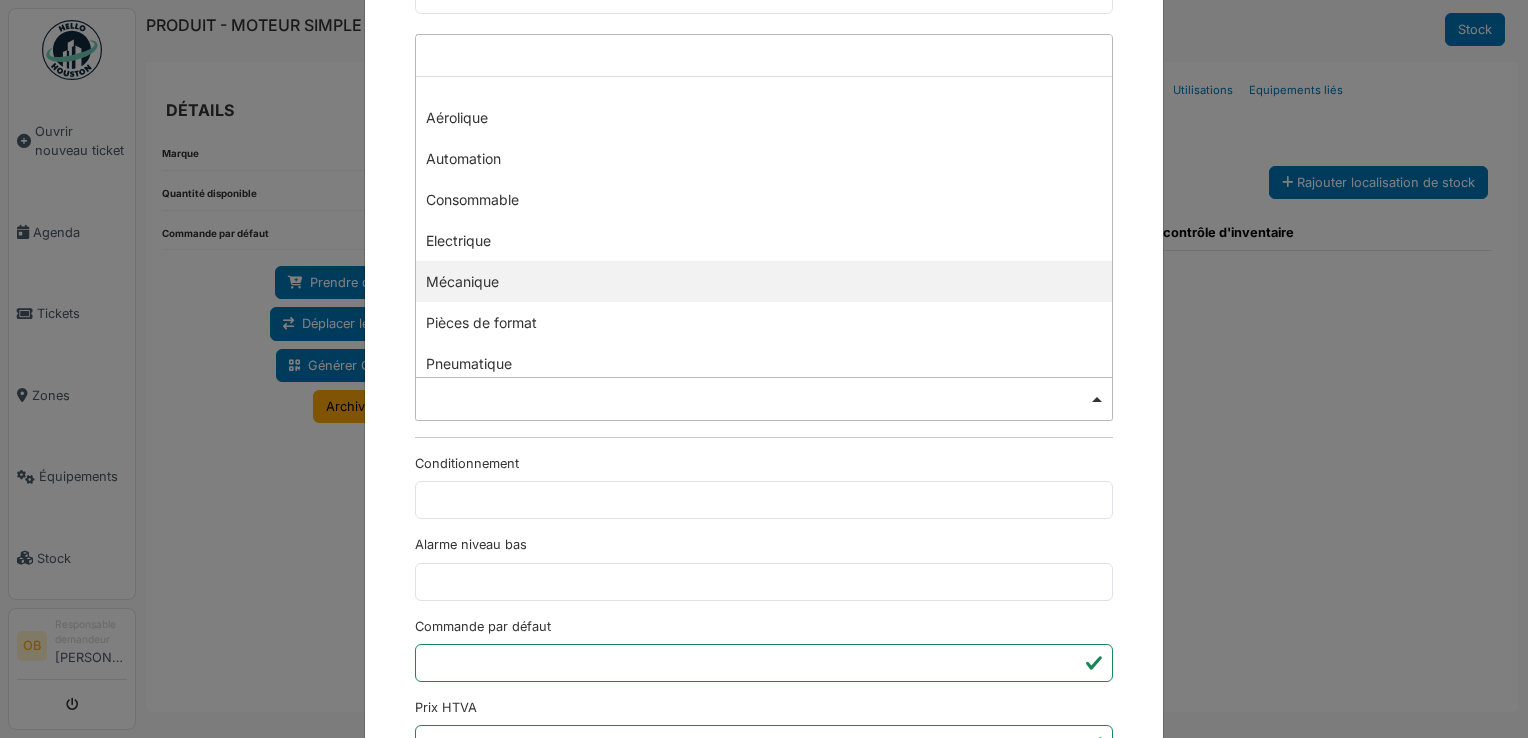 select on "***" 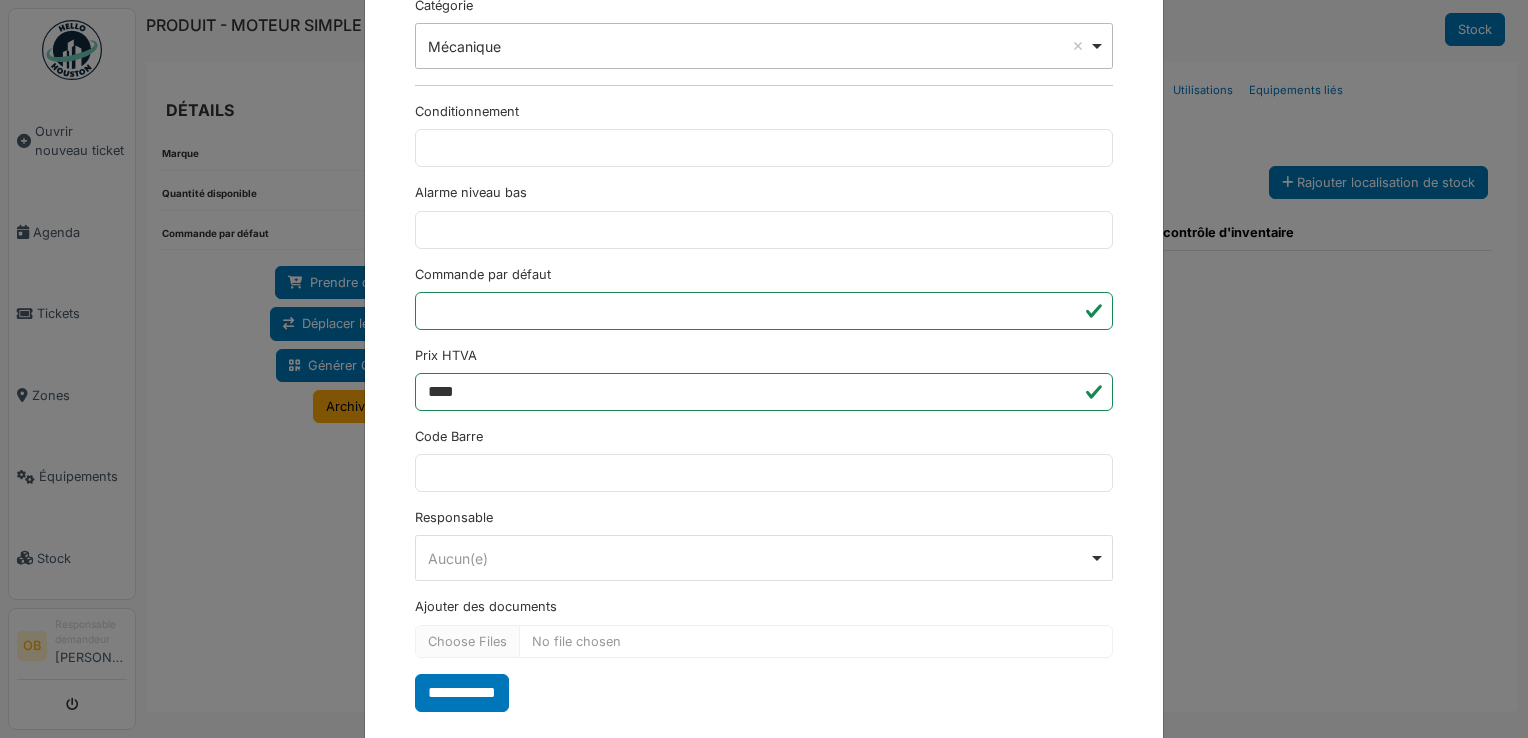 scroll, scrollTop: 650, scrollLeft: 0, axis: vertical 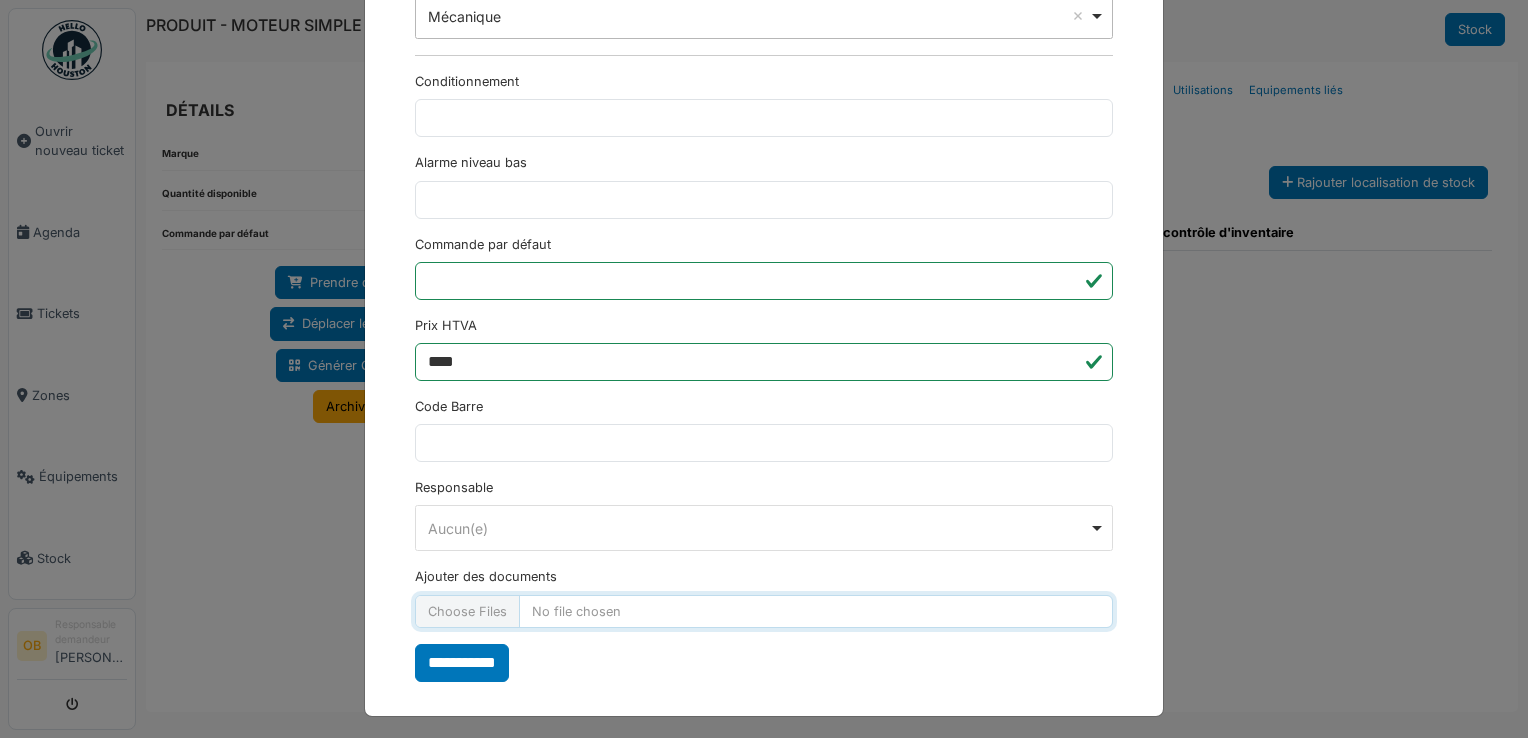 click on "Ajouter des documents" at bounding box center [764, 611] 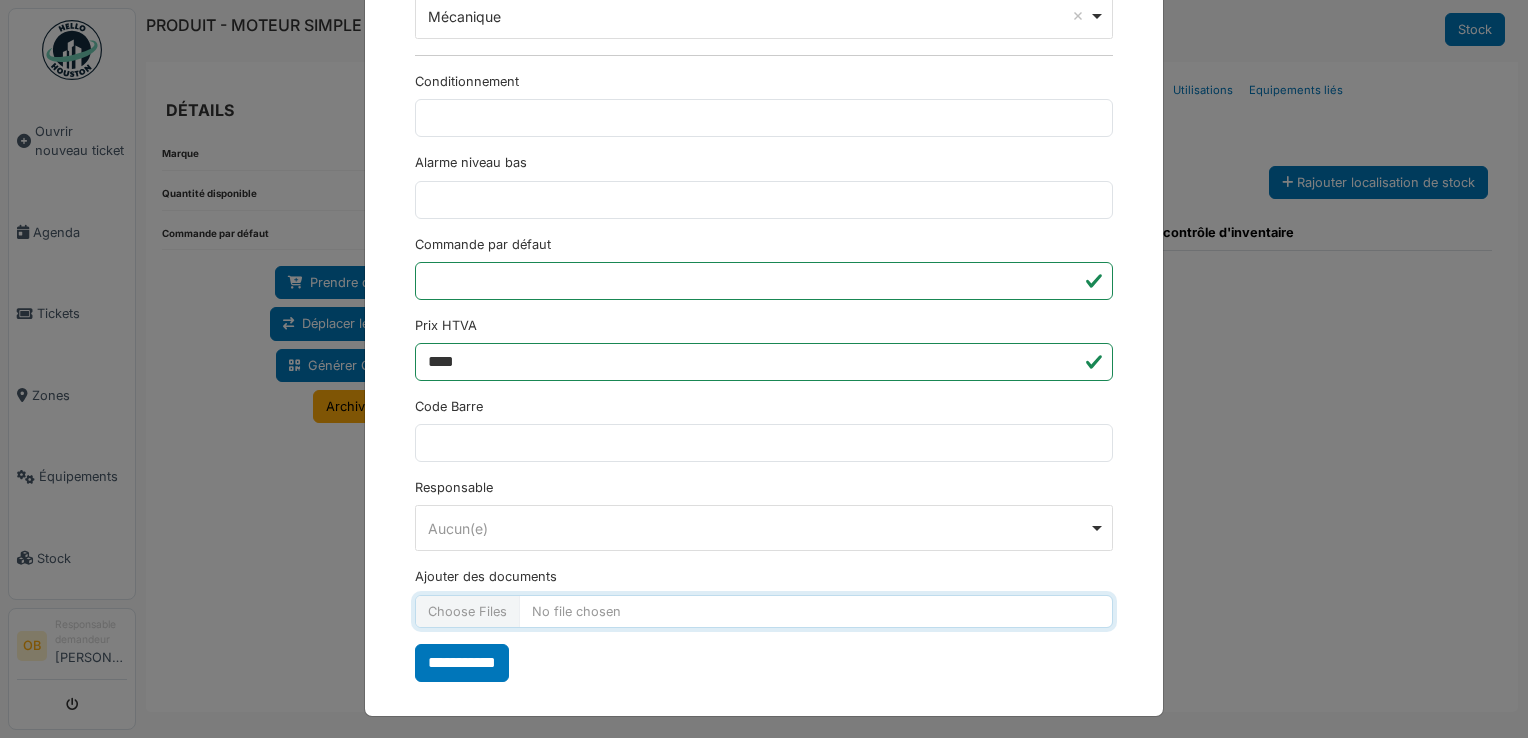 type on "**********" 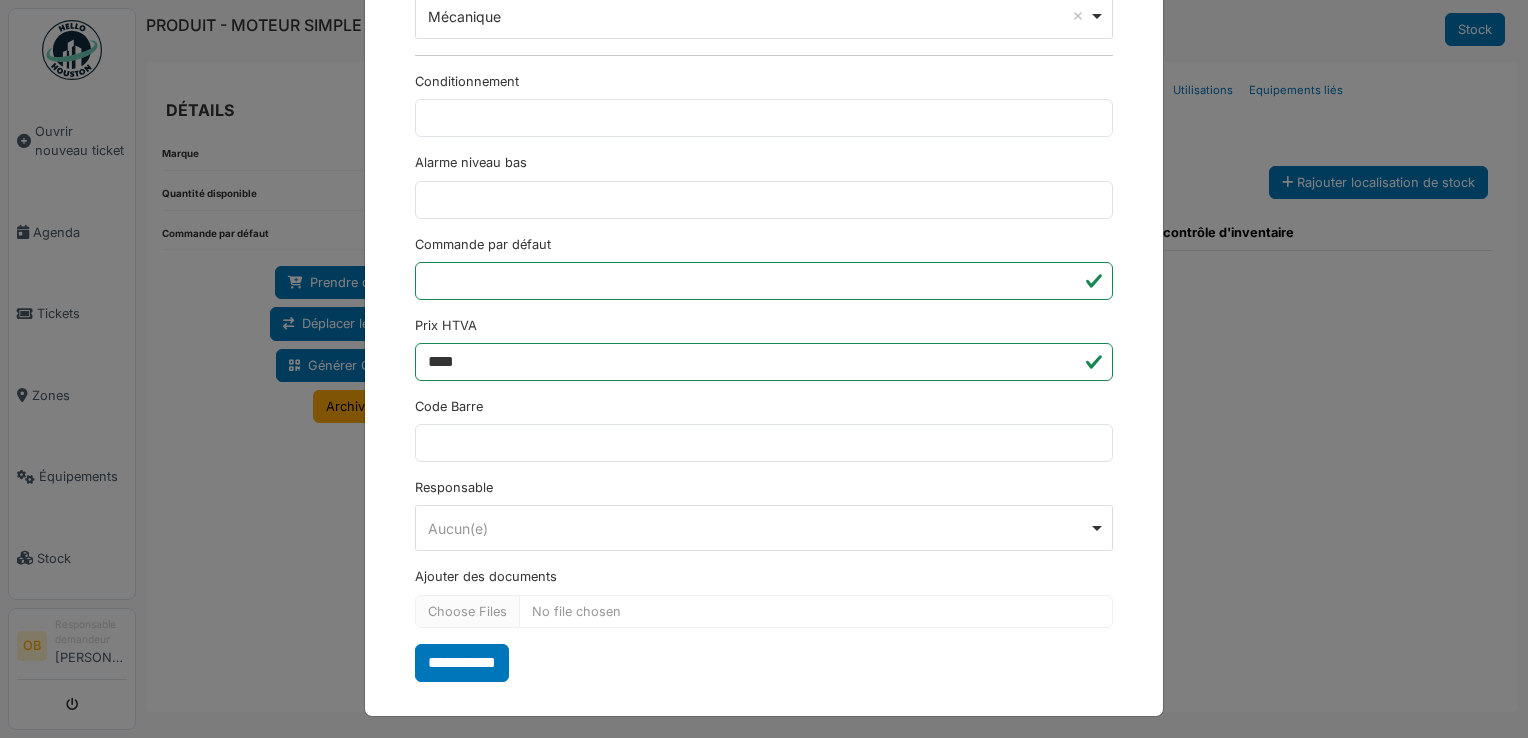 click on "**********" at bounding box center [462, 663] 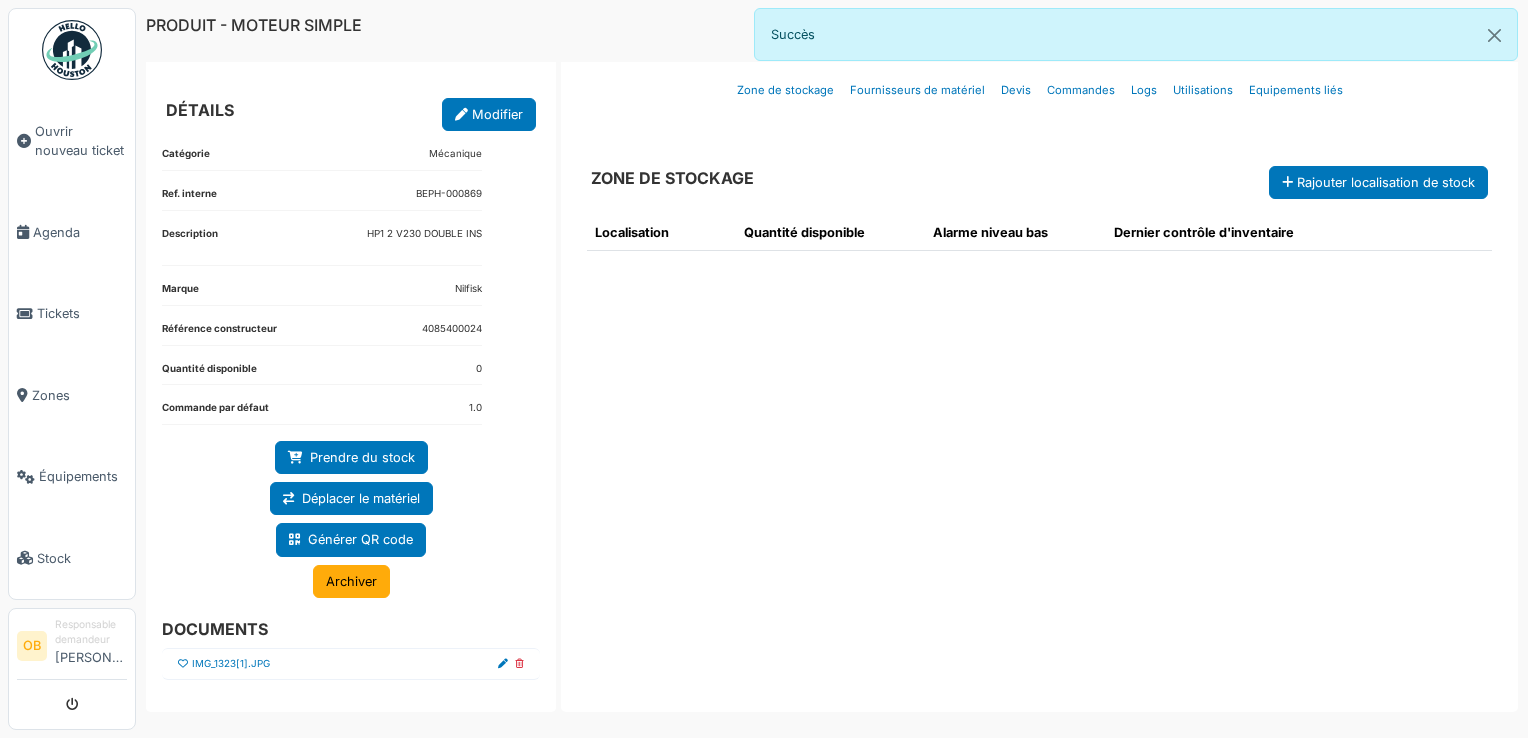 click at bounding box center (183, 664) 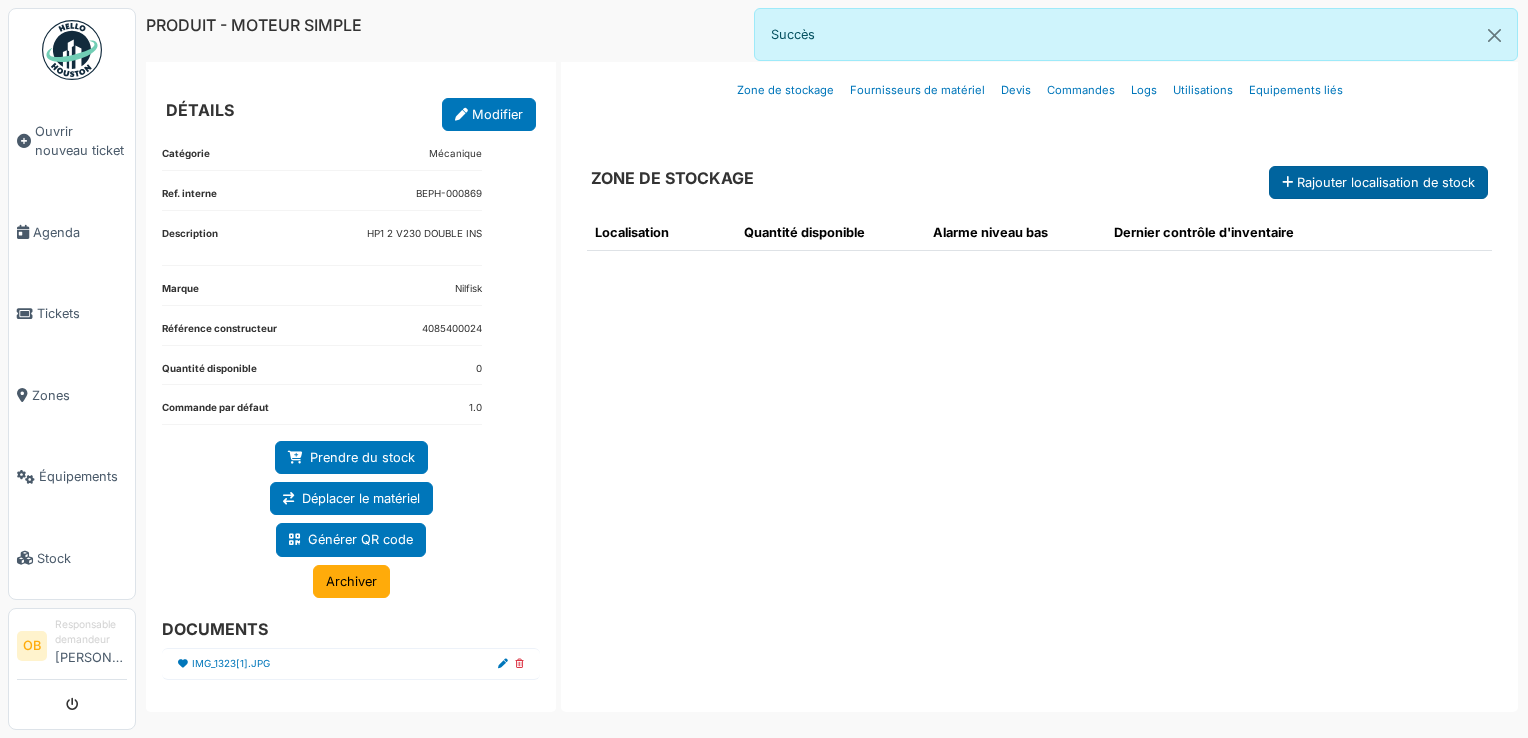 click on "Rajouter localisation de stock" at bounding box center [1378, 182] 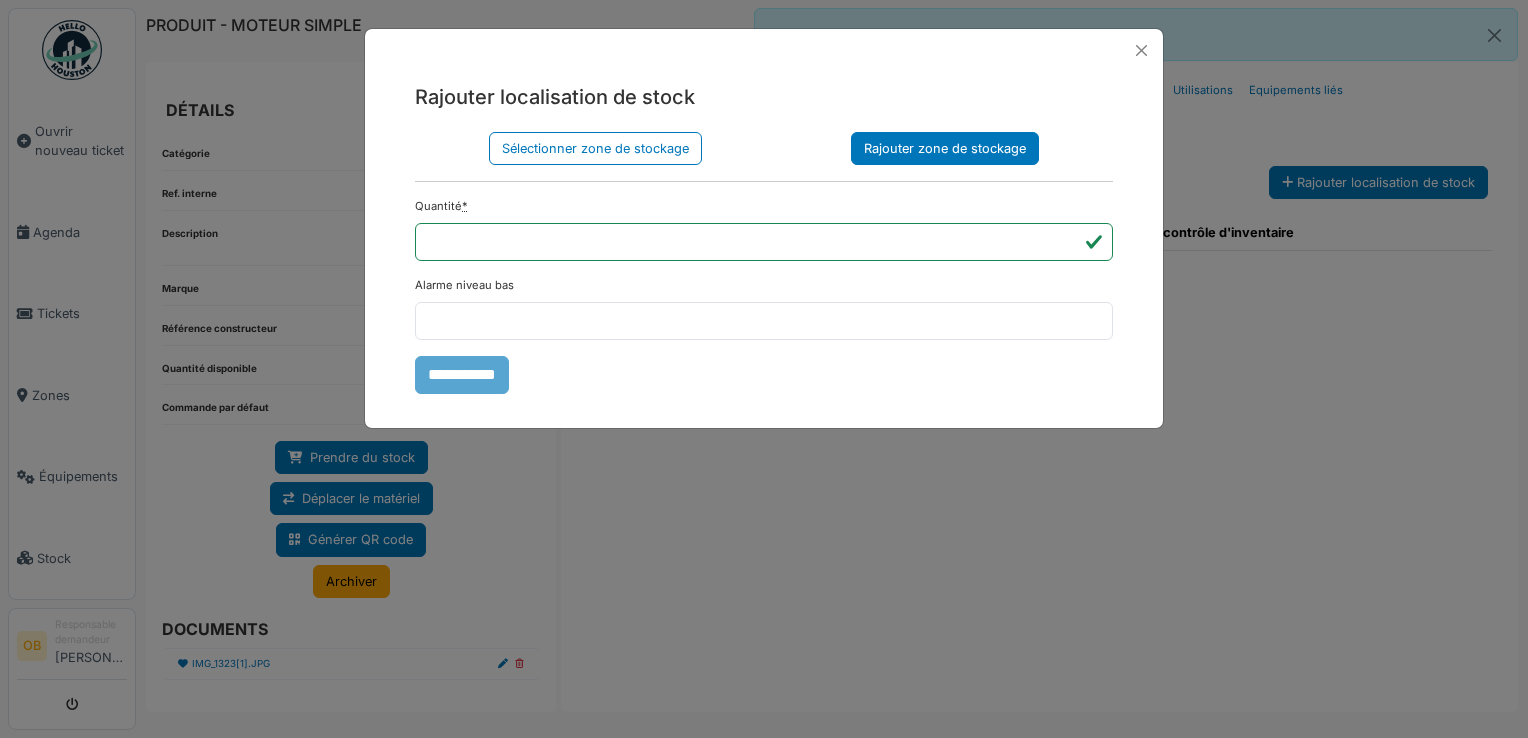 click on "Rajouter zone de stockage" at bounding box center [945, 148] 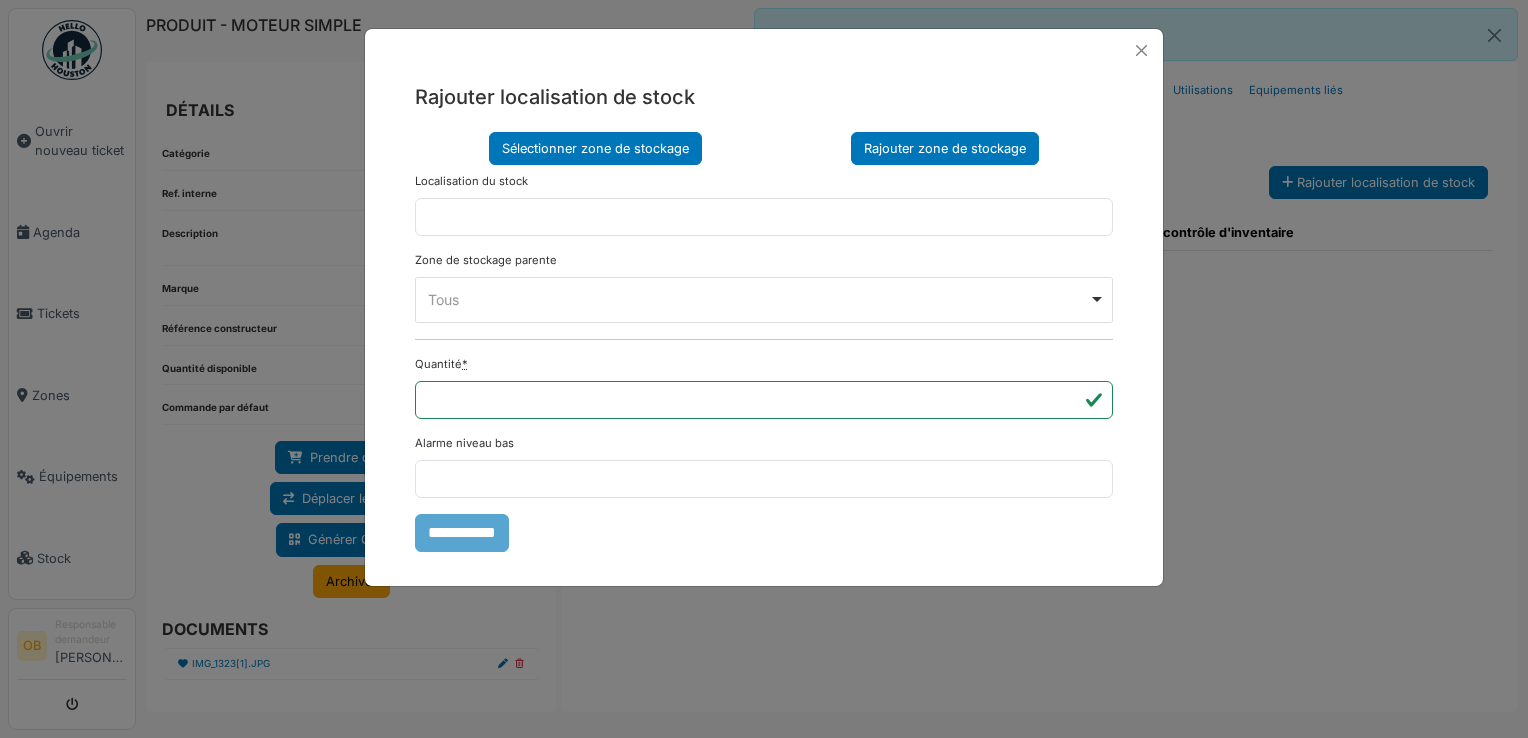 click on "Sélectionner zone de stockage" at bounding box center (595, 148) 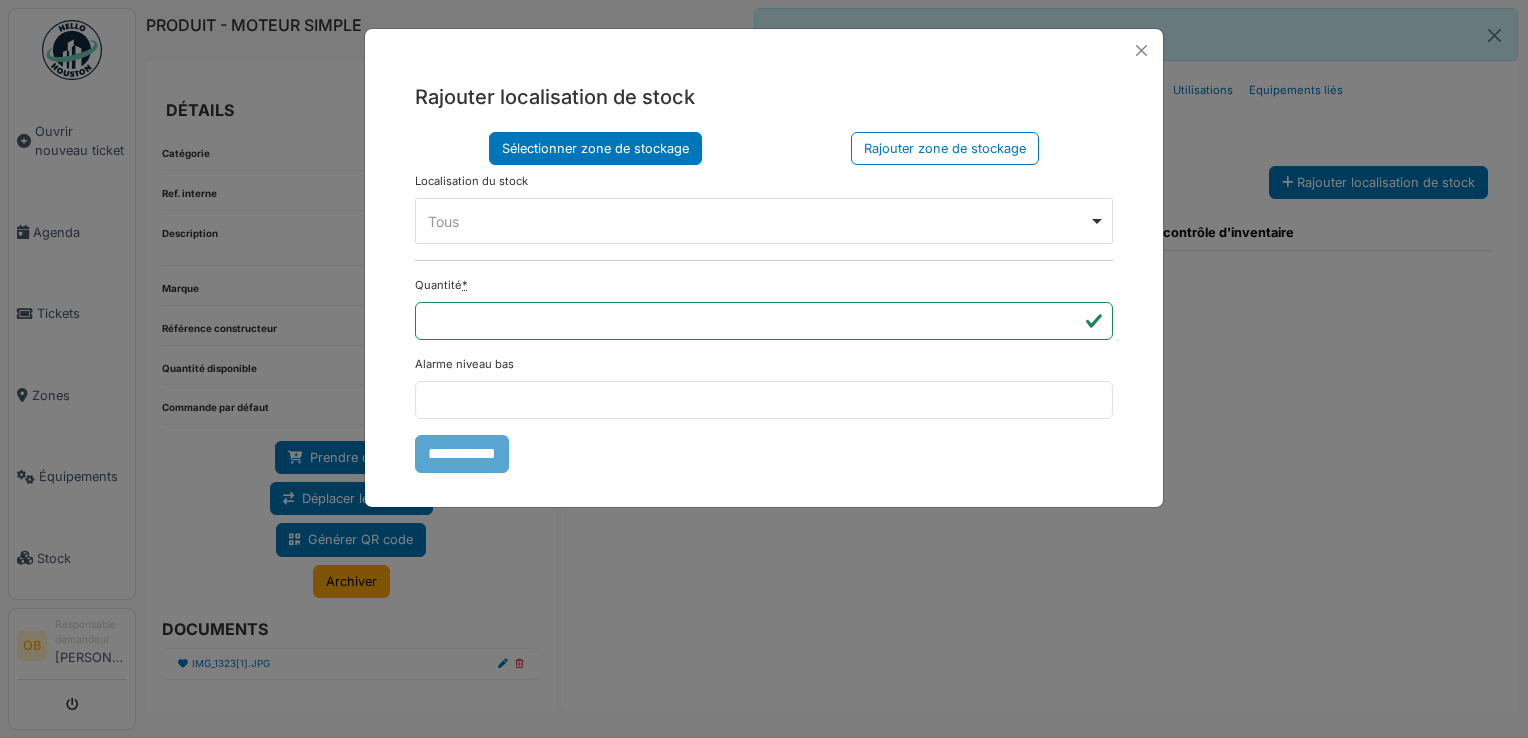 click on "Tous Remove item" at bounding box center [758, 221] 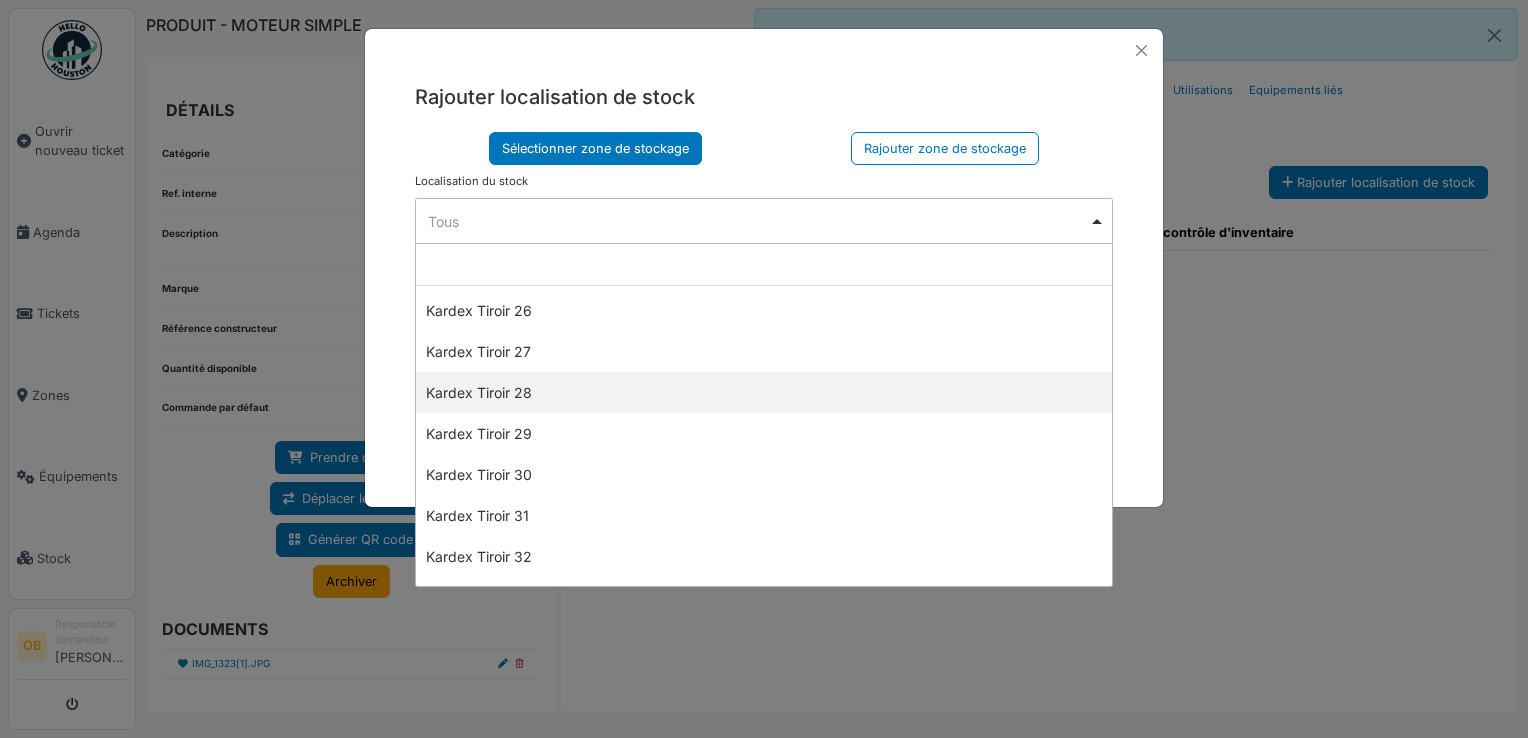 scroll, scrollTop: 1200, scrollLeft: 0, axis: vertical 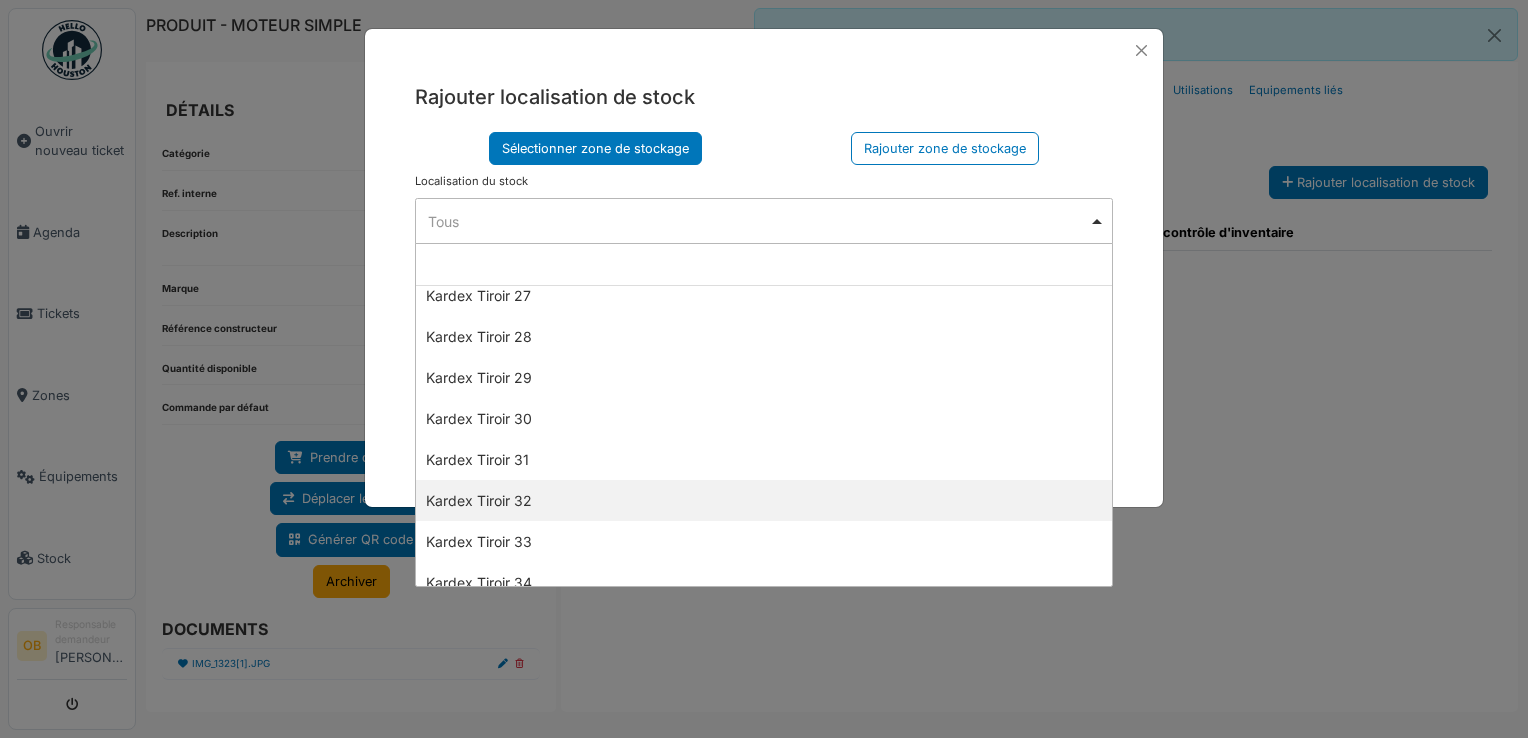 select on "****" 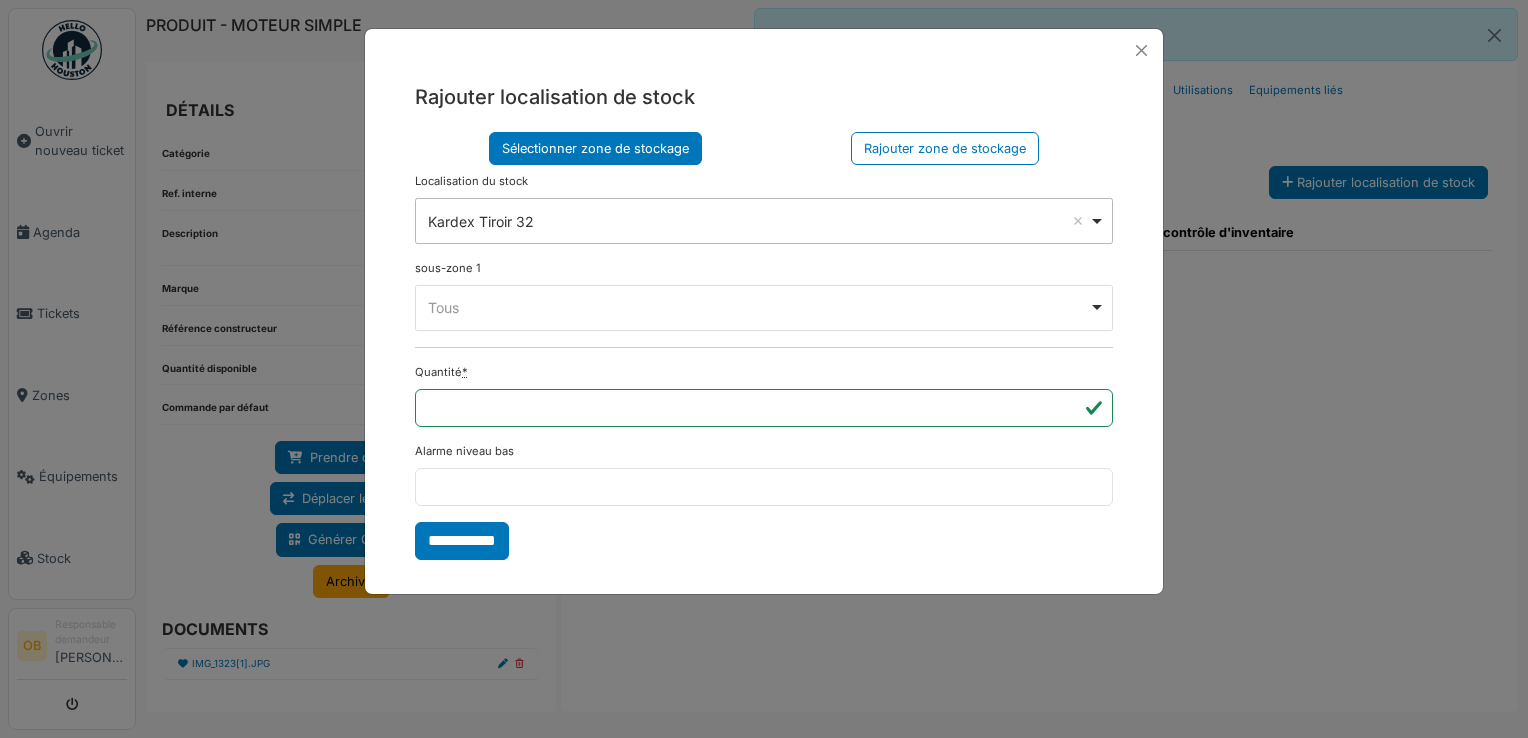click on "Tous Remove item" at bounding box center [758, 307] 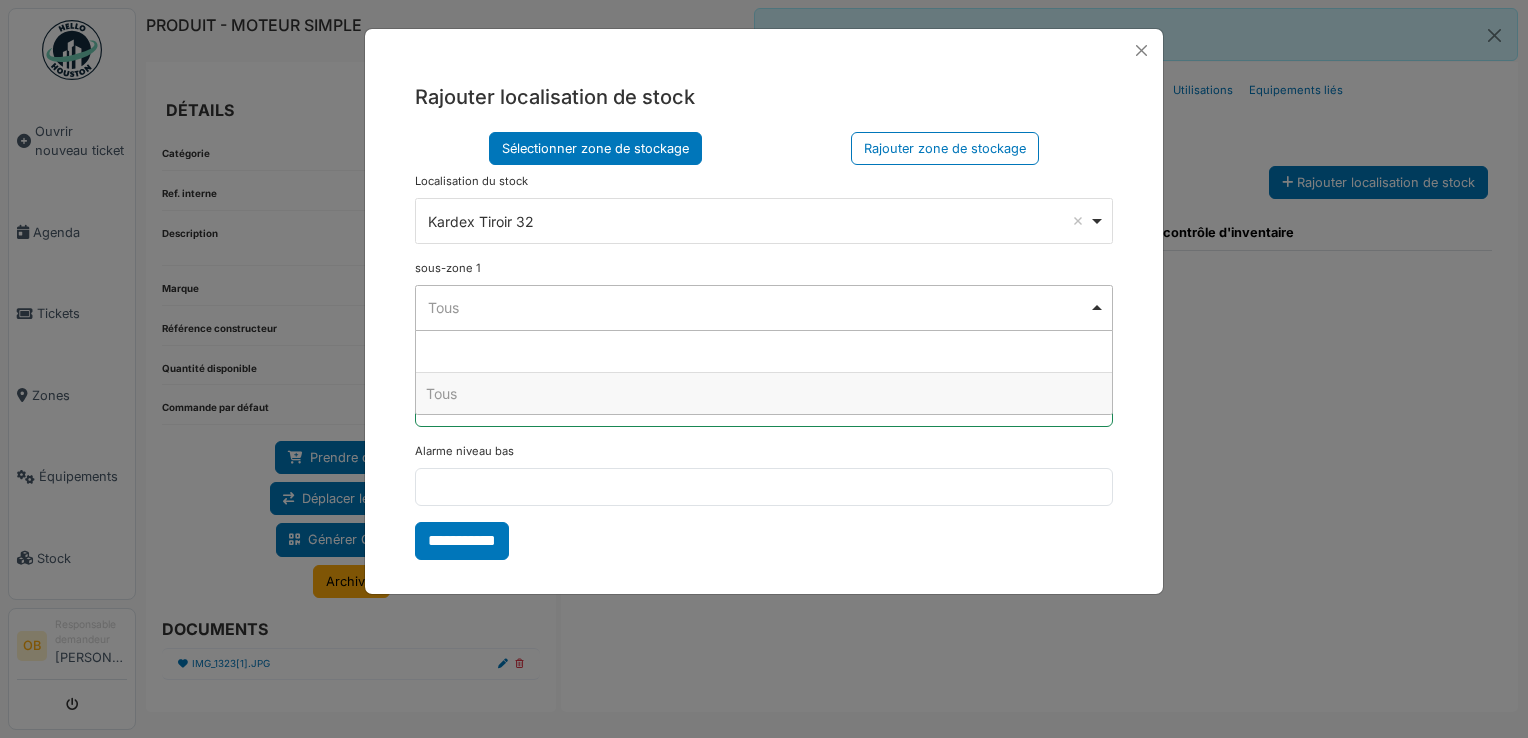 click on "**********" at bounding box center [764, 208] 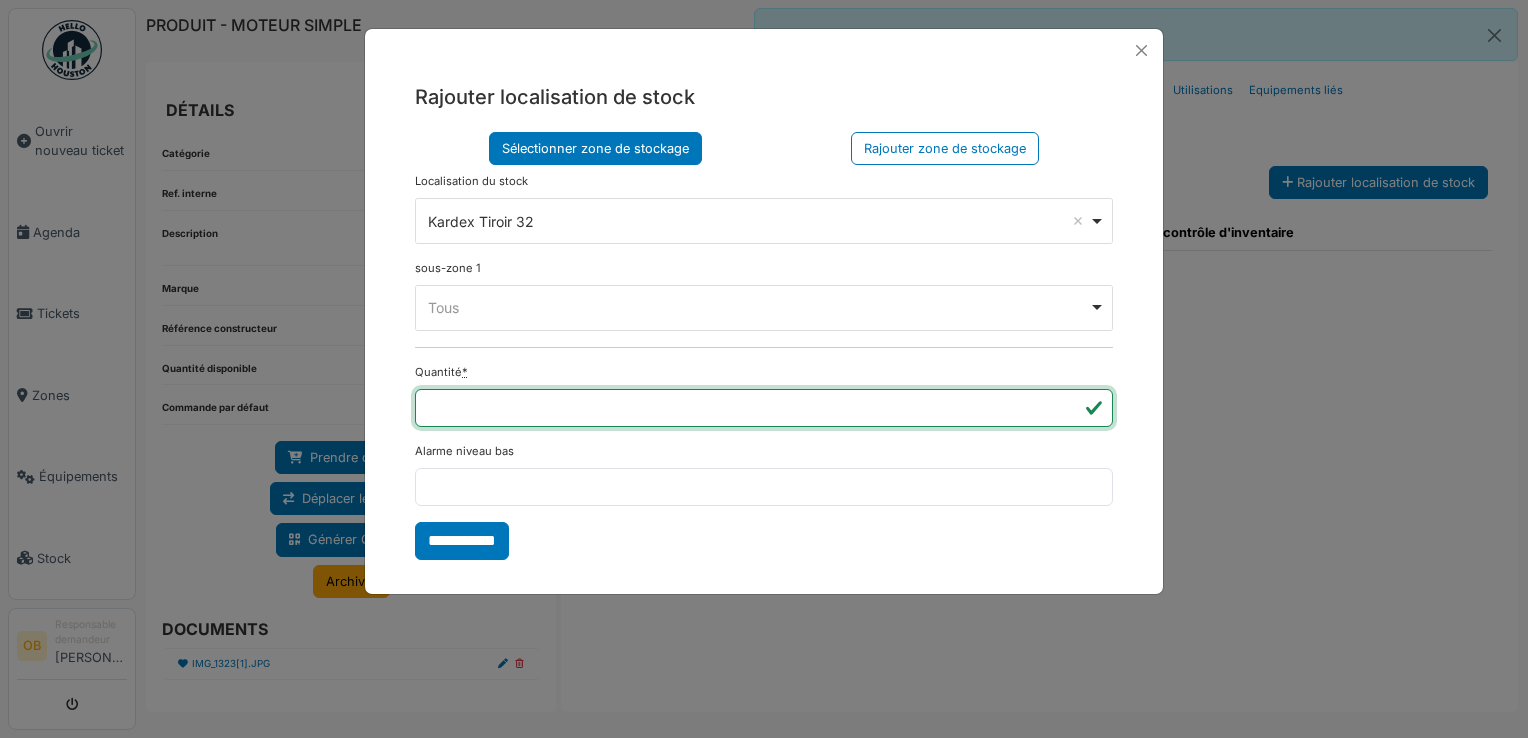 click on "*" at bounding box center (764, 408) 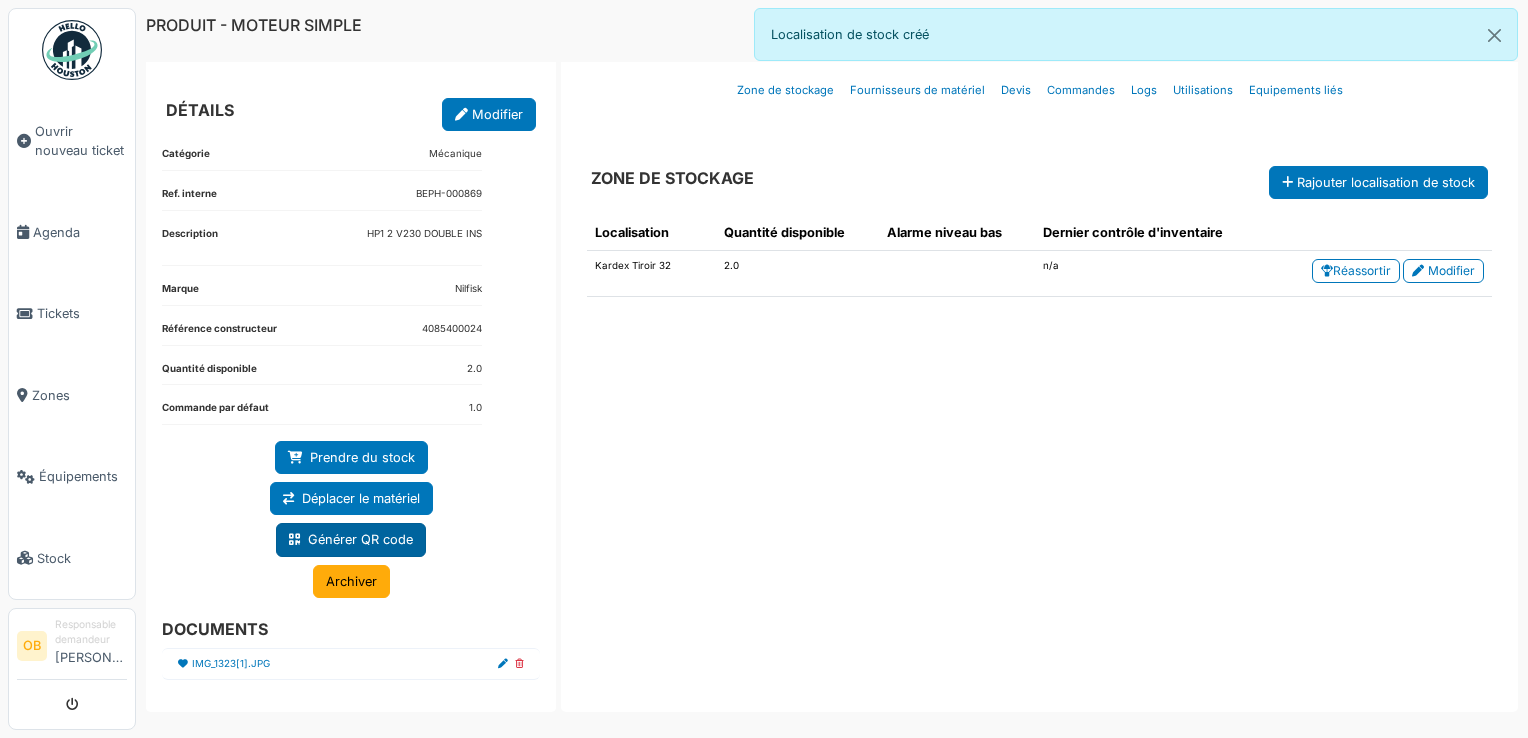 click on "Générer QR code" at bounding box center (351, 539) 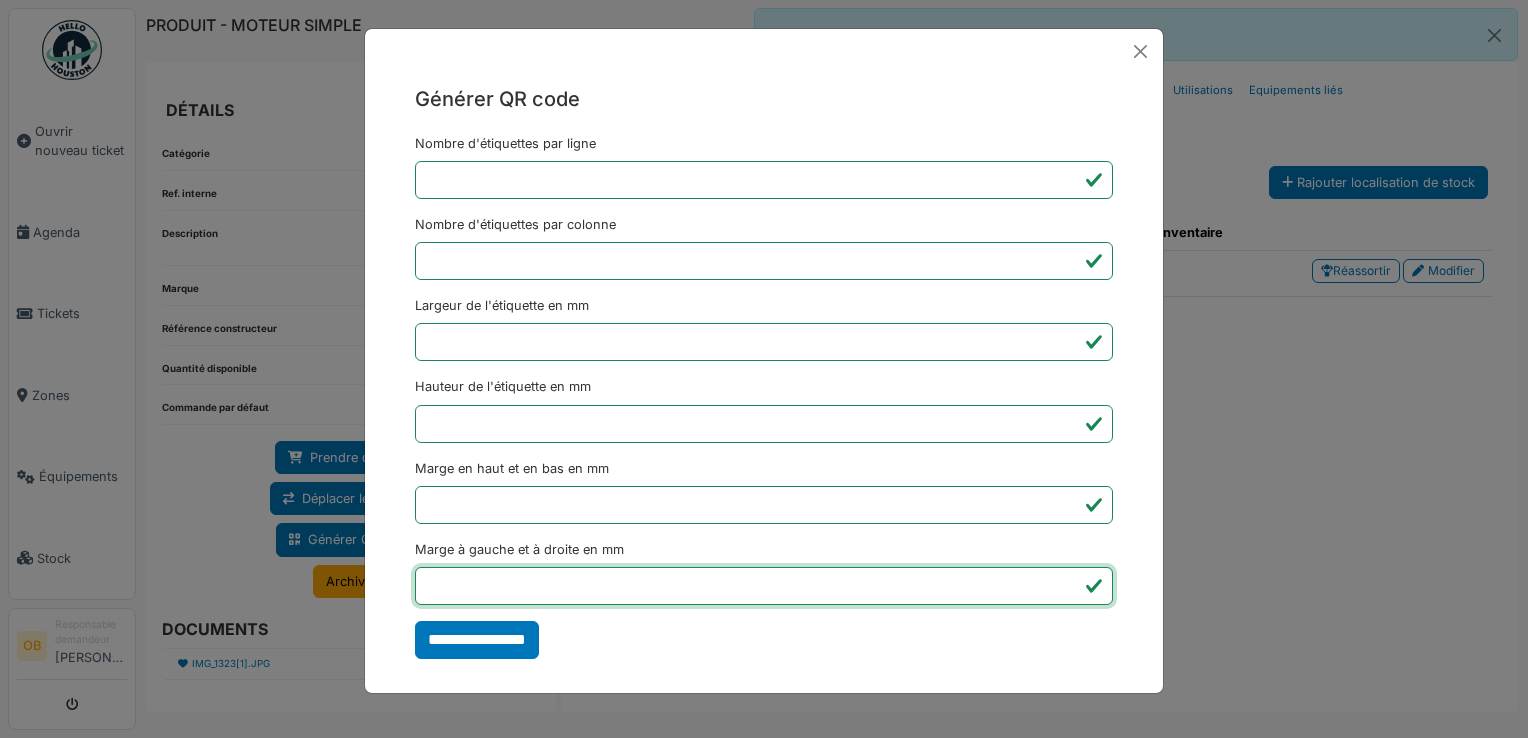 click on "*" at bounding box center (764, 586) 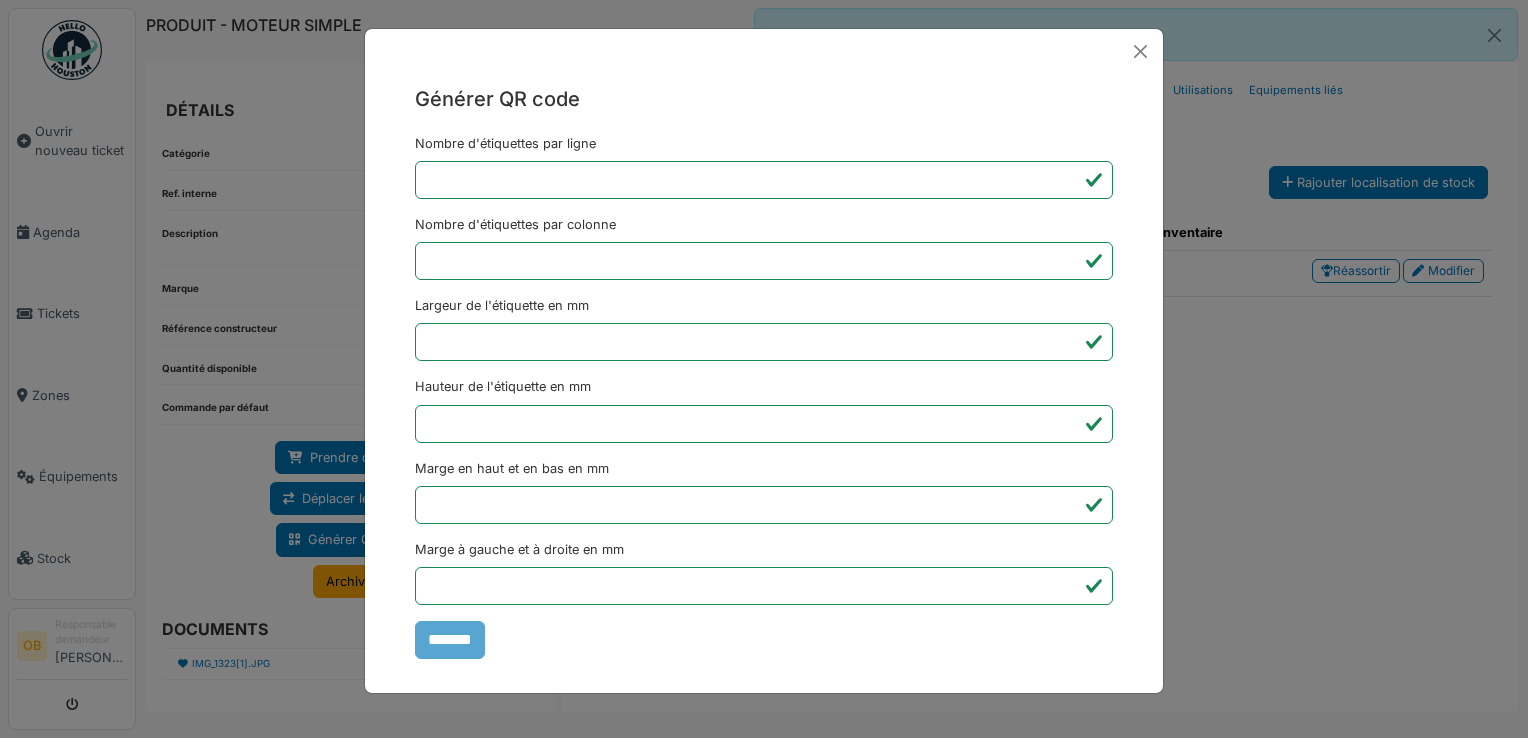 type on "*******" 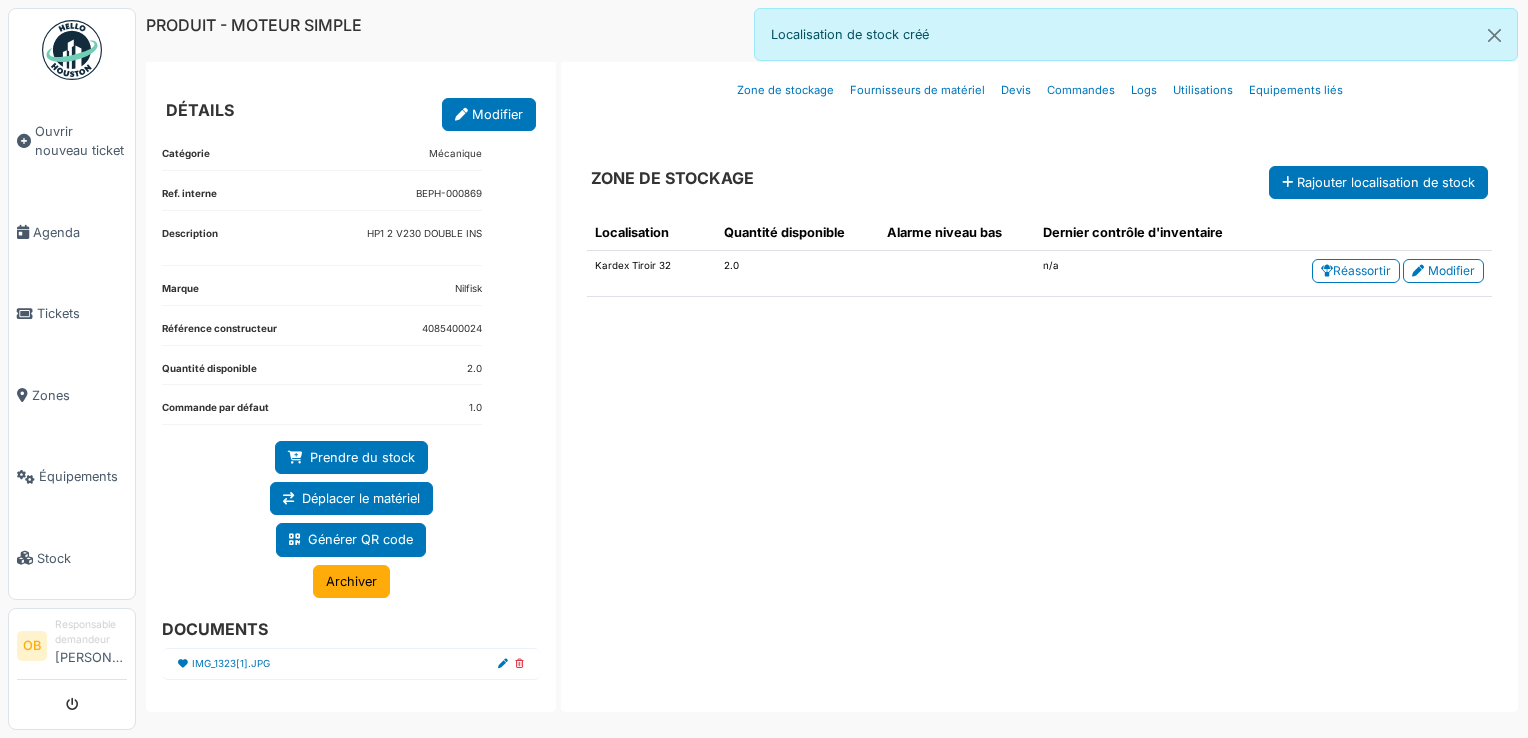 drag, startPoint x: 1094, startPoint y: 393, endPoint x: 902, endPoint y: 428, distance: 195.16403 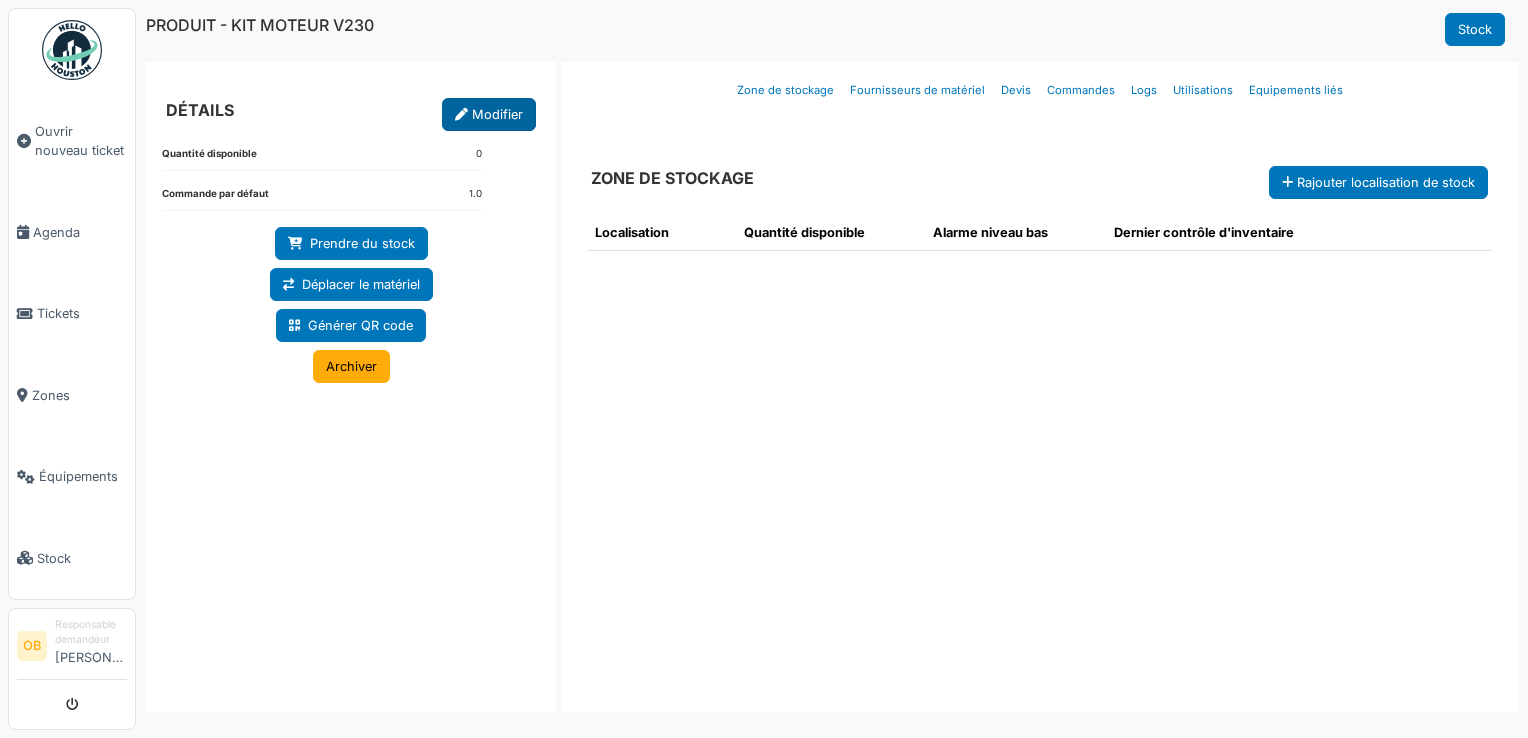 scroll, scrollTop: 0, scrollLeft: 0, axis: both 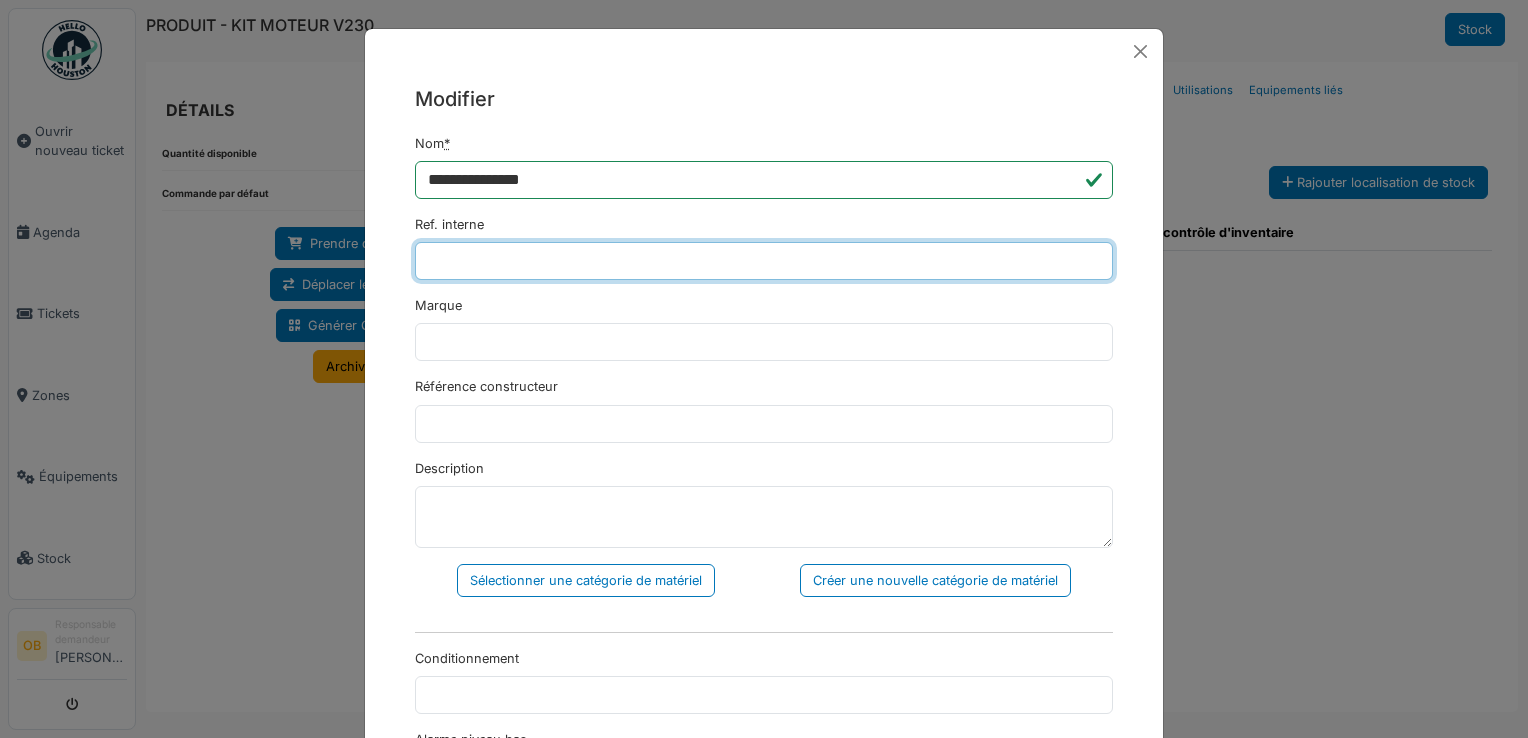 click on "Ref. interne" at bounding box center [764, 261] 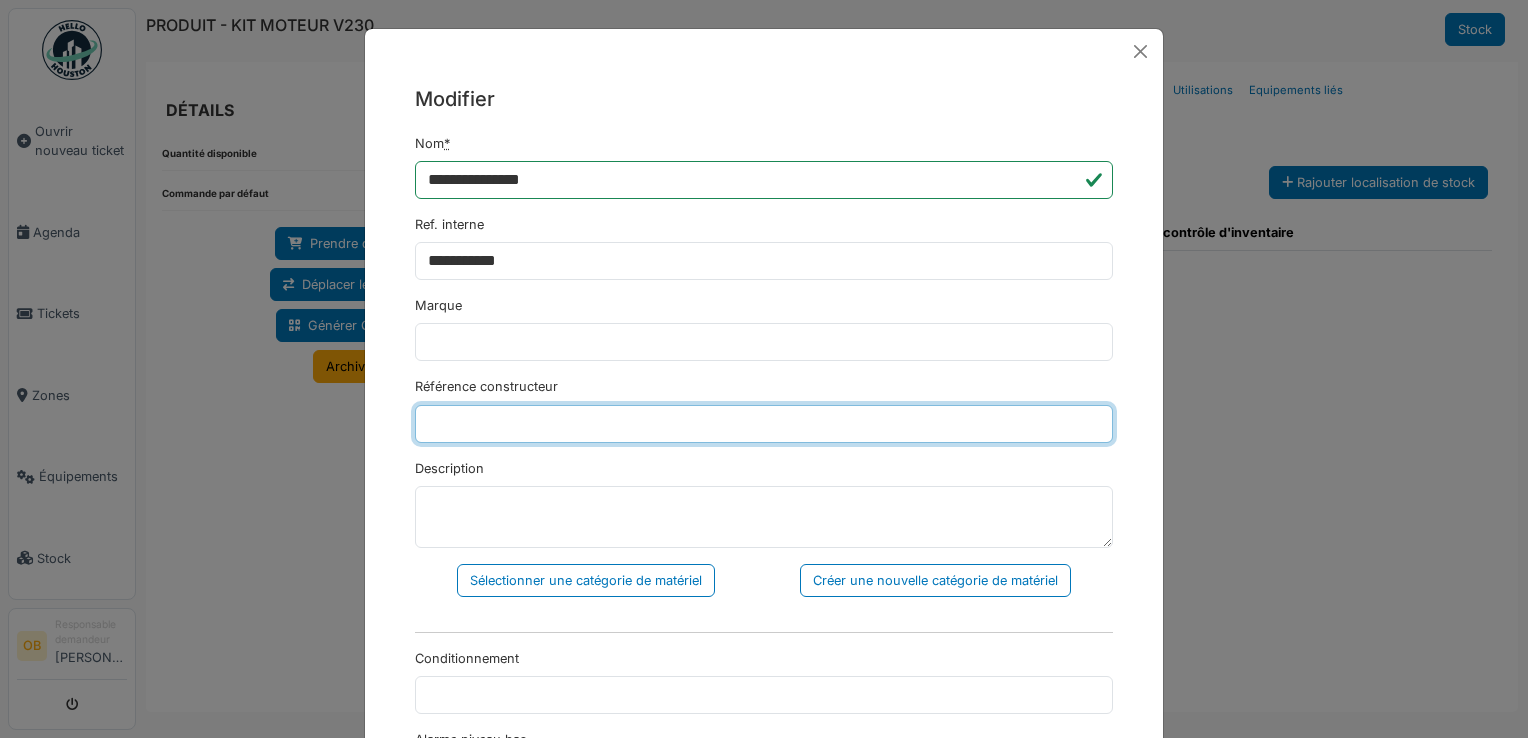 type on "**********" 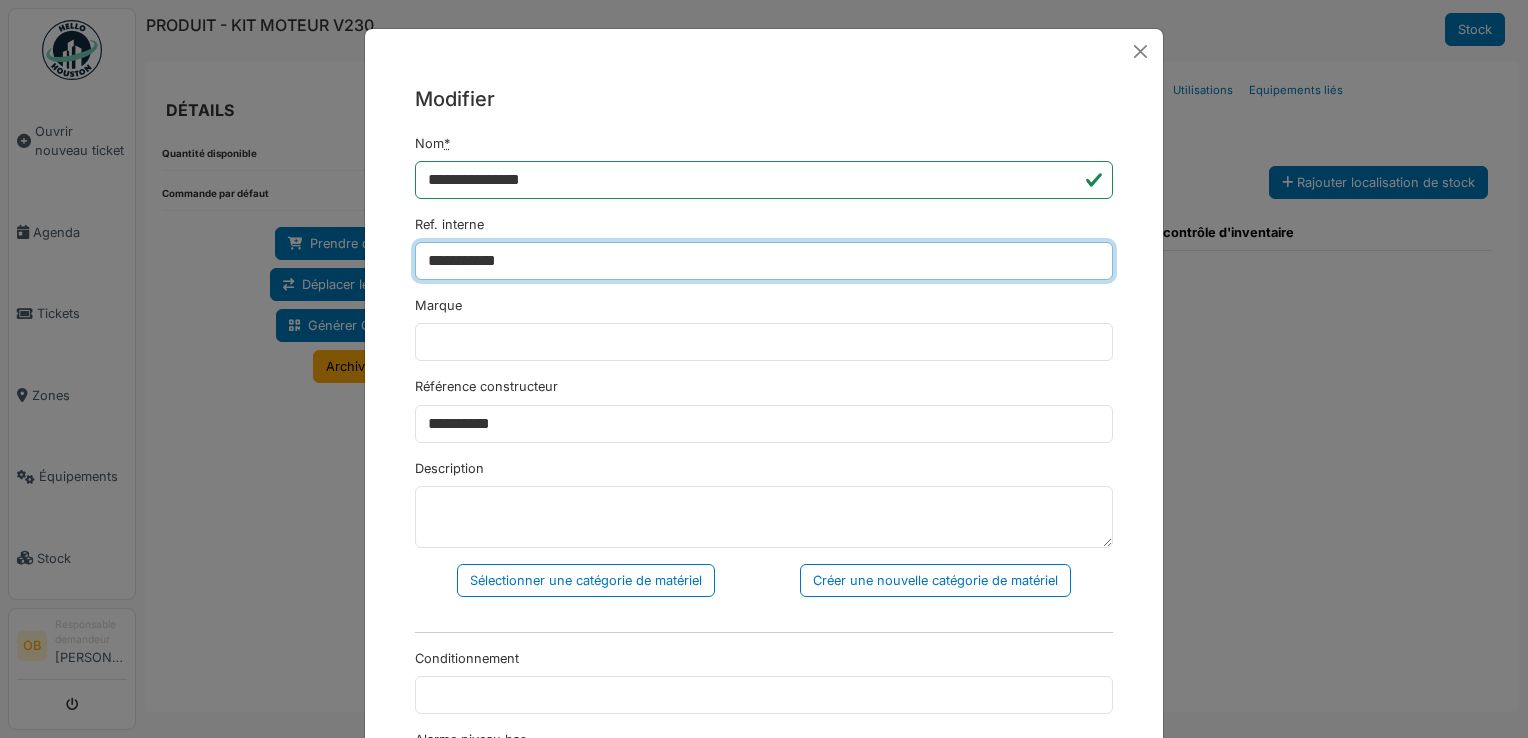 type on "**********" 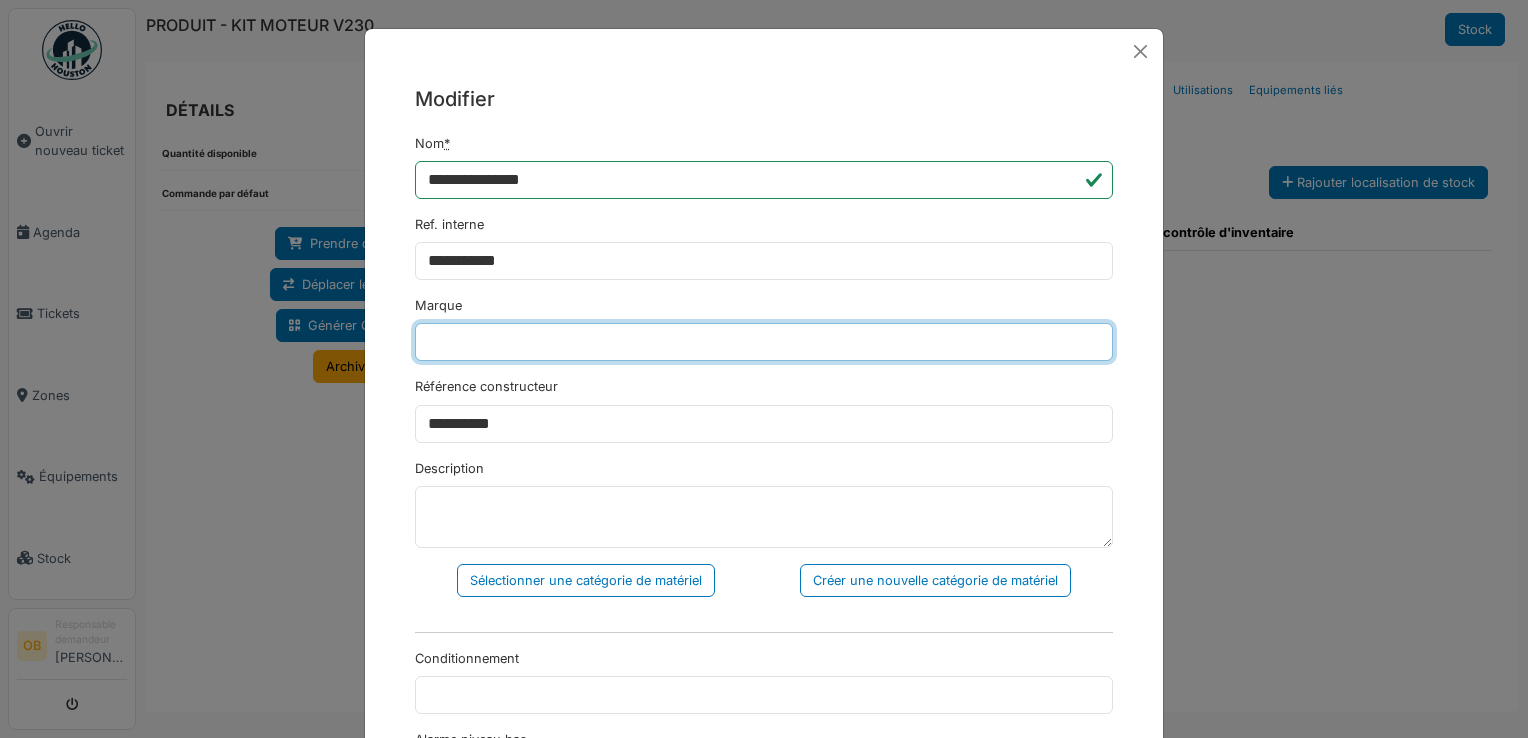 click on "Marque" at bounding box center (764, 342) 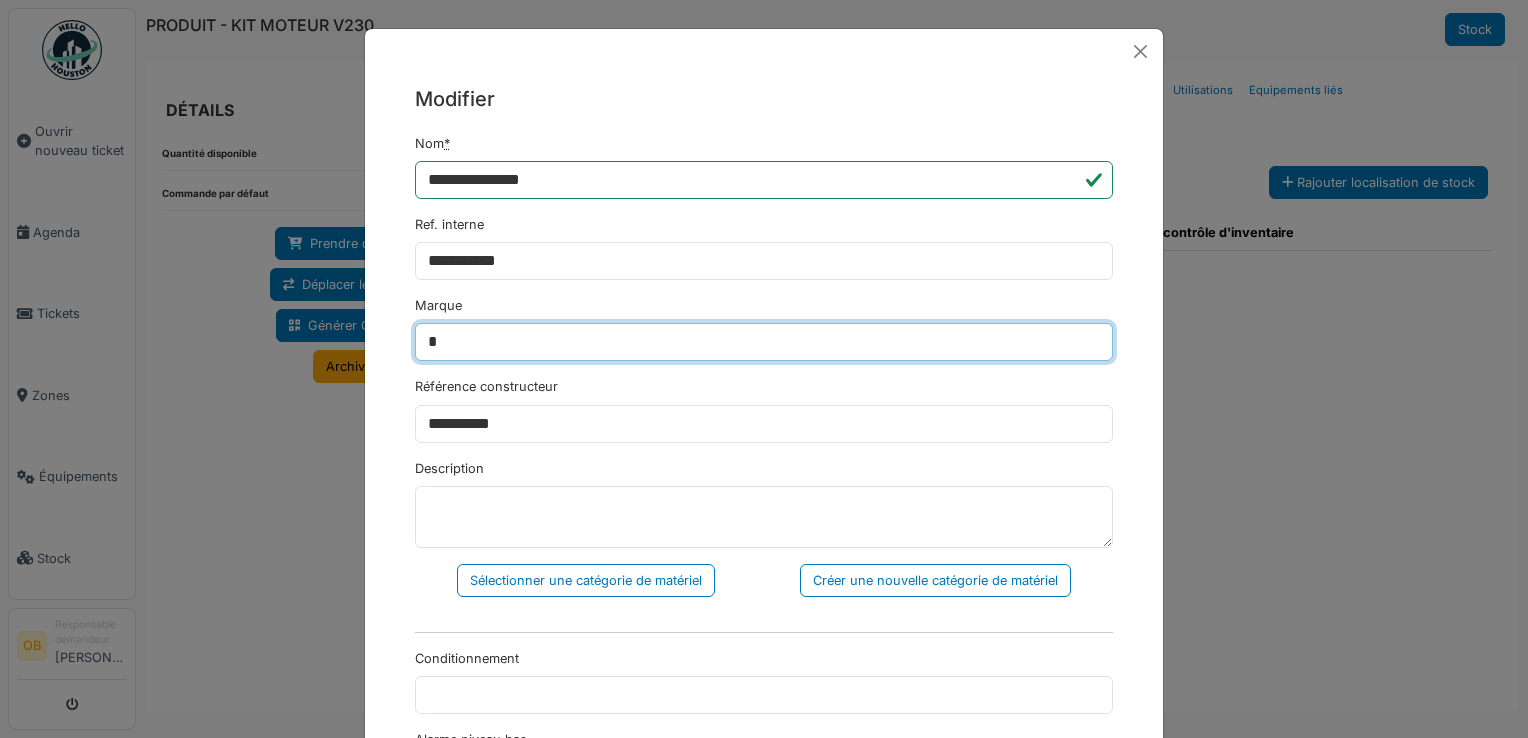 type on "*******" 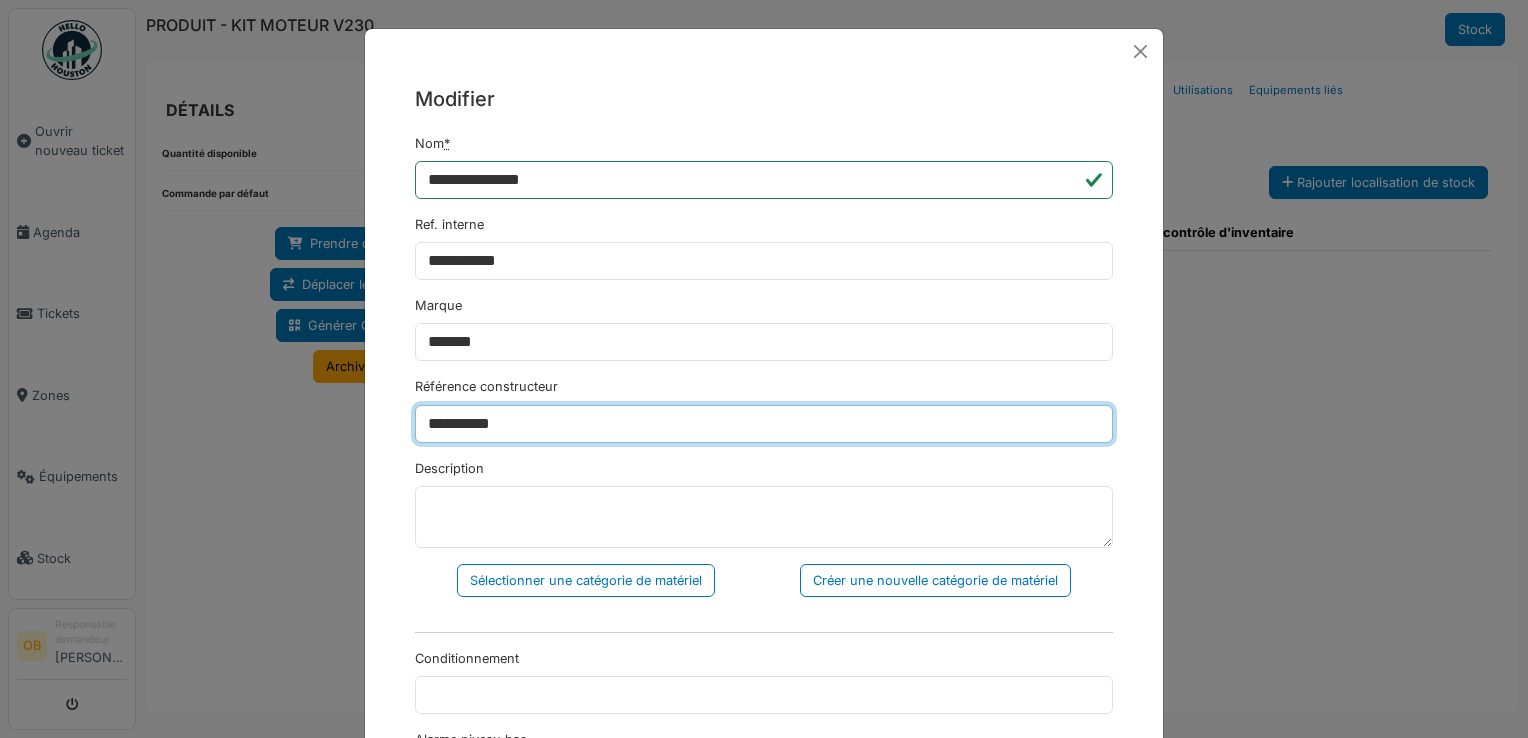 drag, startPoint x: 573, startPoint y: 405, endPoint x: 280, endPoint y: 377, distance: 294.33484 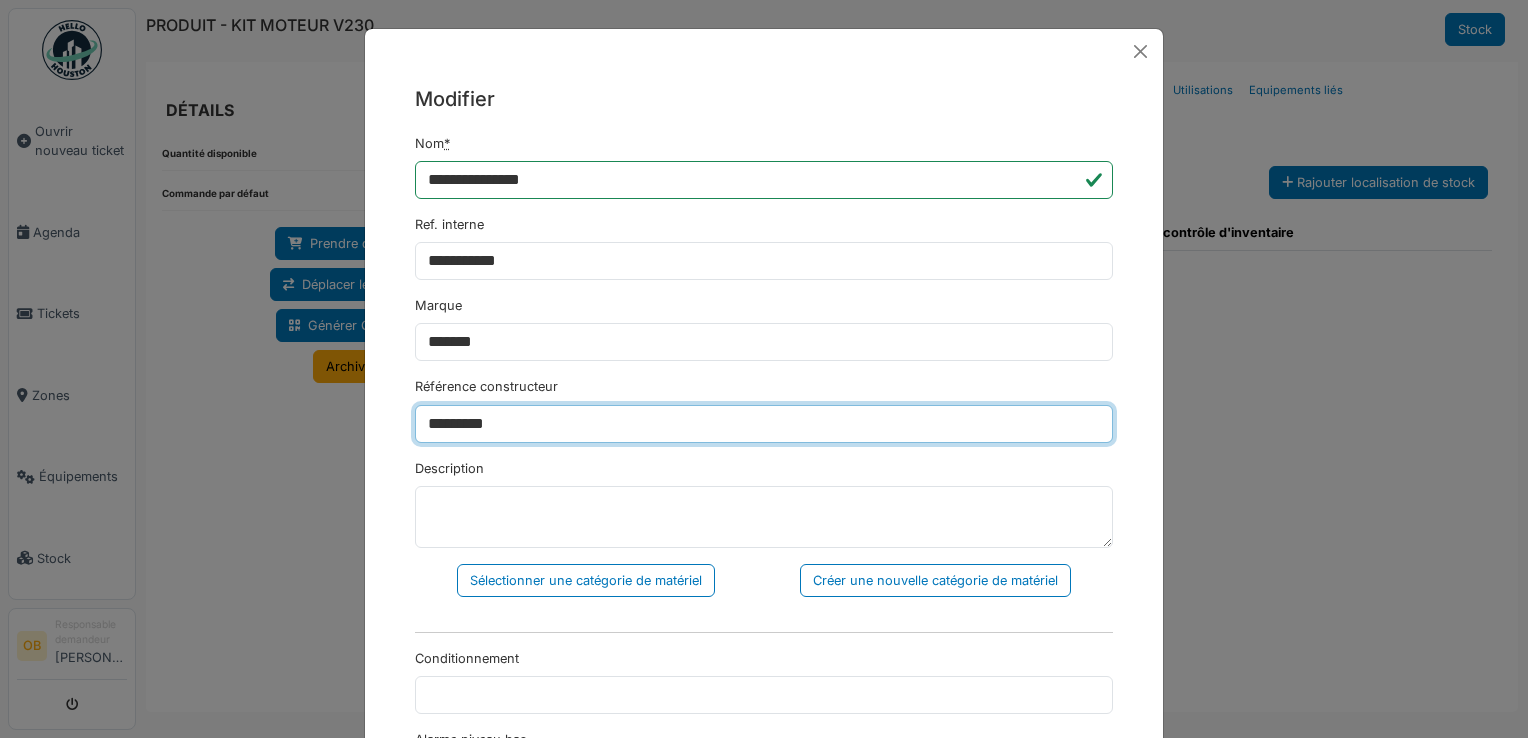 type on "********" 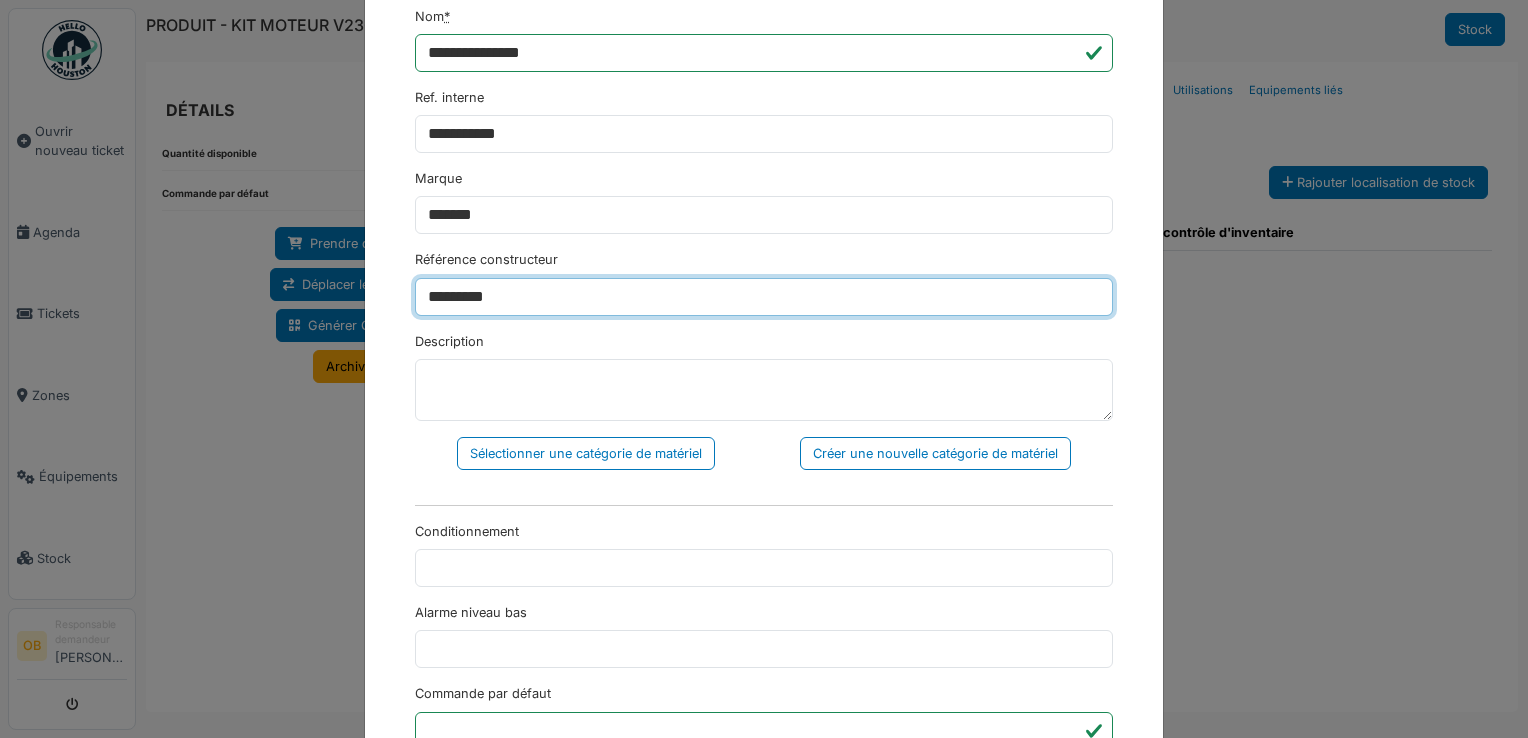scroll, scrollTop: 133, scrollLeft: 0, axis: vertical 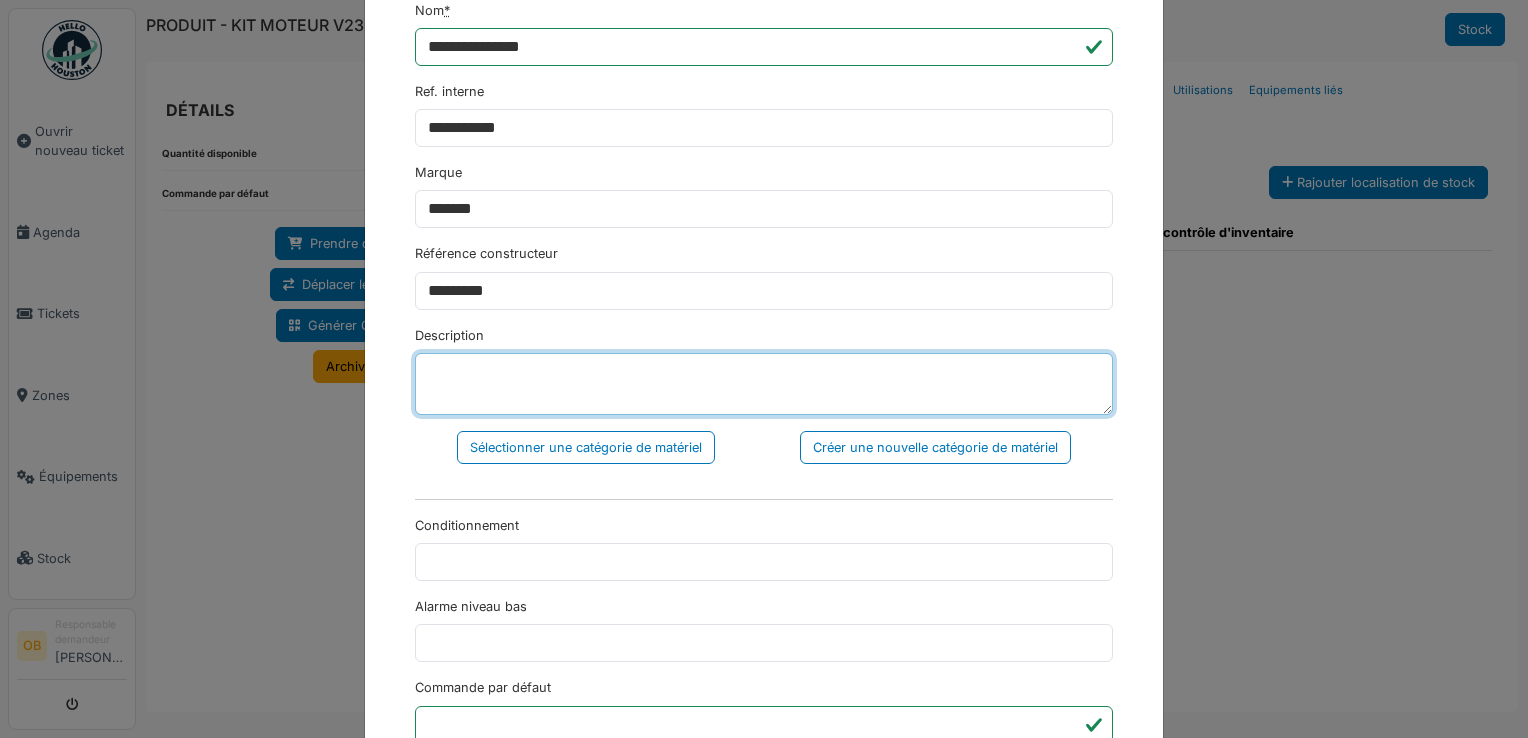 click on "Description" at bounding box center (764, 384) 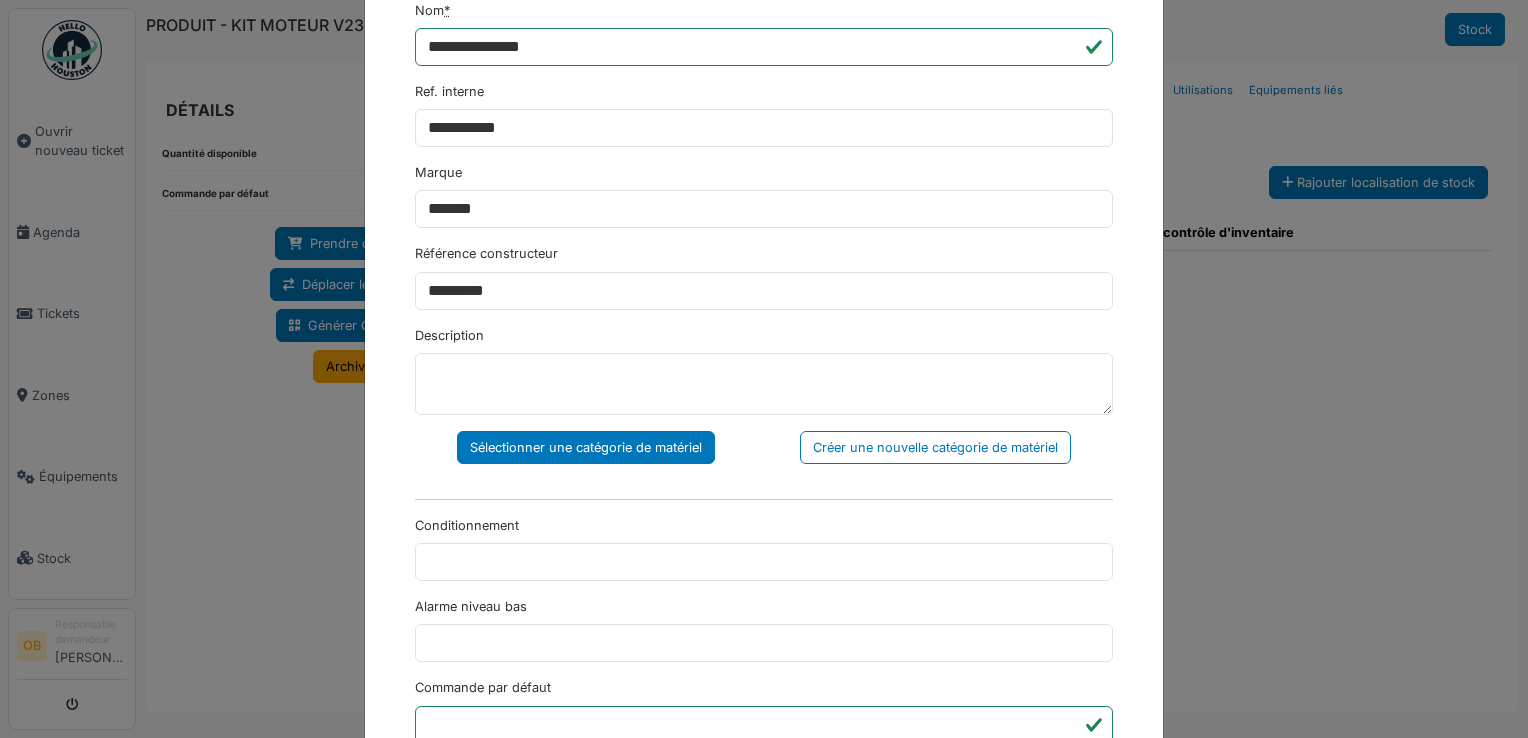 click on "Sélectionner une catégorie de matériel" at bounding box center [586, 447] 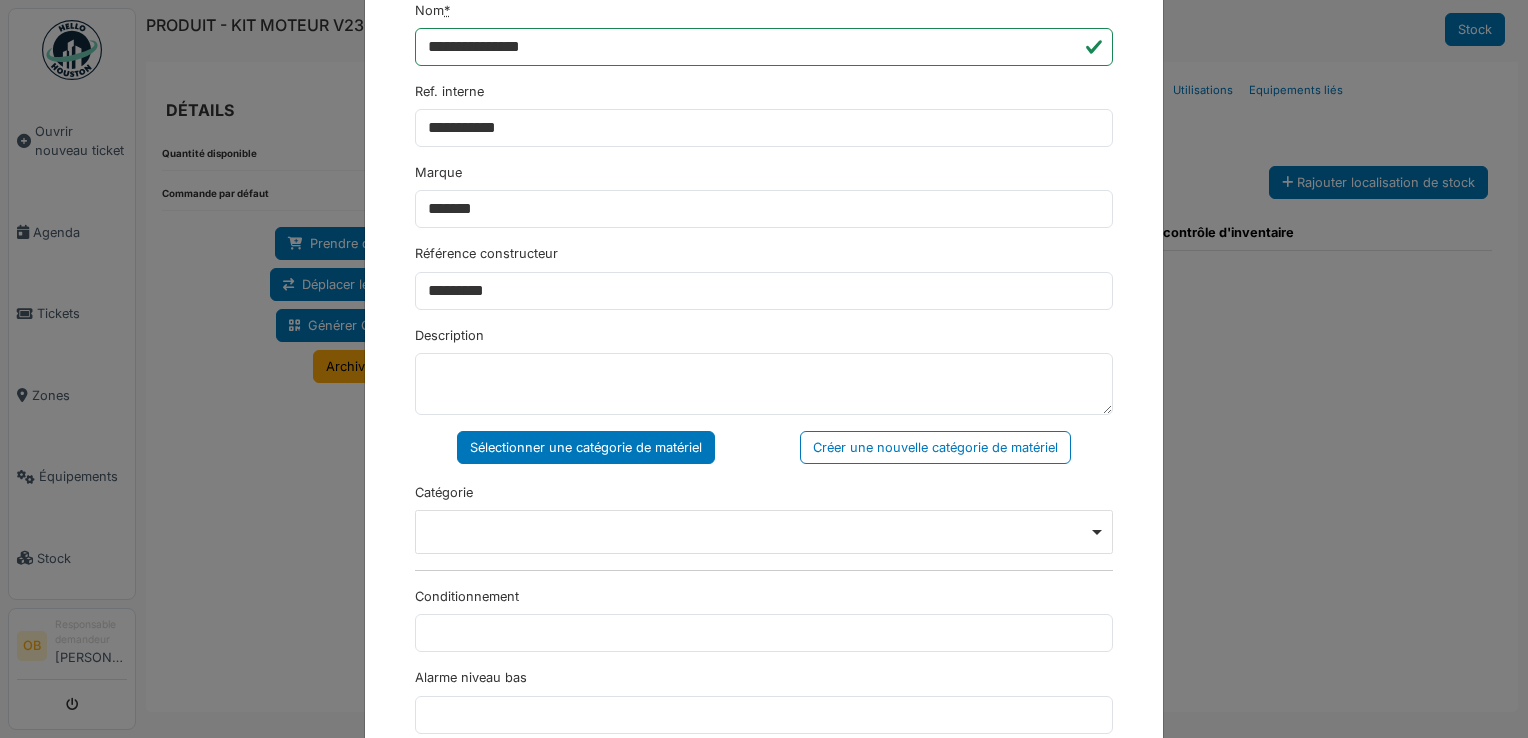 click on "Remove item" at bounding box center (764, 532) 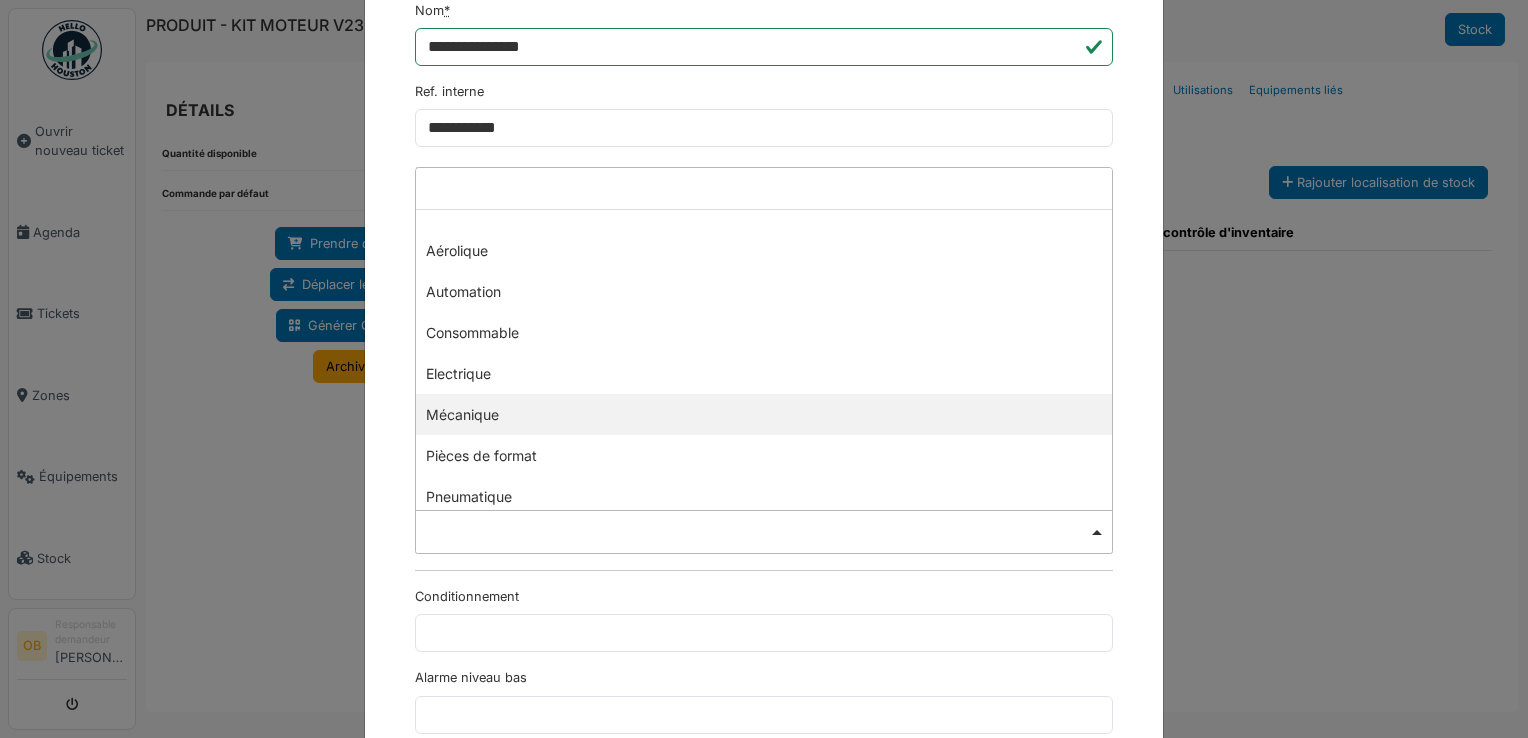select on "***" 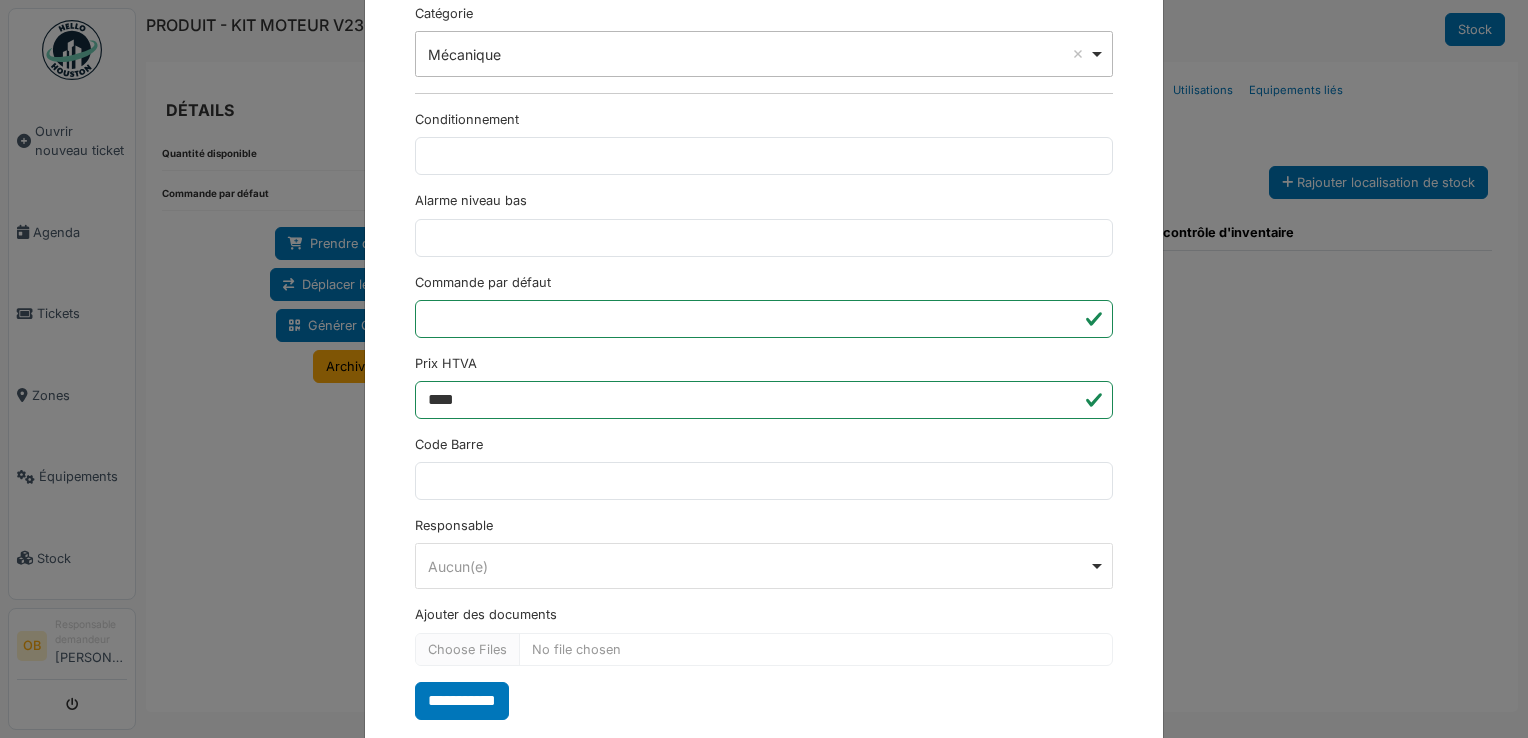 scroll, scrollTop: 650, scrollLeft: 0, axis: vertical 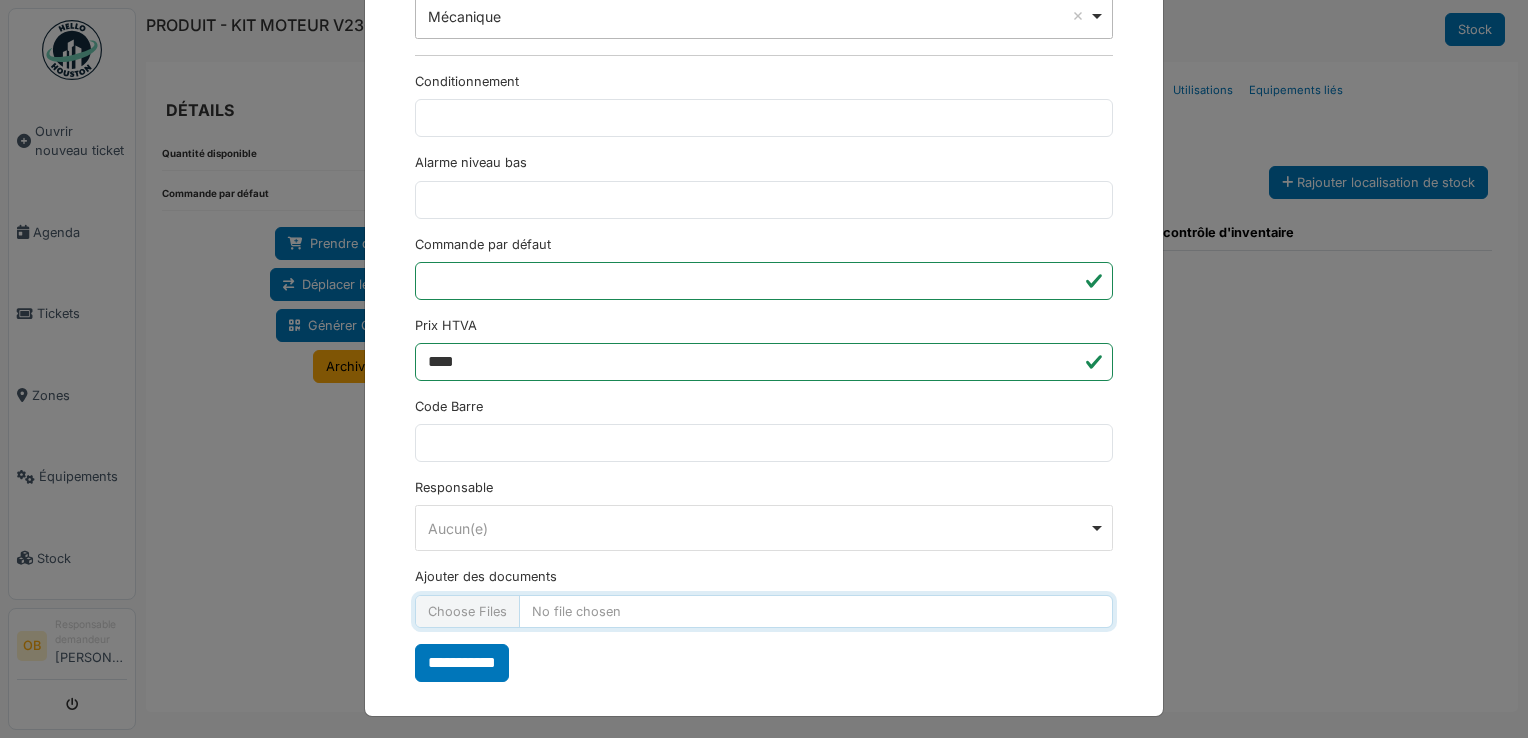 click on "Ajouter des documents" at bounding box center [764, 611] 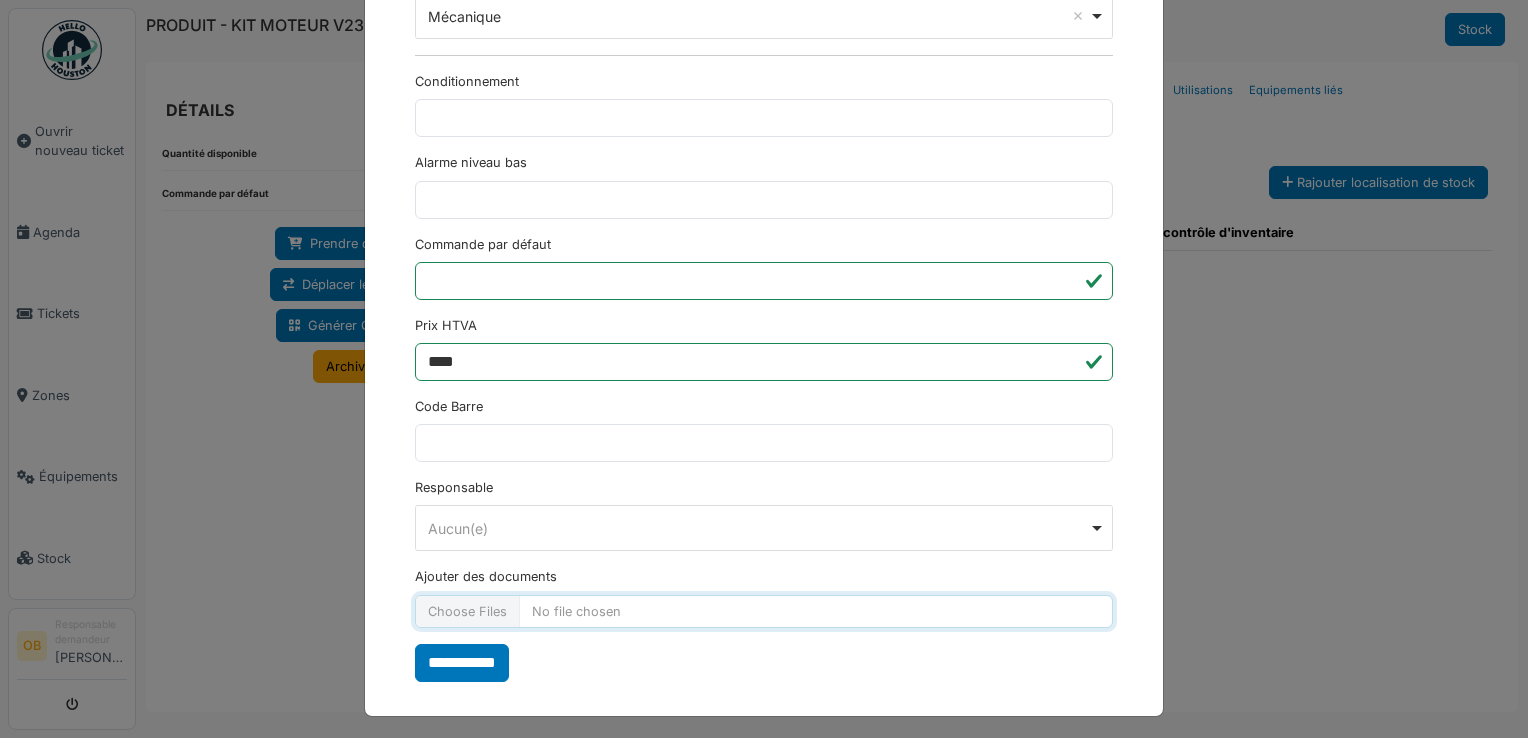 type on "**********" 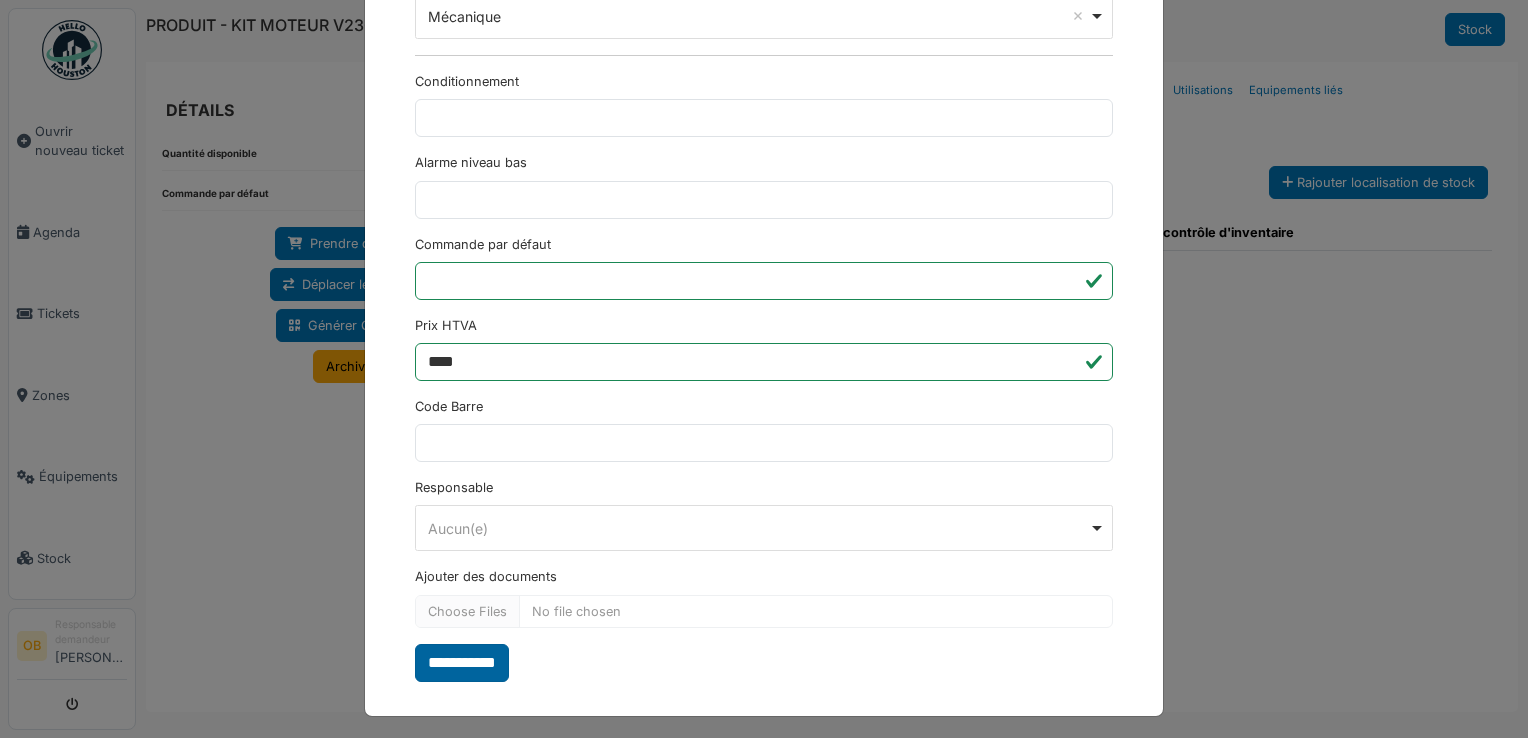 click on "**********" at bounding box center [462, 663] 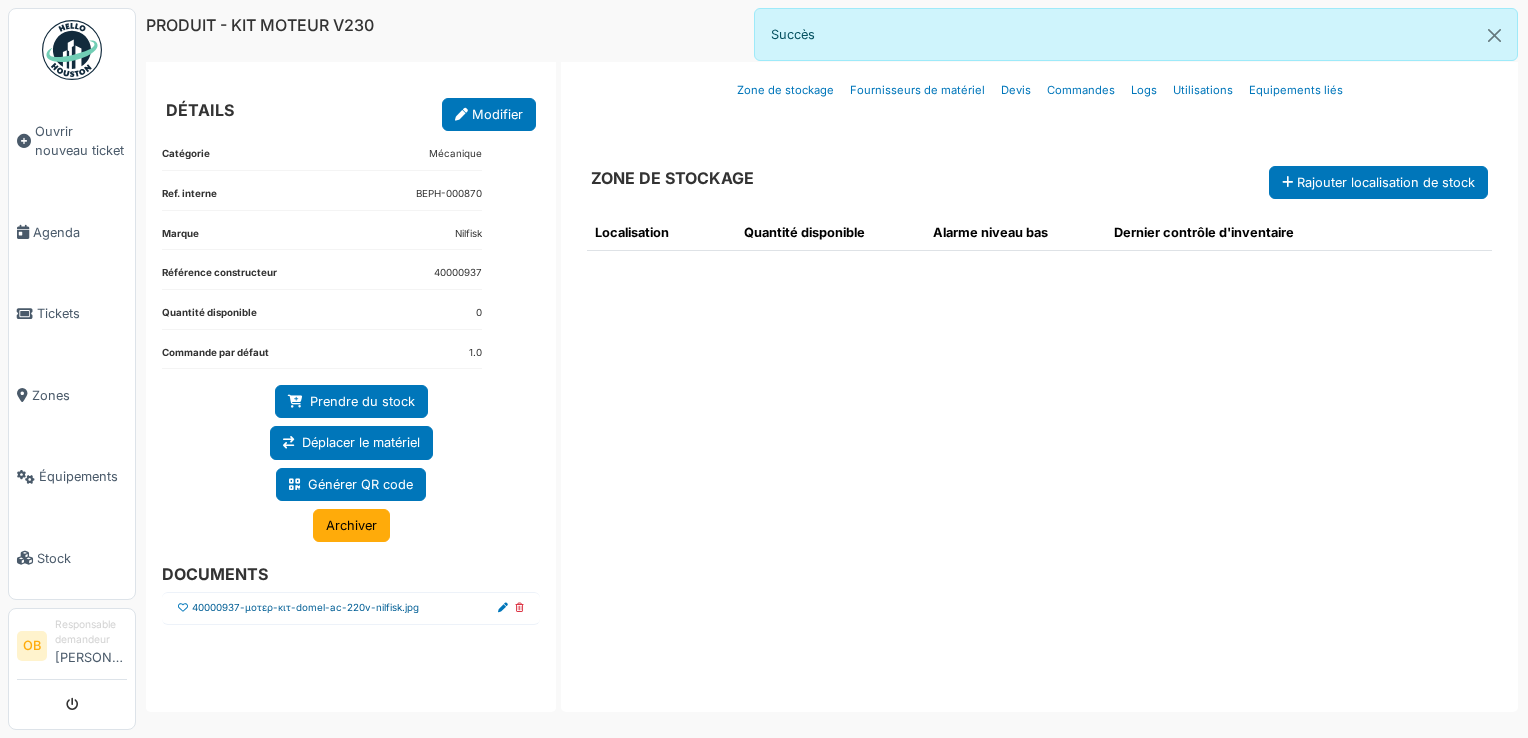 click on "40000937-μοτερ-κιτ-domel-ac-220v-nilfisk.jpg" at bounding box center [305, 608] 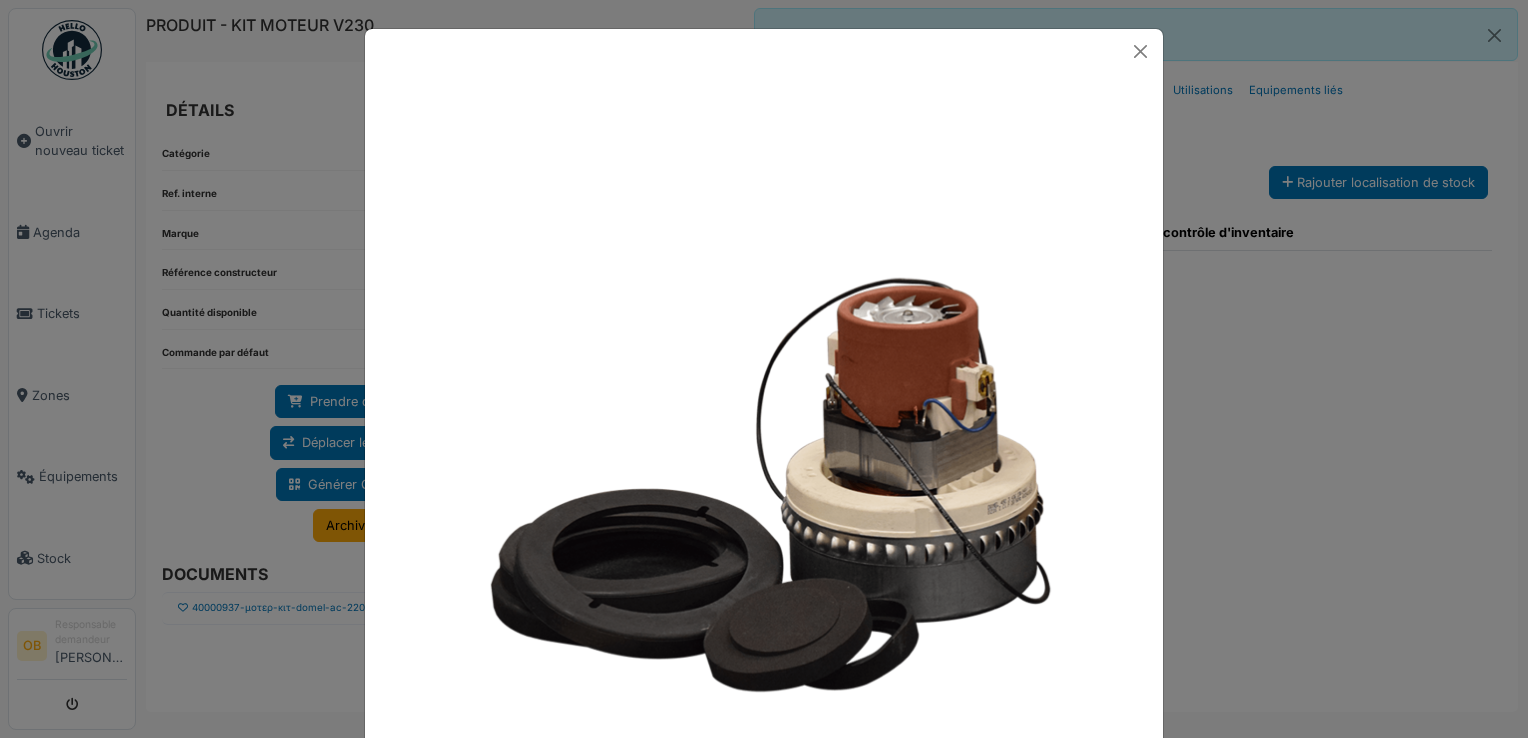 click at bounding box center (764, 369) 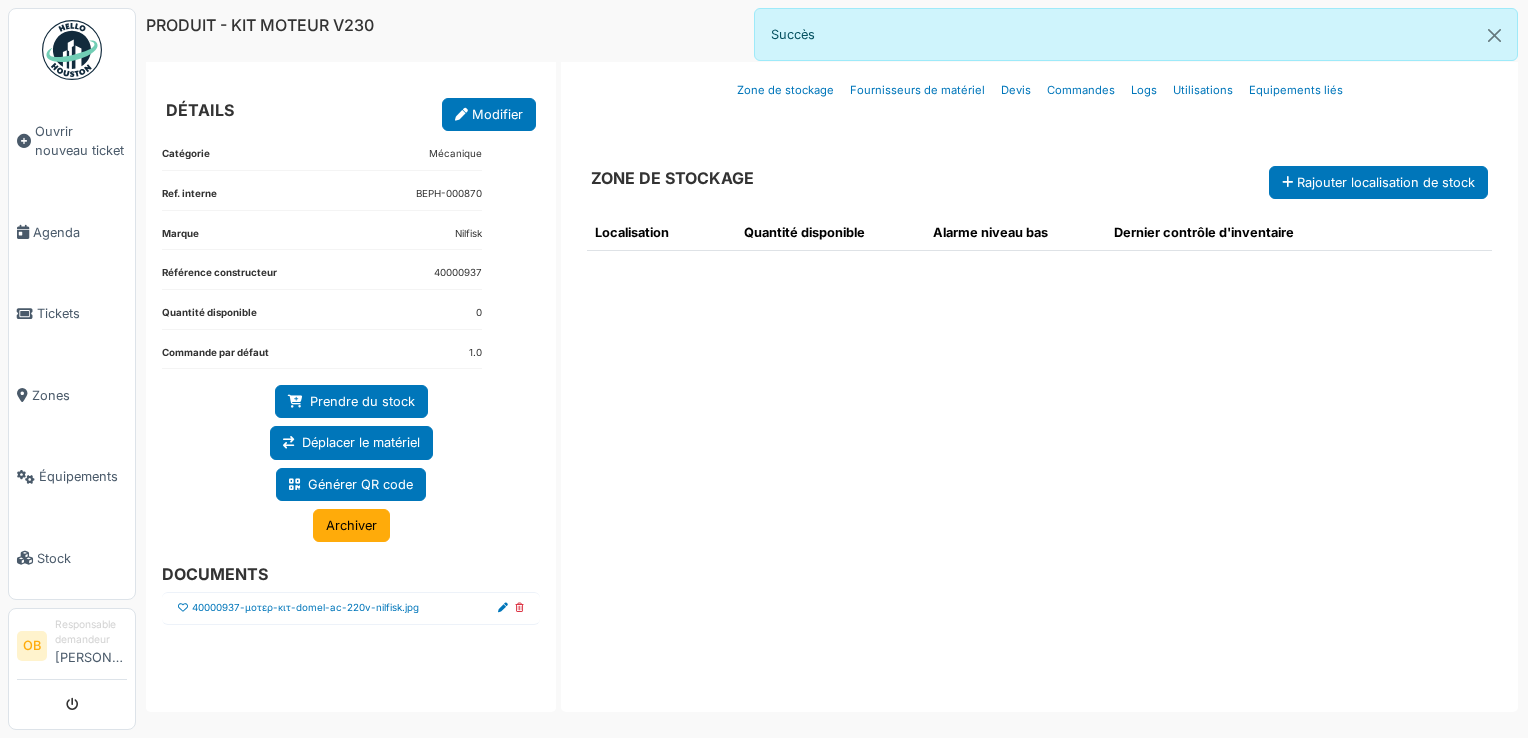 click at bounding box center (183, 608) 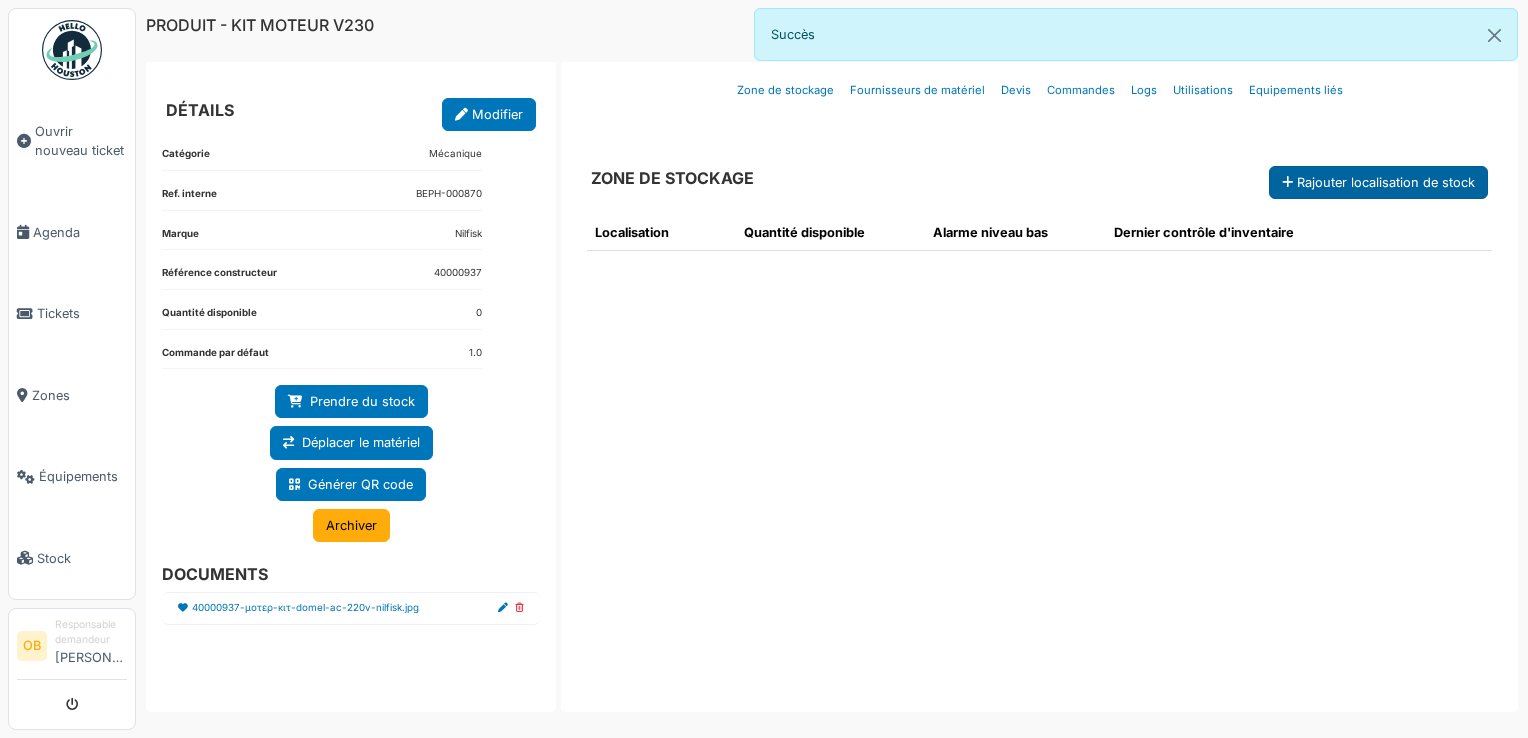 click on "Rajouter localisation de stock" at bounding box center (1378, 182) 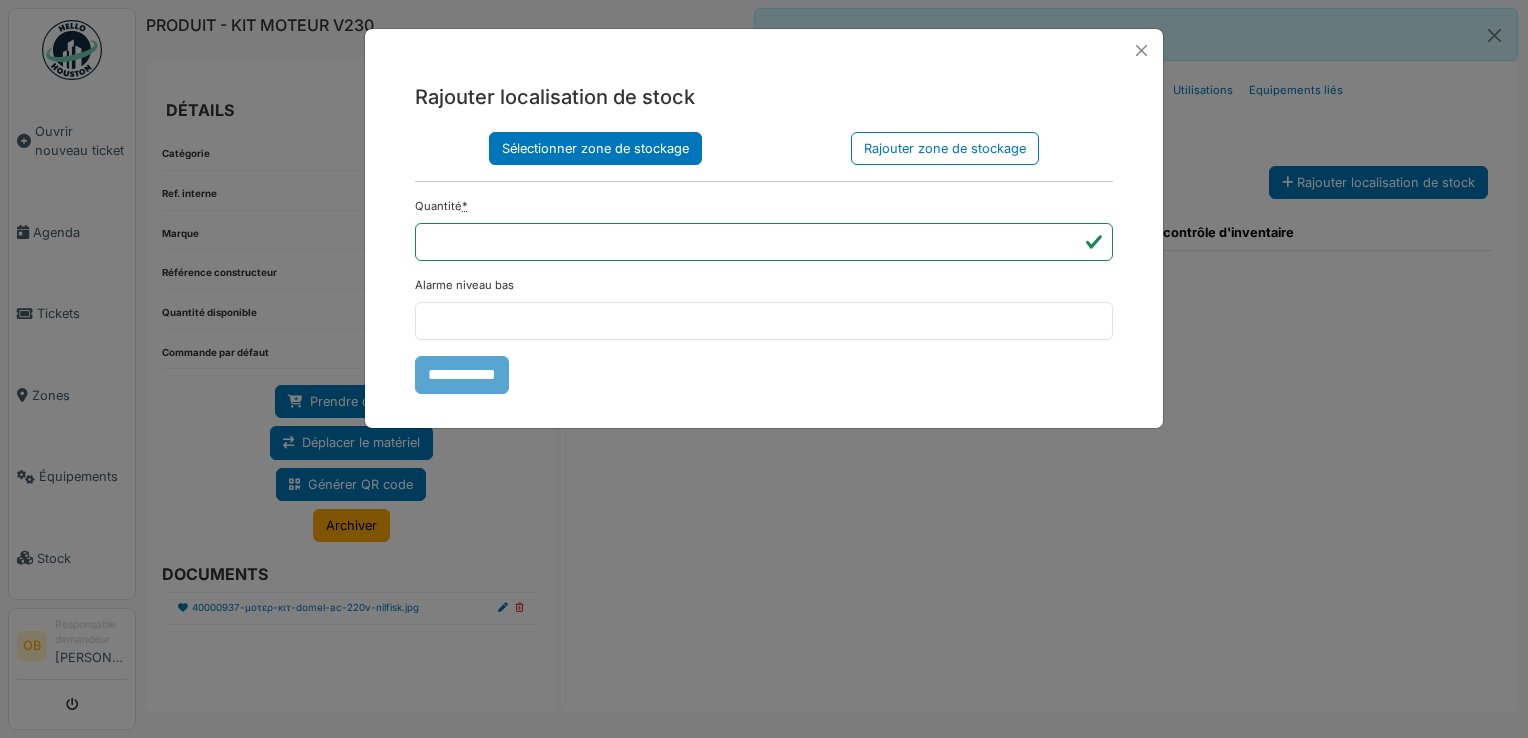click on "Sélectionner zone de stockage" at bounding box center [595, 148] 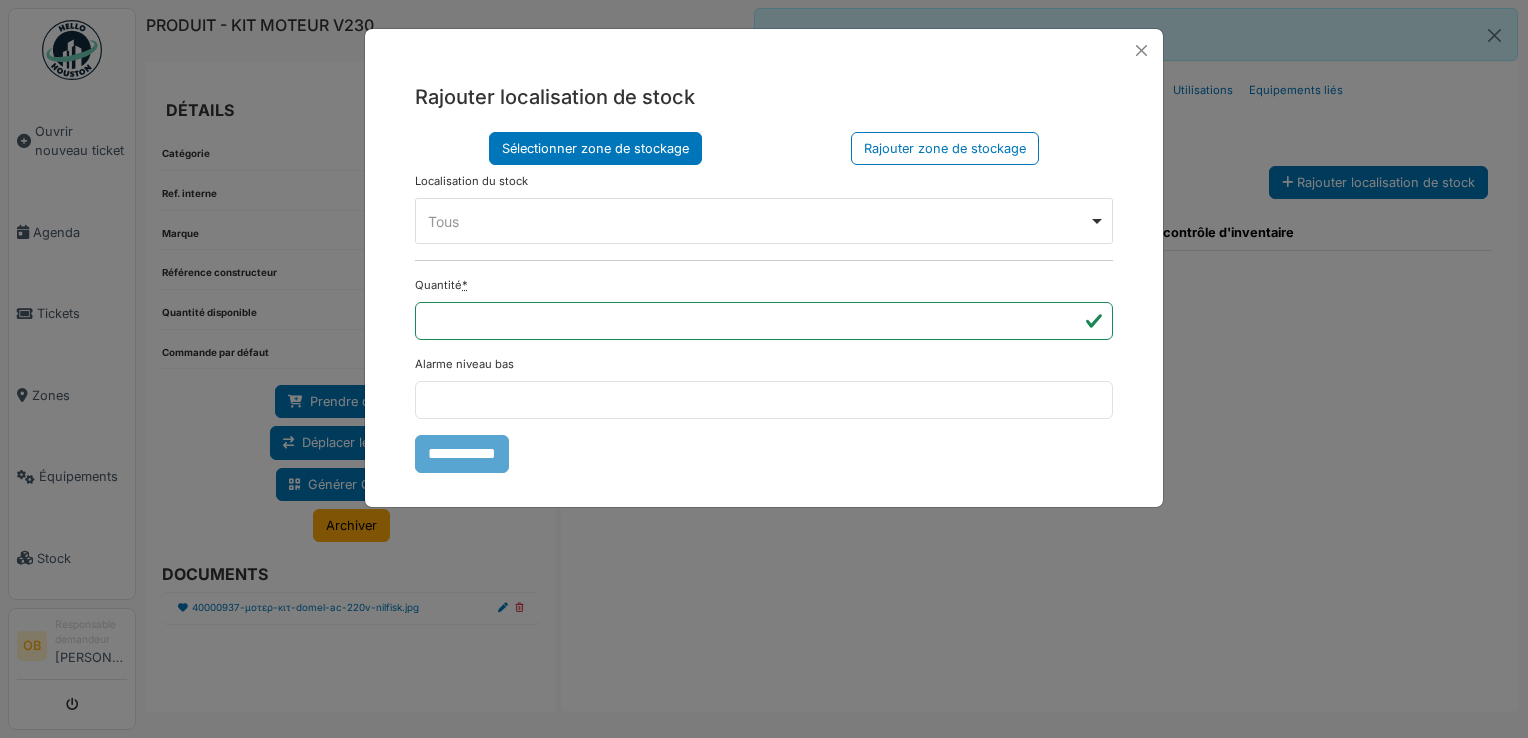 click on "Tous Remove item" at bounding box center [758, 221] 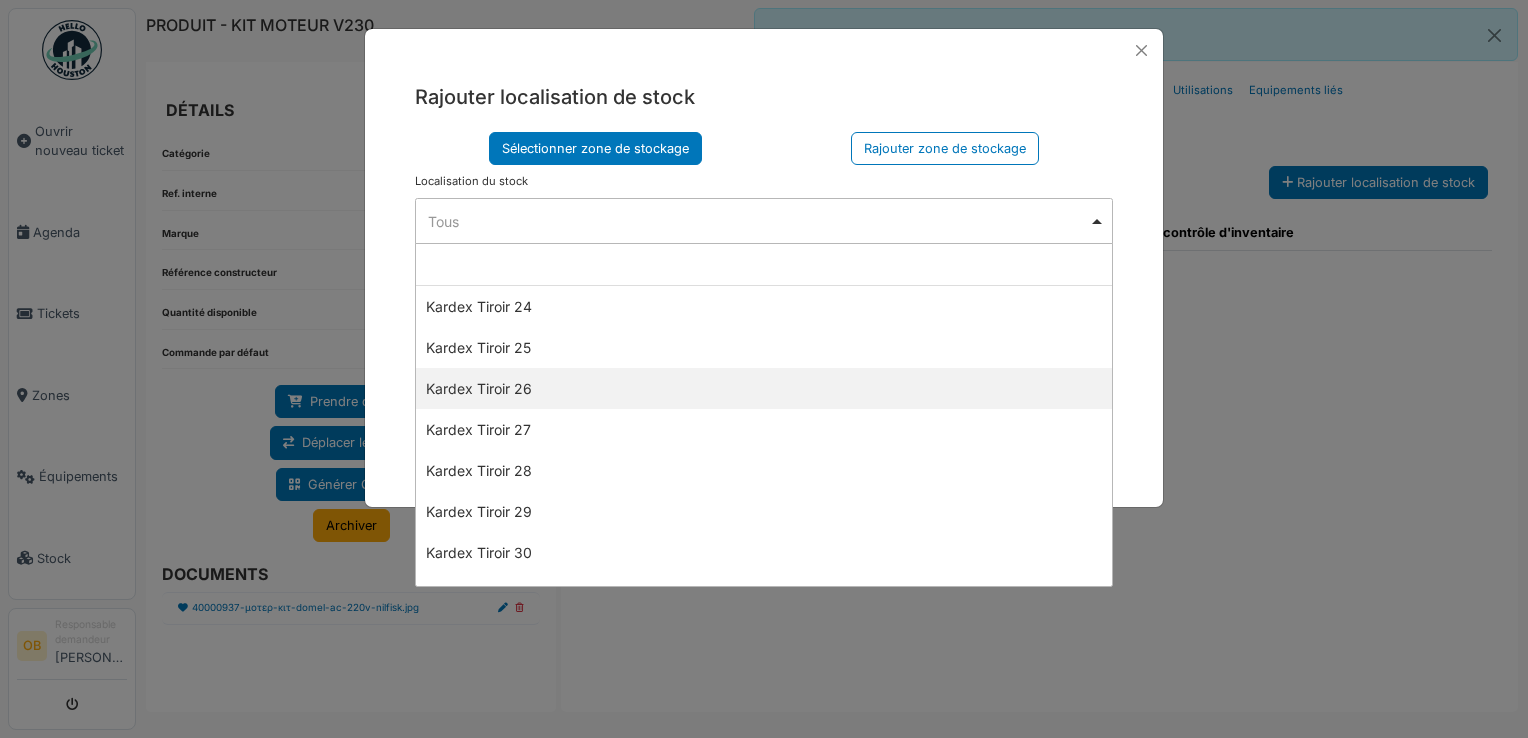 scroll, scrollTop: 1200, scrollLeft: 0, axis: vertical 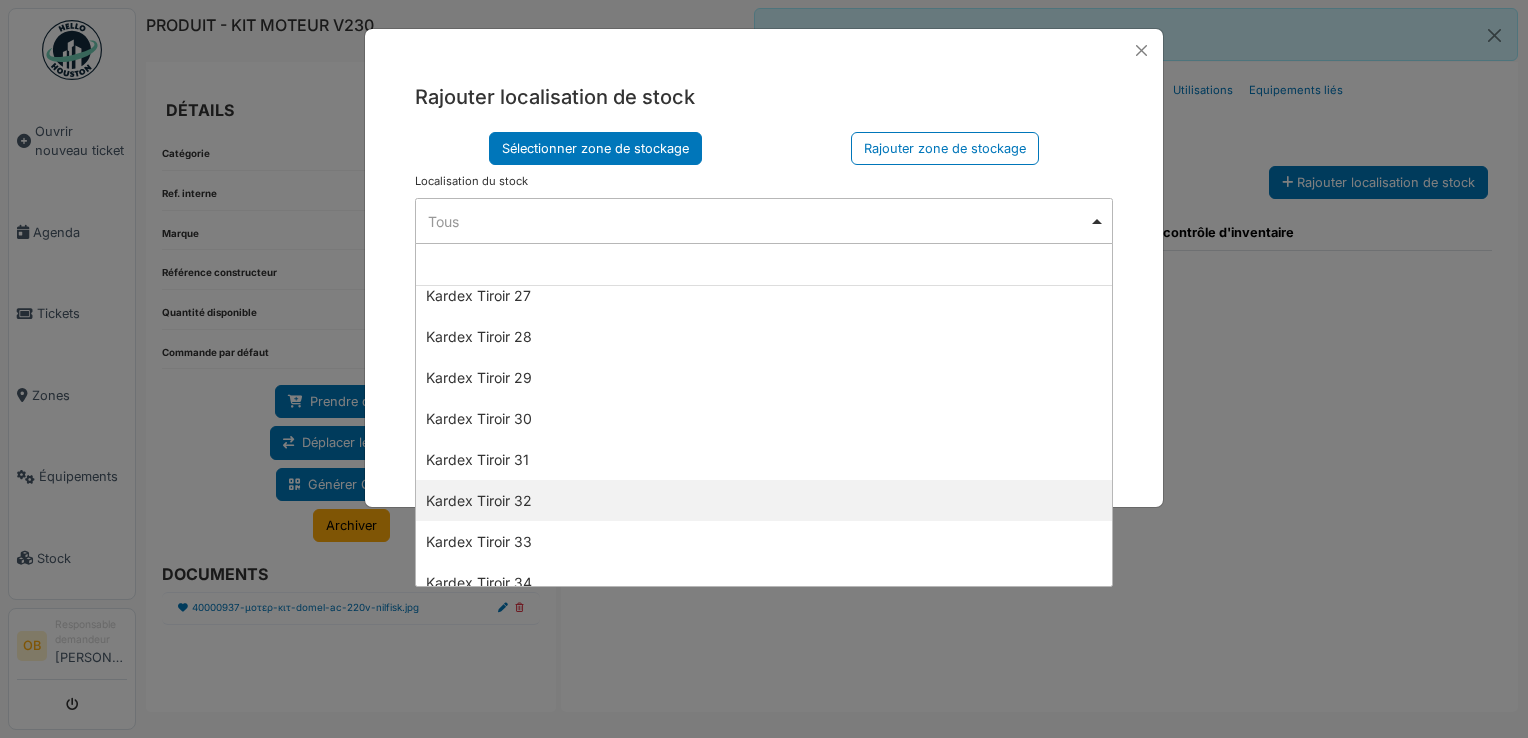 select on "****" 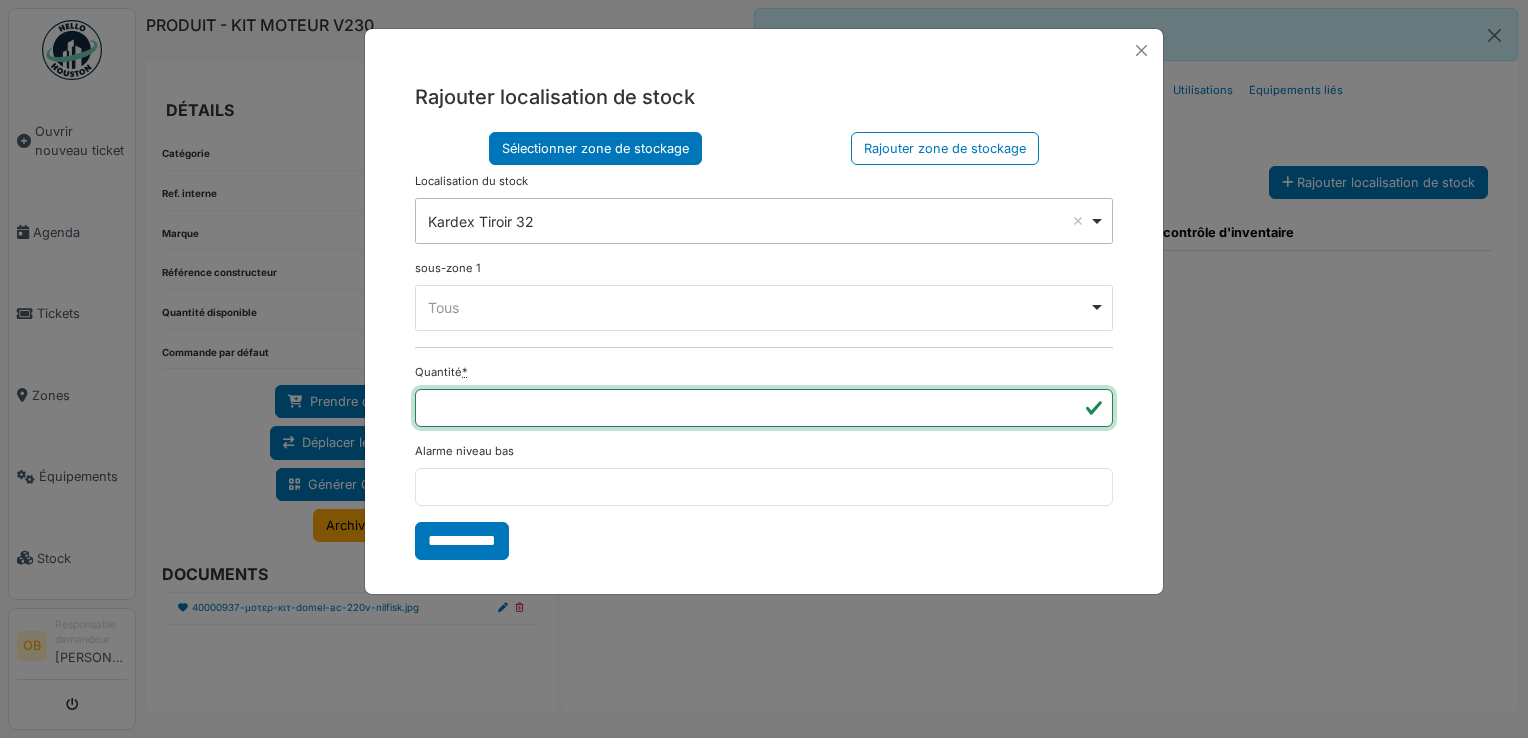 click on "*" at bounding box center (764, 408) 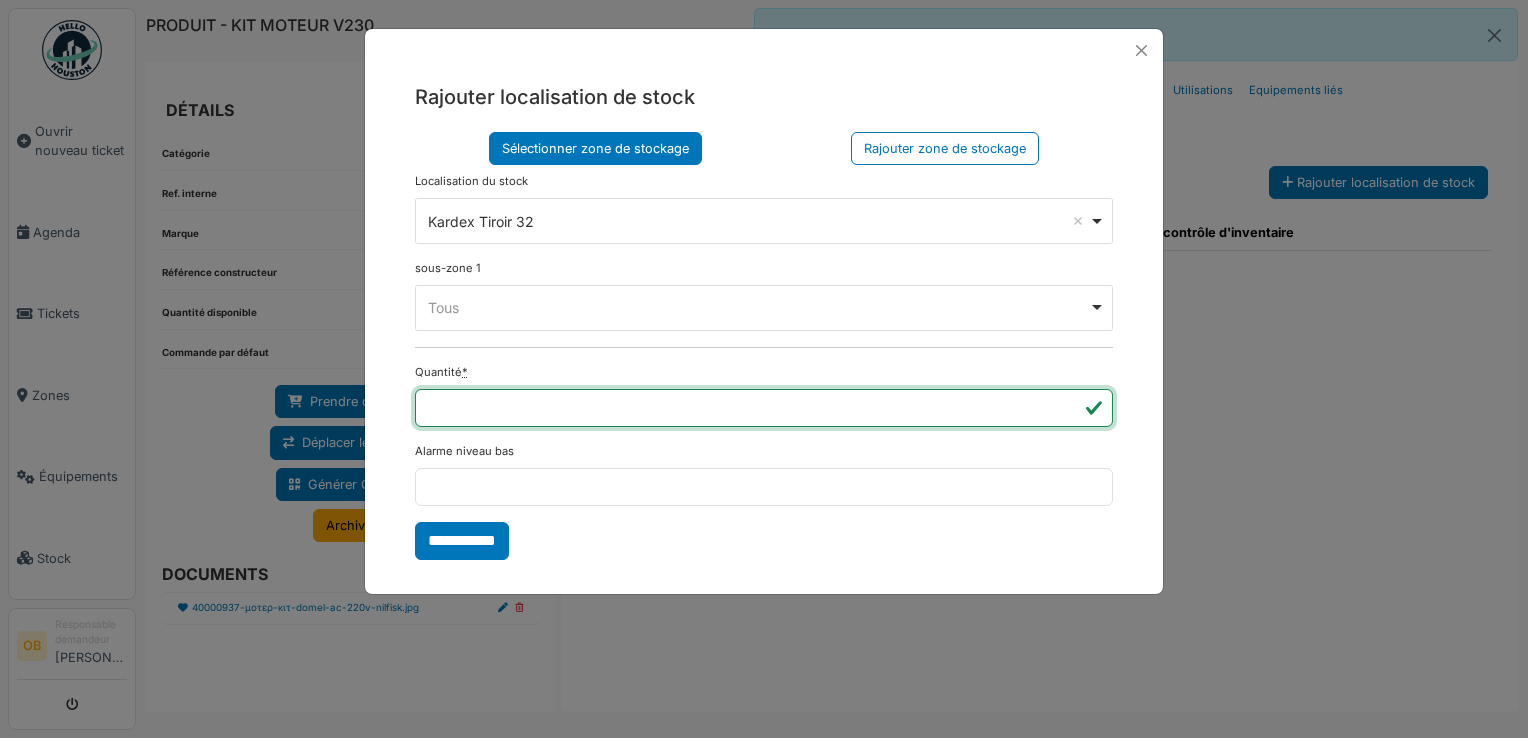 type on "*" 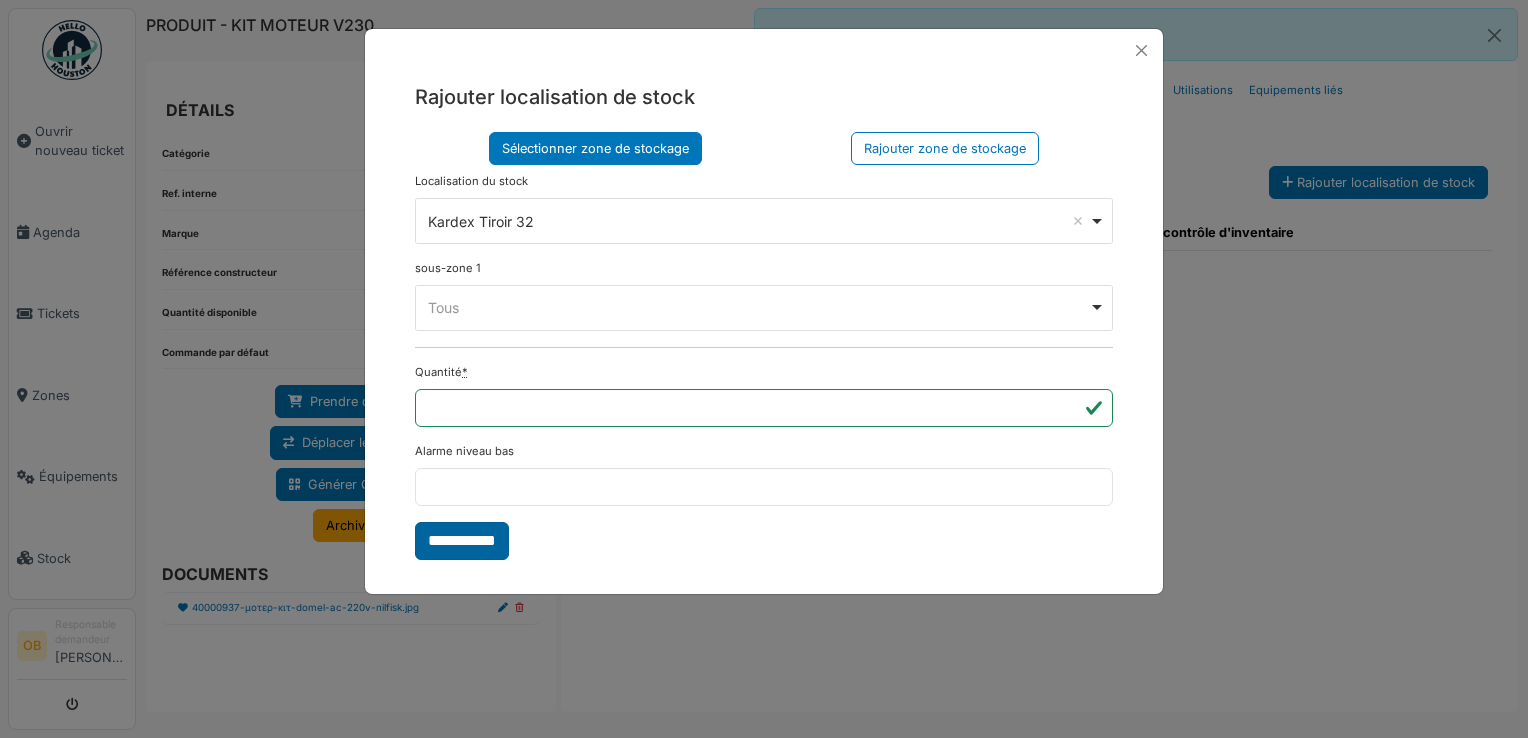 click on "**********" at bounding box center (462, 541) 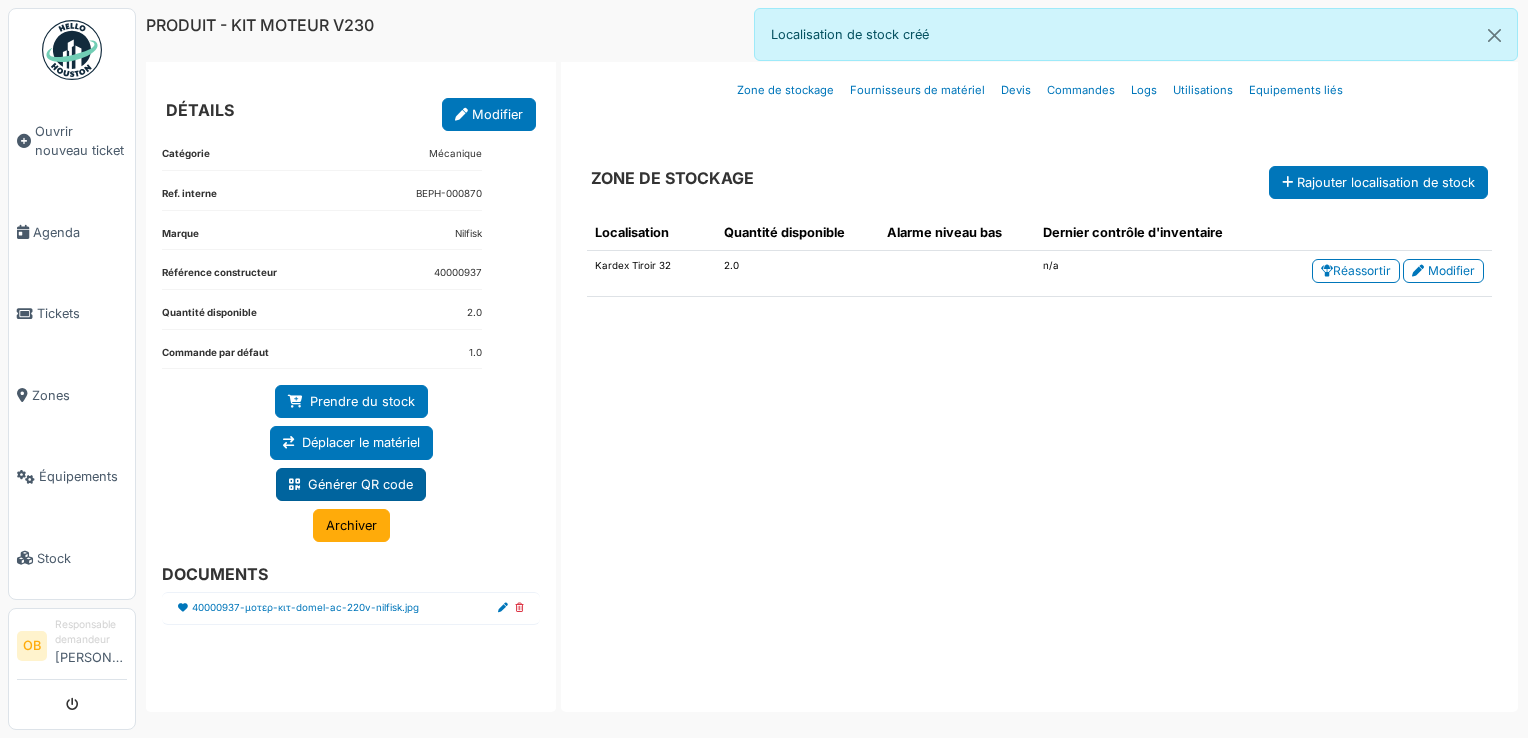click on "Générer QR code" at bounding box center (351, 484) 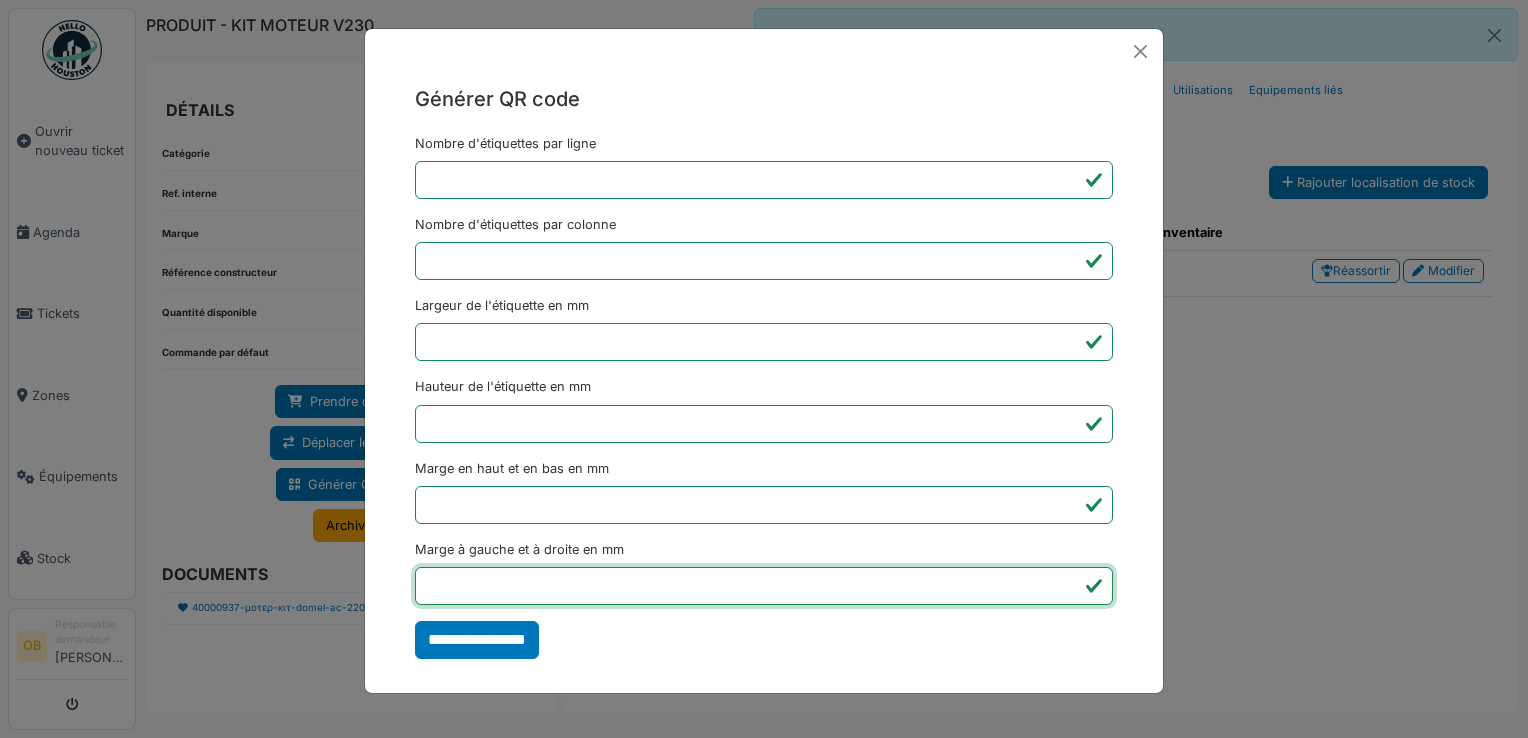 click on "*" at bounding box center (764, 586) 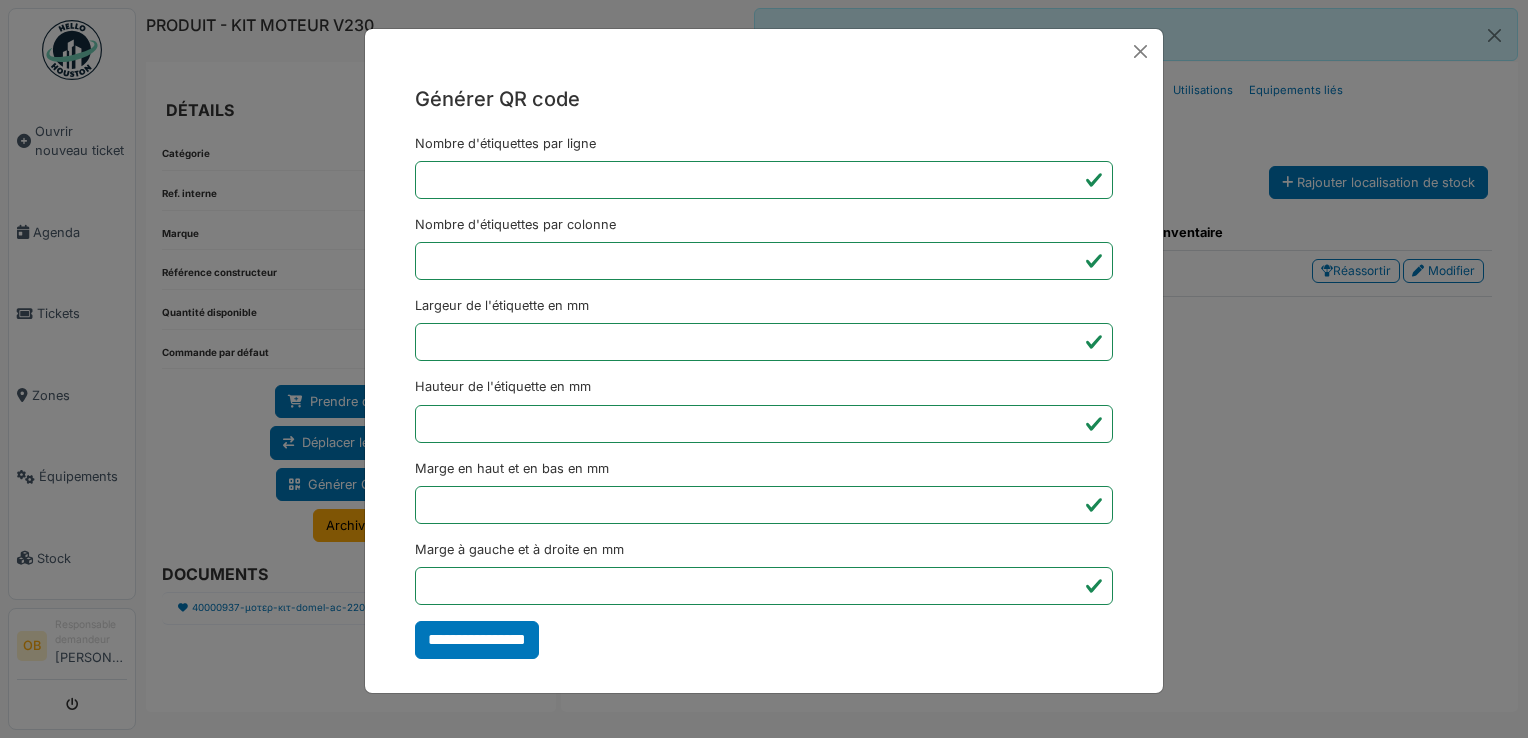 type on "*******" 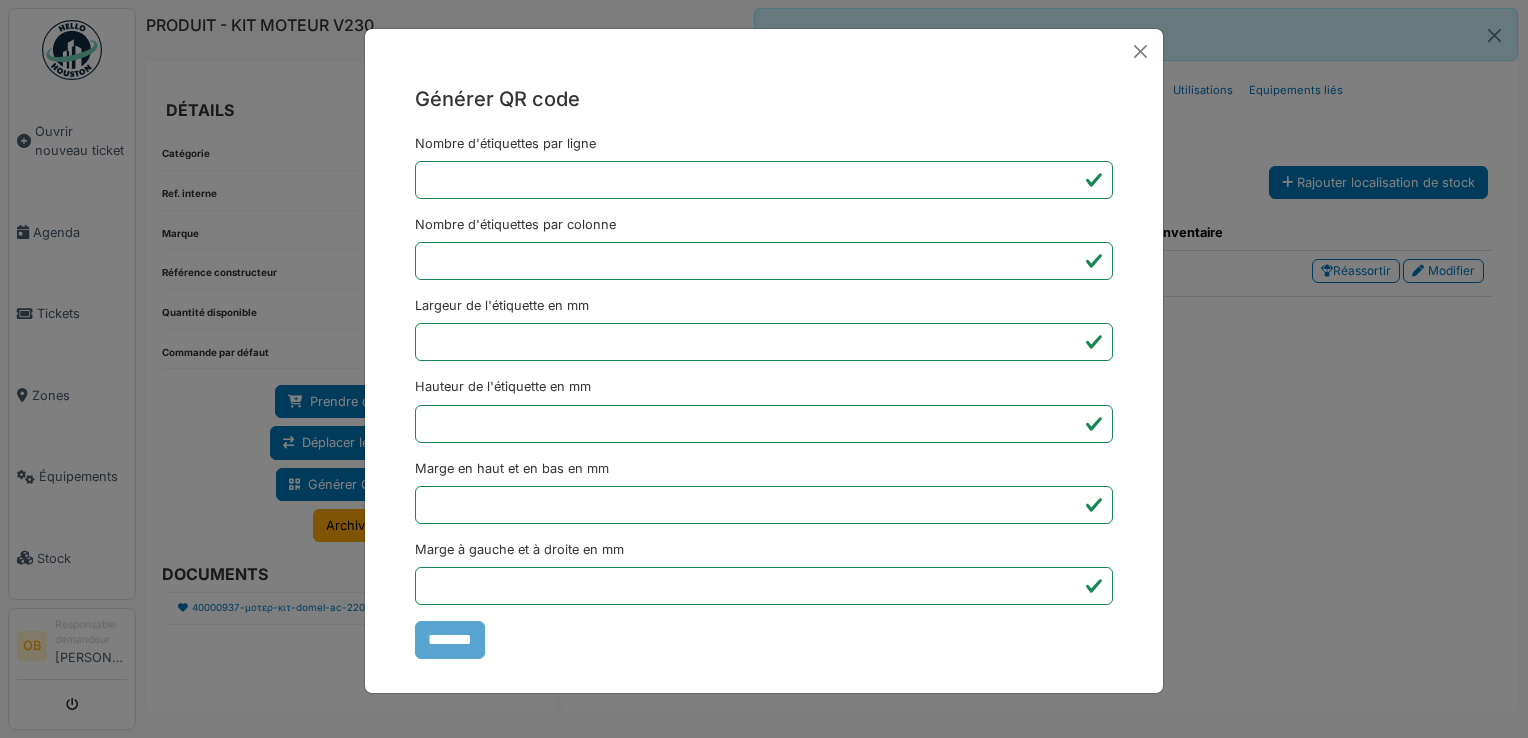 click on "Générer QR code
Nombre d'étiquettes par ligne
*
Nombre d'étiquettes par colonne
*
Largeur de l'étiquette en mm
**
Hauteur de l'étiquette en mm
**
Marge en haut et en bas en mm
*
Marge à gauche et à droite en mm
***
*******" at bounding box center (764, 369) 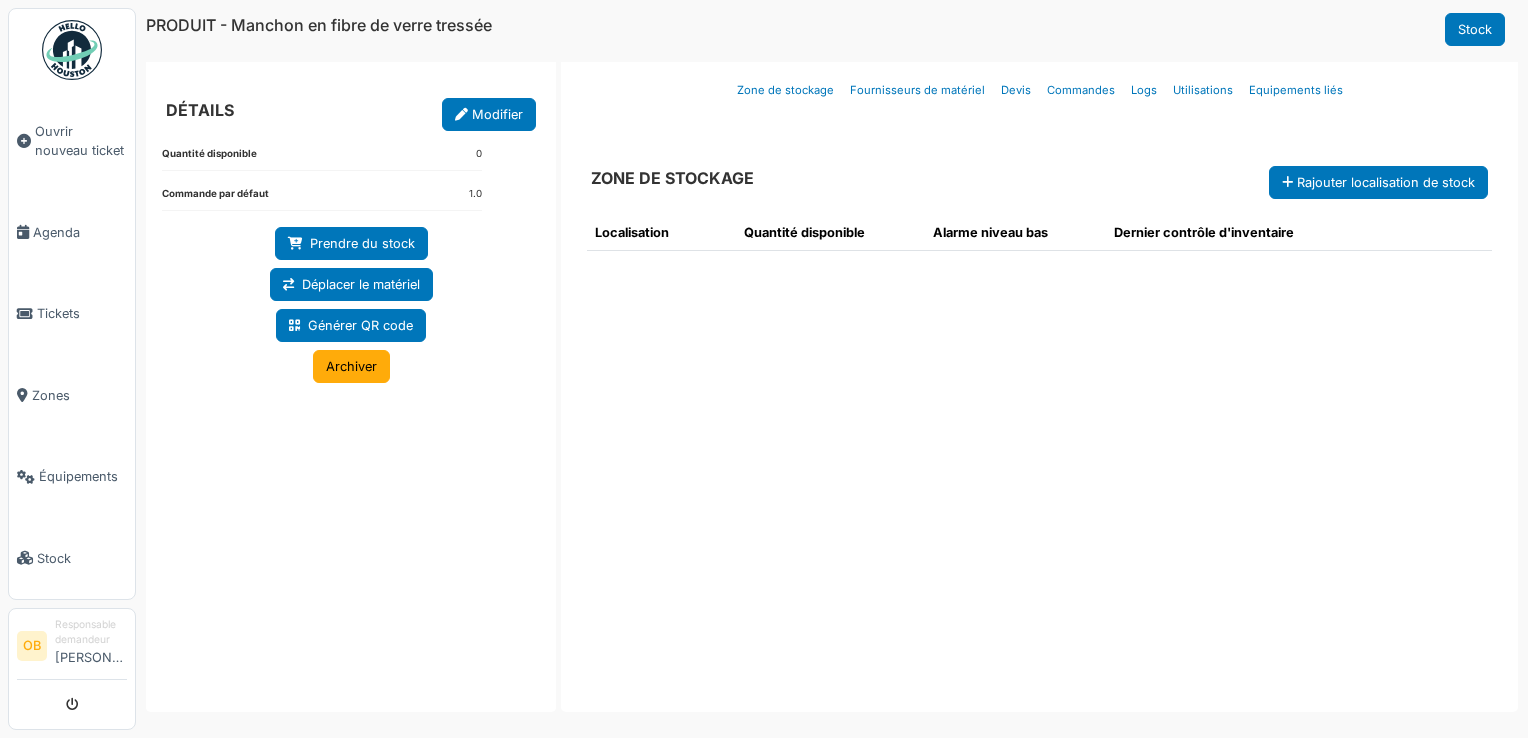 scroll, scrollTop: 0, scrollLeft: 0, axis: both 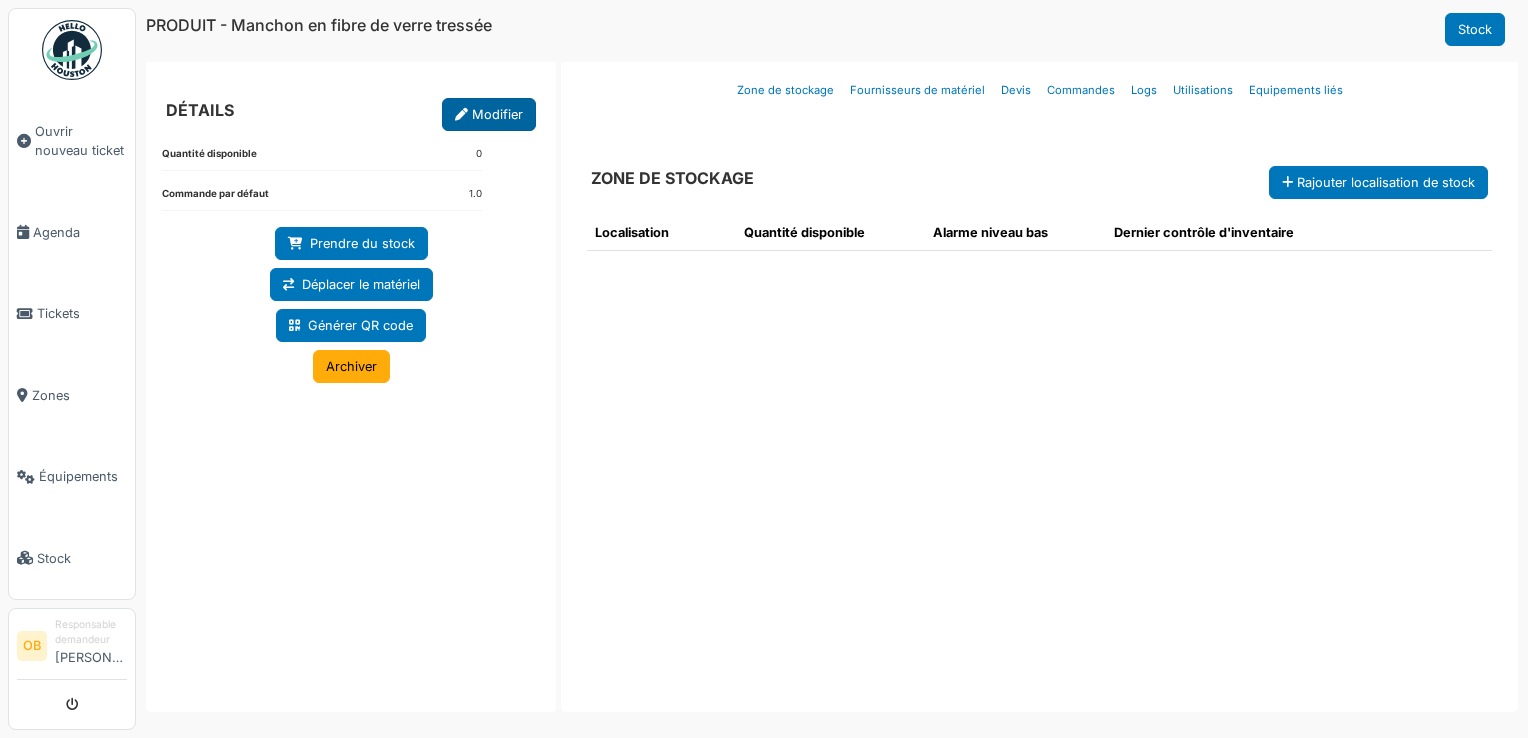 click on "Modifier" at bounding box center [489, 114] 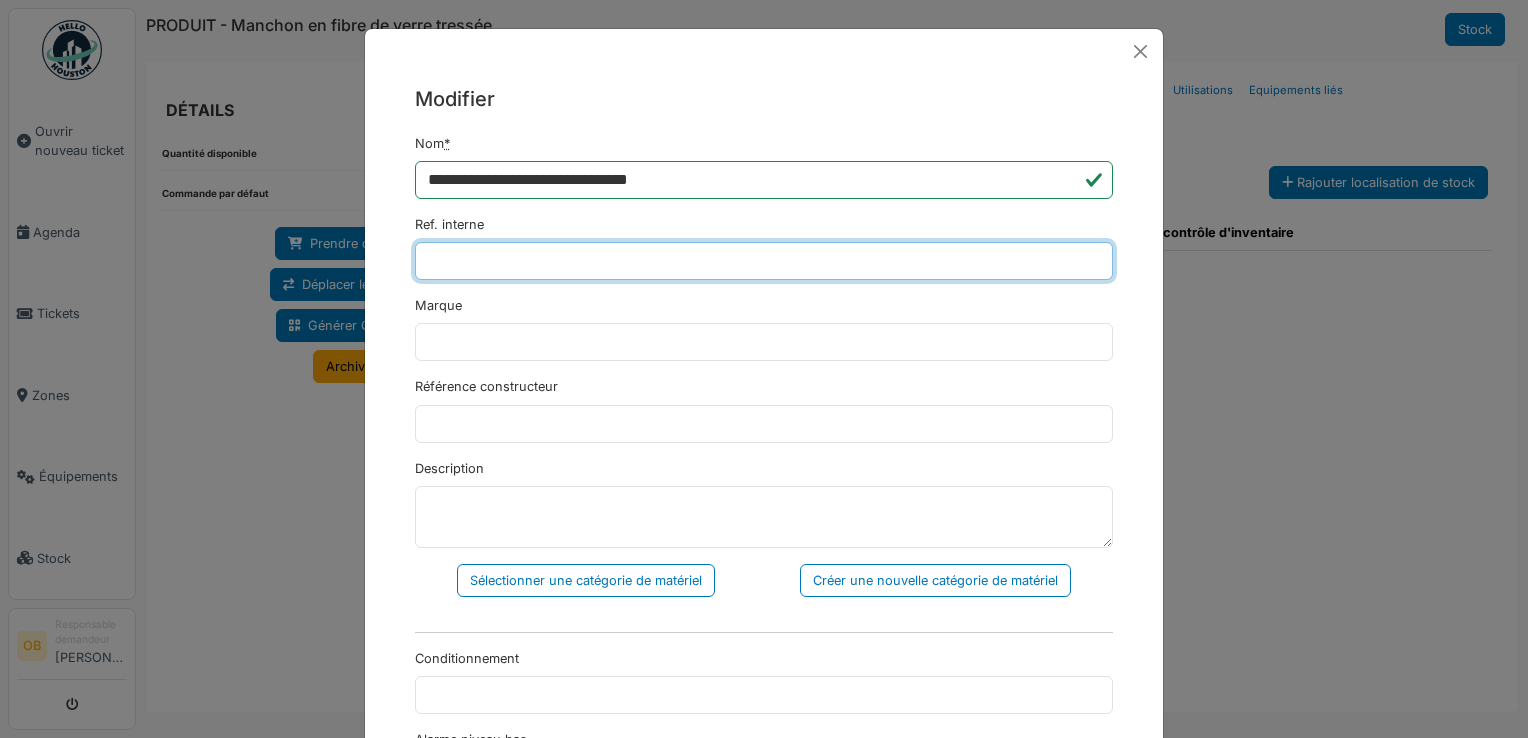 click on "Ref. interne" at bounding box center [764, 261] 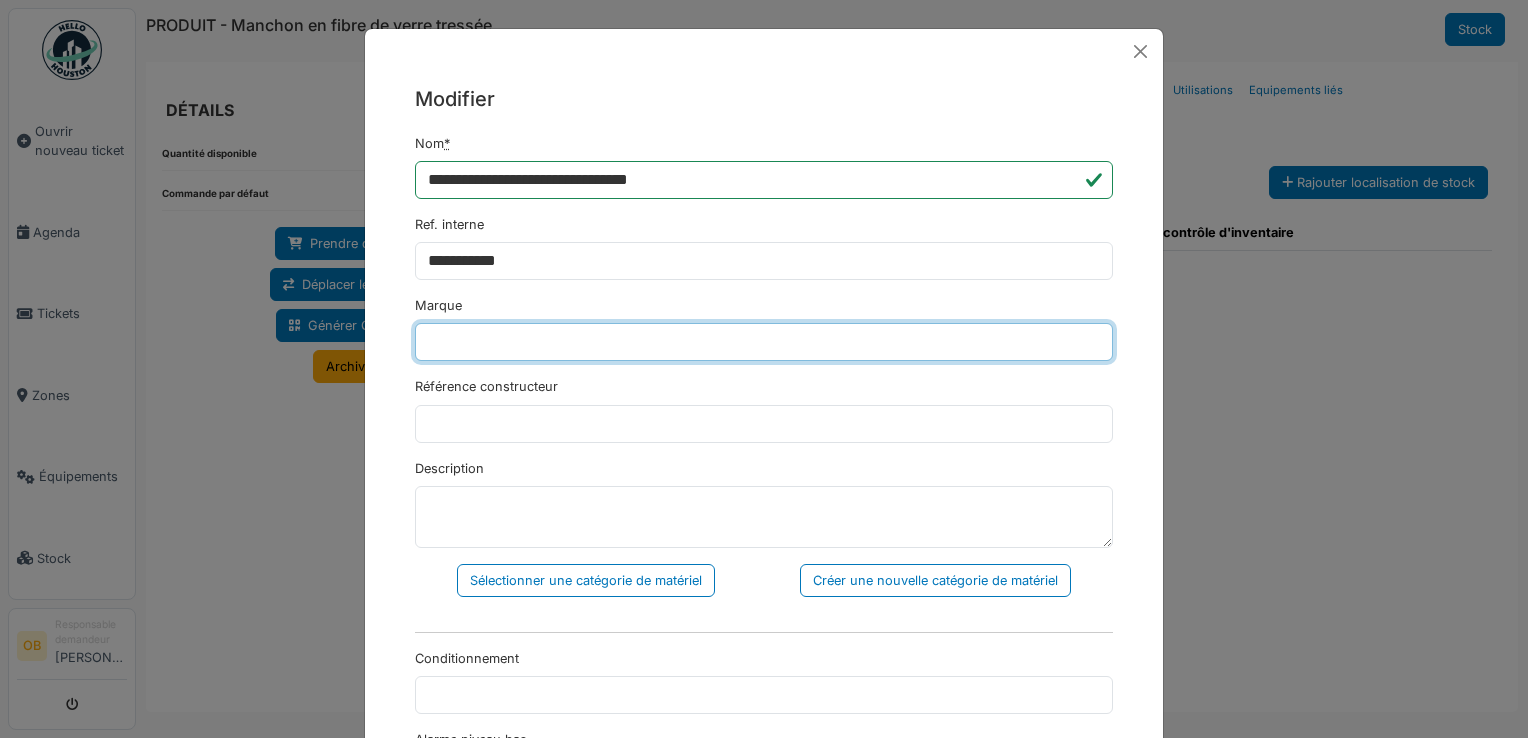 type on "*******" 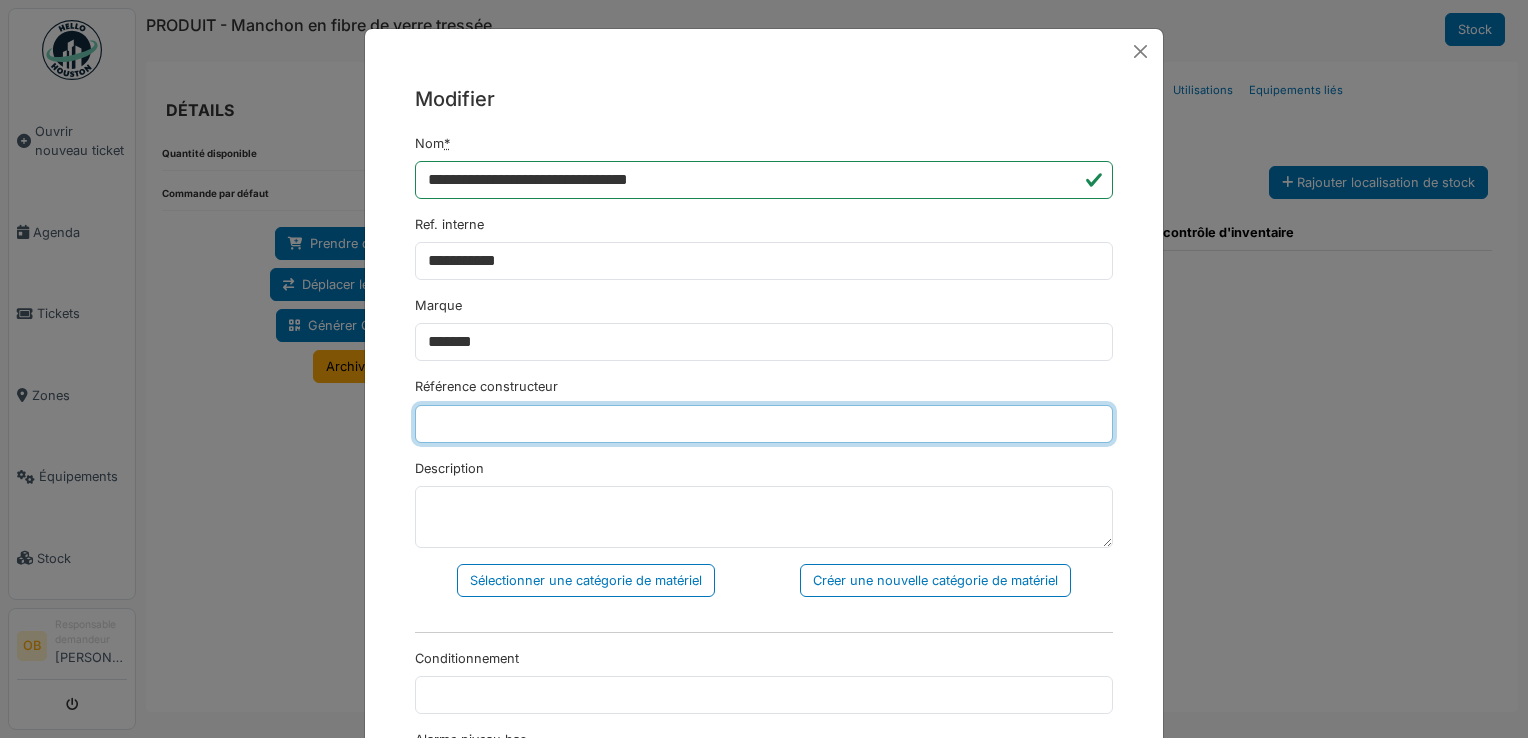 type on "********" 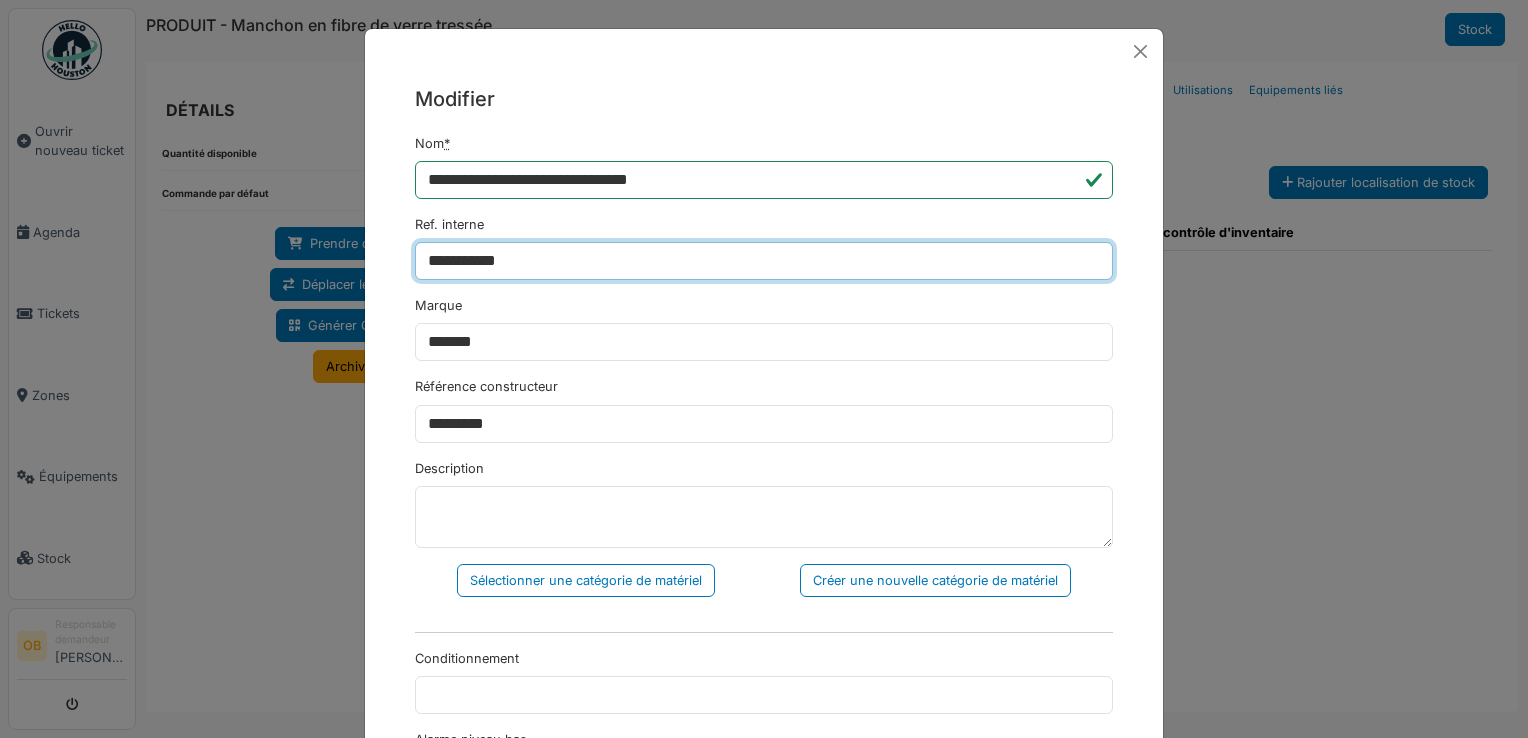 type on "**********" 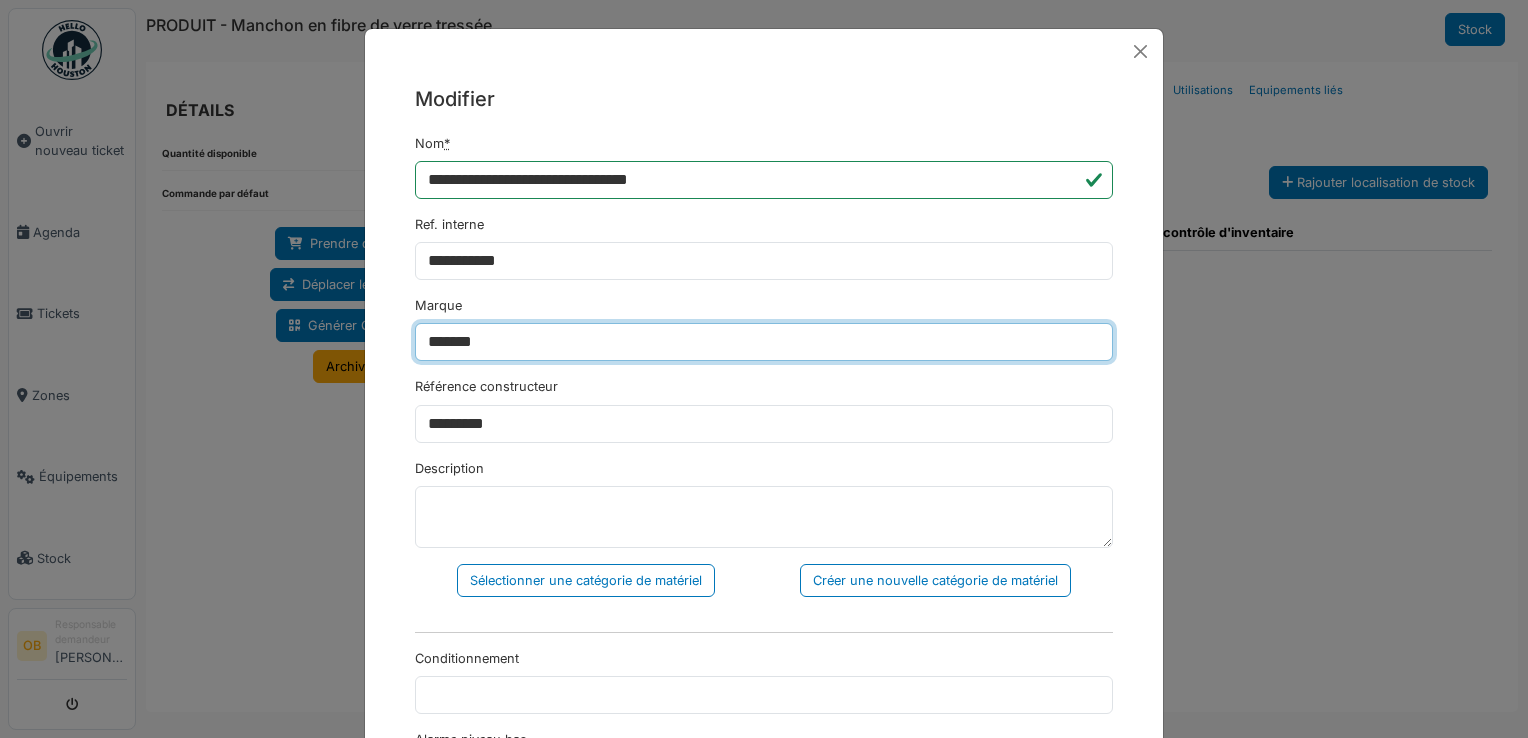 drag, startPoint x: 589, startPoint y: 342, endPoint x: 213, endPoint y: 358, distance: 376.34027 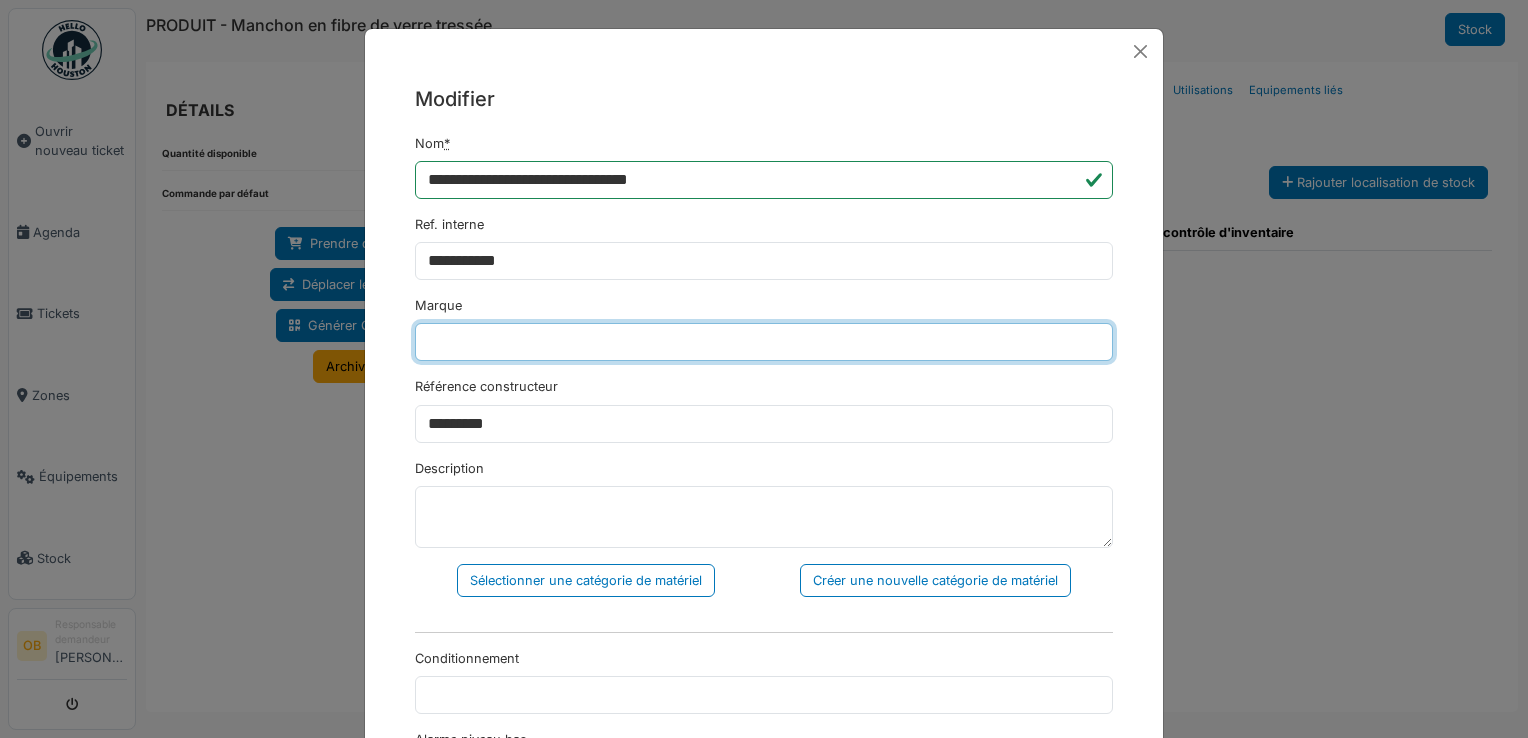 type 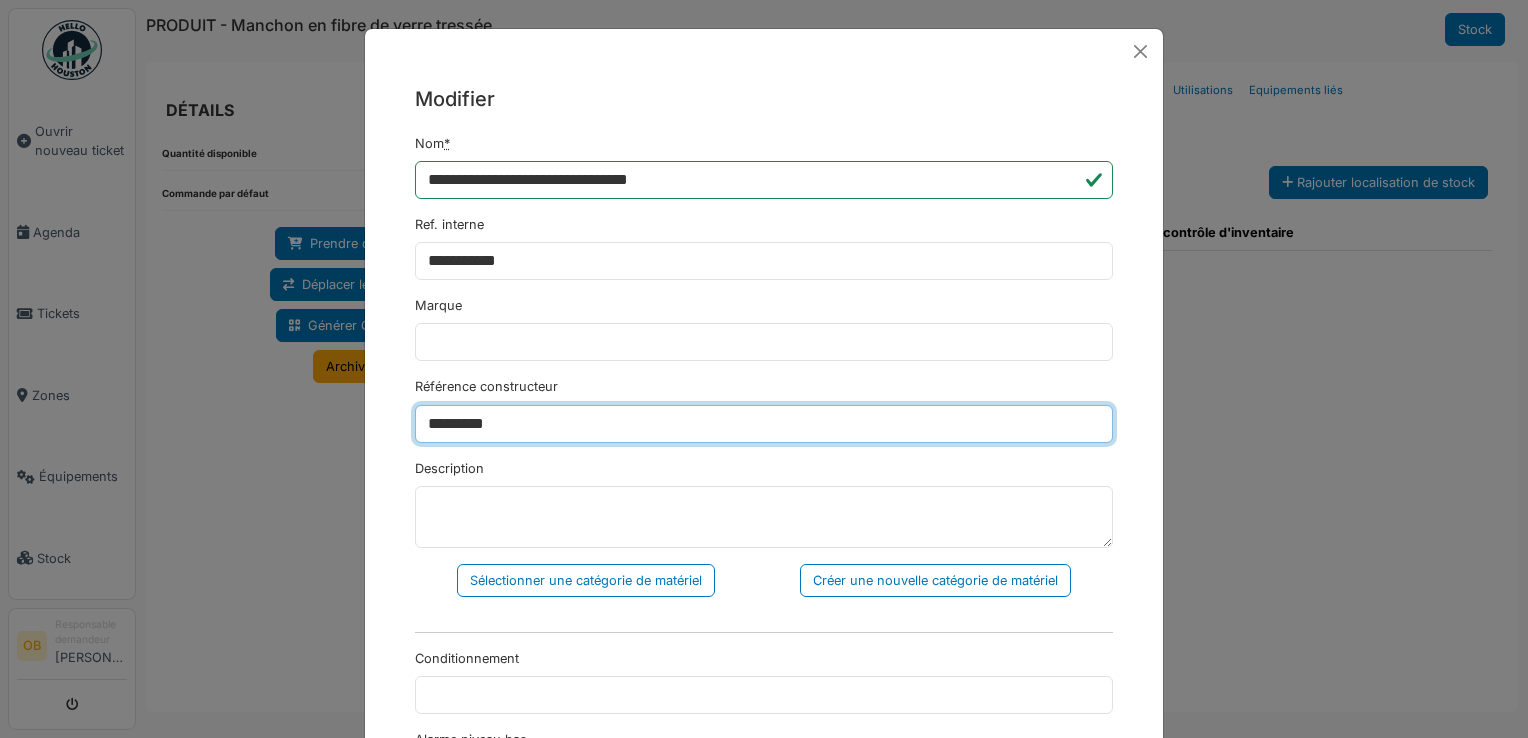 drag, startPoint x: 570, startPoint y: 417, endPoint x: 294, endPoint y: 397, distance: 276.7237 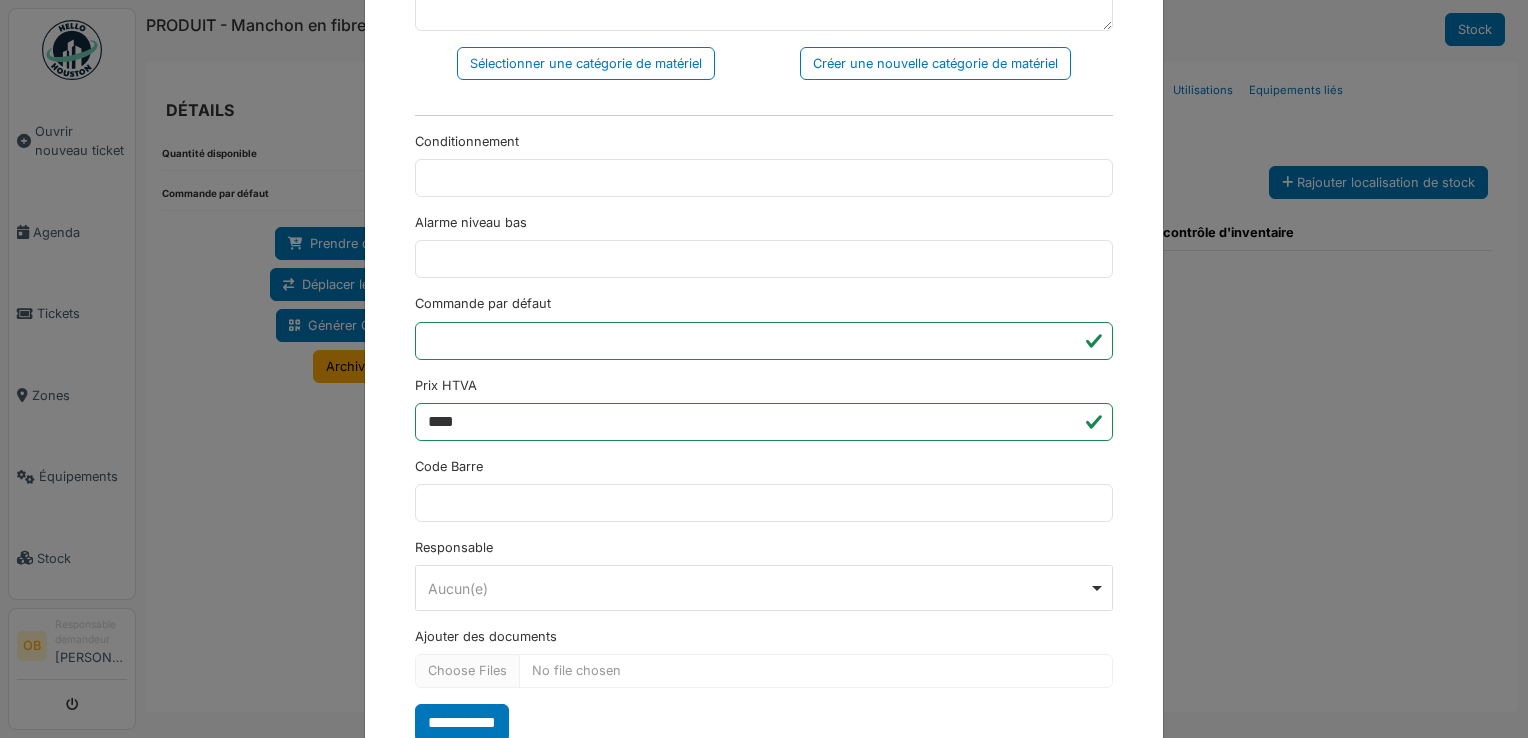 scroll, scrollTop: 577, scrollLeft: 0, axis: vertical 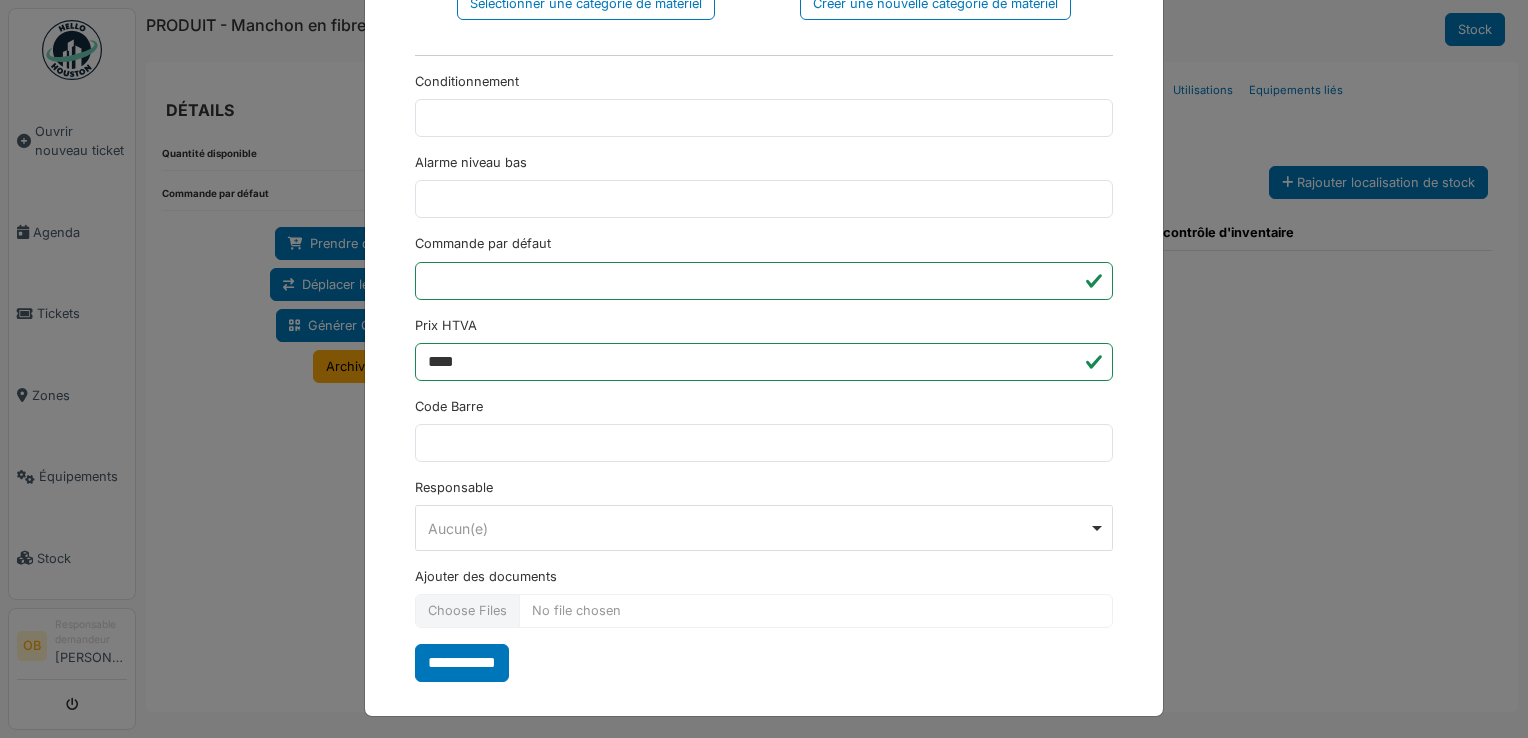 type 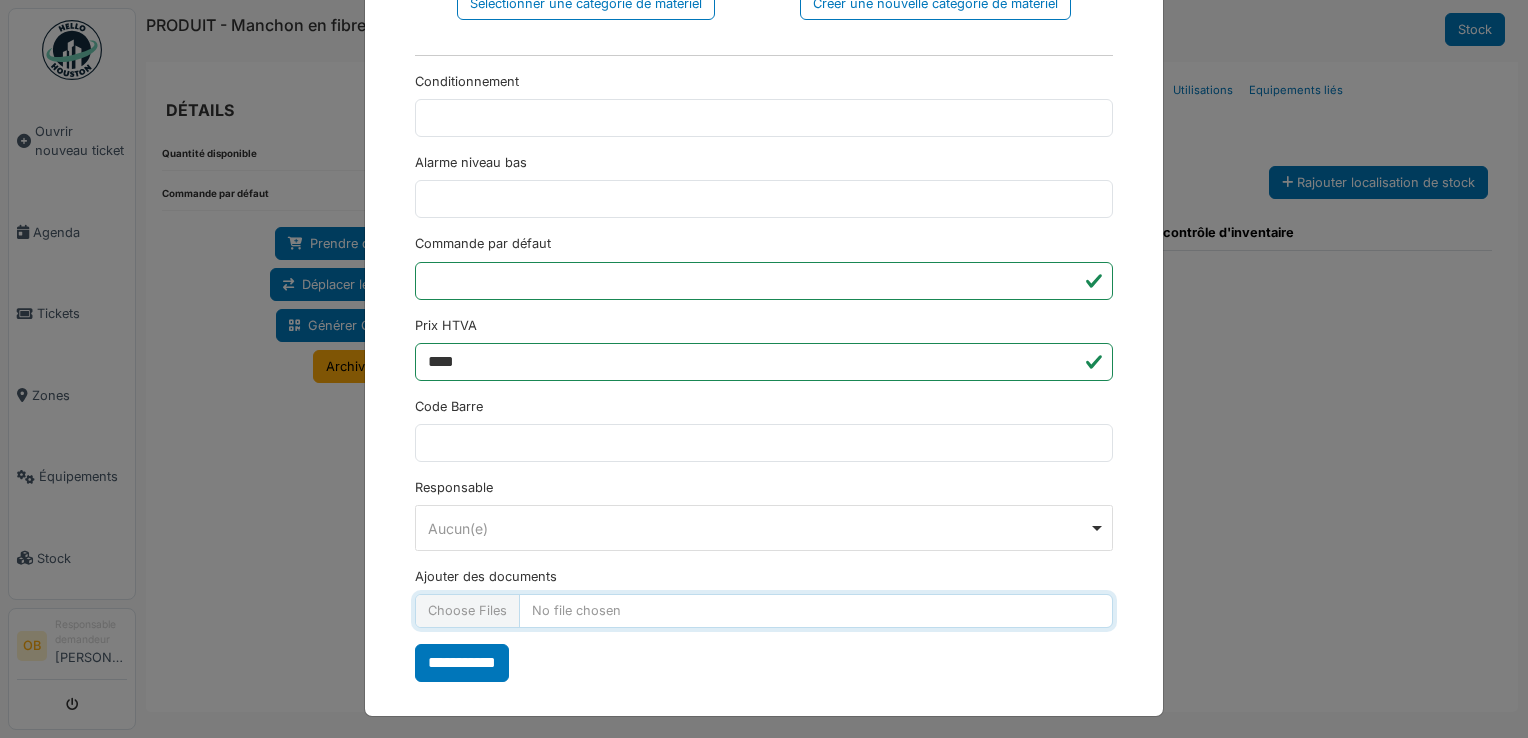 click on "Ajouter des documents" at bounding box center [764, 610] 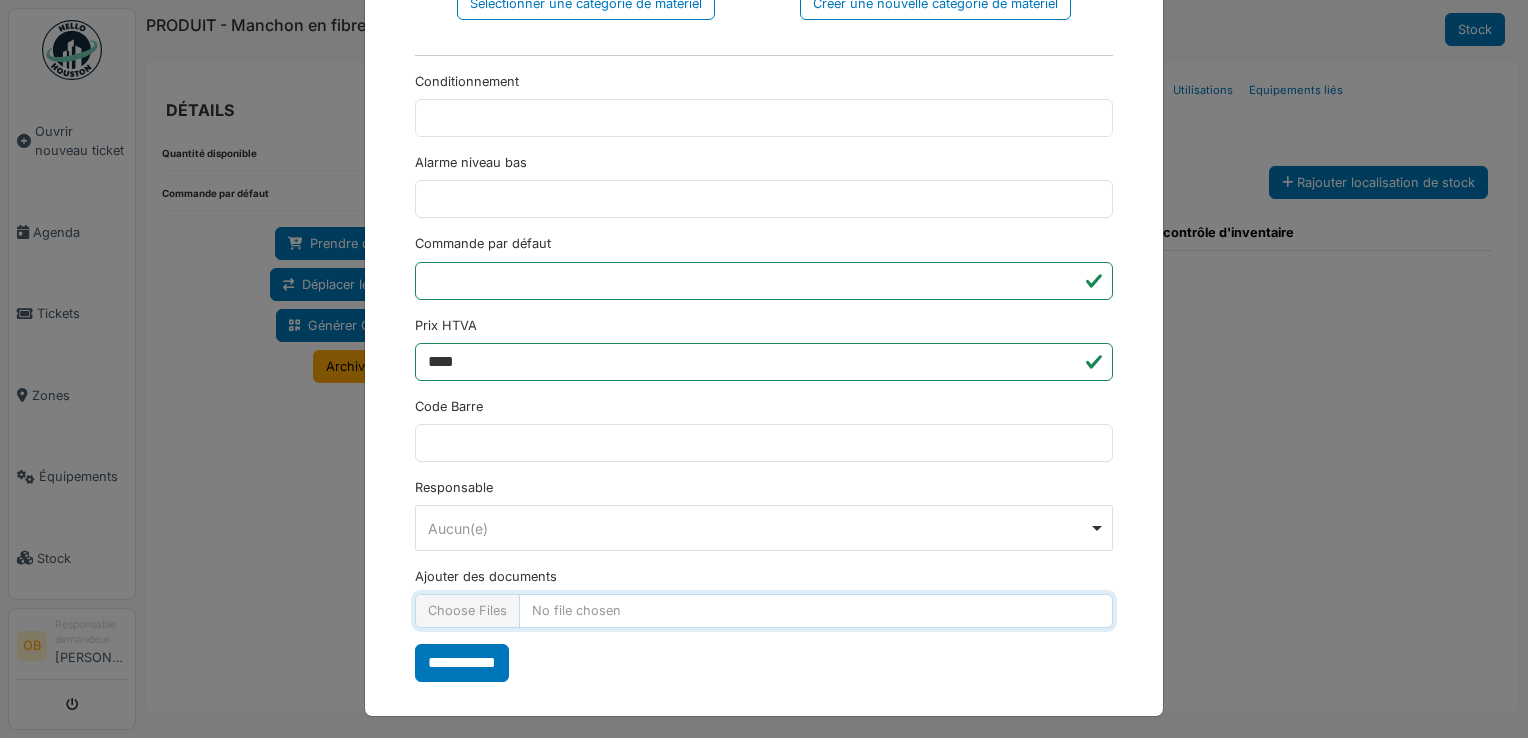 type on "**********" 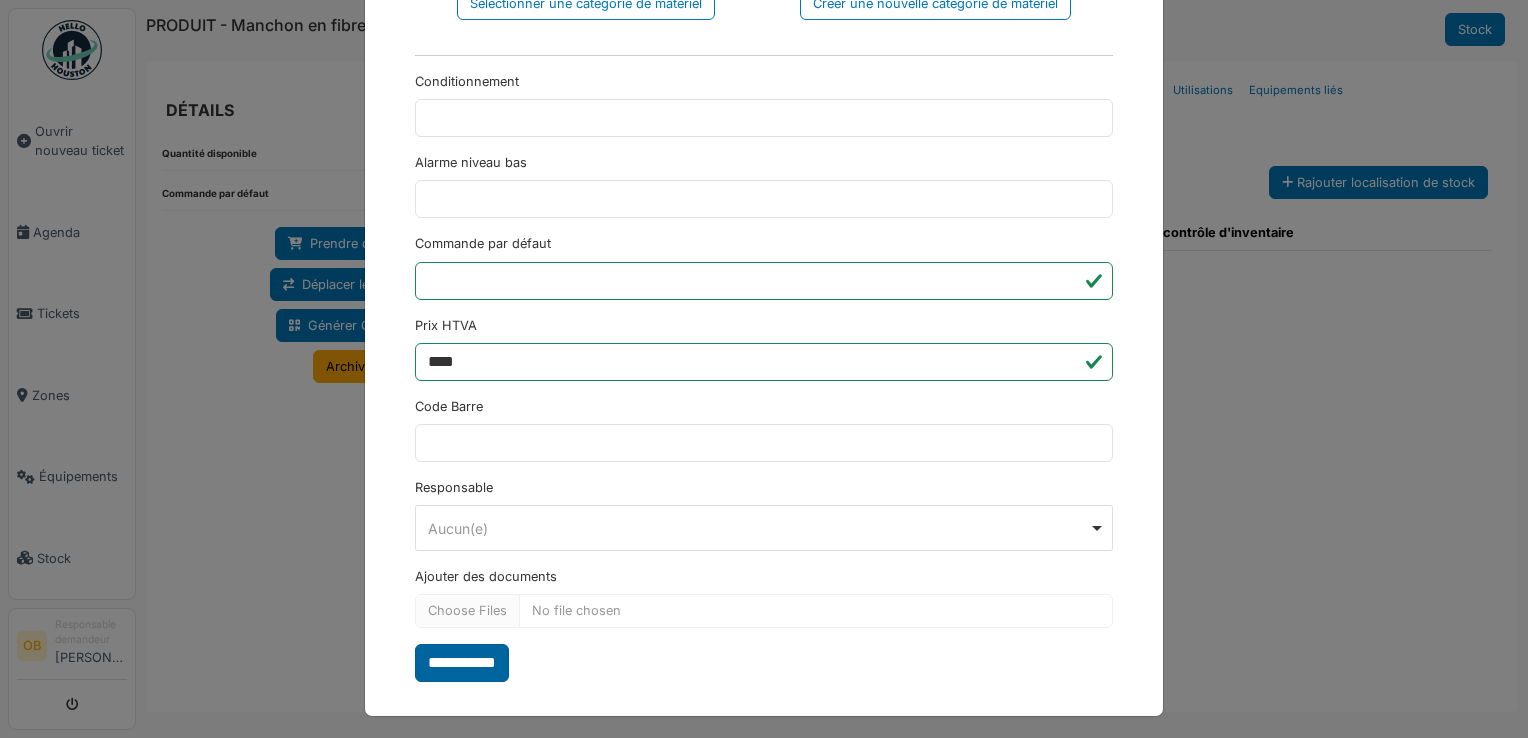 click on "**********" at bounding box center (462, 663) 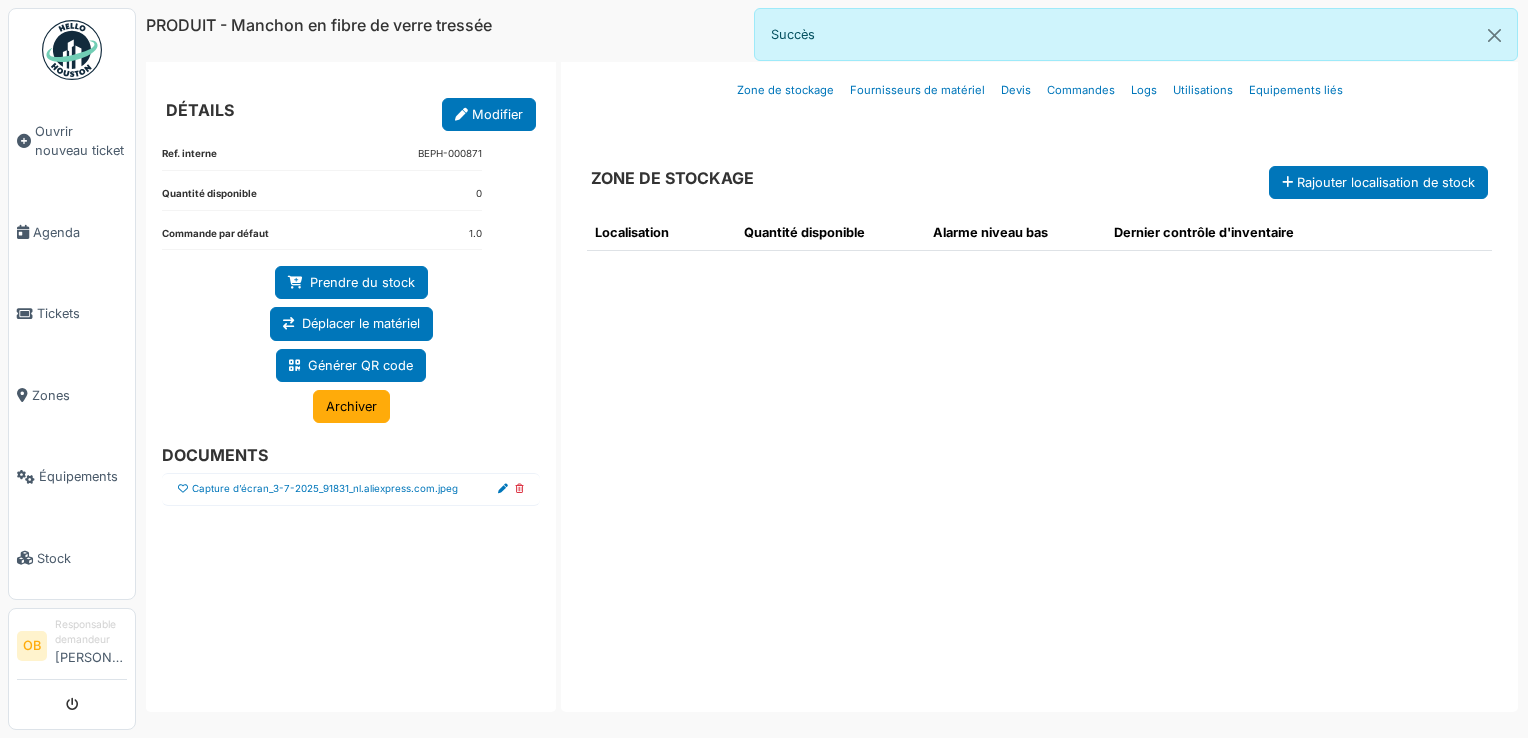 click at bounding box center [183, 489] 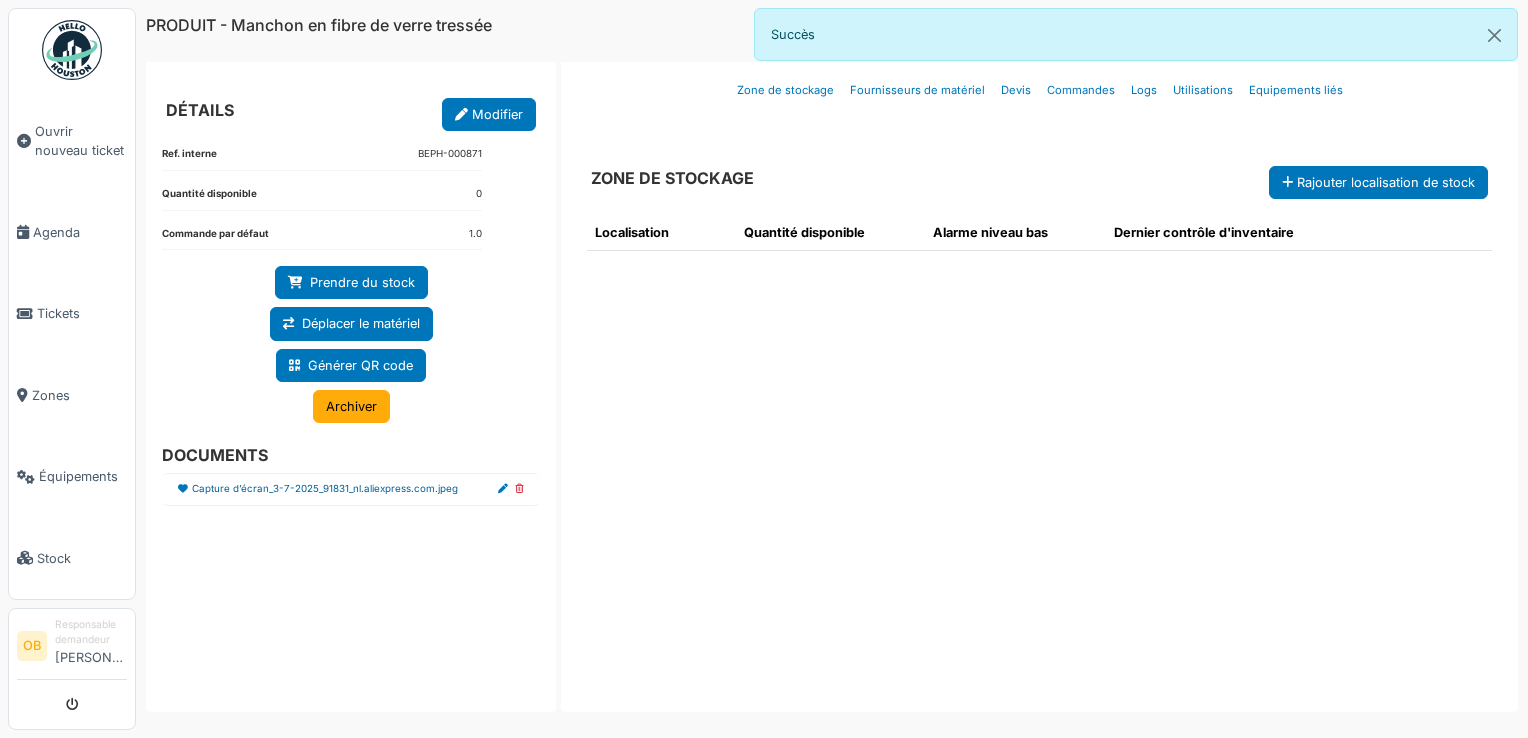 click on "Capture d’écran_3-7-2025_91831_nl.aliexpress.com.jpeg" at bounding box center [325, 489] 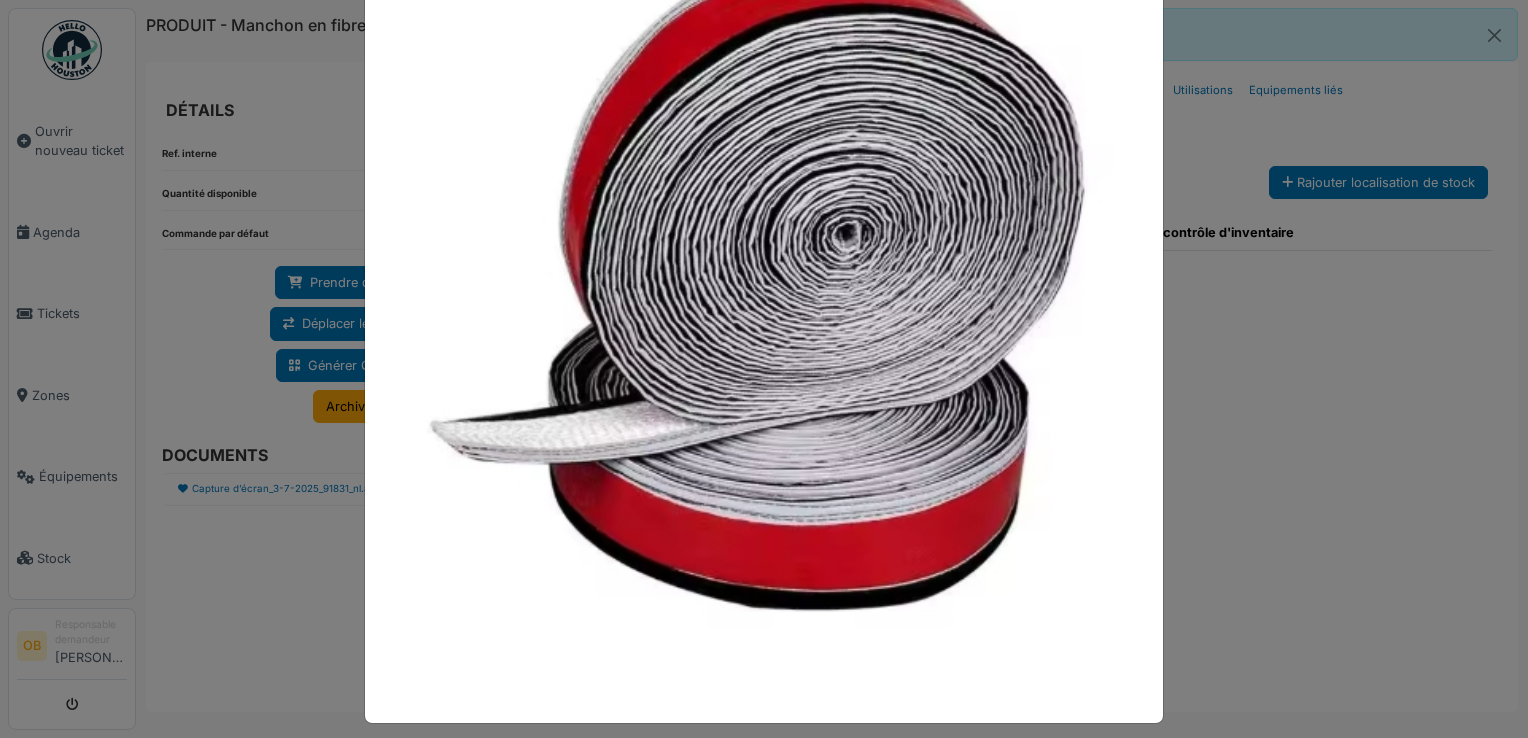 scroll, scrollTop: 173, scrollLeft: 0, axis: vertical 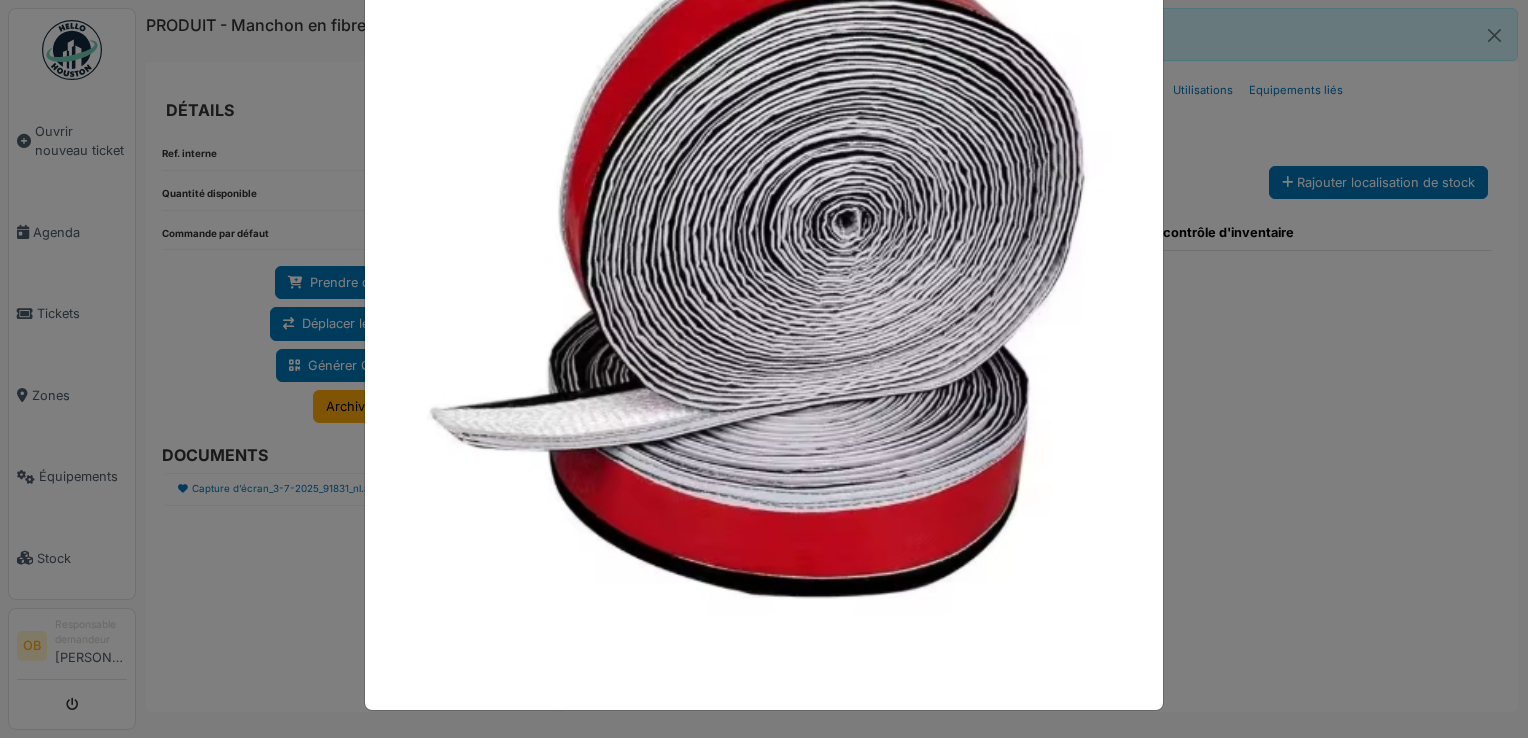 click at bounding box center [764, 369] 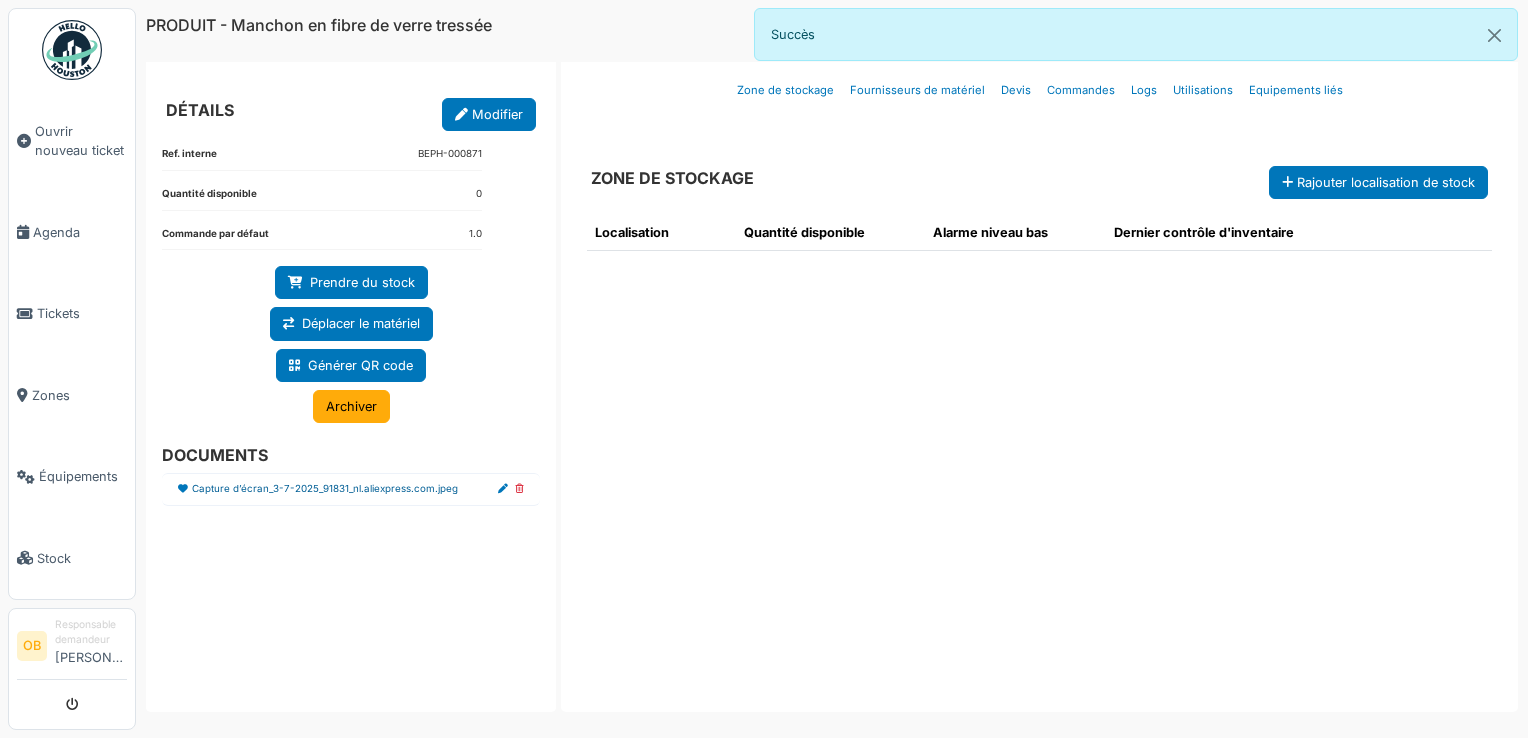 click on "Capture d’écran_3-7-2025_91831_nl.aliexpress.com.jpeg" at bounding box center (325, 489) 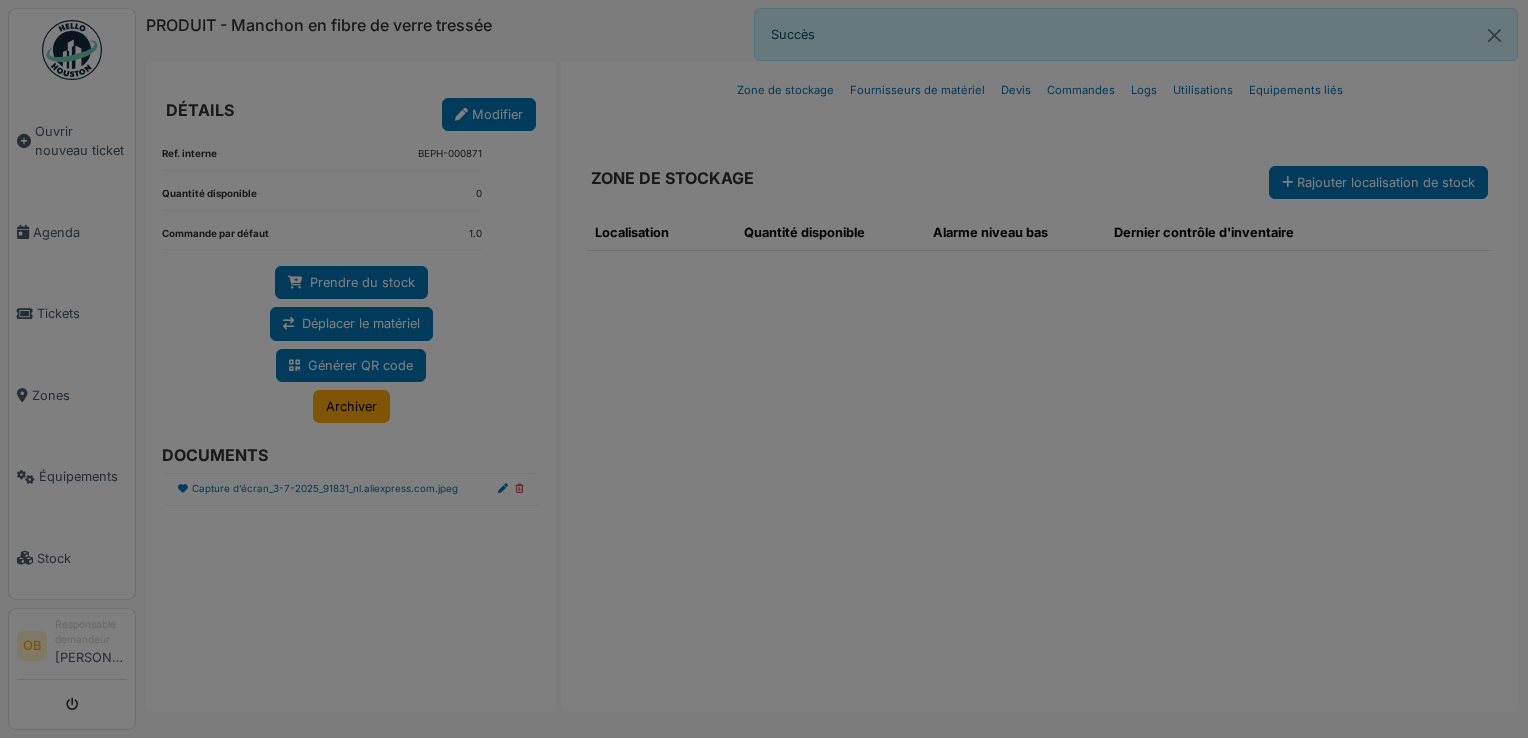 scroll, scrollTop: 0, scrollLeft: 0, axis: both 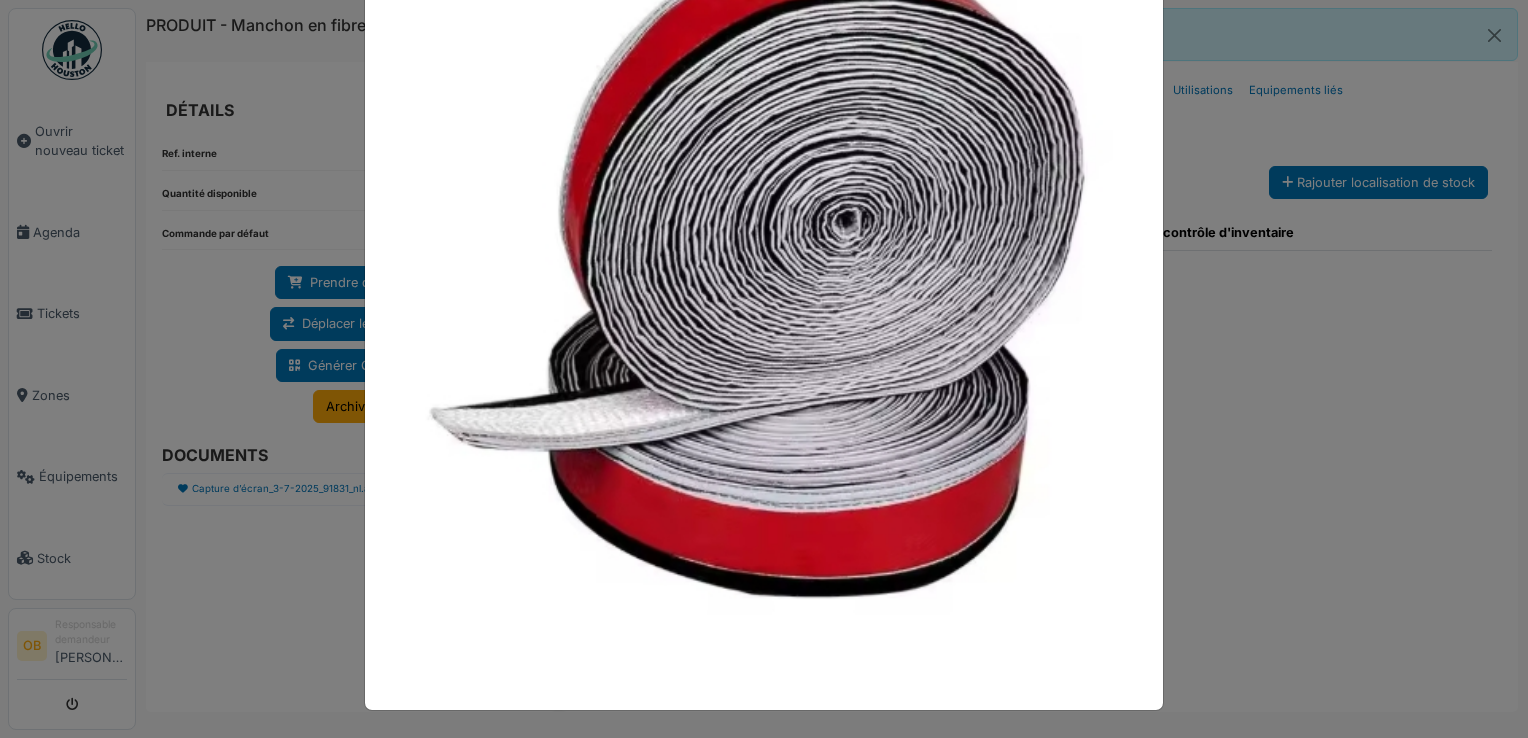 click at bounding box center (764, 369) 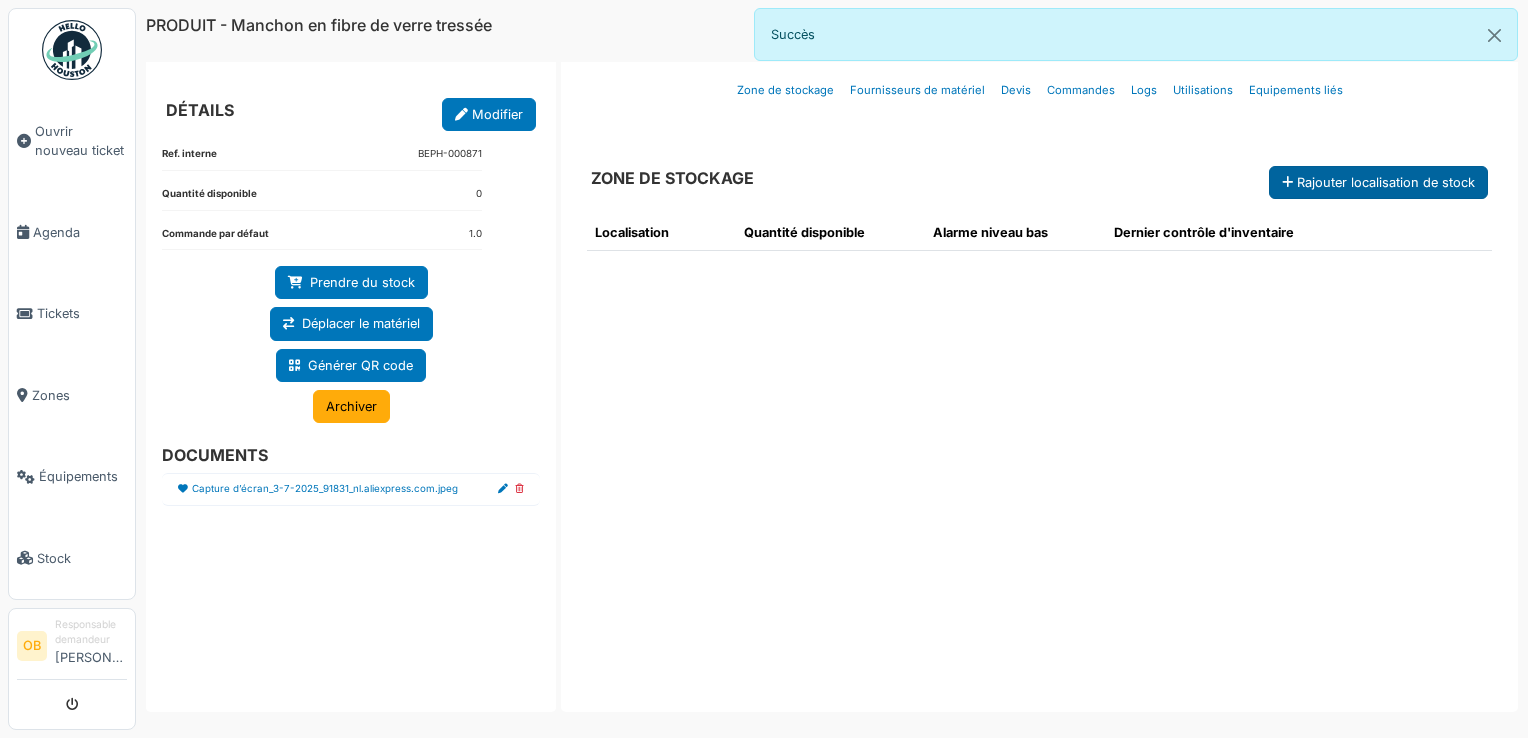 click on "Rajouter localisation de stock" at bounding box center [1378, 182] 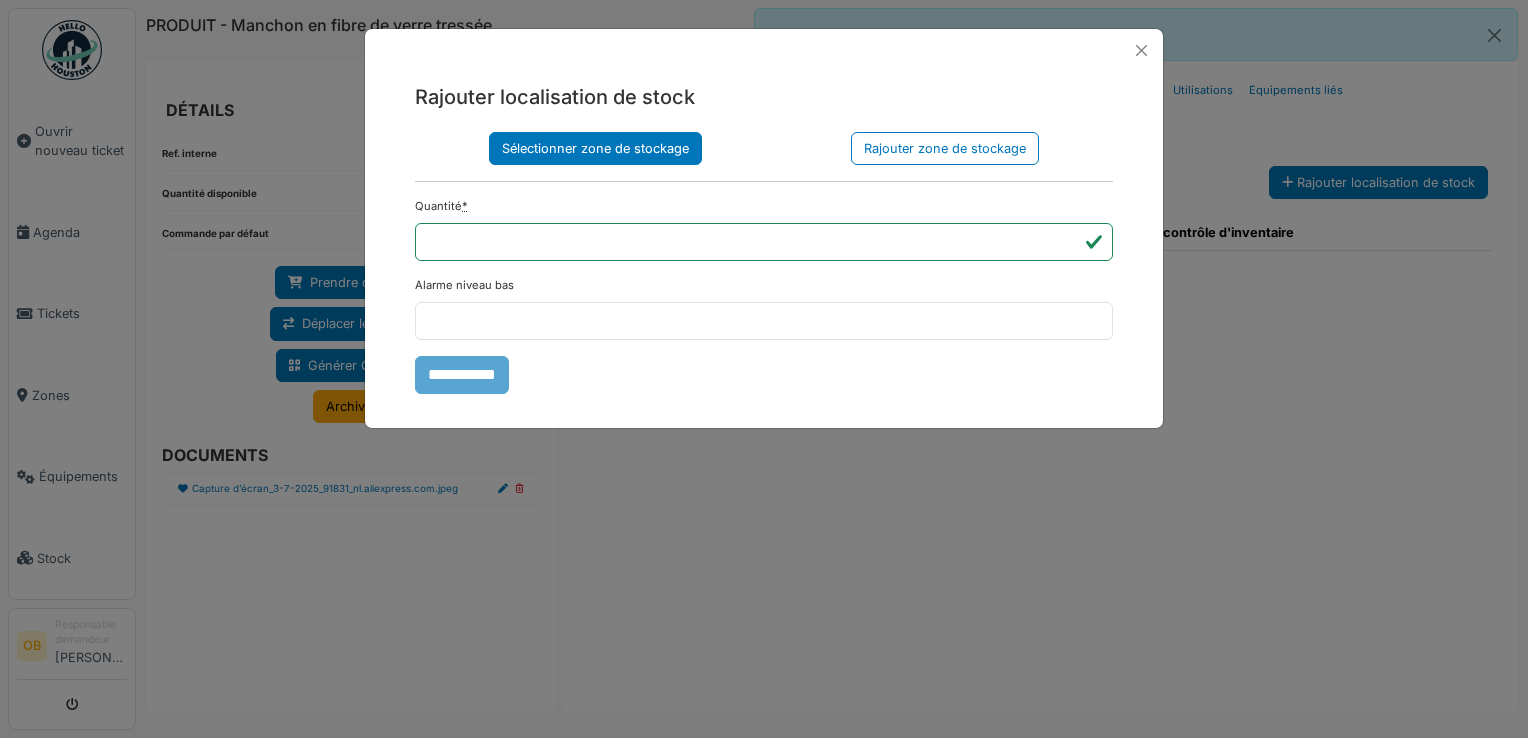 click on "Sélectionner zone de stockage" at bounding box center (595, 148) 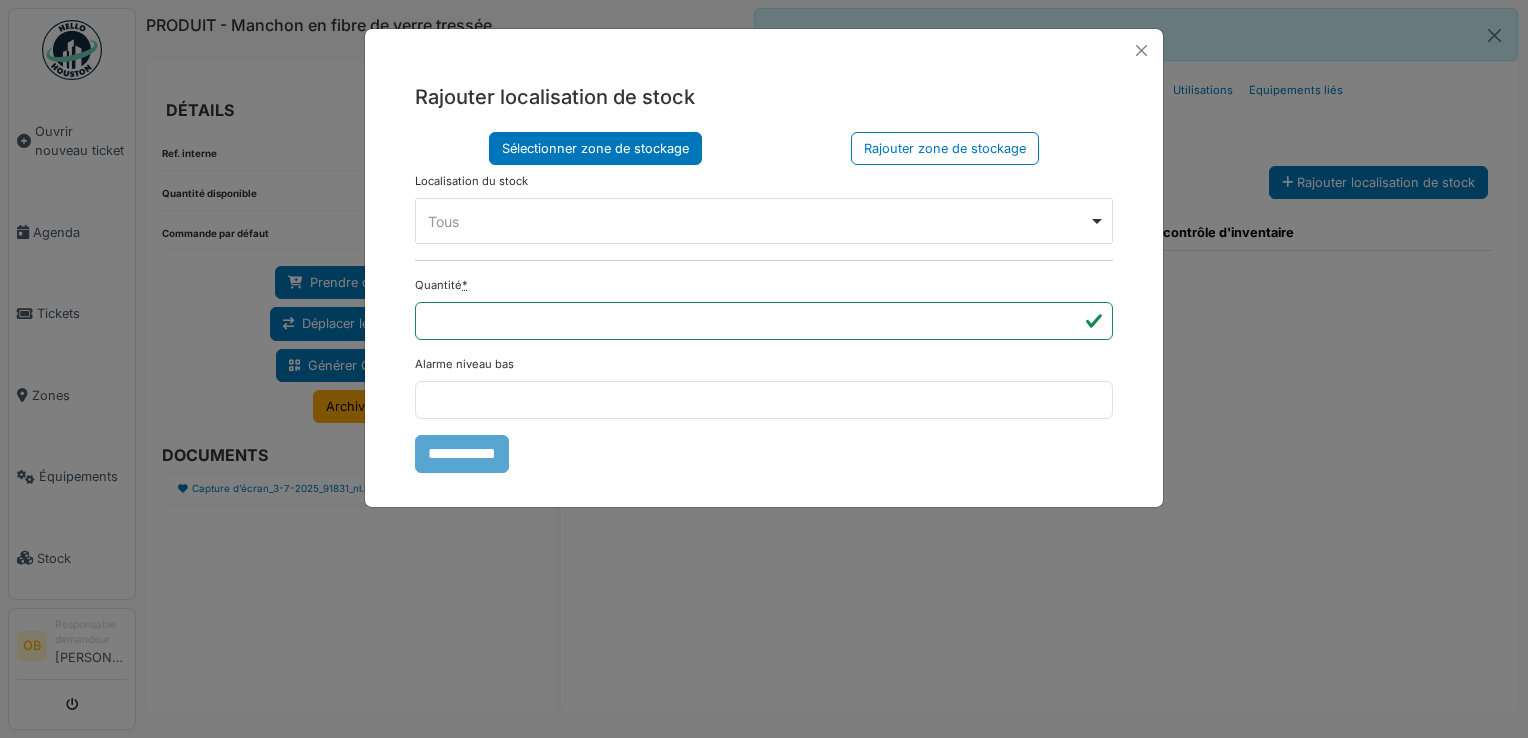 click on "Tous Remove item" at bounding box center [764, 221] 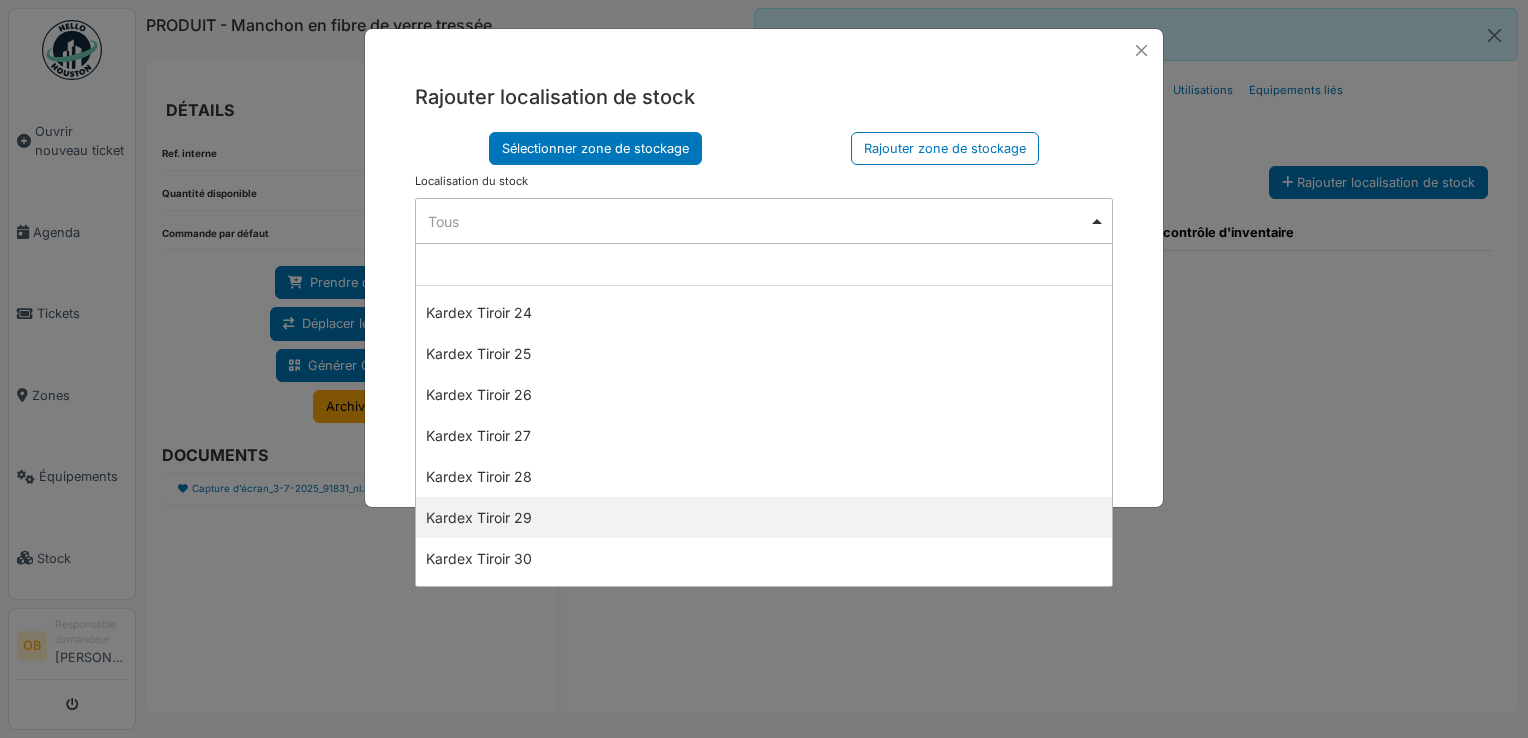 scroll, scrollTop: 1200, scrollLeft: 0, axis: vertical 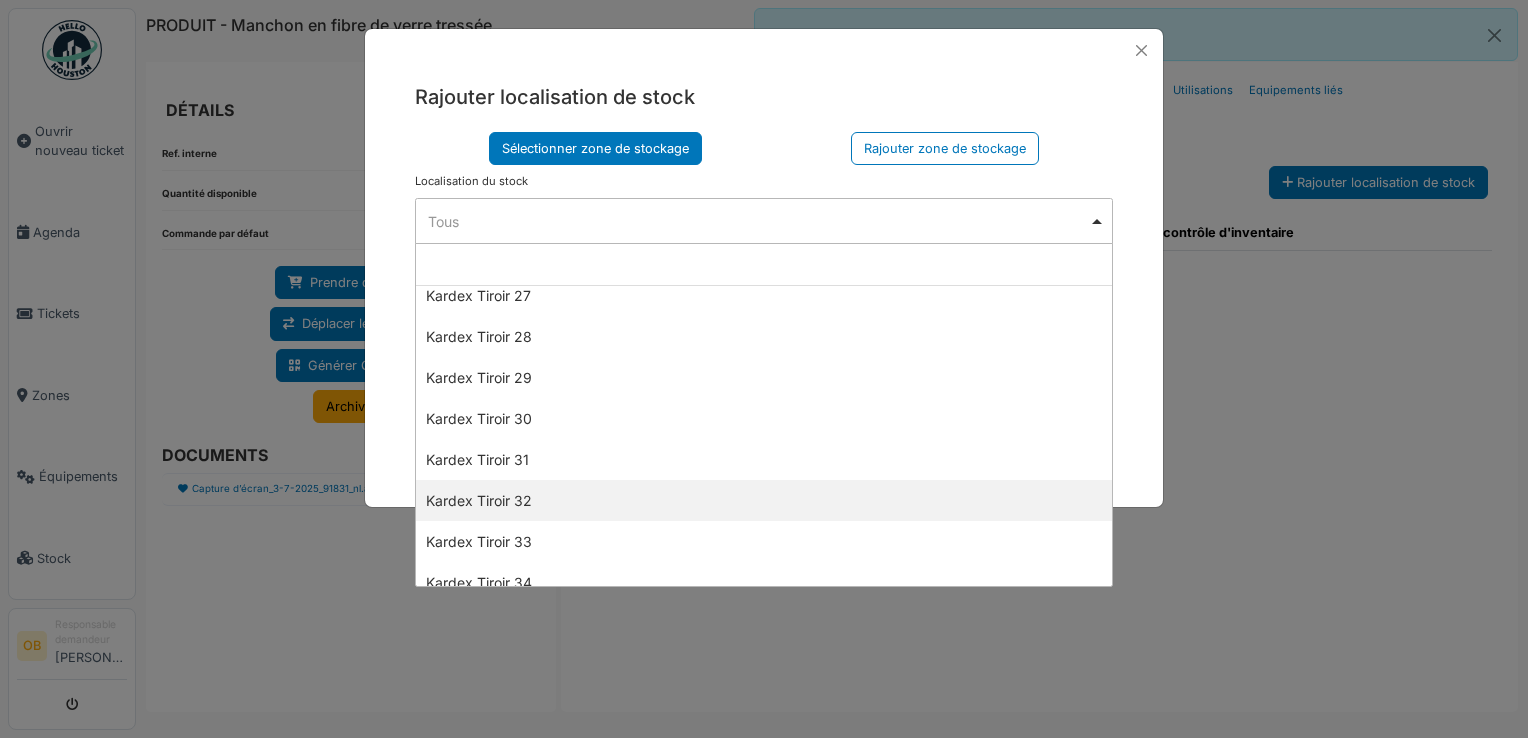 select on "****" 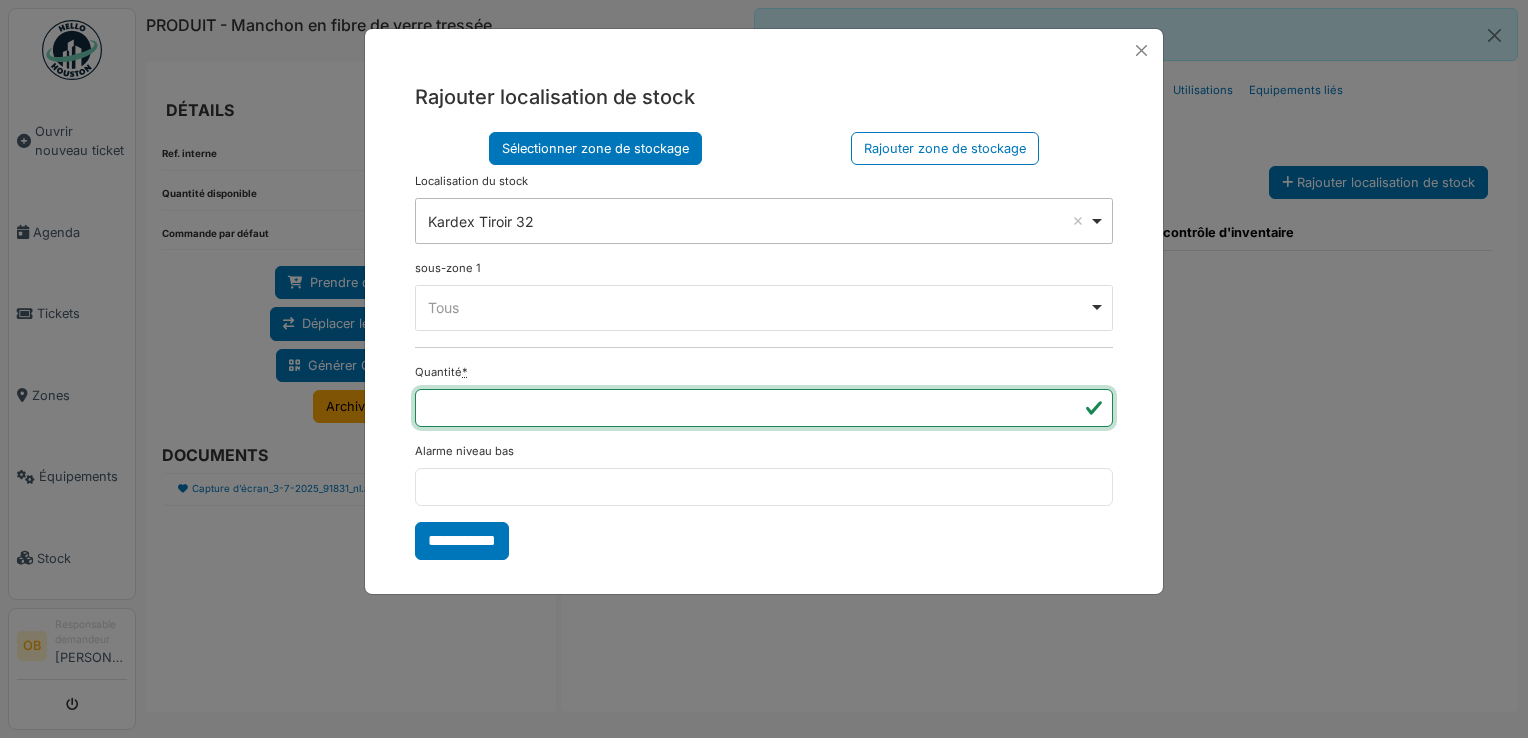 click on "*" at bounding box center [764, 408] 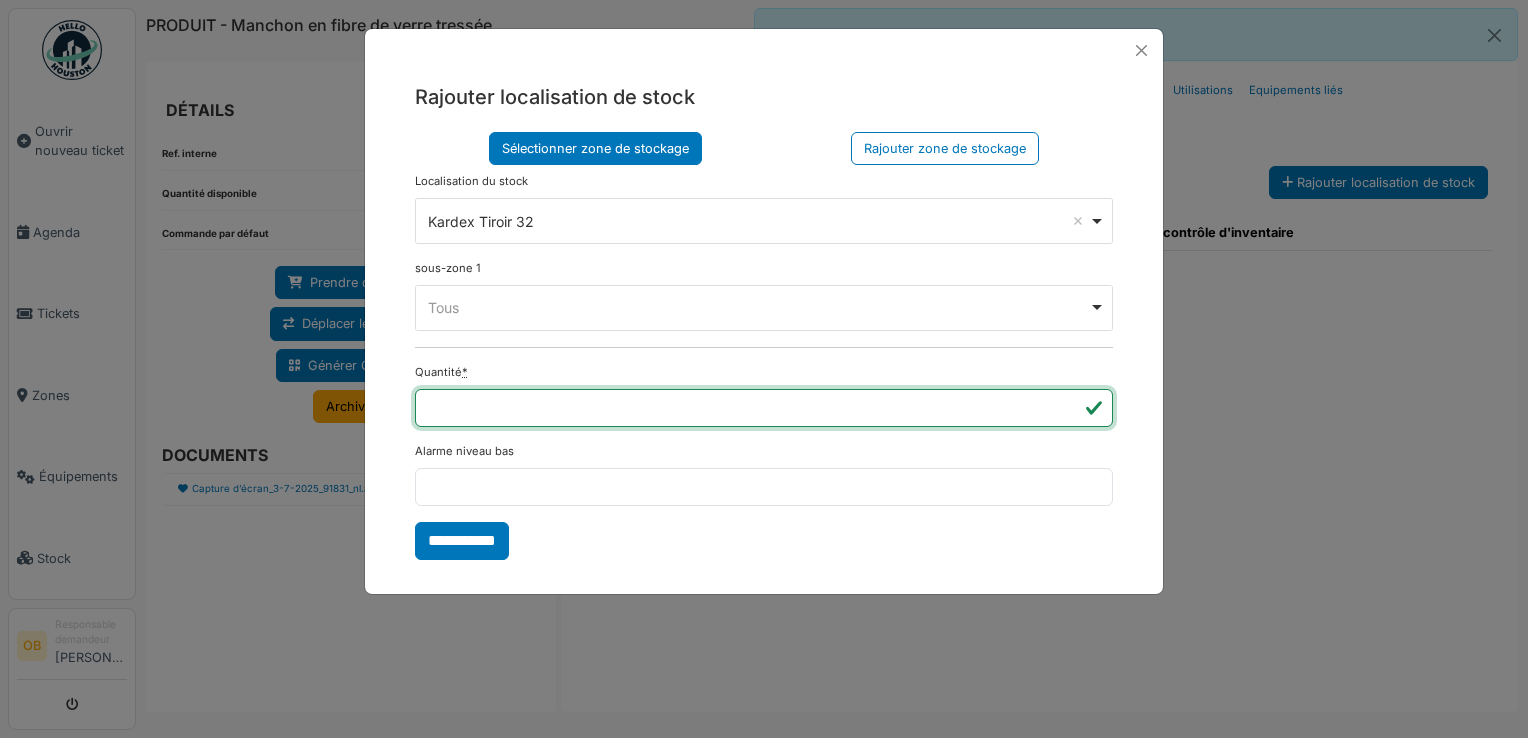 type on "*" 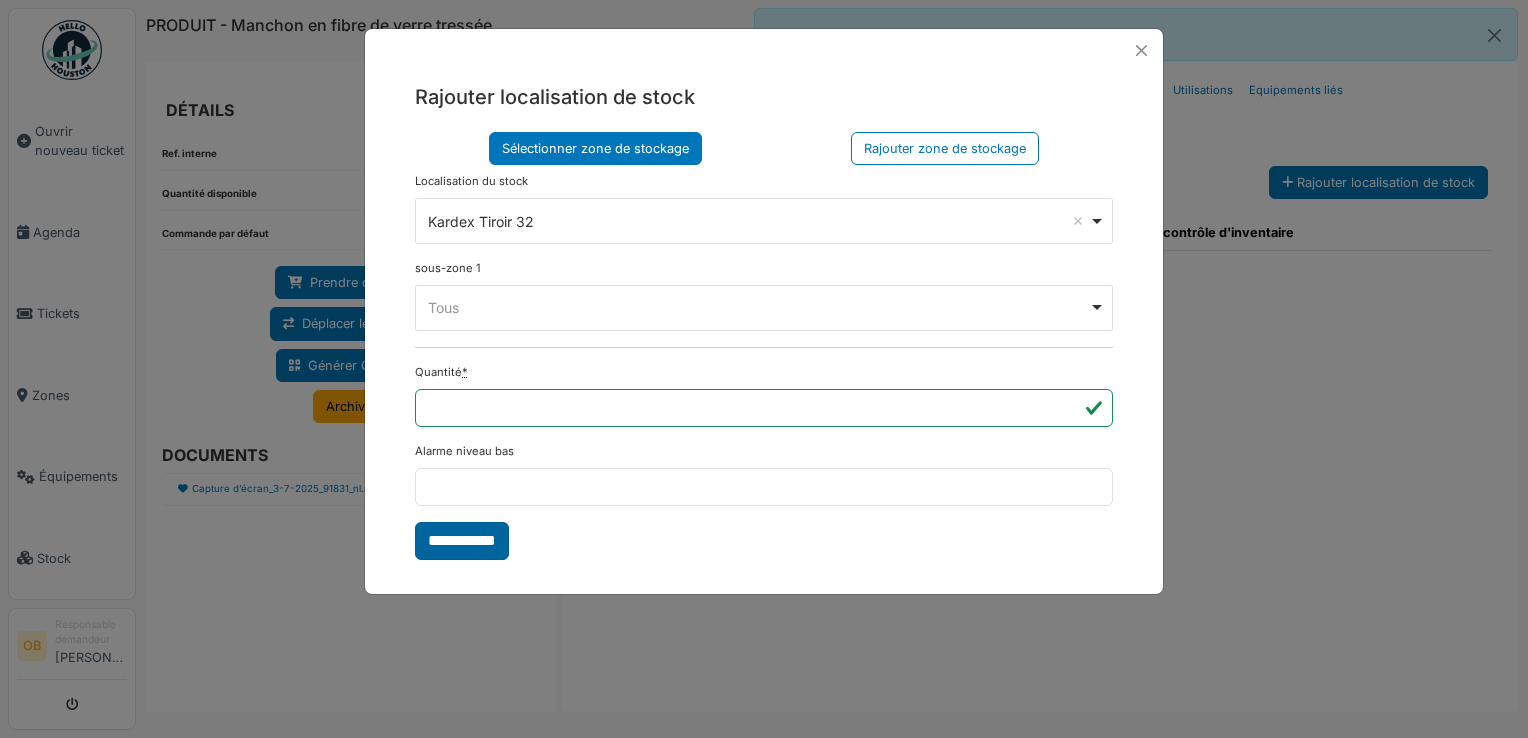 click on "**********" at bounding box center (462, 541) 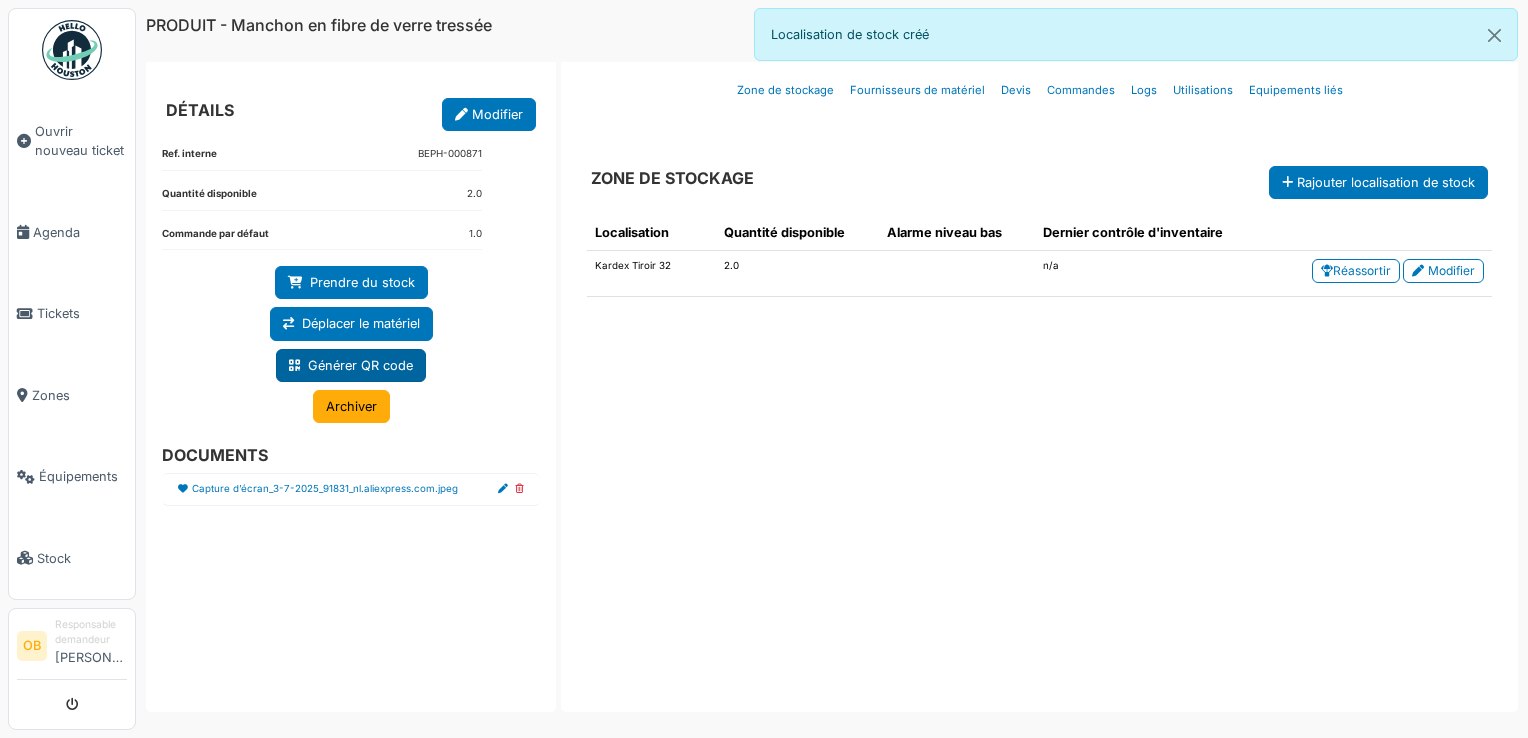 click on "Générer QR code" at bounding box center [351, 365] 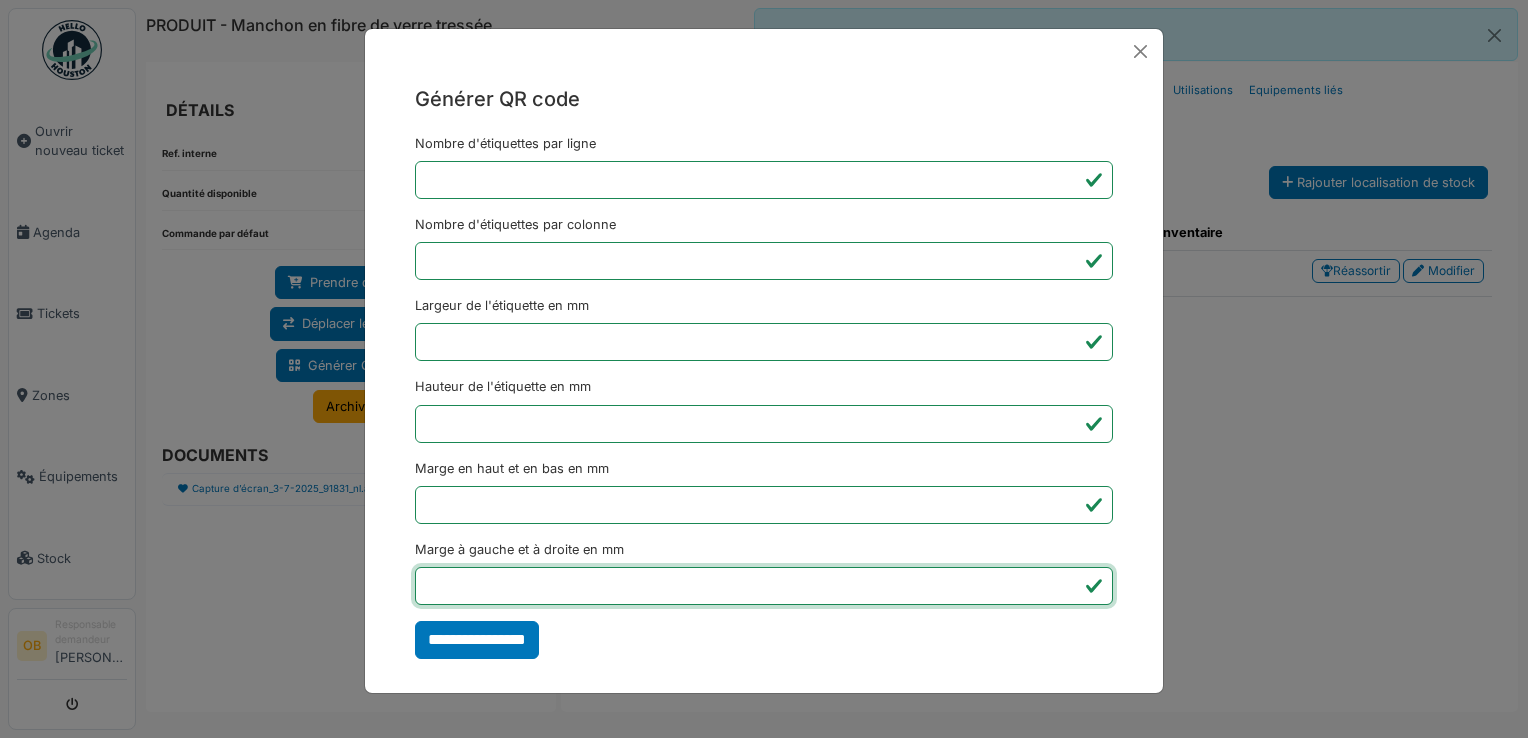 drag, startPoint x: 501, startPoint y: 590, endPoint x: 520, endPoint y: 583, distance: 20.248457 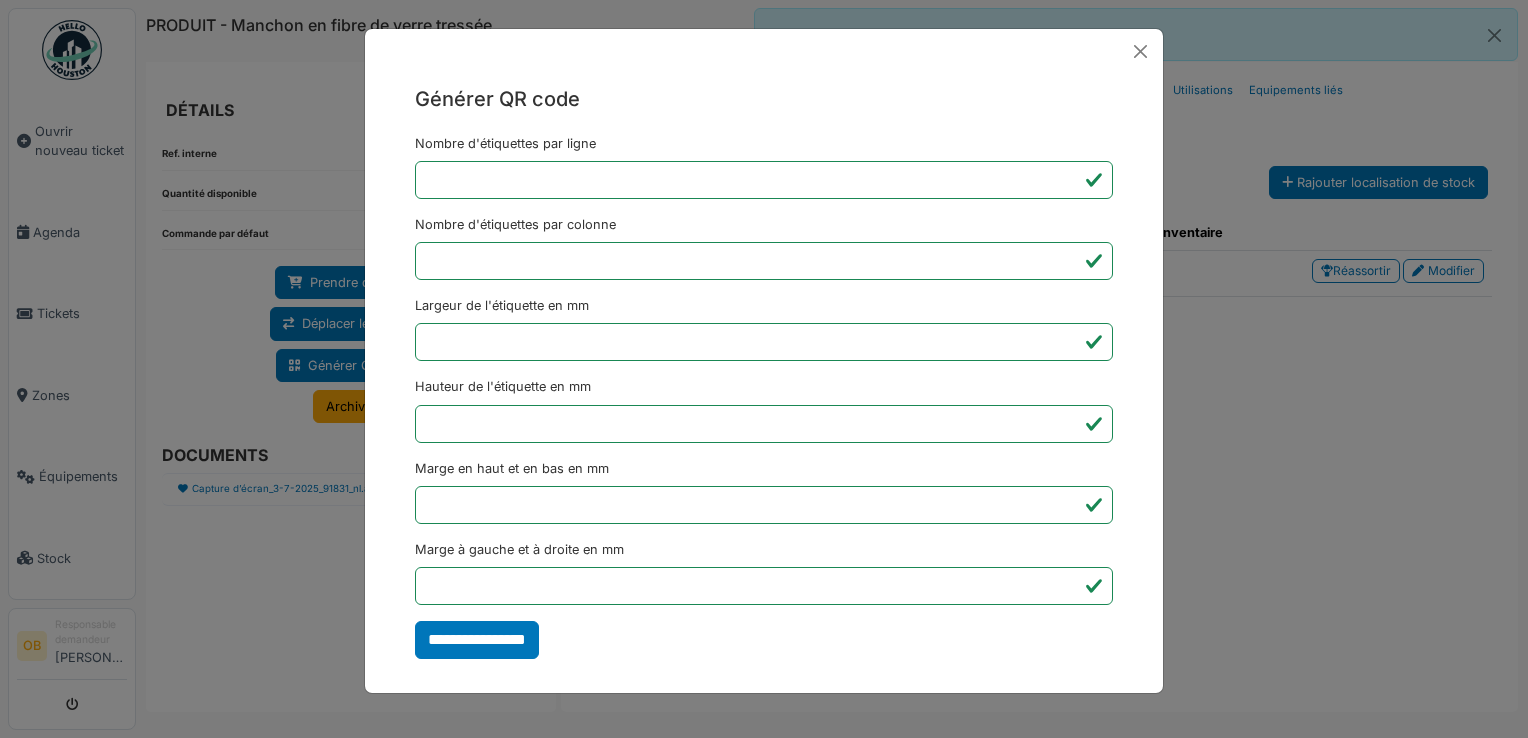 type on "*******" 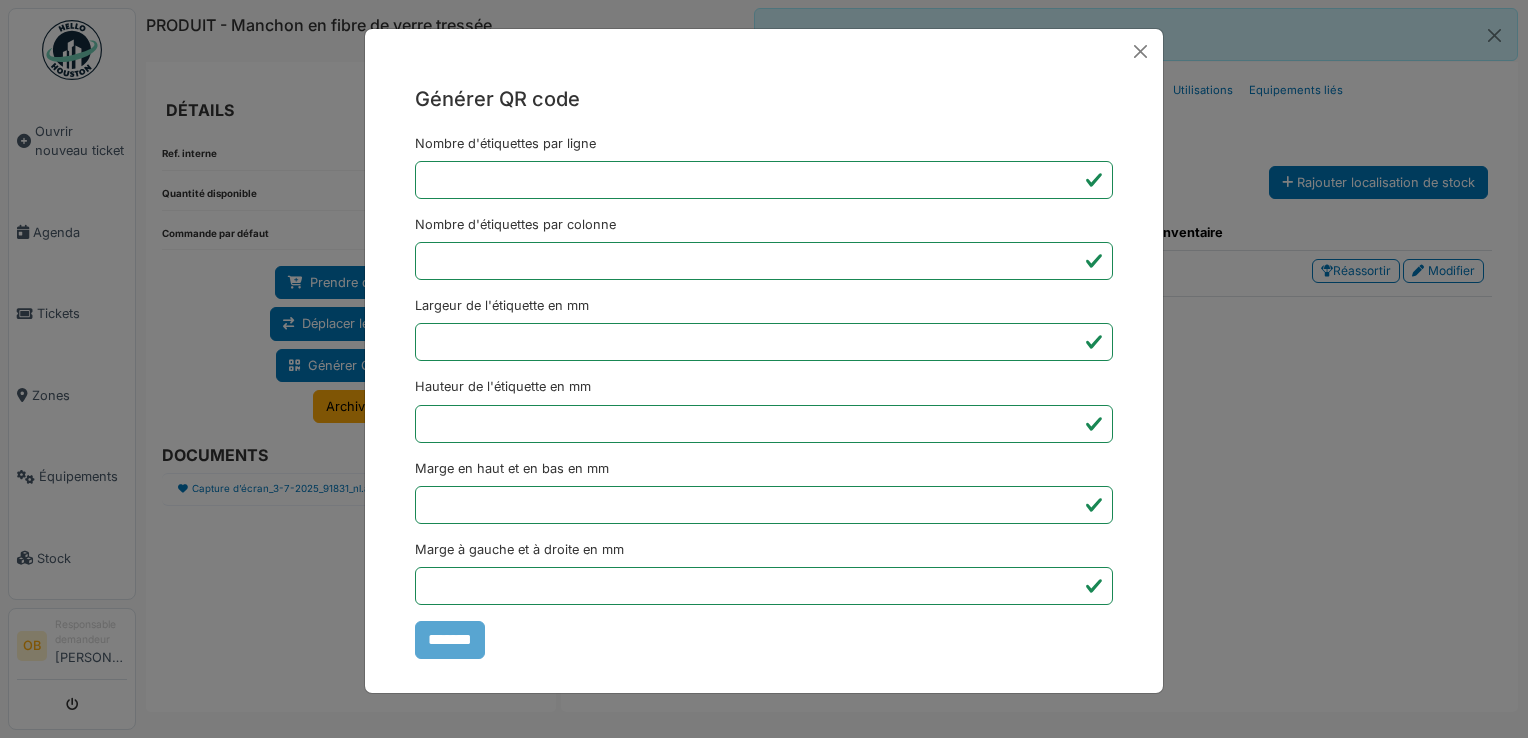 click on "Générer QR code
Nombre d'étiquettes par ligne
*
Nombre d'étiquettes par colonne
*
Largeur de l'étiquette en mm
**
Hauteur de l'étiquette en mm
**
Marge en haut et en bas en mm
*
Marge à gauche et à droite en mm
***
*******" at bounding box center (764, 369) 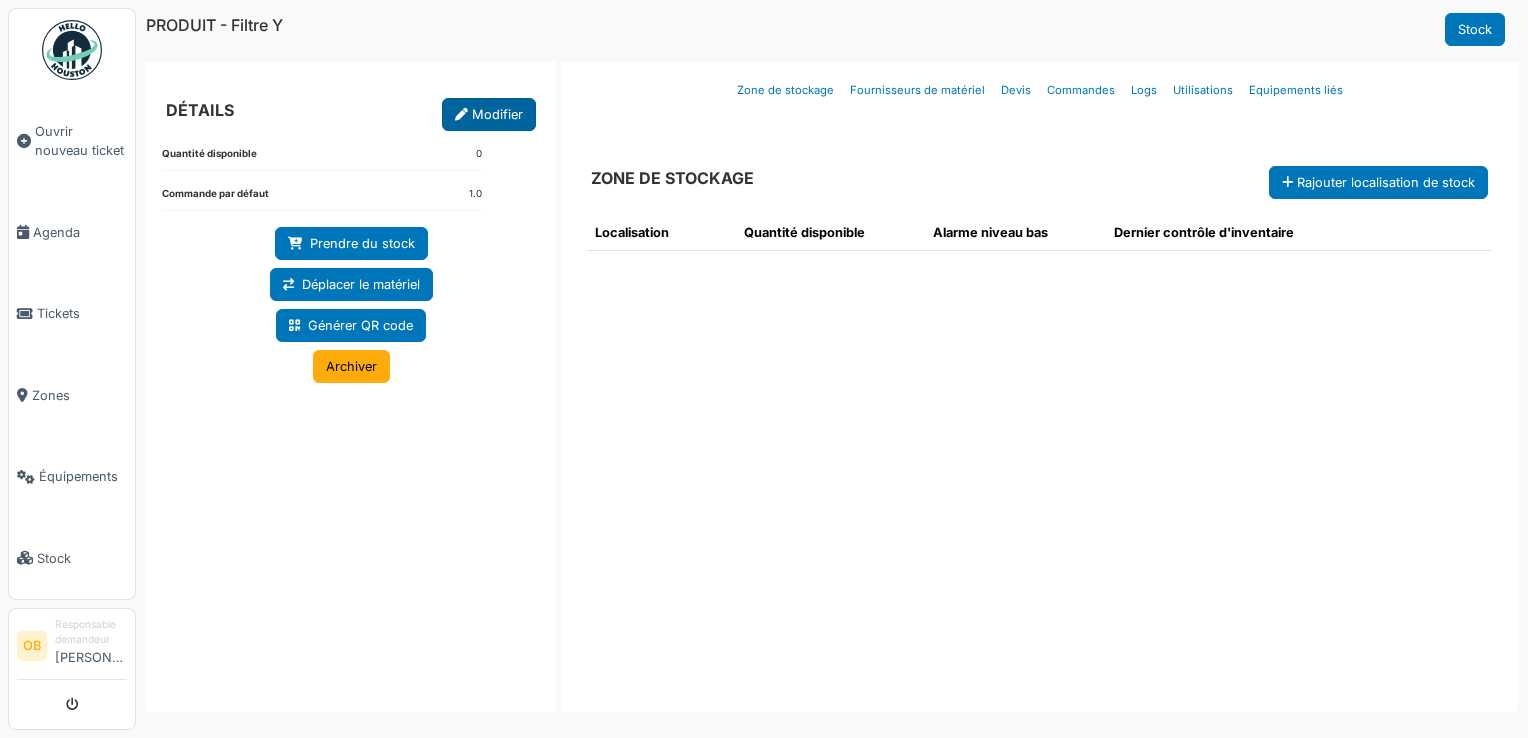 scroll, scrollTop: 0, scrollLeft: 0, axis: both 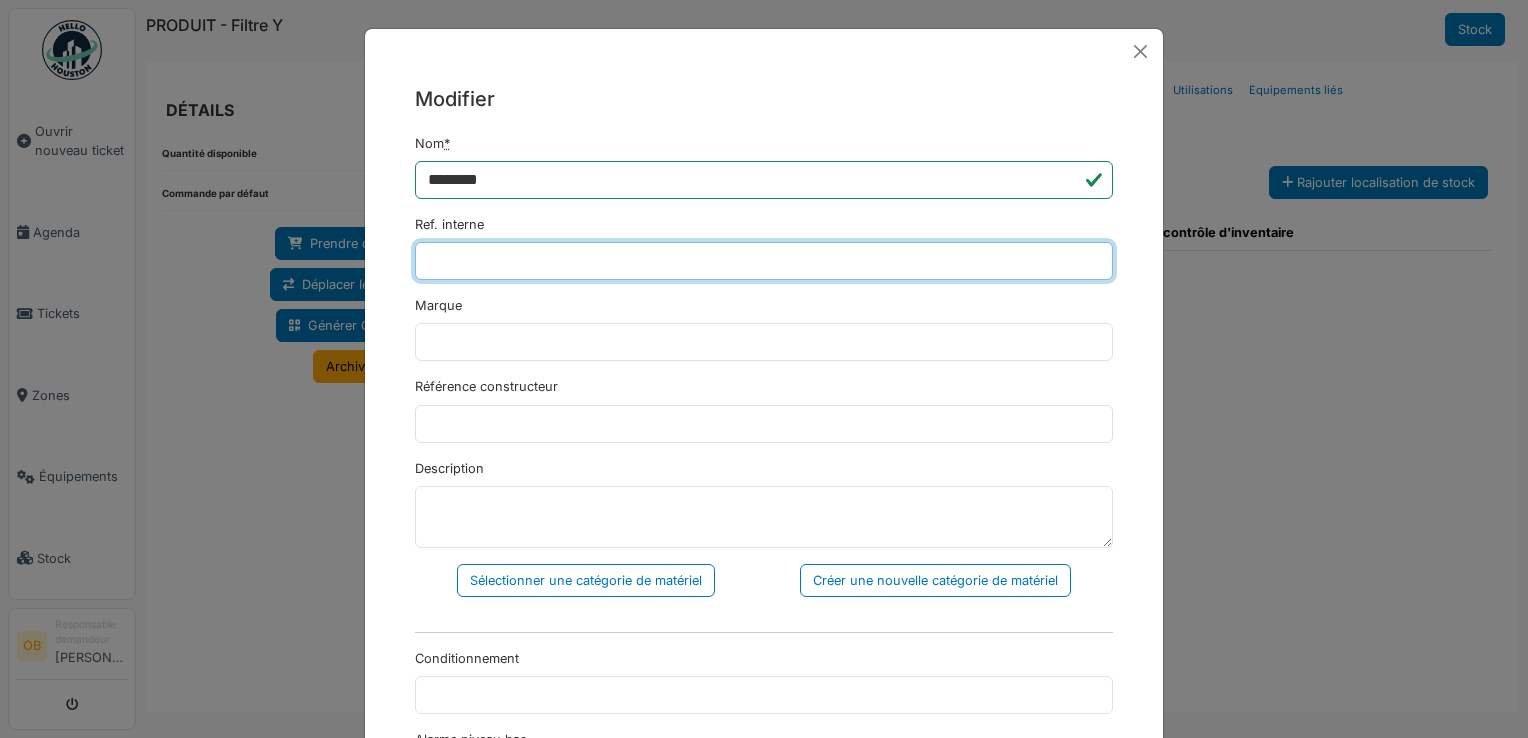 click on "Ref. interne" at bounding box center [764, 261] 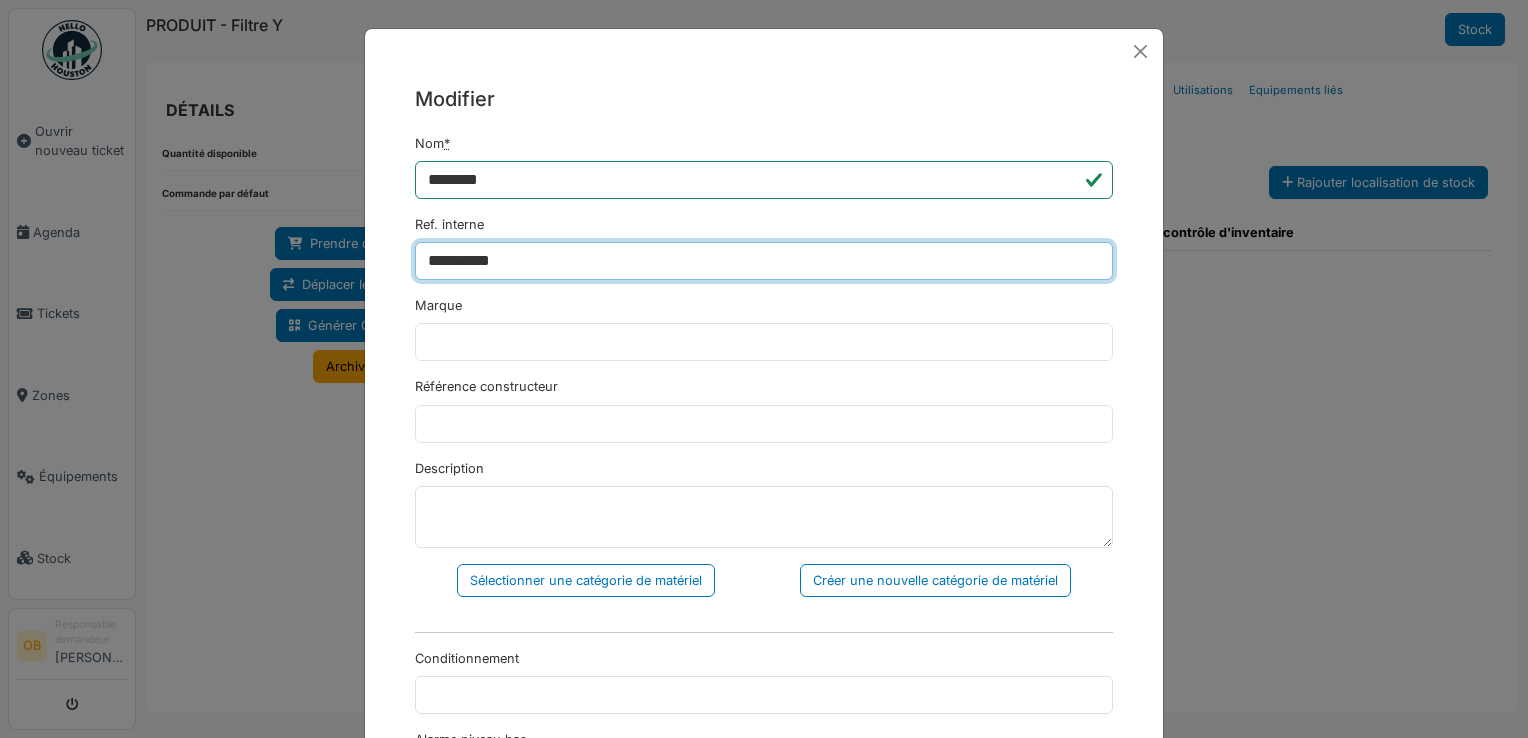 type on "**********" 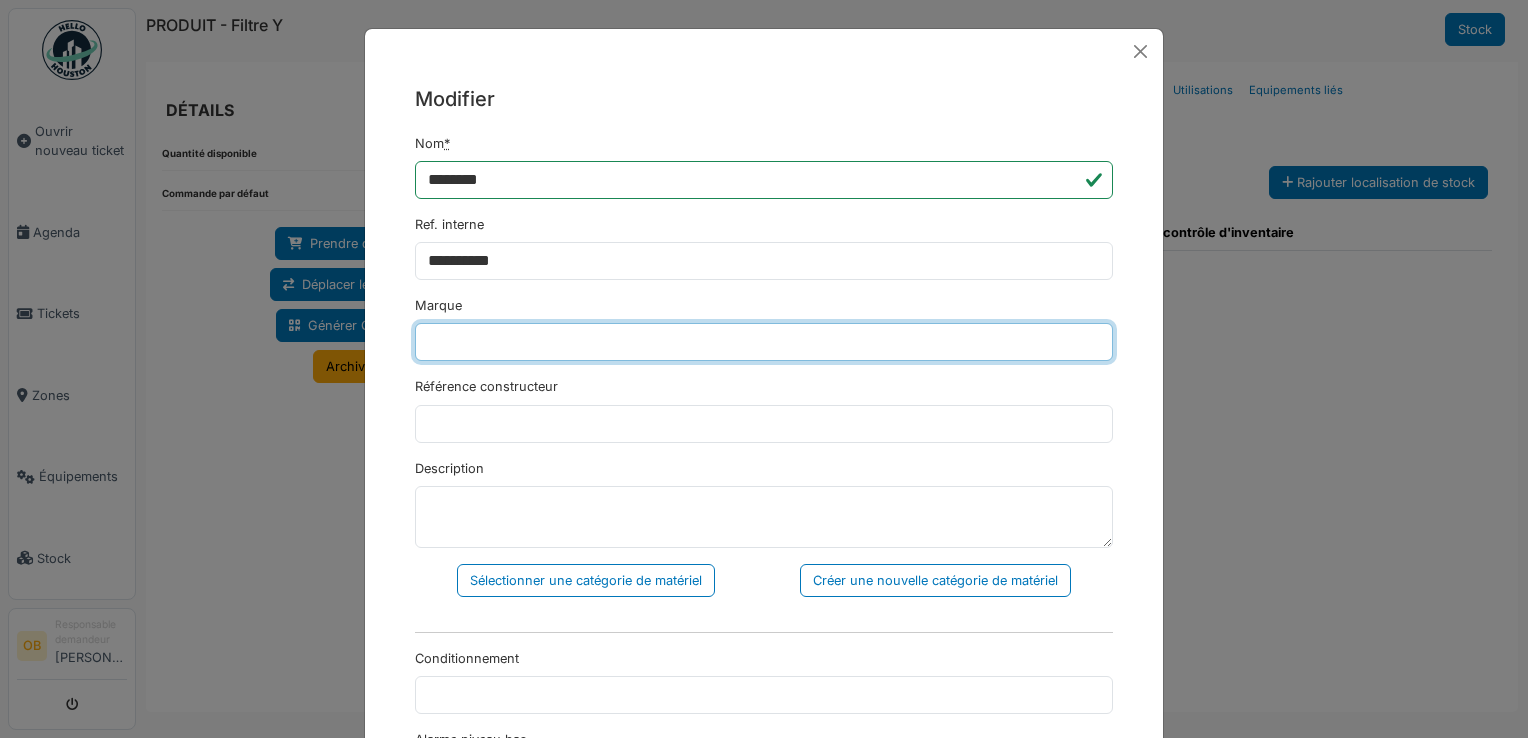 click on "Marque" at bounding box center [764, 342] 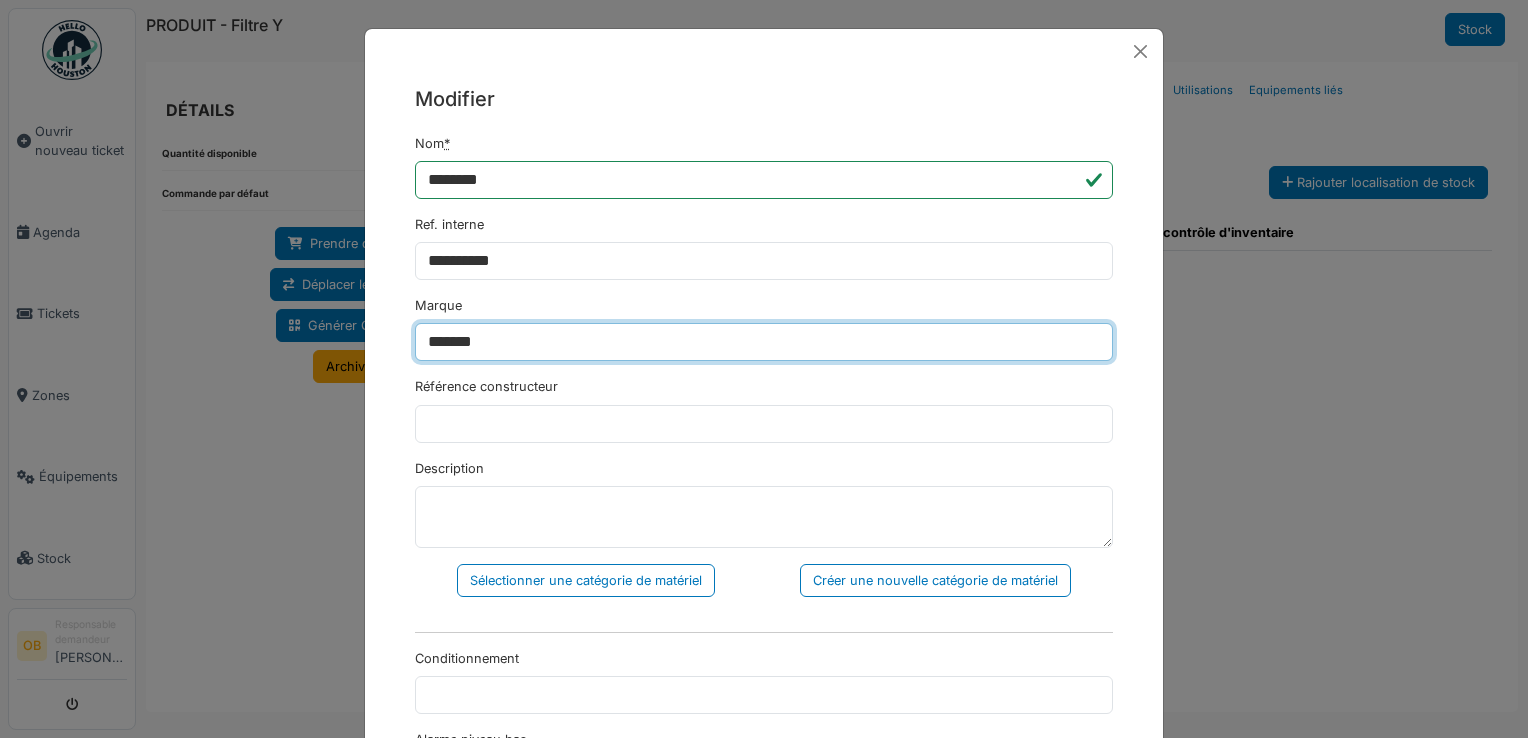 type on "*******" 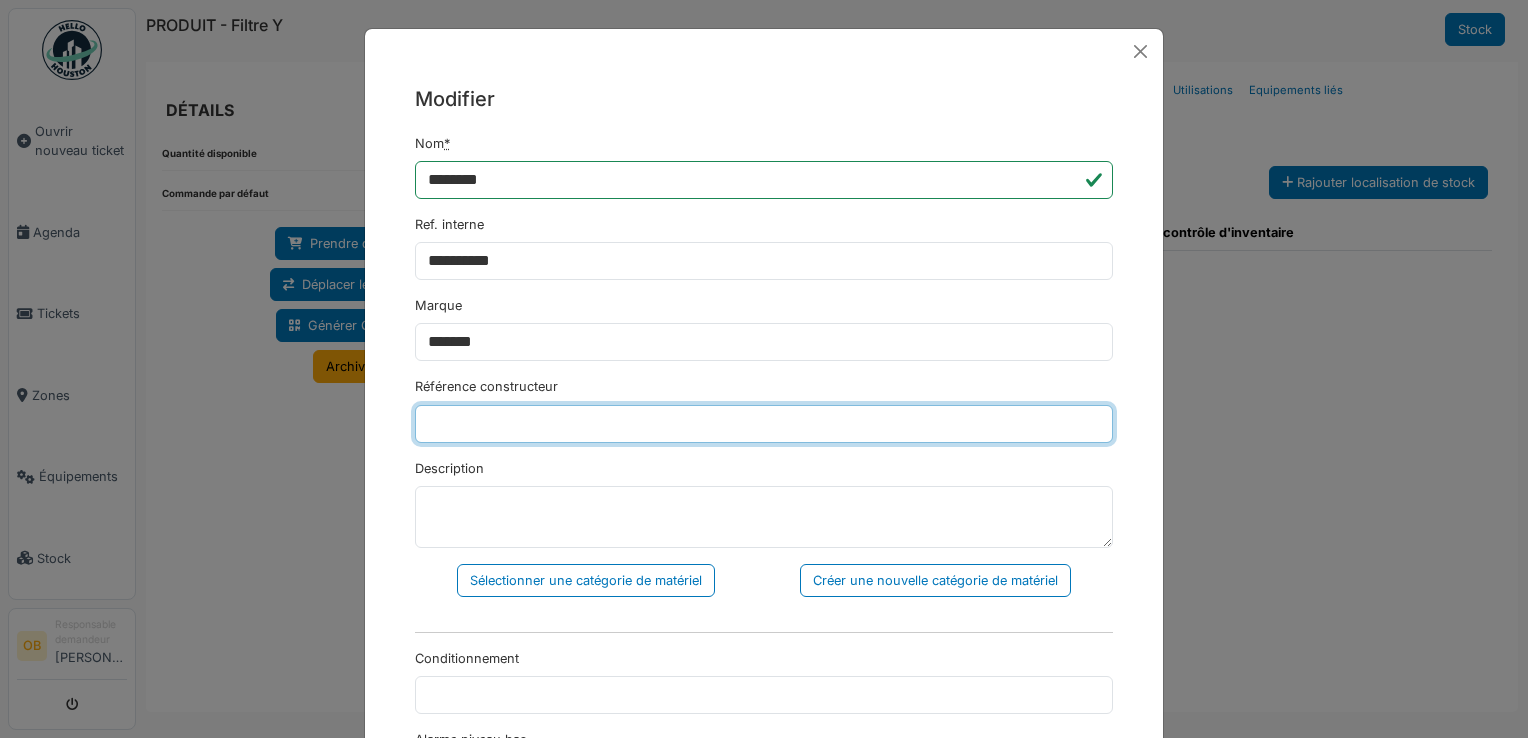 click on "Référence constructeur" at bounding box center (764, 424) 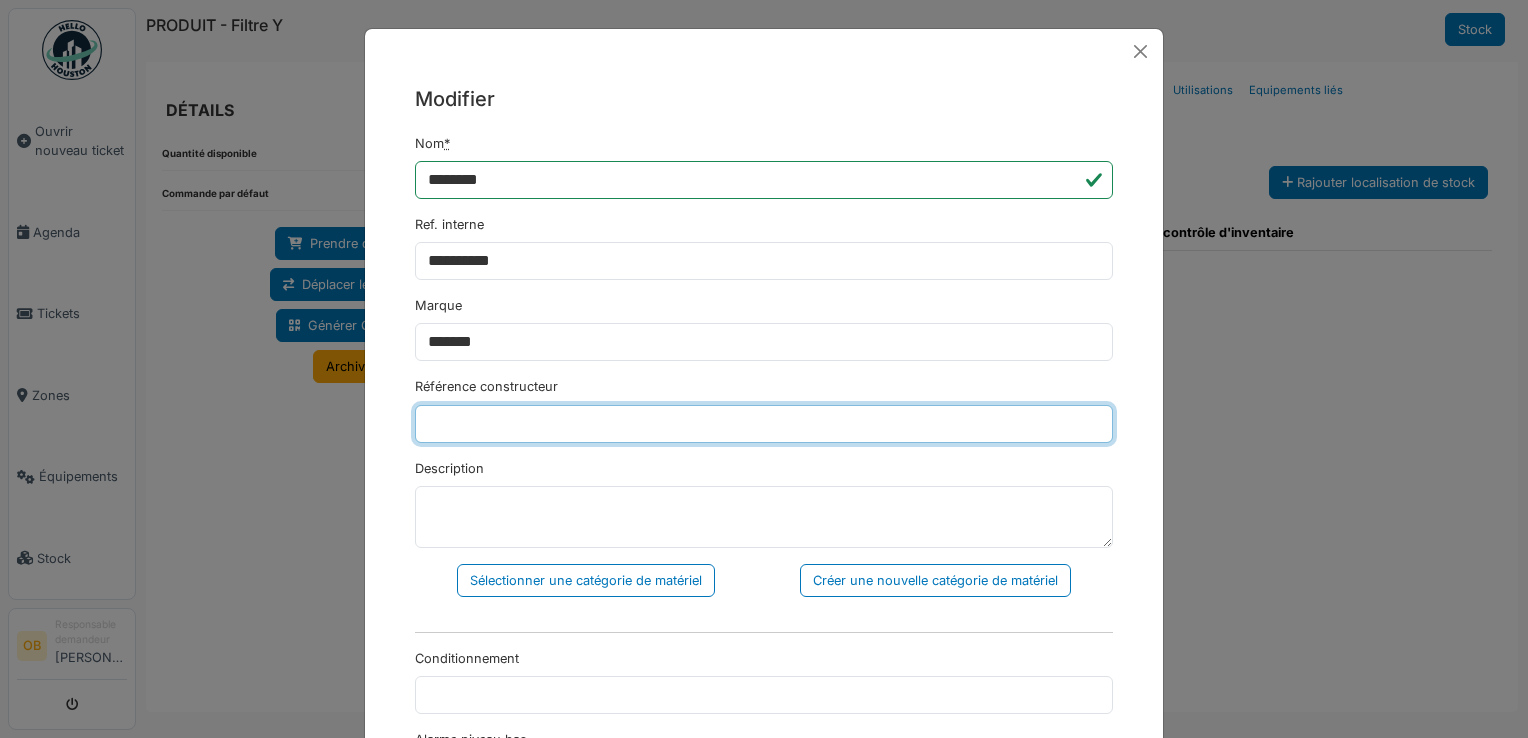 paste on "******" 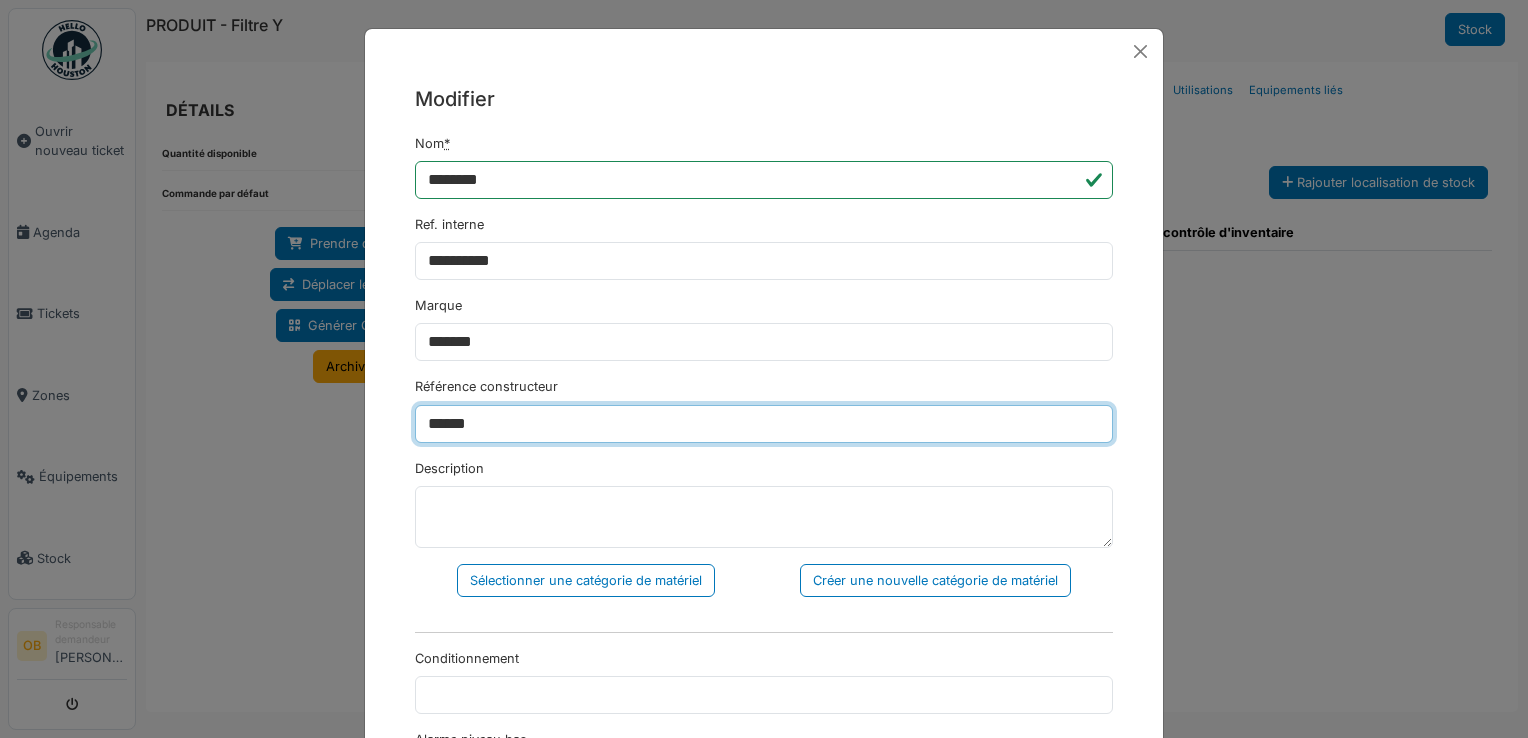 type on "******" 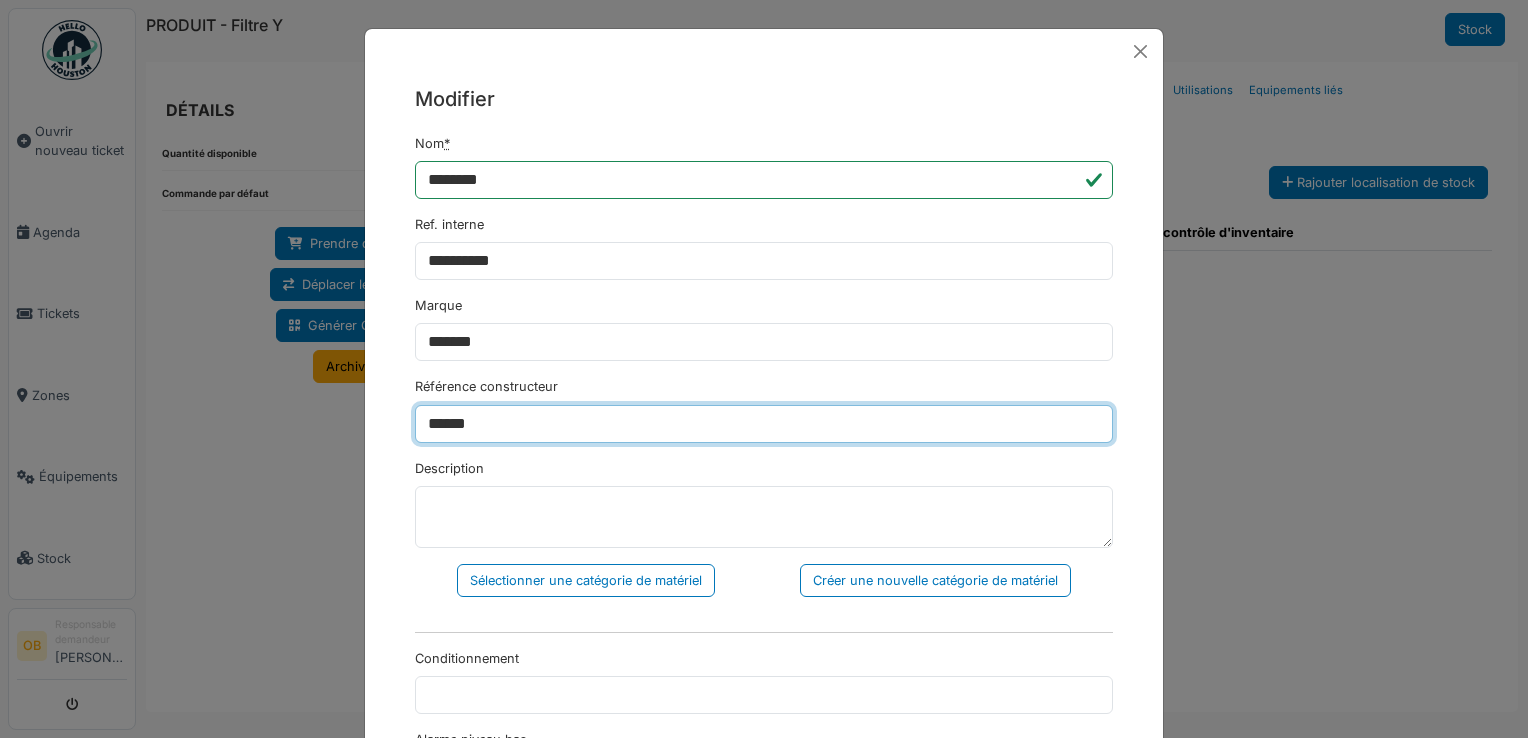 scroll, scrollTop: 133, scrollLeft: 0, axis: vertical 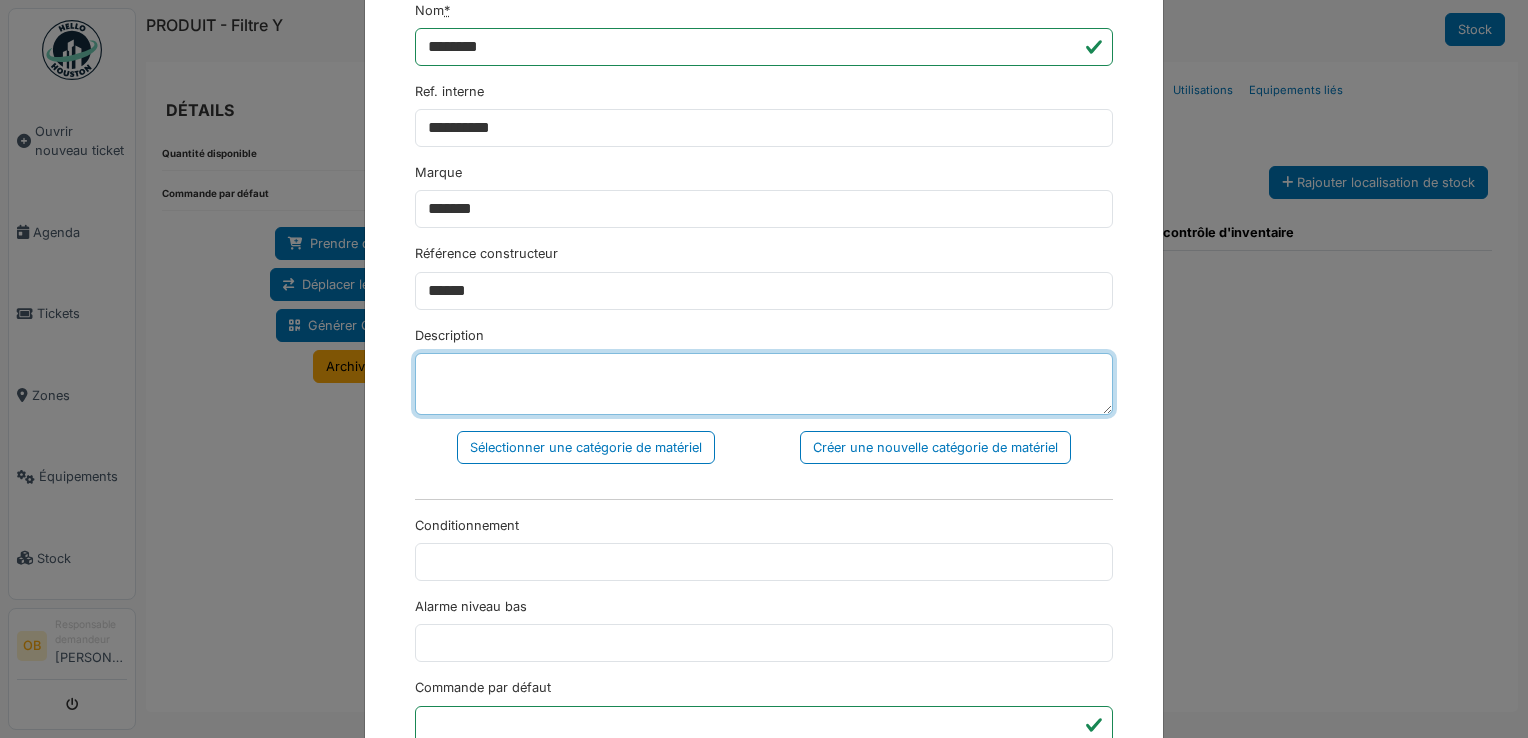 click on "Description" at bounding box center (764, 384) 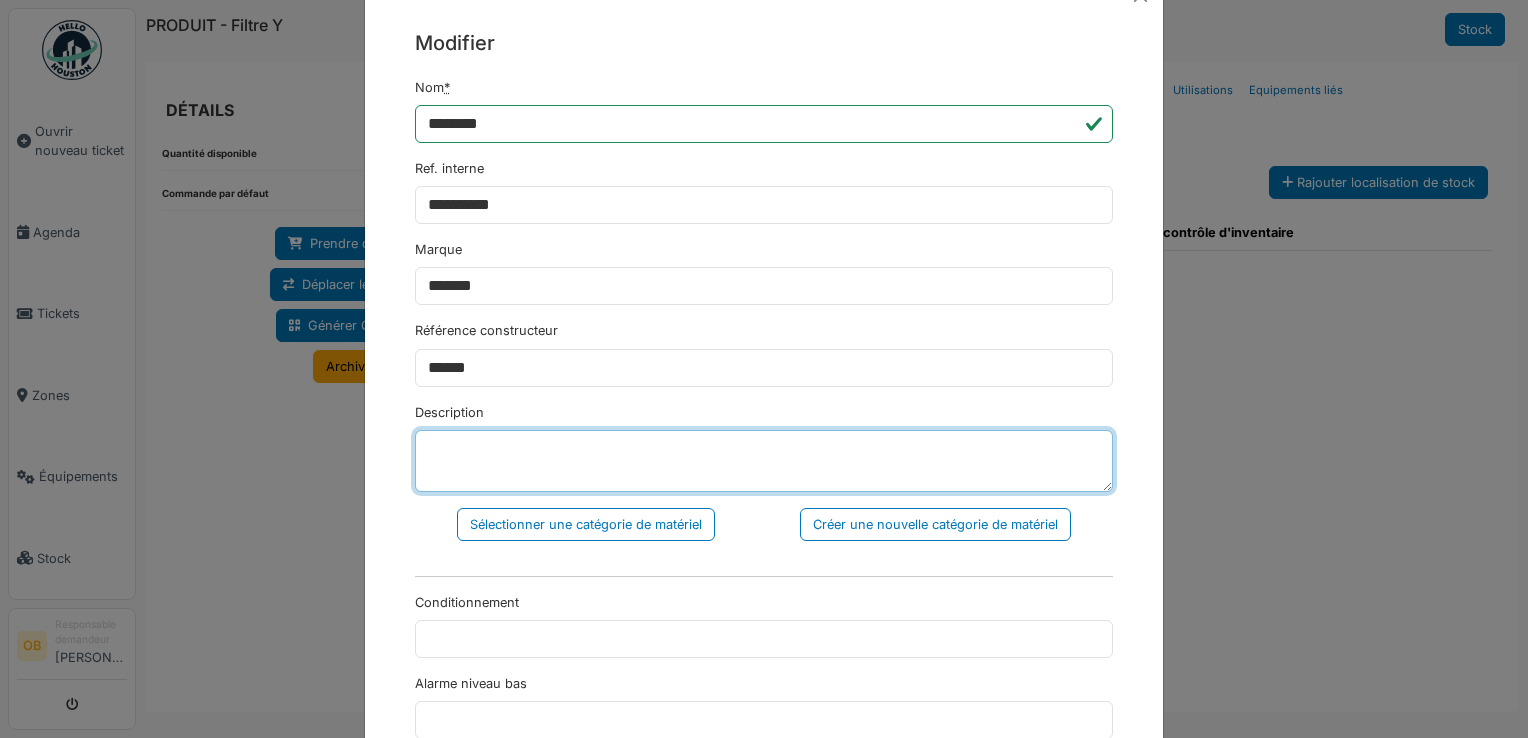 scroll, scrollTop: 0, scrollLeft: 0, axis: both 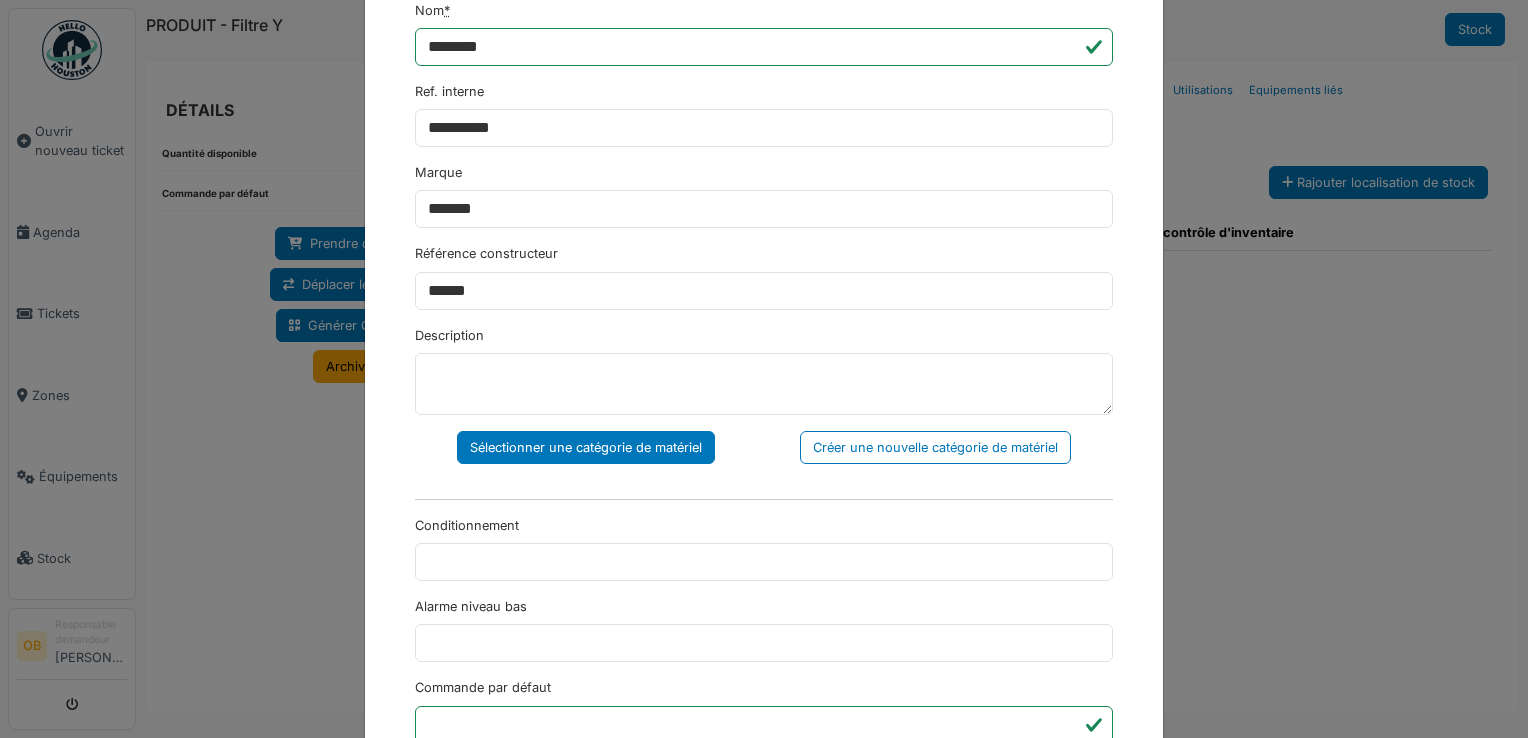 click on "Sélectionner une catégorie de matériel" at bounding box center (586, 447) 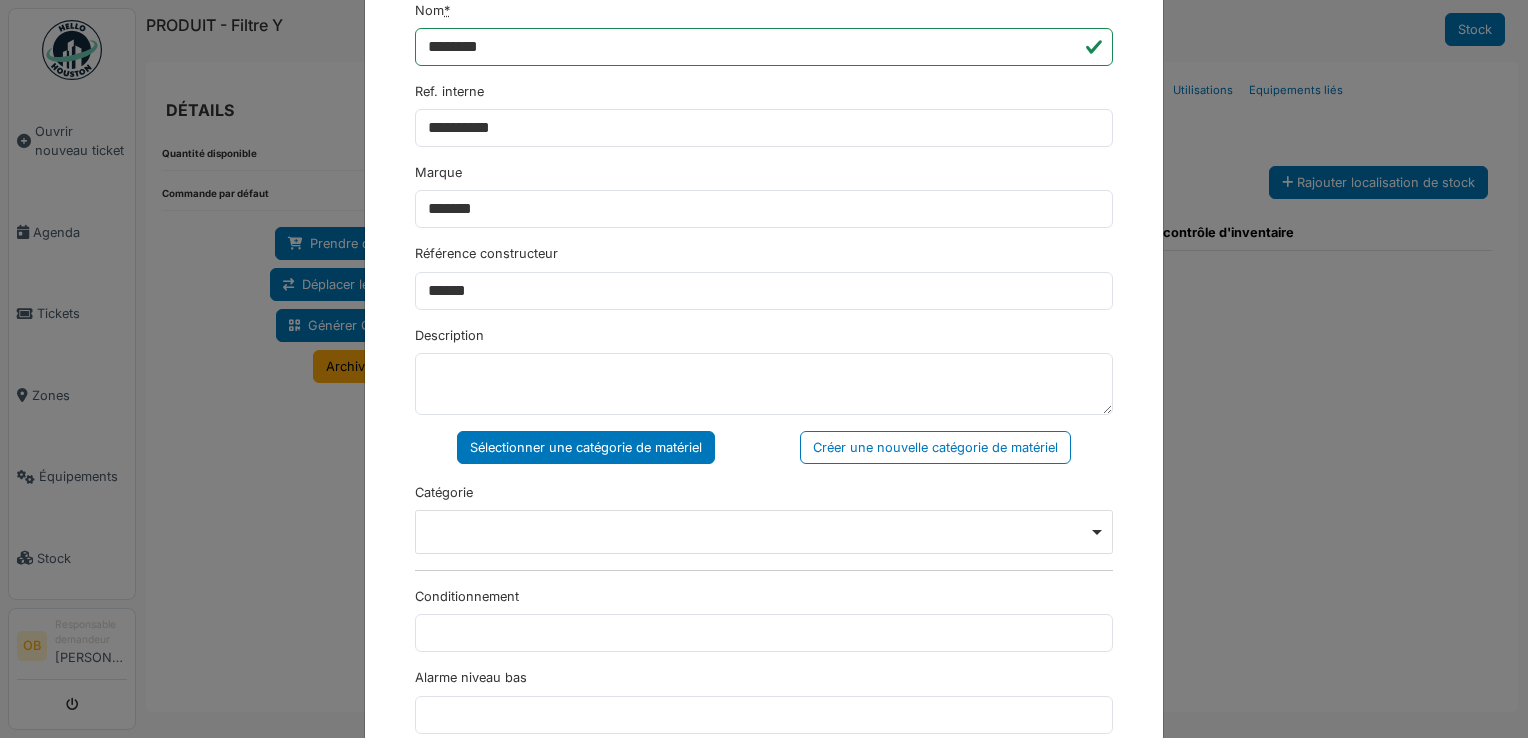 click on "Remove item" at bounding box center (764, 532) 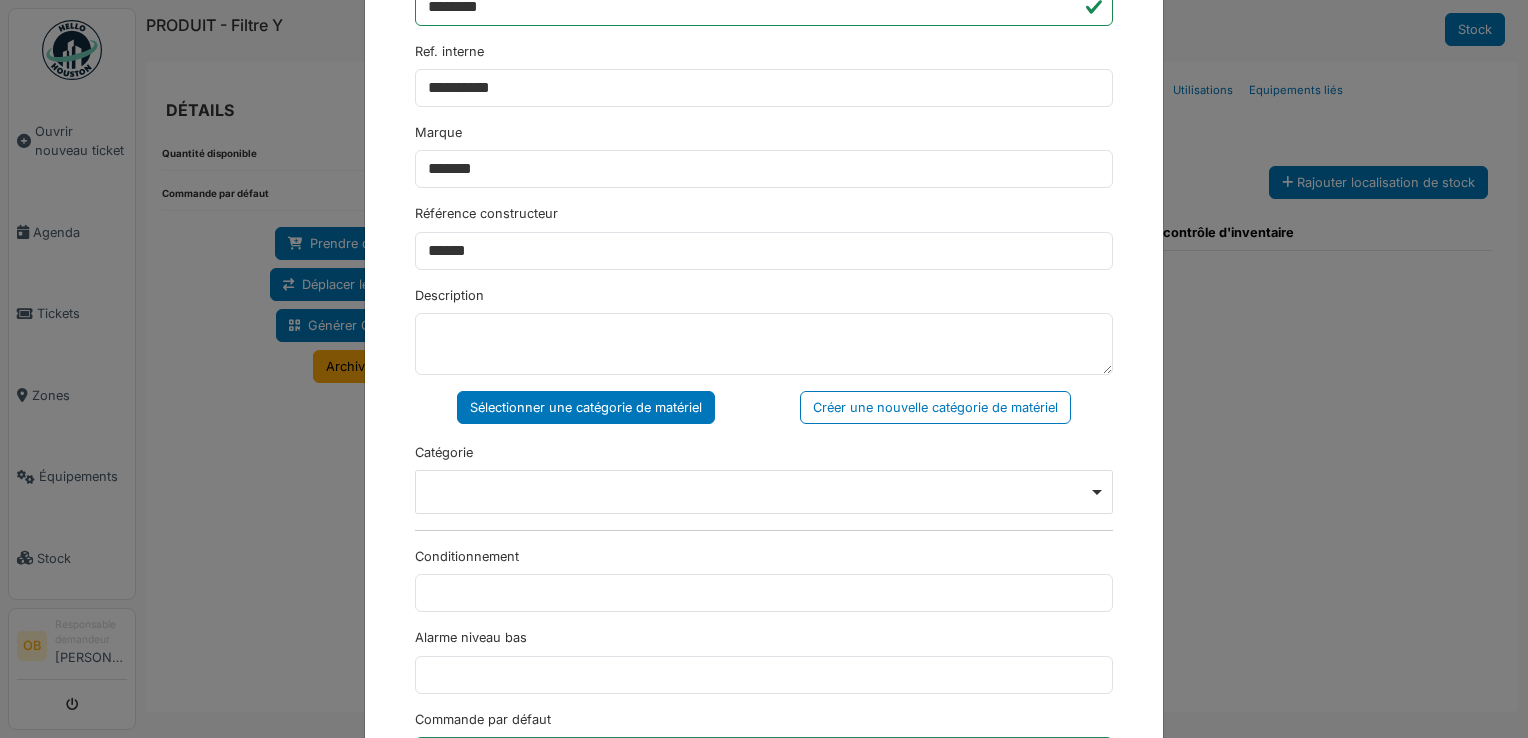 scroll, scrollTop: 266, scrollLeft: 0, axis: vertical 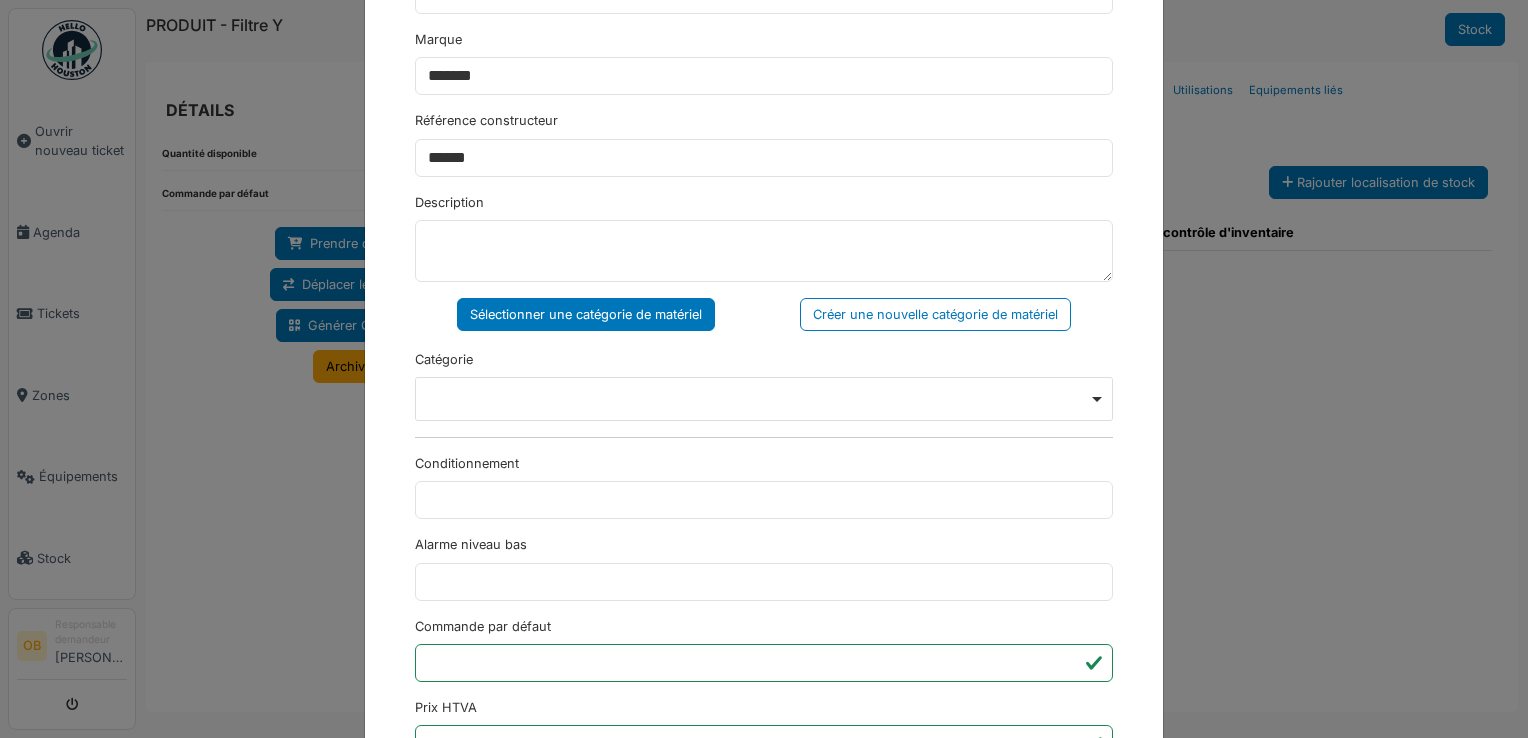 click on "Remove item" at bounding box center (764, 399) 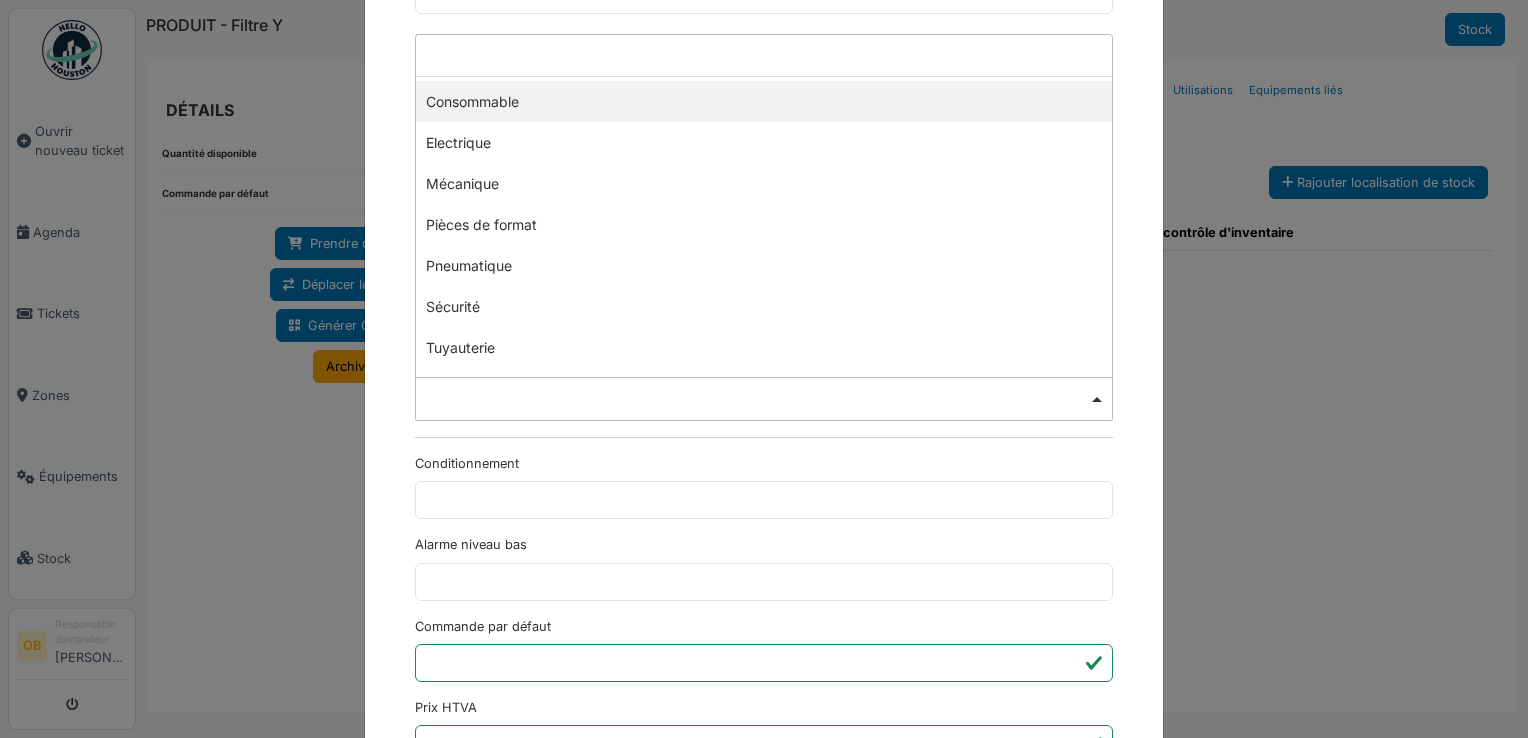 scroll, scrollTop: 130, scrollLeft: 0, axis: vertical 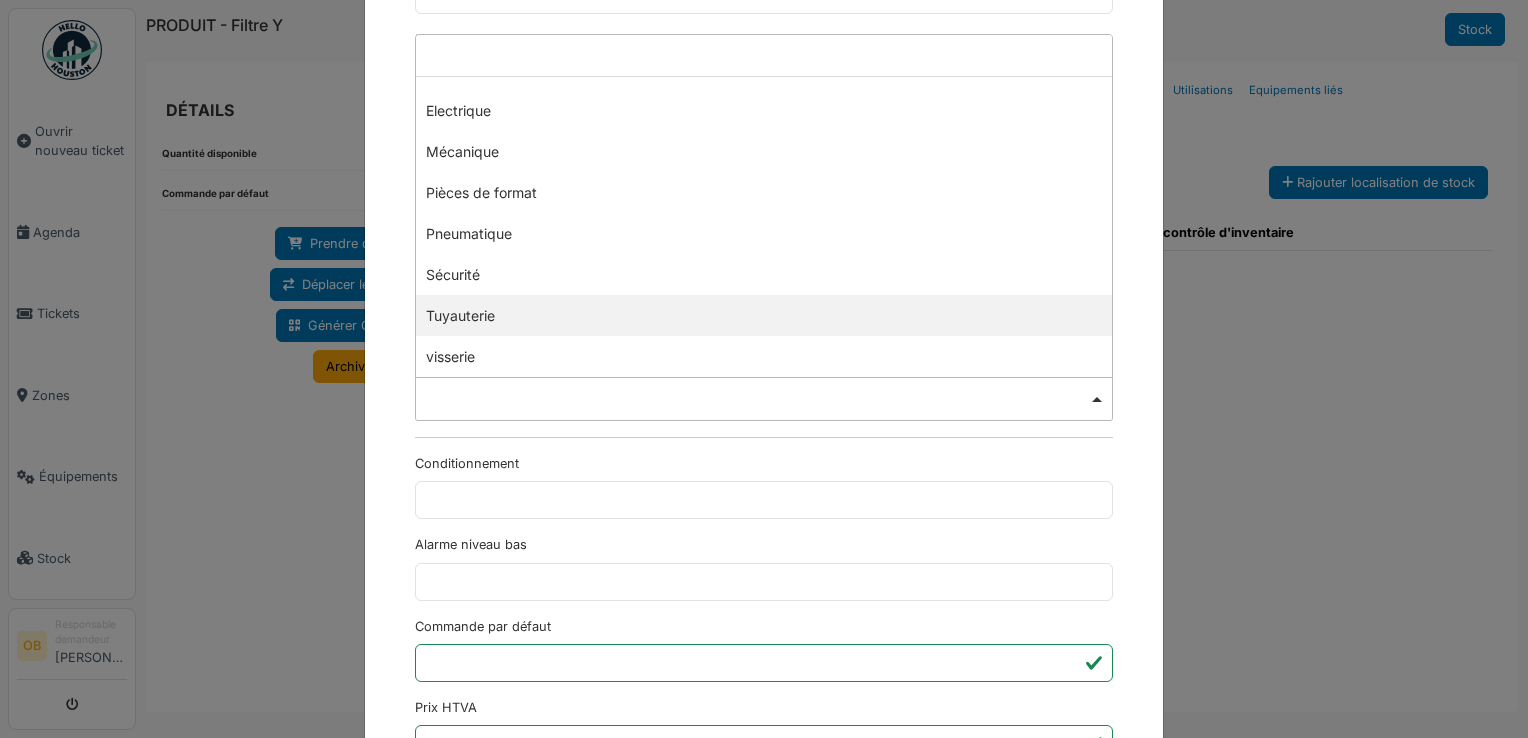 select on "***" 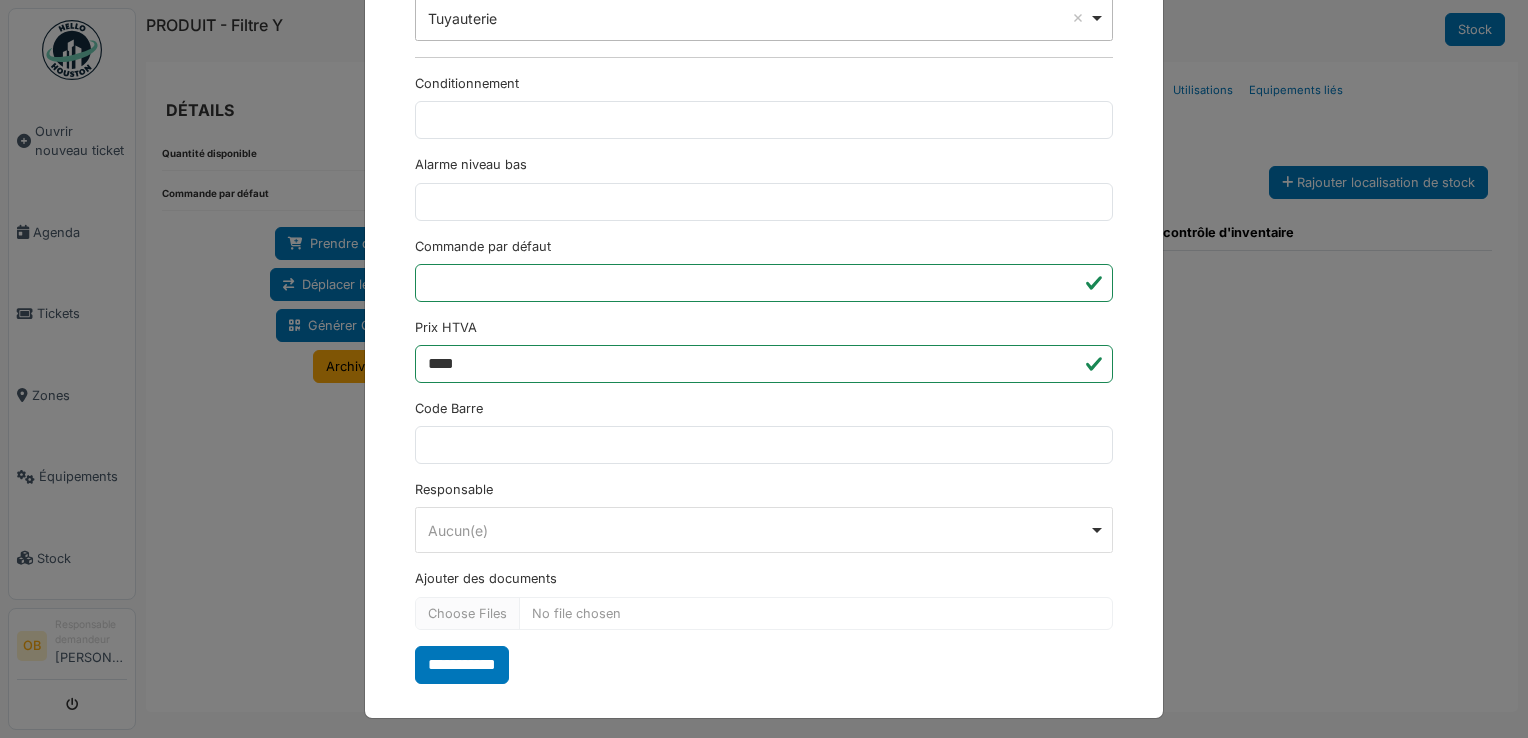 scroll, scrollTop: 650, scrollLeft: 0, axis: vertical 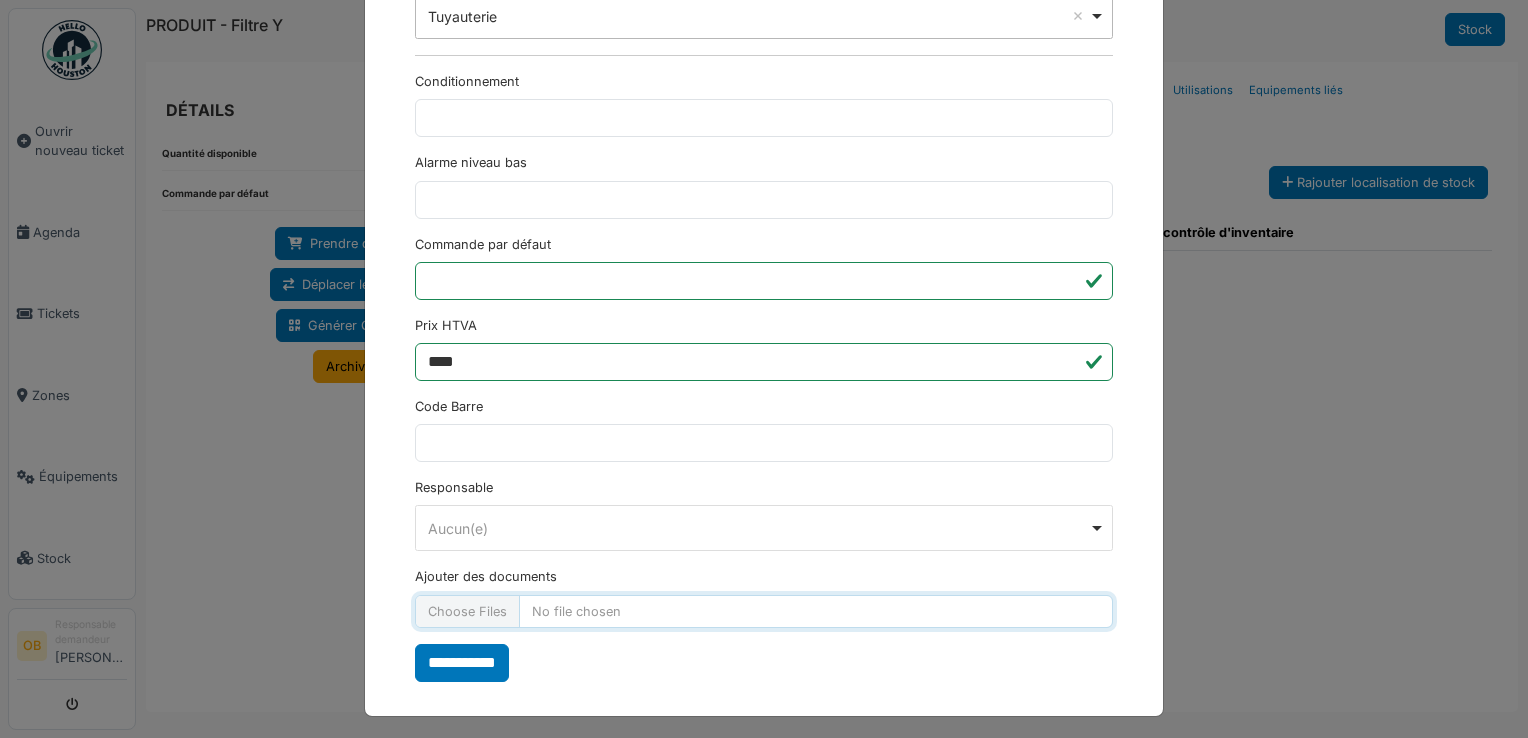 click on "Ajouter des documents" at bounding box center (764, 611) 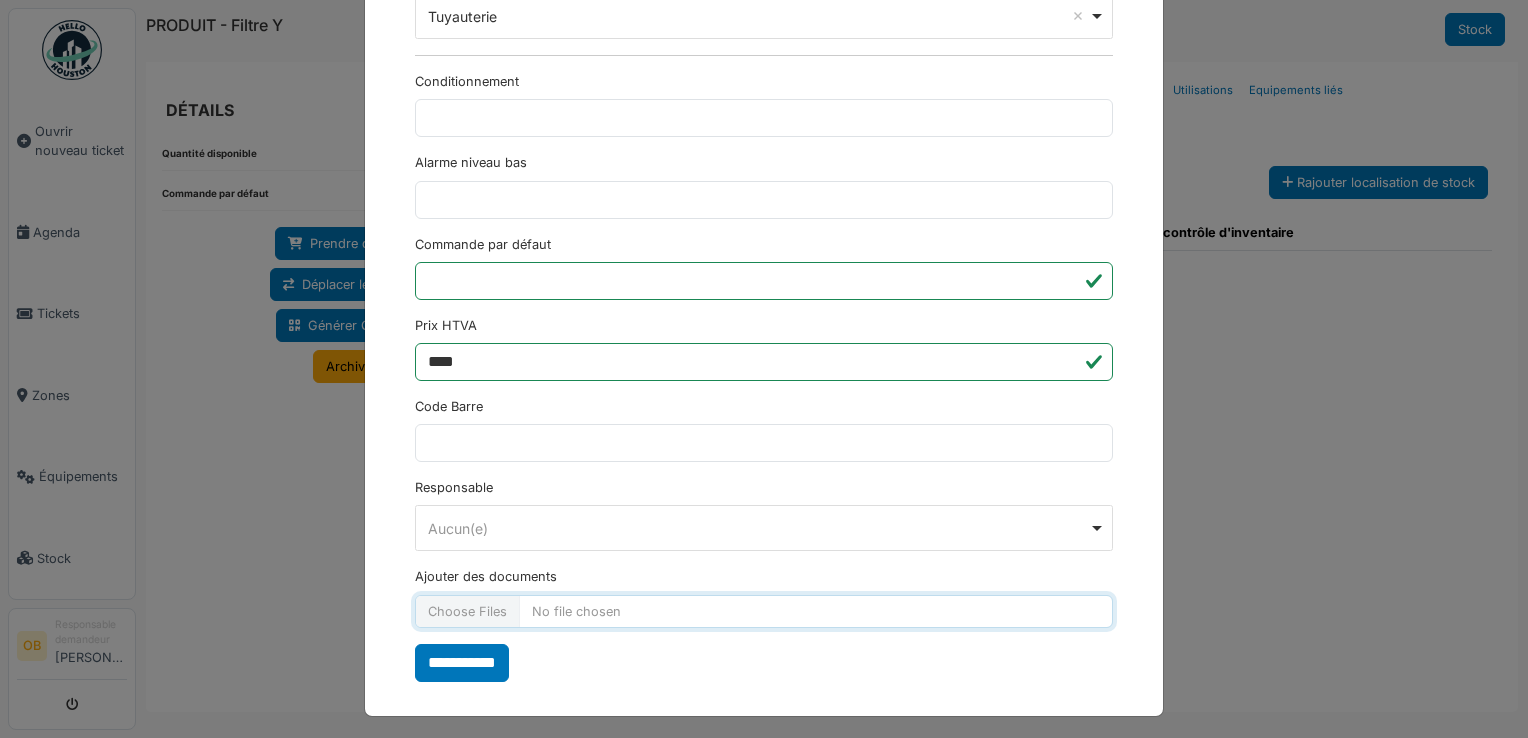 type on "**********" 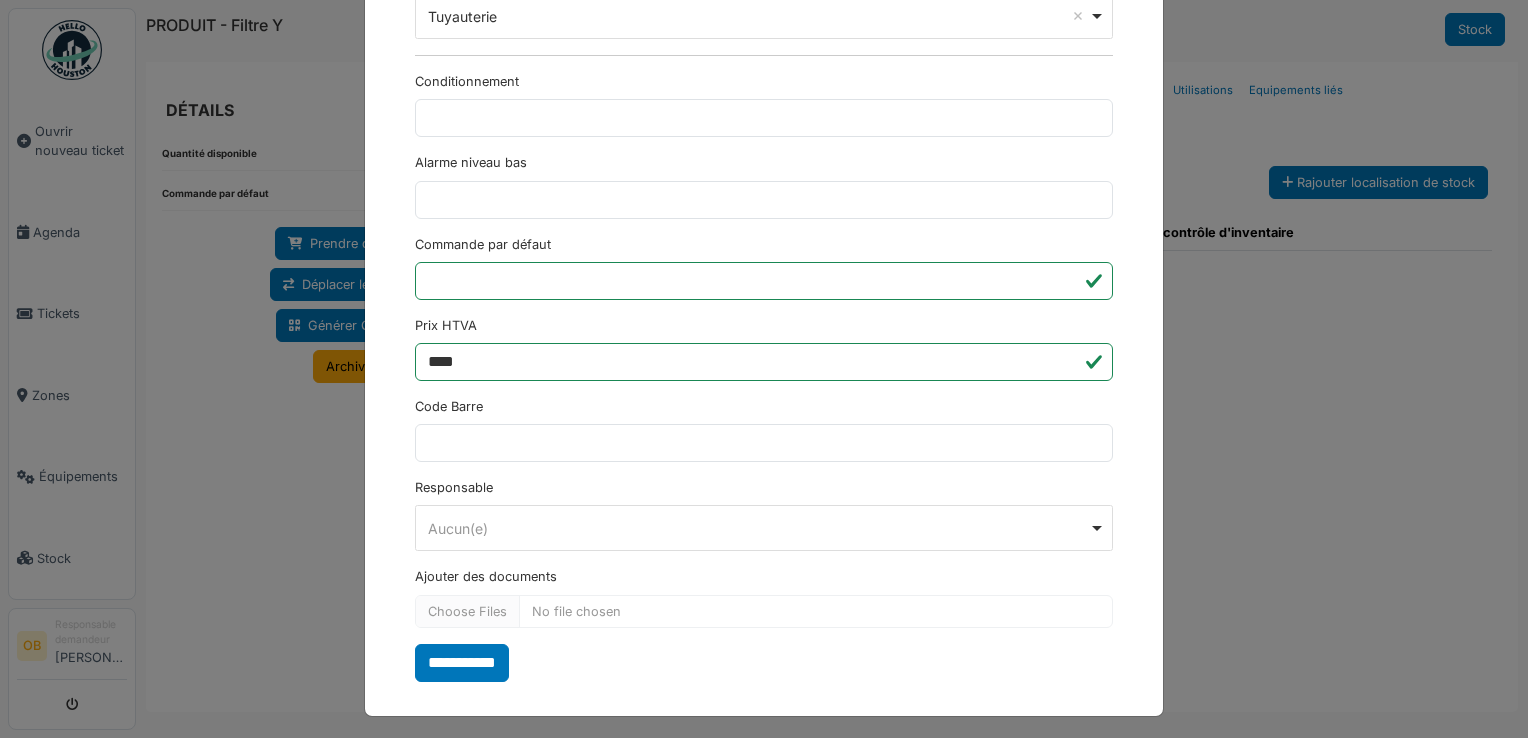 click on "**********" at bounding box center (462, 663) 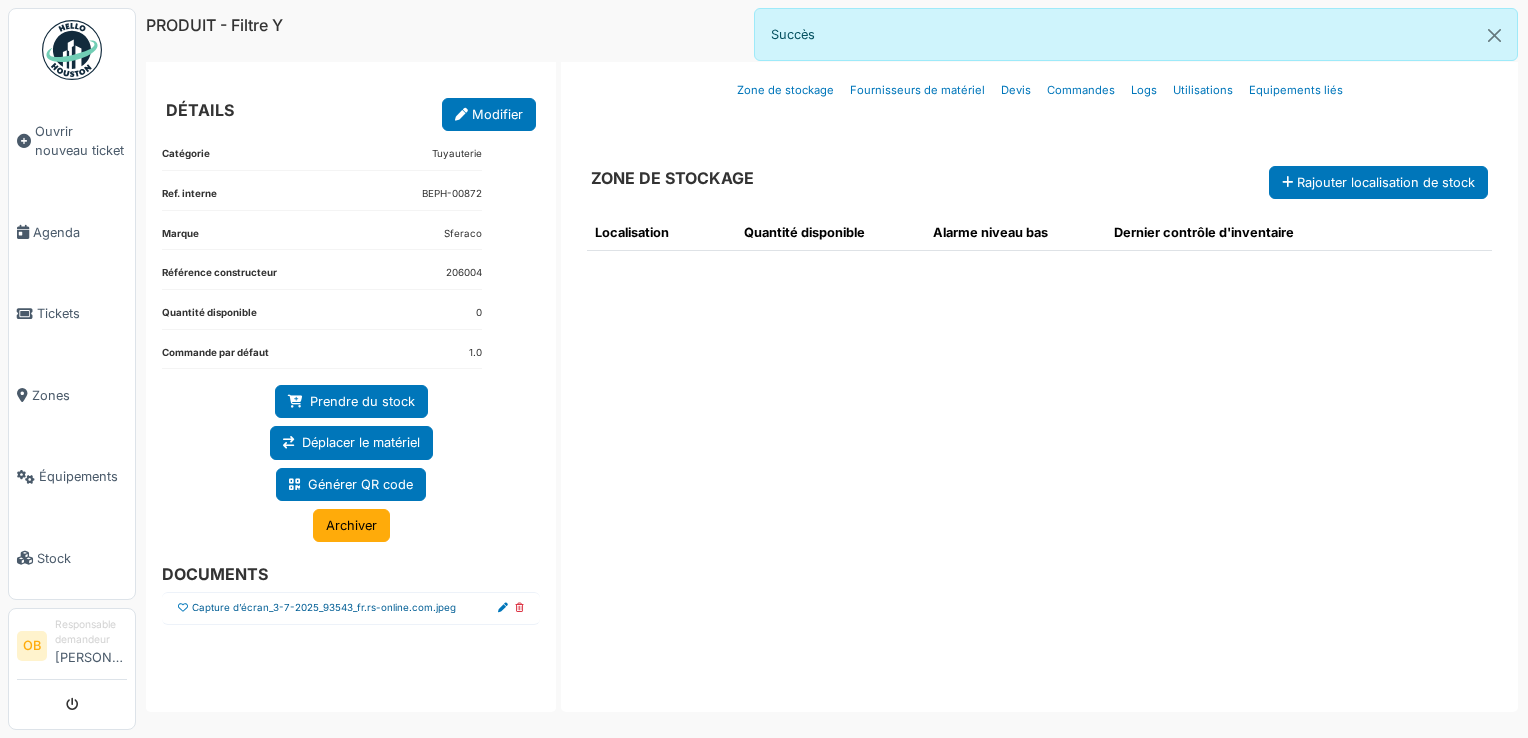 click on "Capture d’écran_3-7-2025_93543_fr.rs-online.com.jpeg" at bounding box center [324, 608] 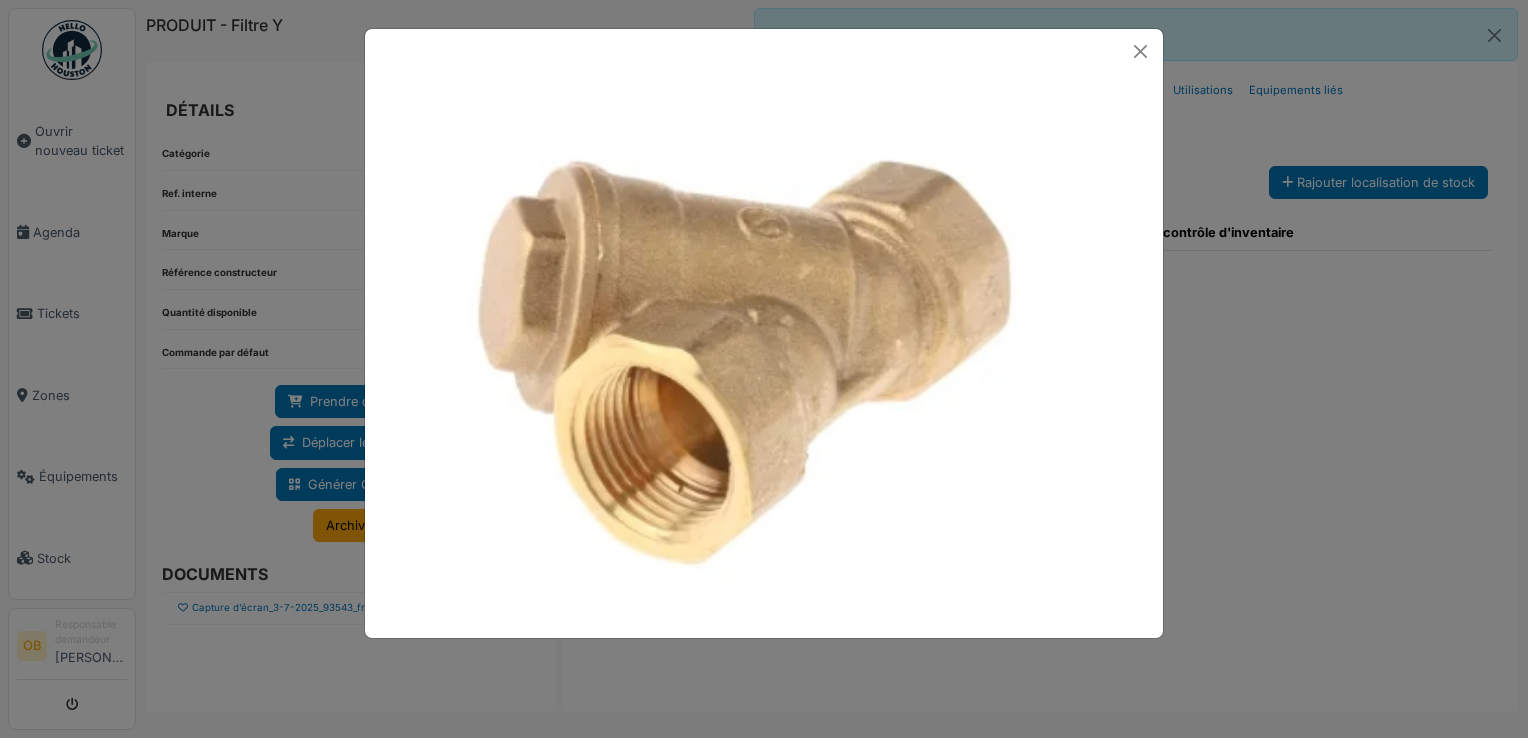 click at bounding box center [764, 369] 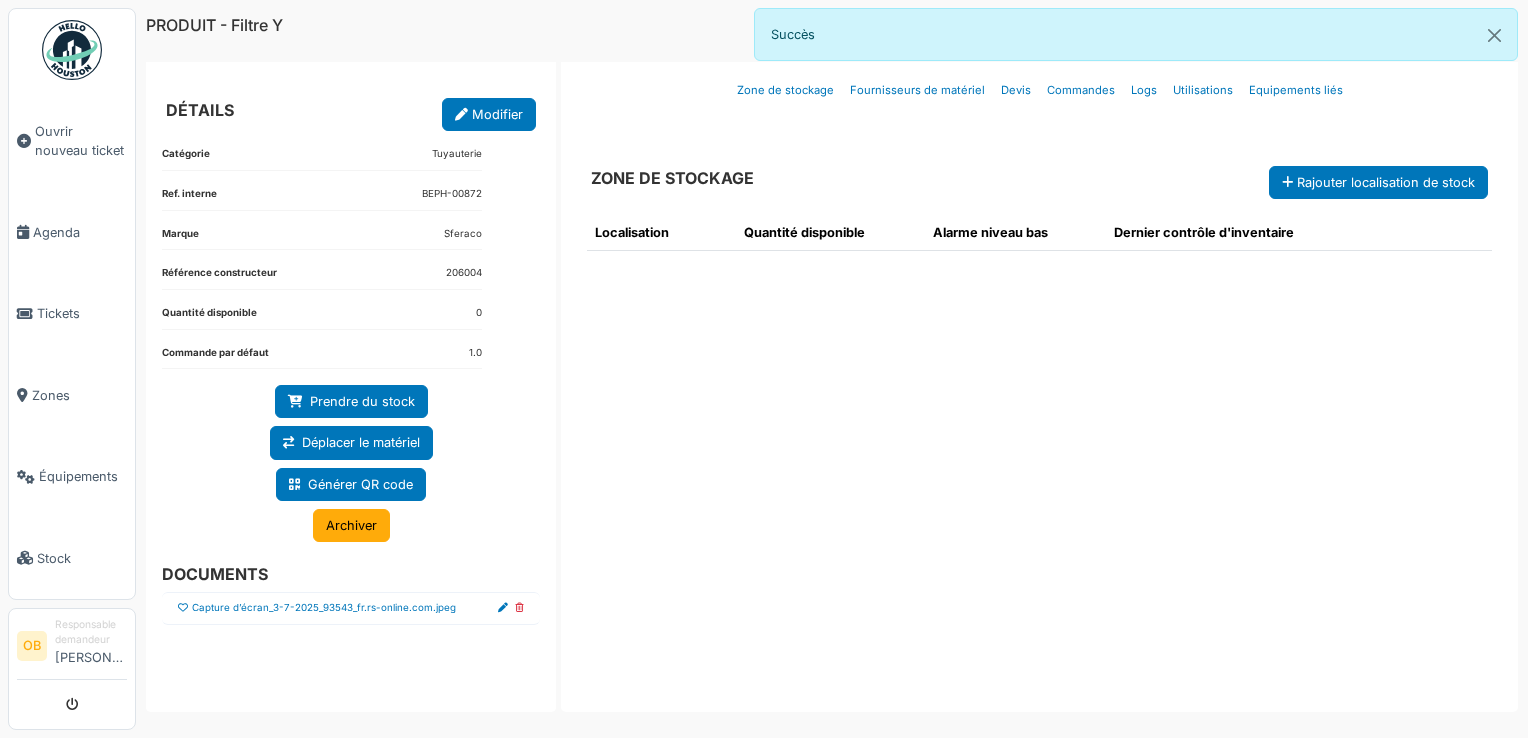 click at bounding box center (183, 608) 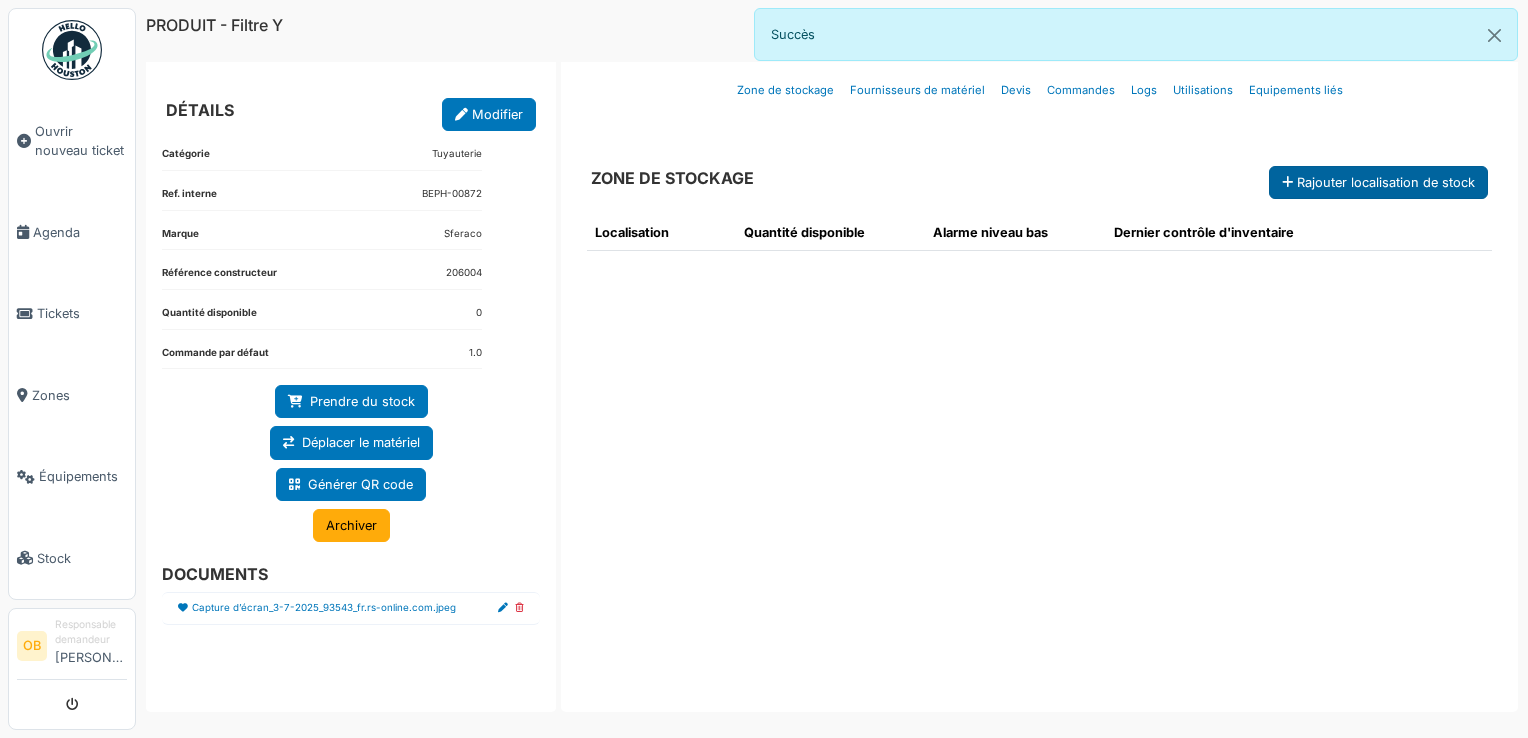 click on "Rajouter localisation de stock" at bounding box center (1378, 182) 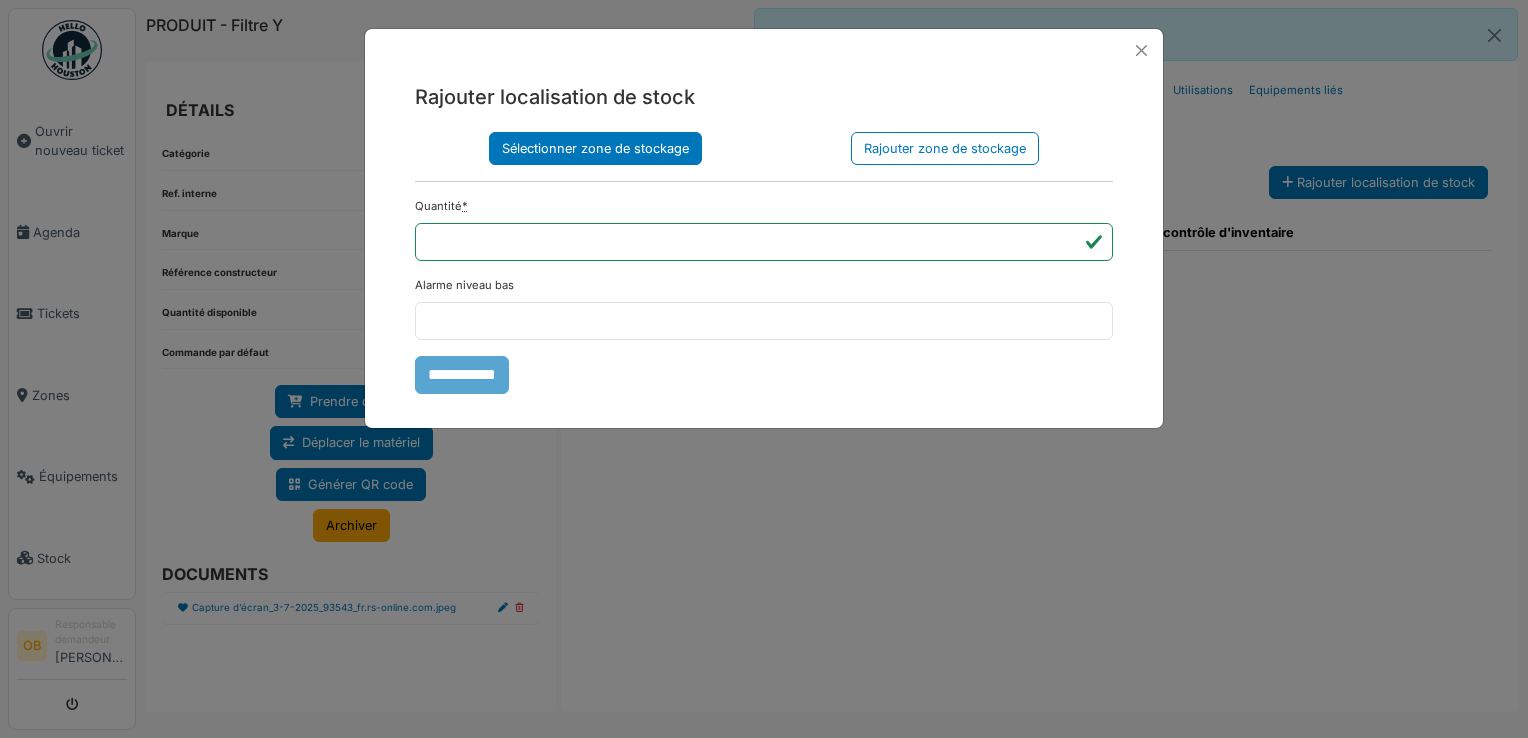 click on "Sélectionner zone de stockage" at bounding box center [595, 148] 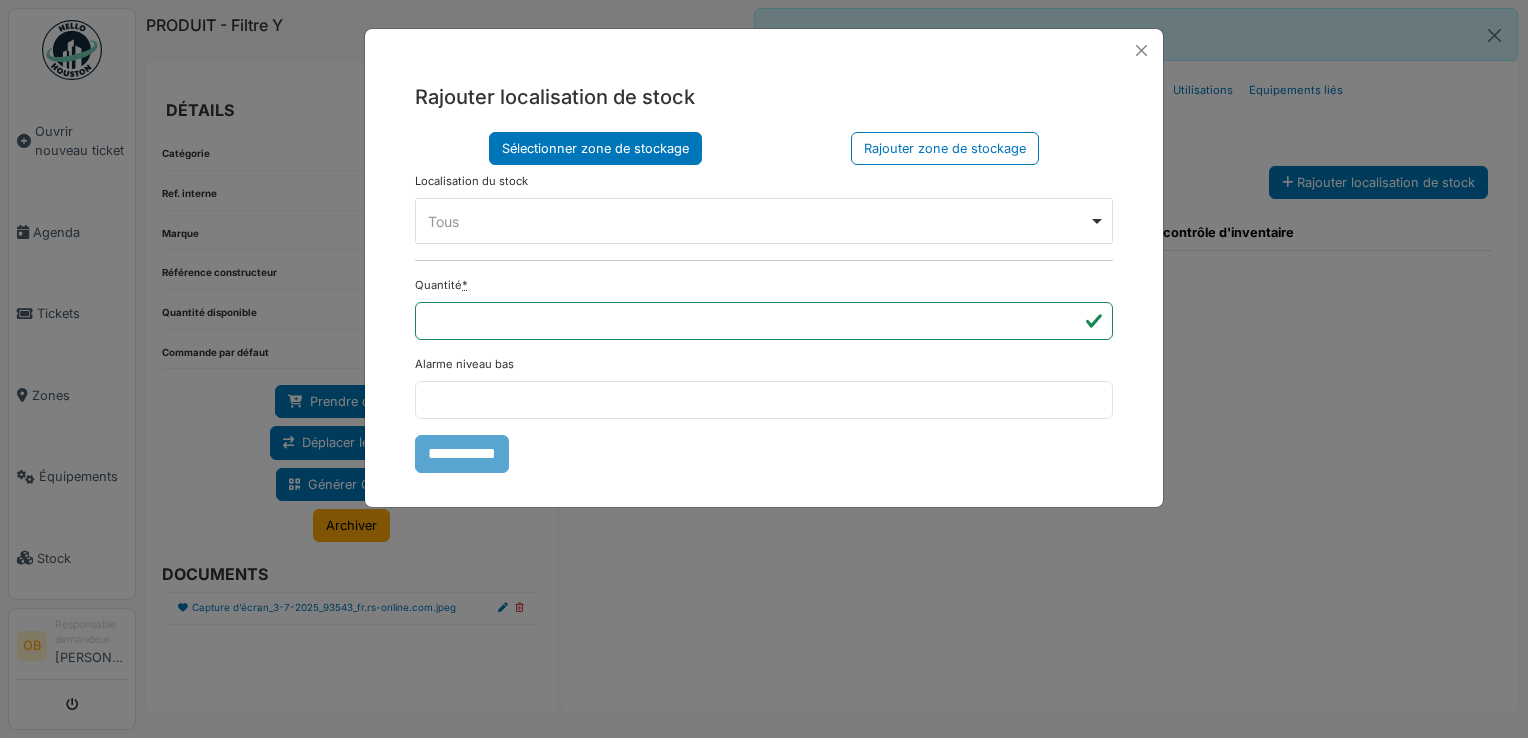 click on "Tous Remove item" at bounding box center [758, 221] 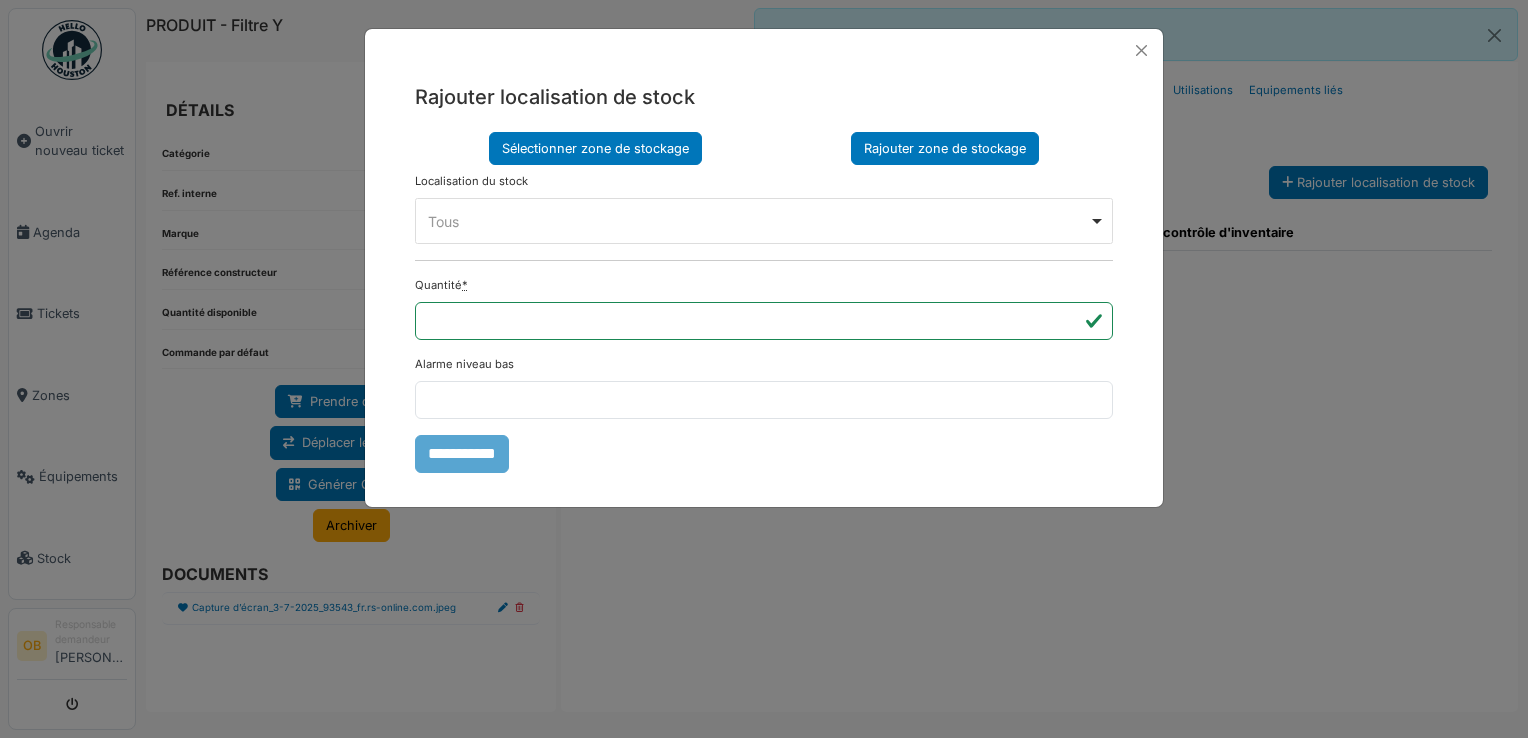 click on "Rajouter zone de stockage" at bounding box center (945, 148) 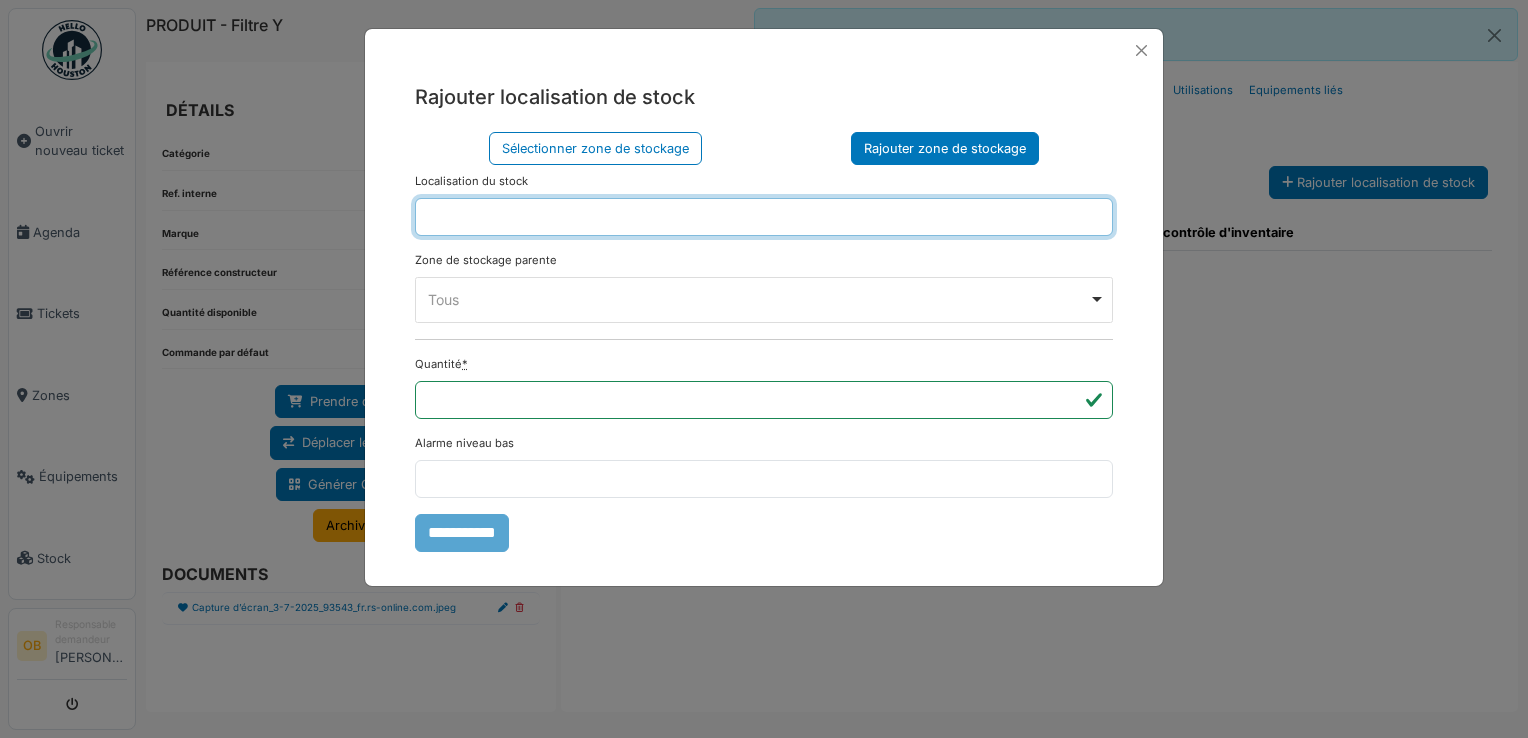 click at bounding box center (764, 217) 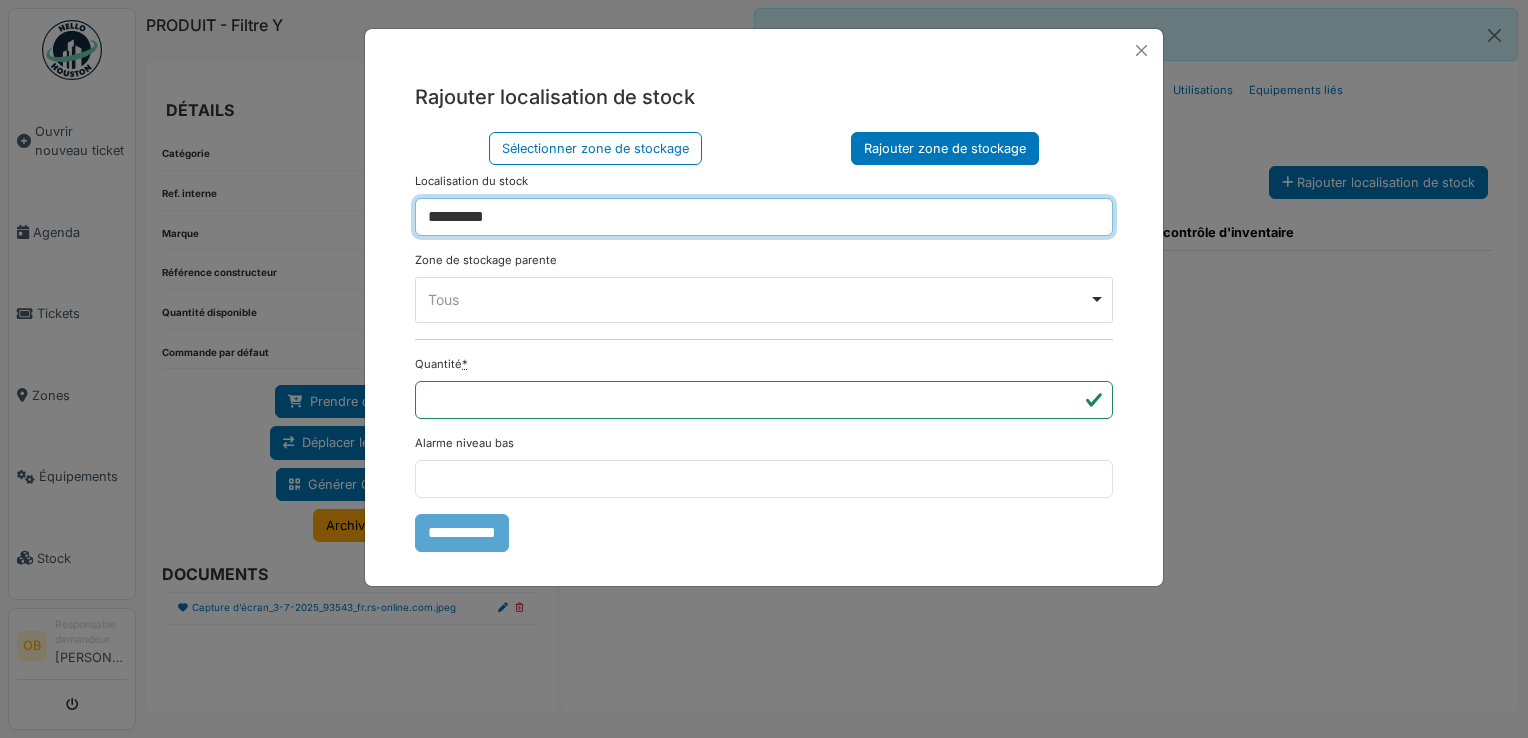 click on "Tous Remove item" at bounding box center [758, 299] 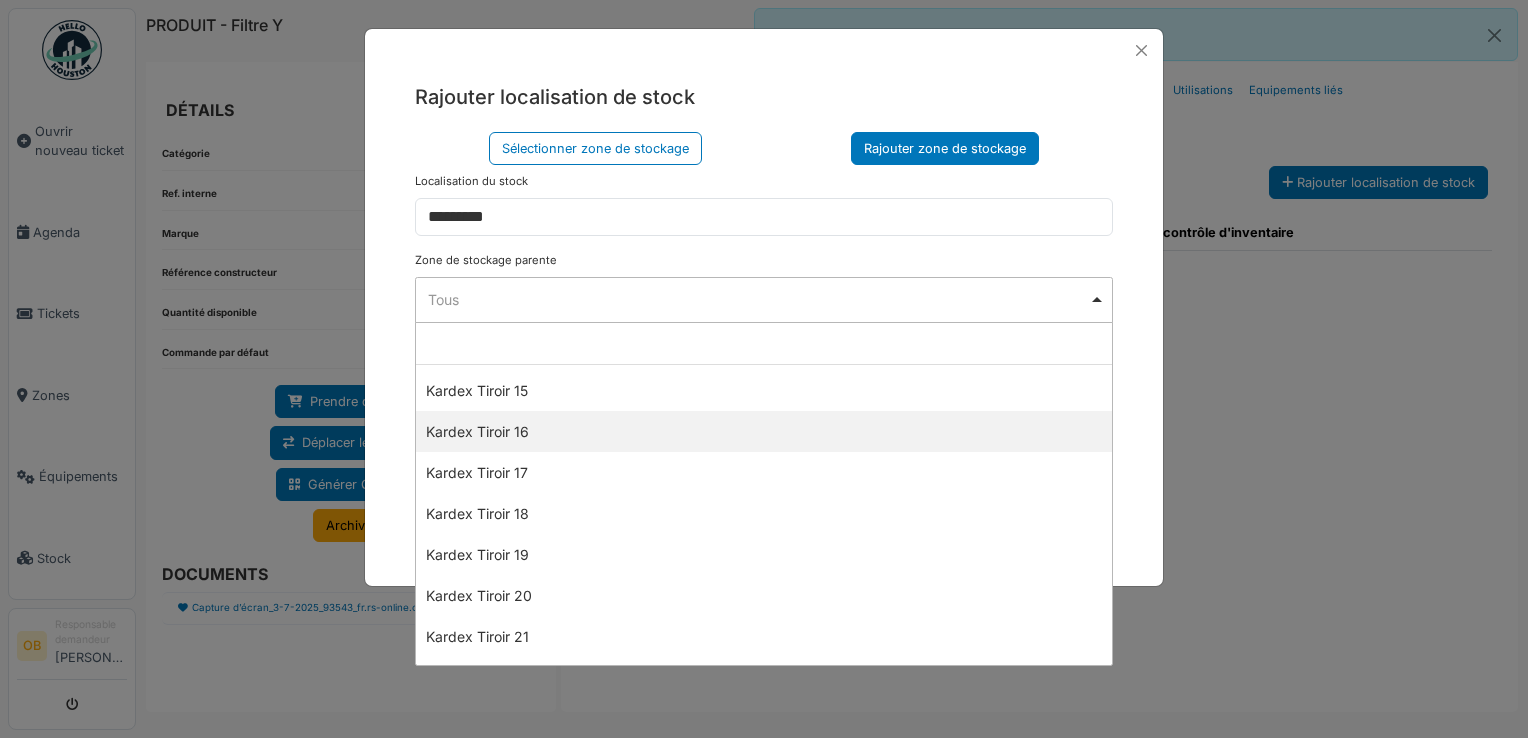 scroll, scrollTop: 1200, scrollLeft: 0, axis: vertical 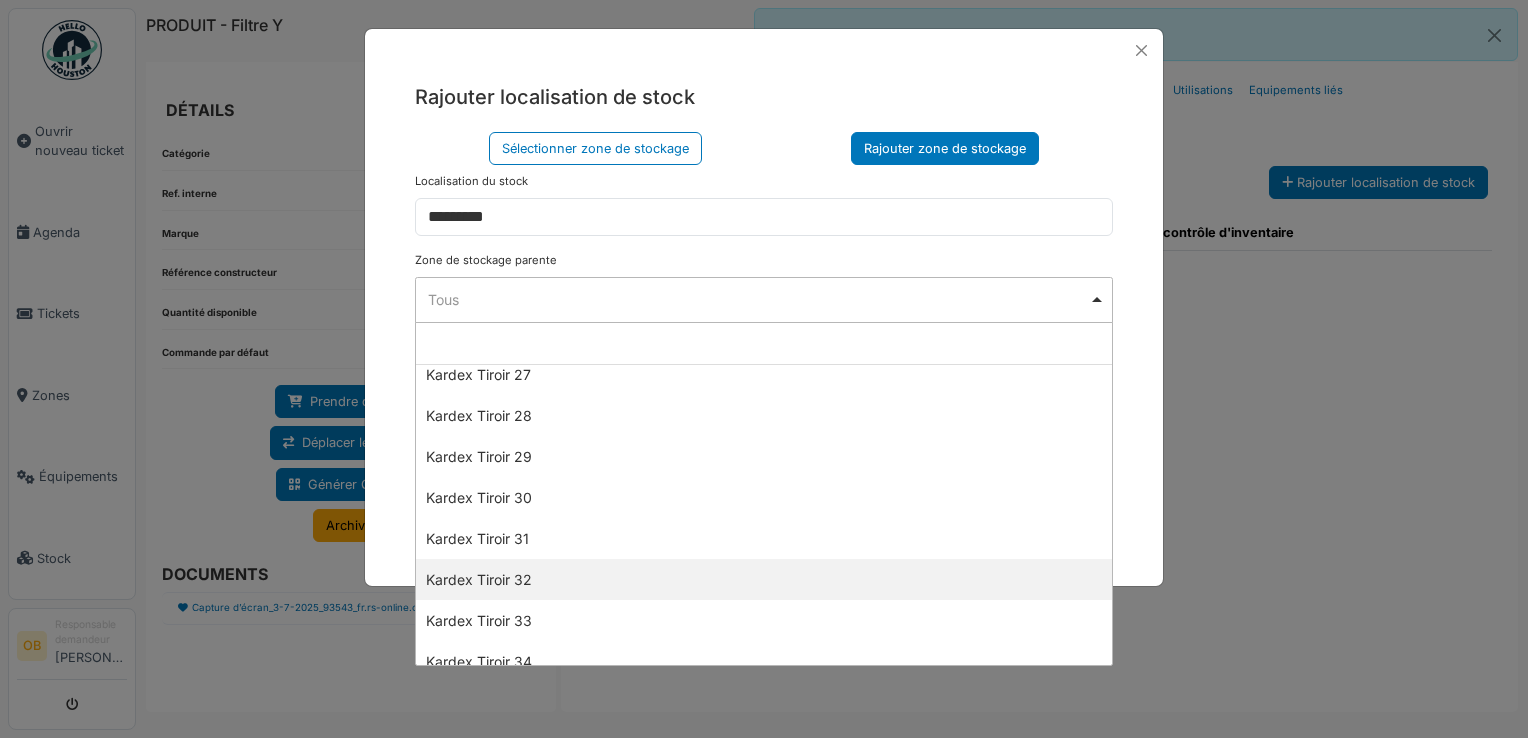 select on "****" 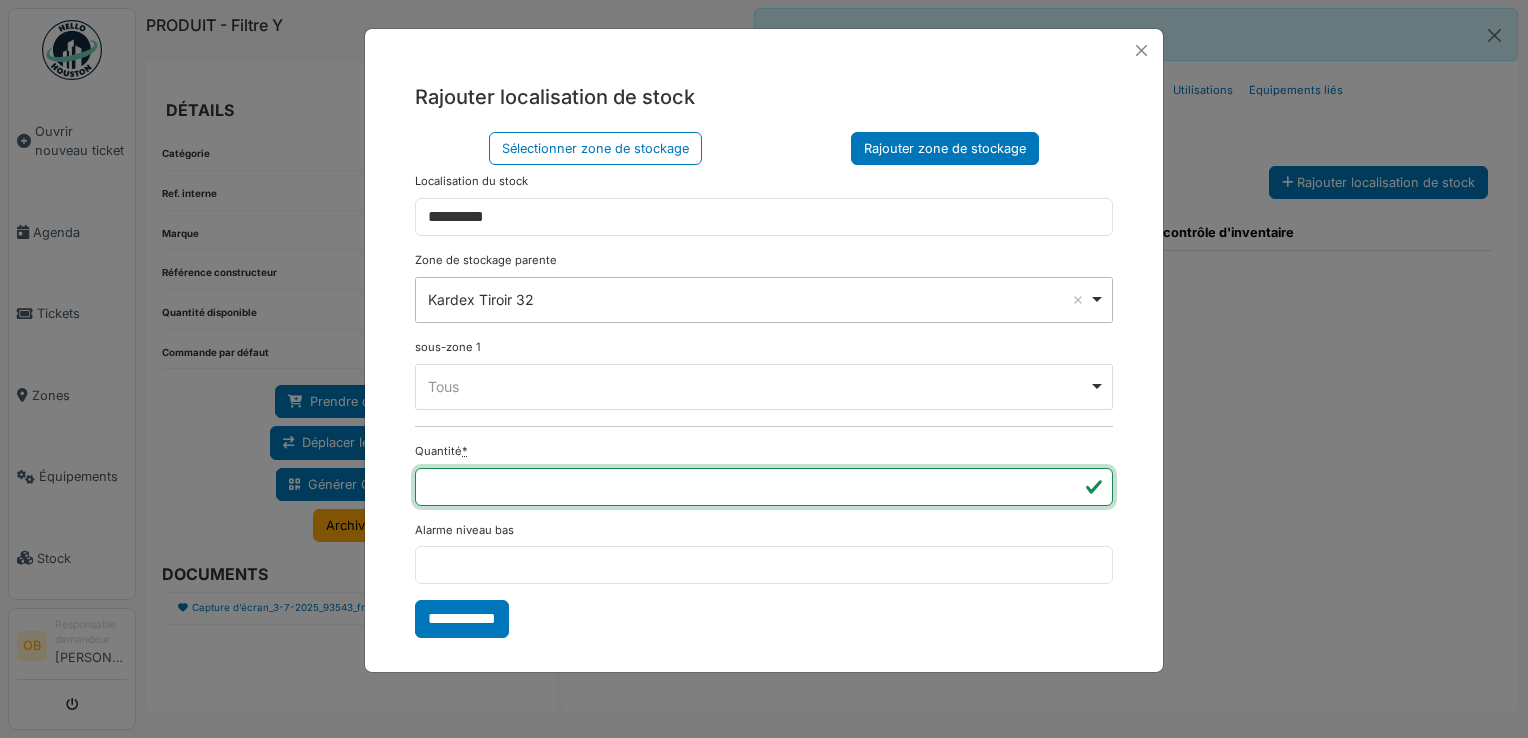 click on "*" at bounding box center (764, 487) 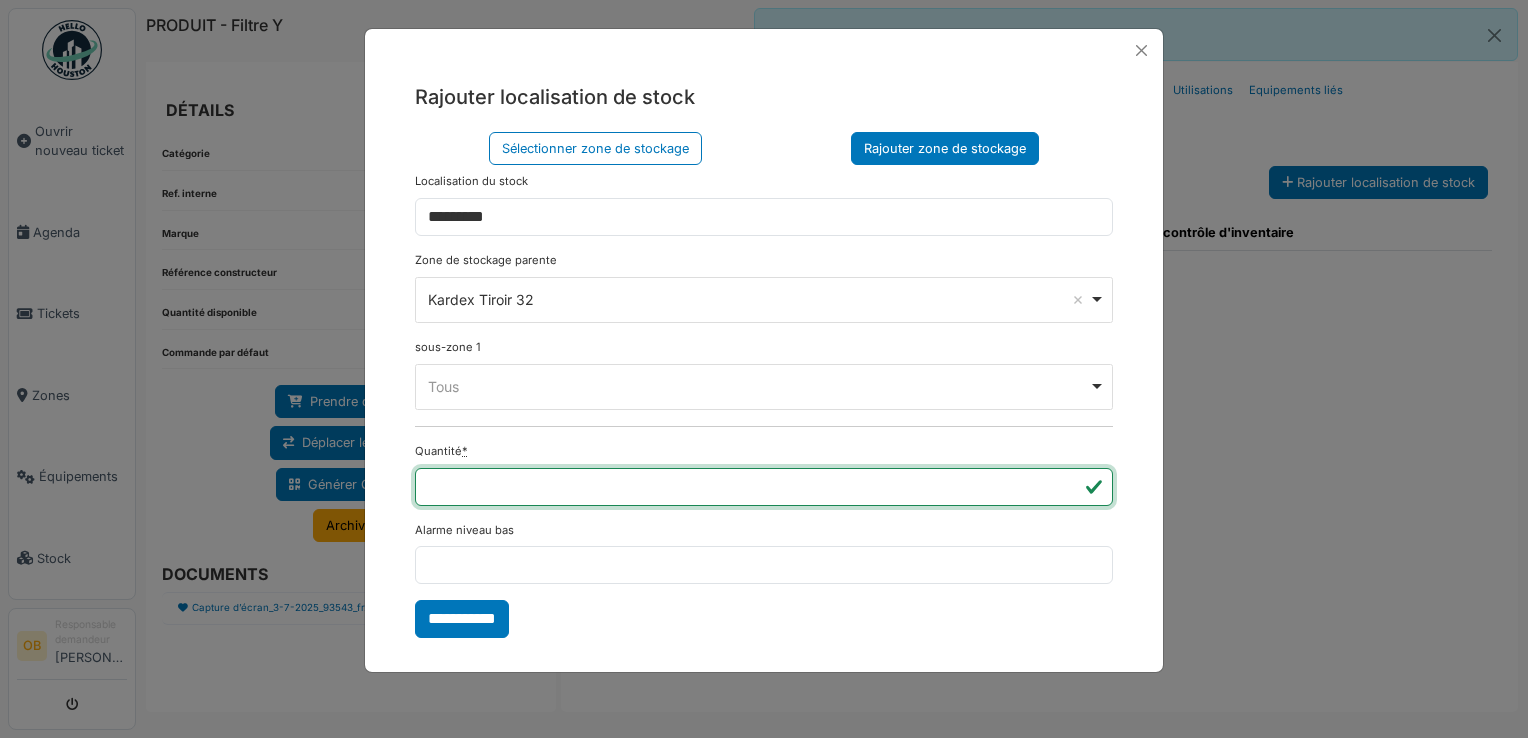 type on "*" 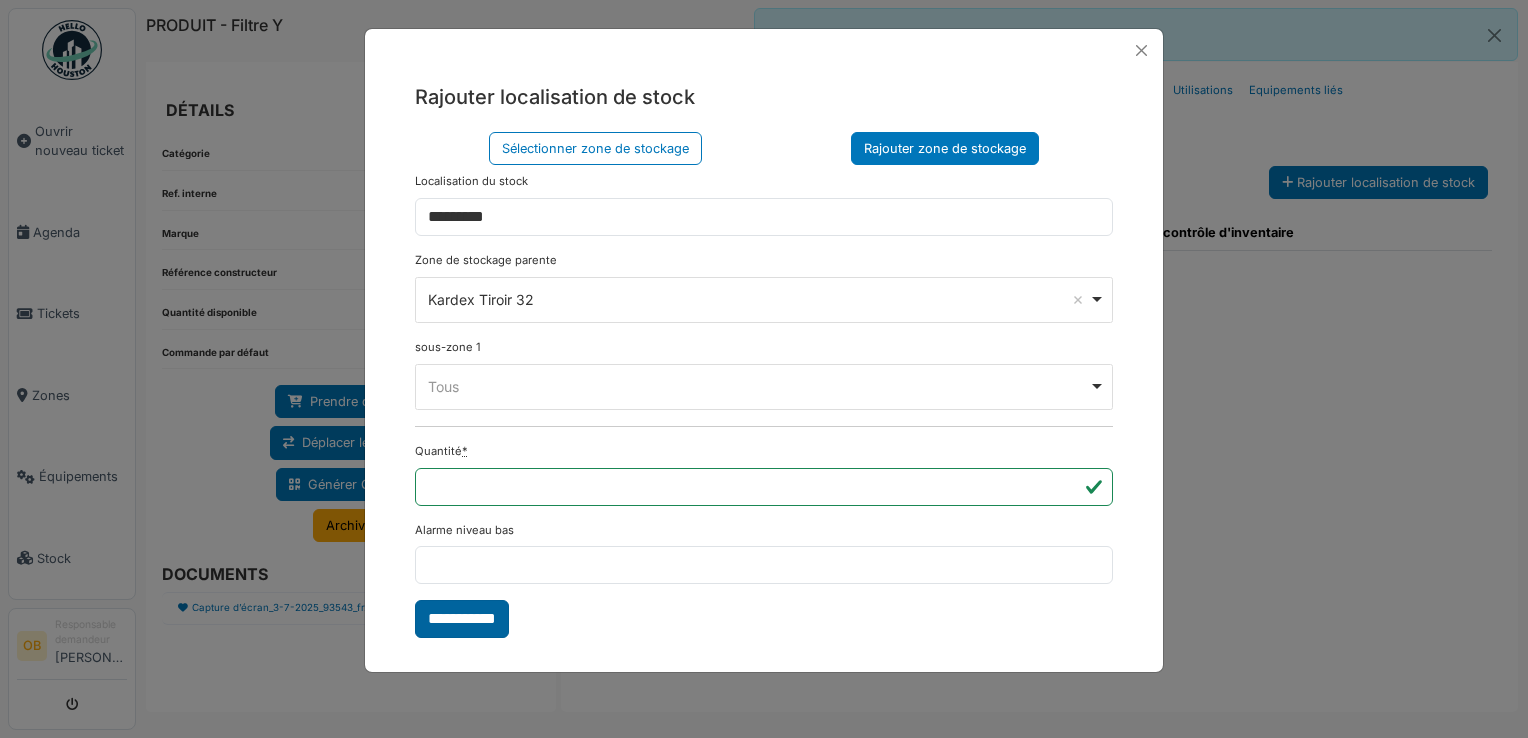 click on "**********" at bounding box center (462, 619) 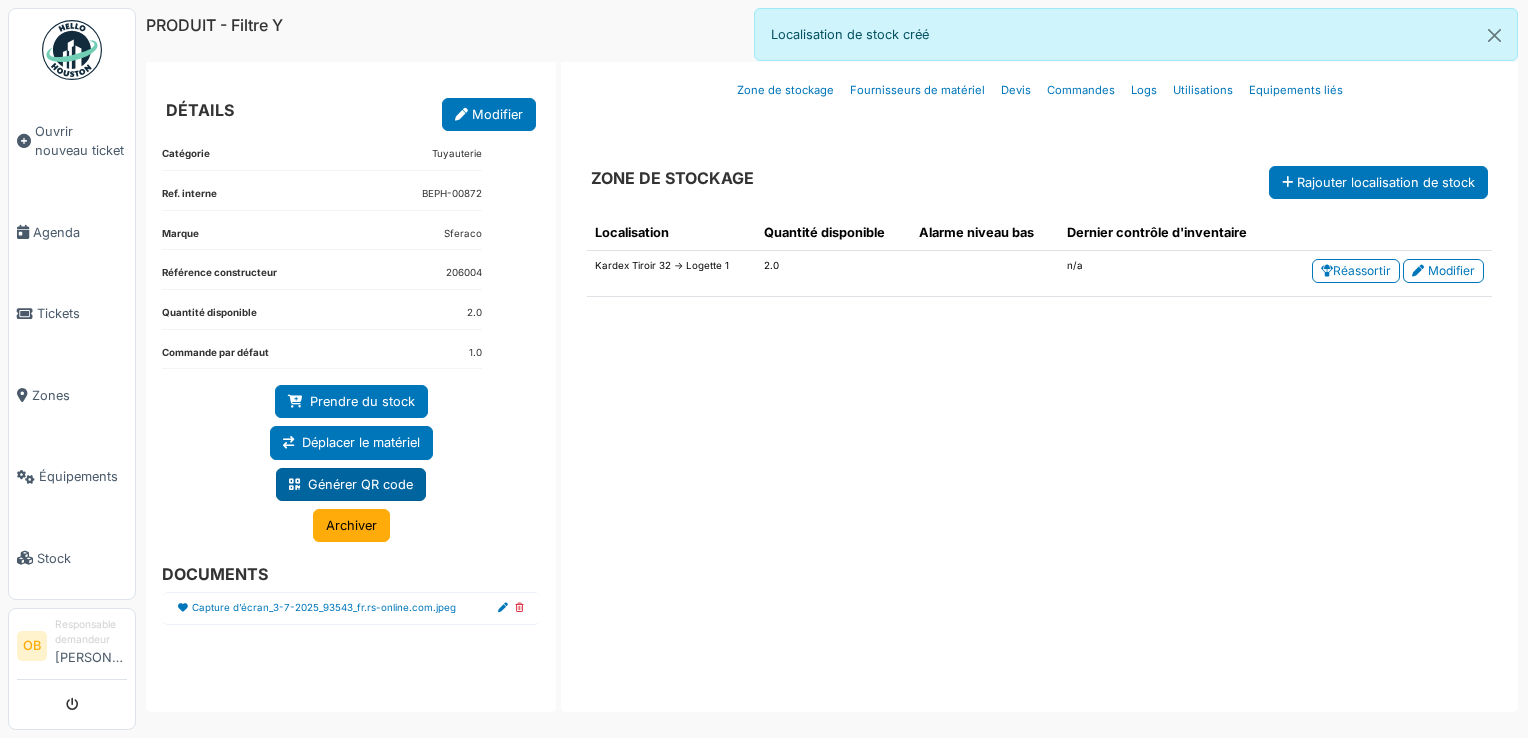 click on "Générer QR code" at bounding box center (351, 484) 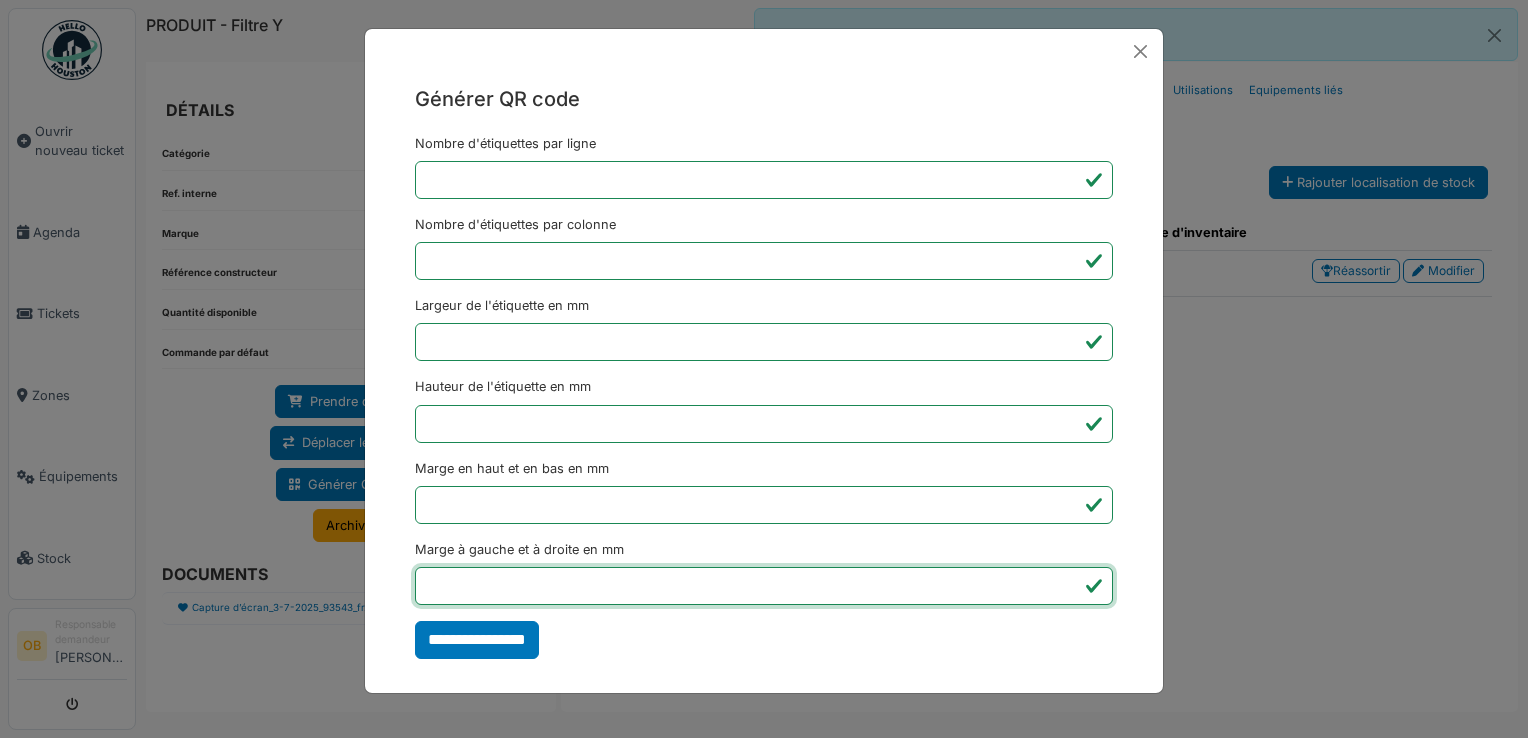 click on "*" at bounding box center [764, 586] 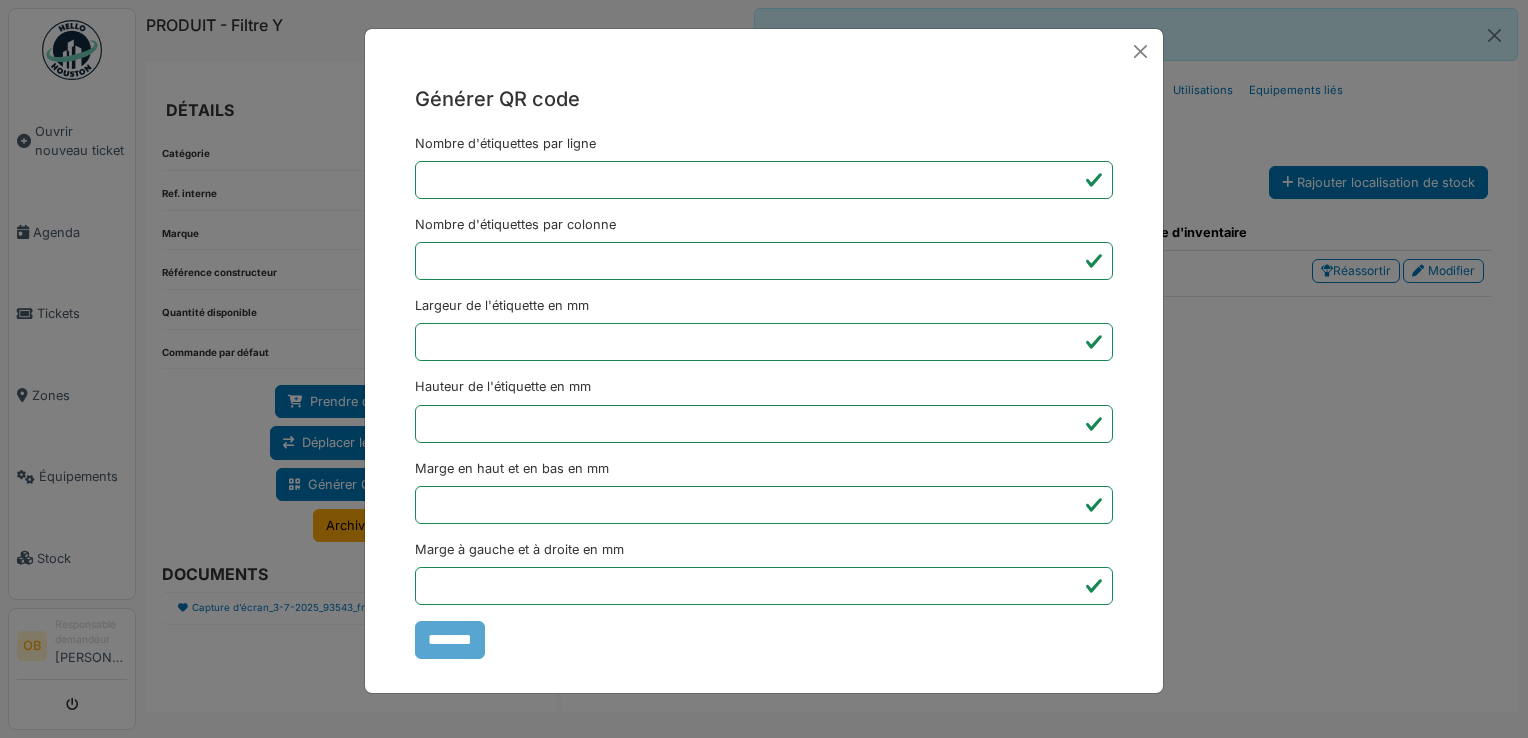type on "*******" 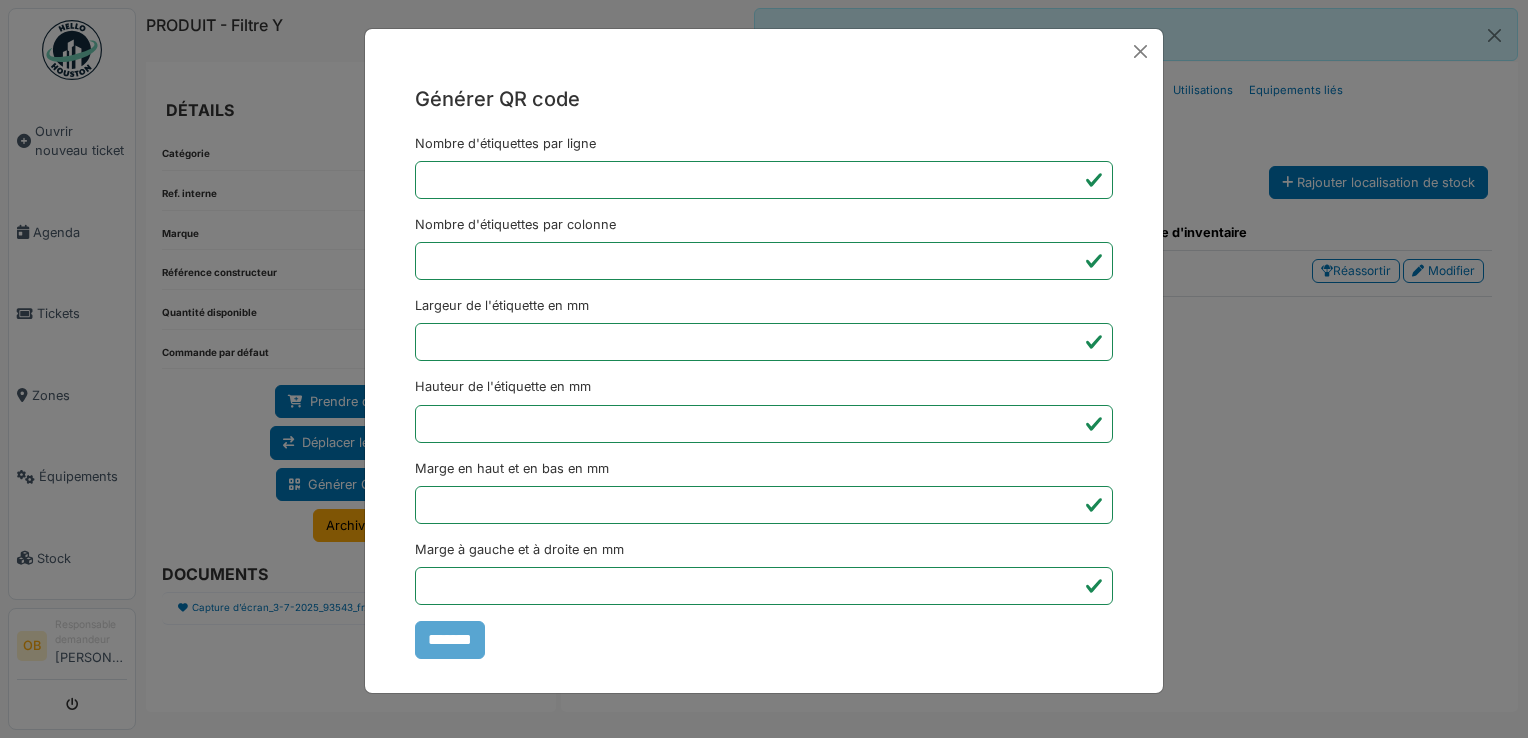 drag, startPoint x: 1301, startPoint y: 690, endPoint x: 1257, endPoint y: 686, distance: 44.181442 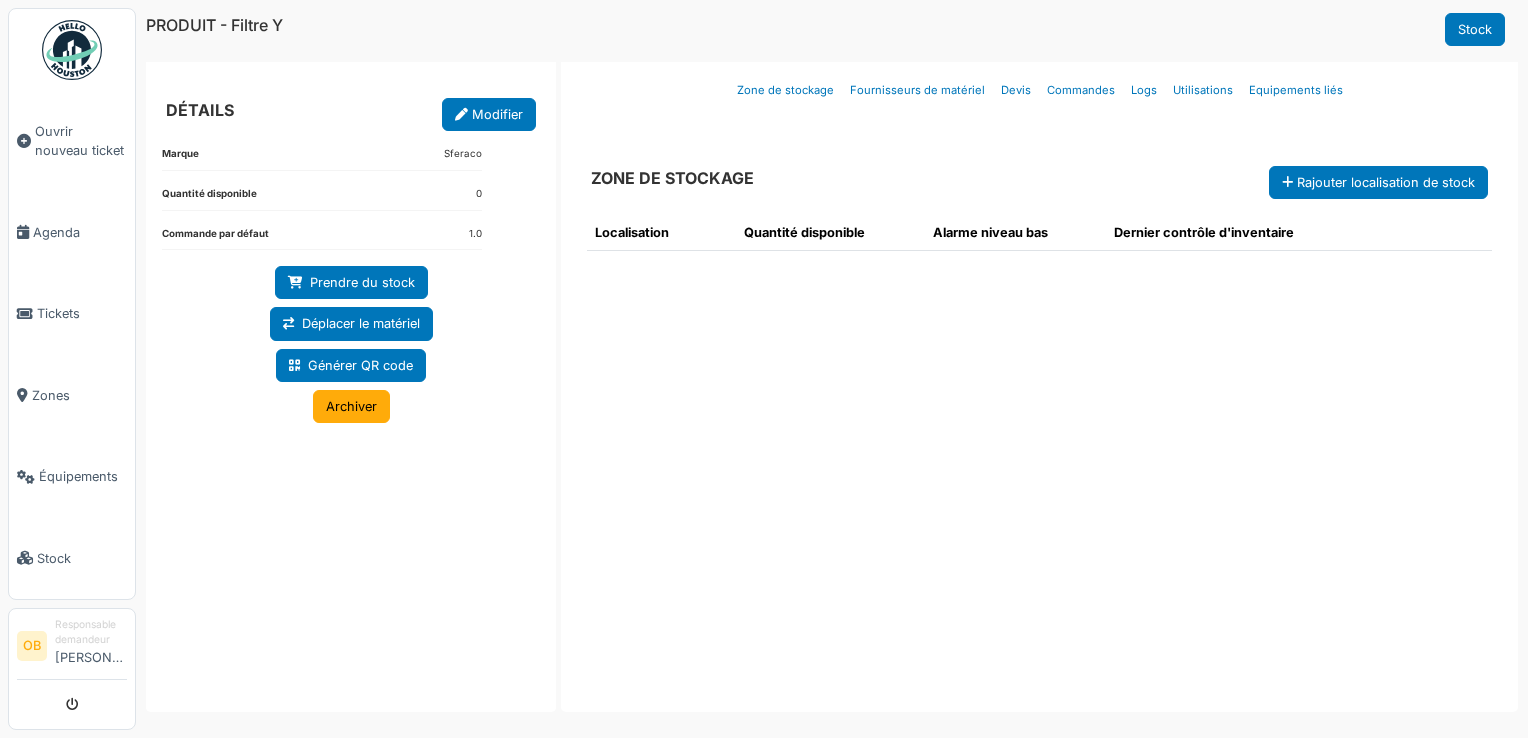 scroll, scrollTop: 0, scrollLeft: 0, axis: both 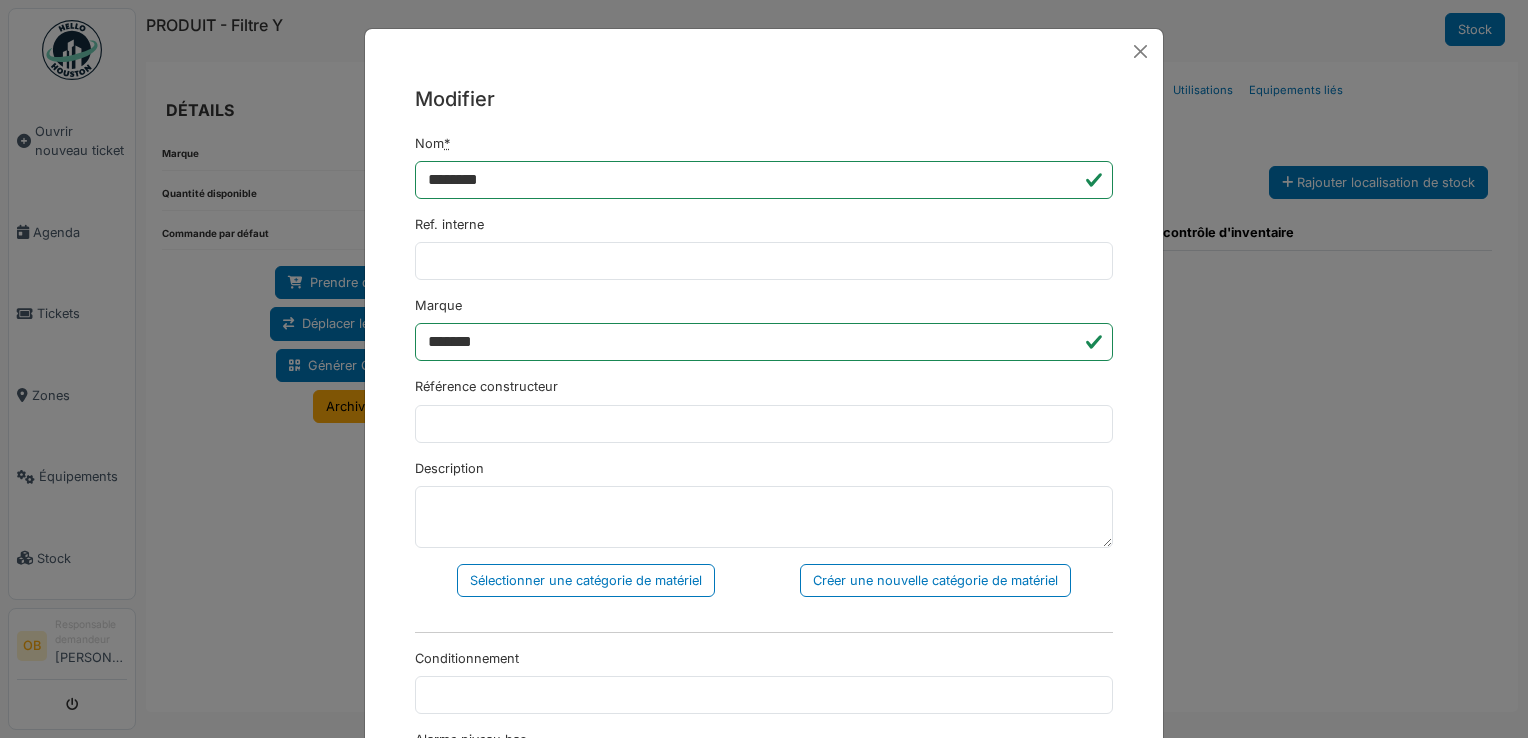 click on "Ref. interne" at bounding box center (764, 247) 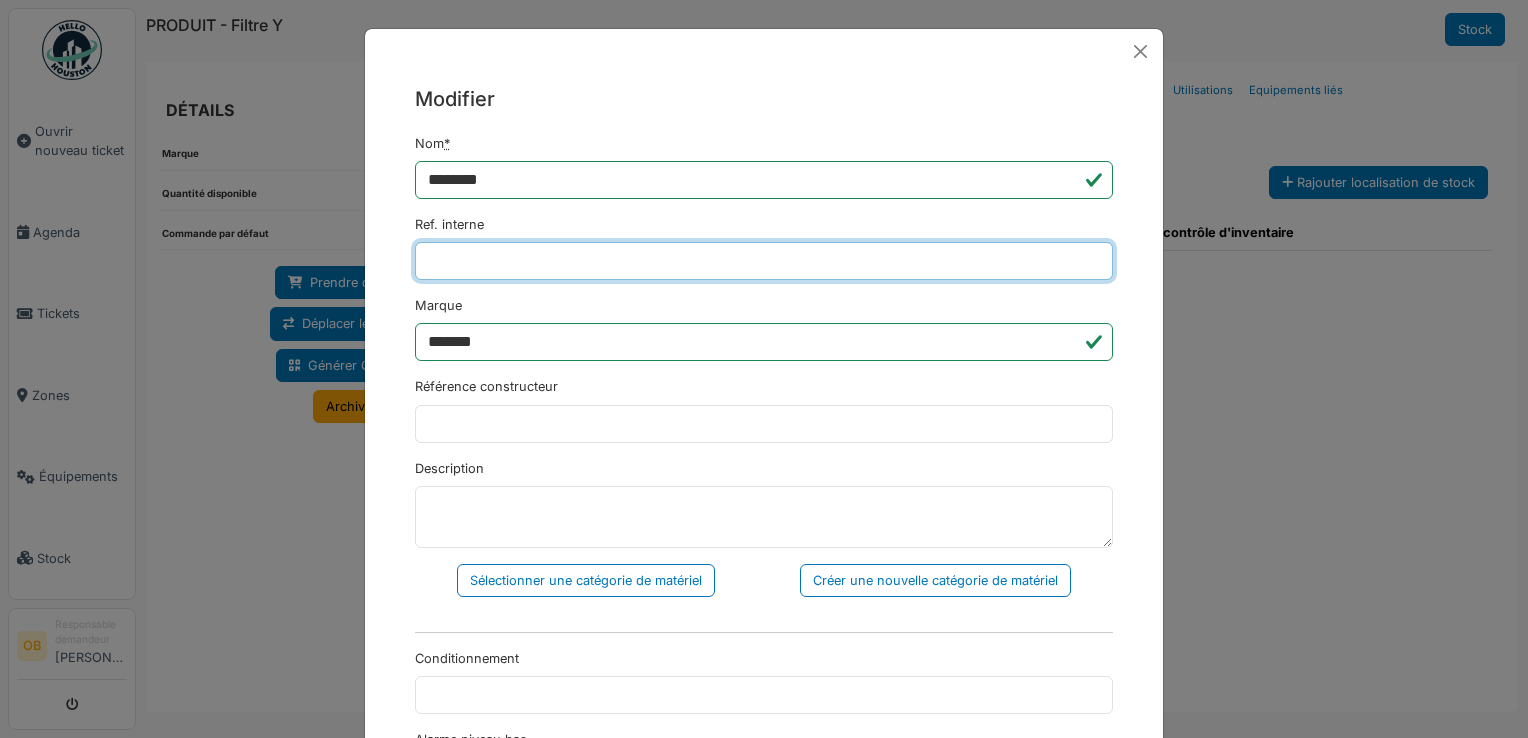 click on "Ref. interne" at bounding box center [764, 261] 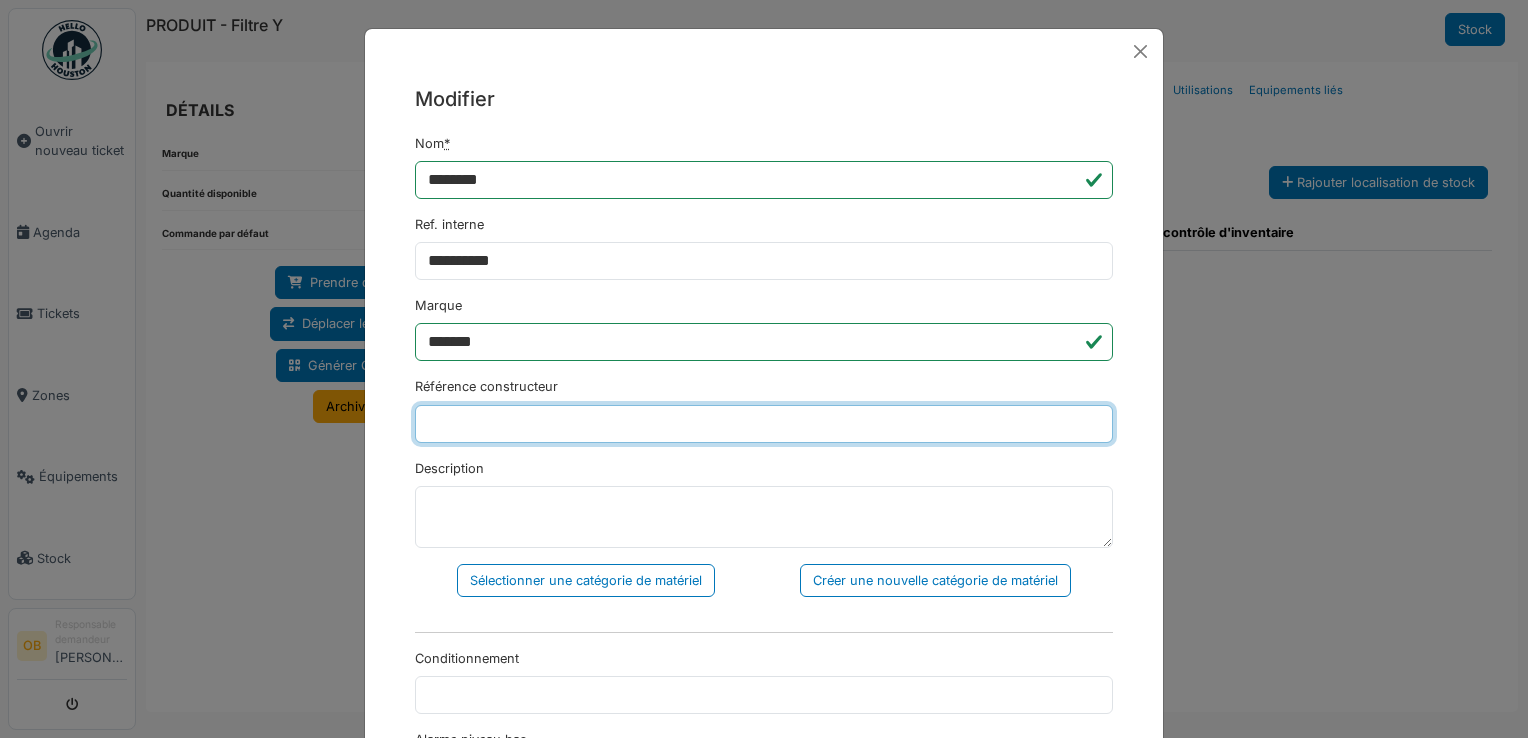 type on "******" 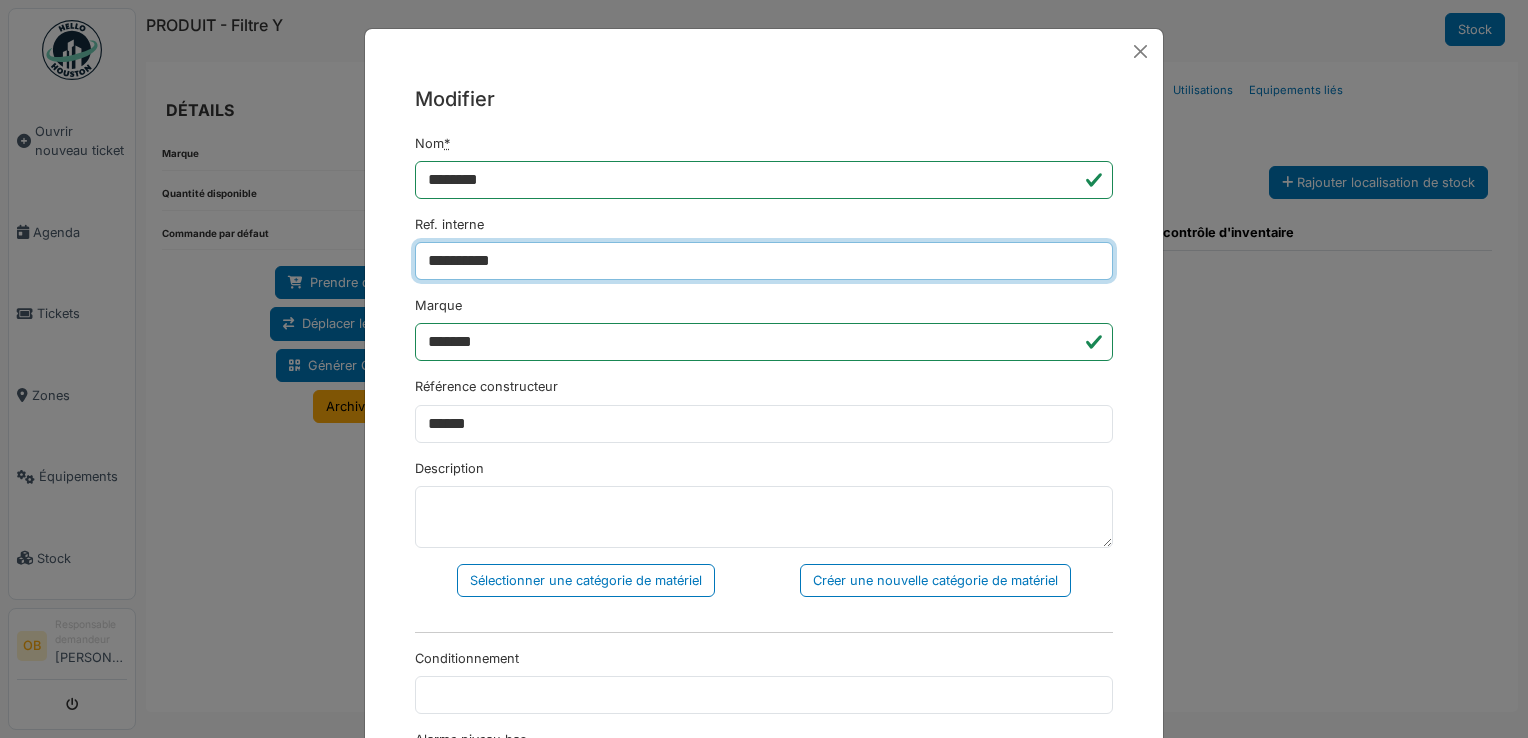 type on "**********" 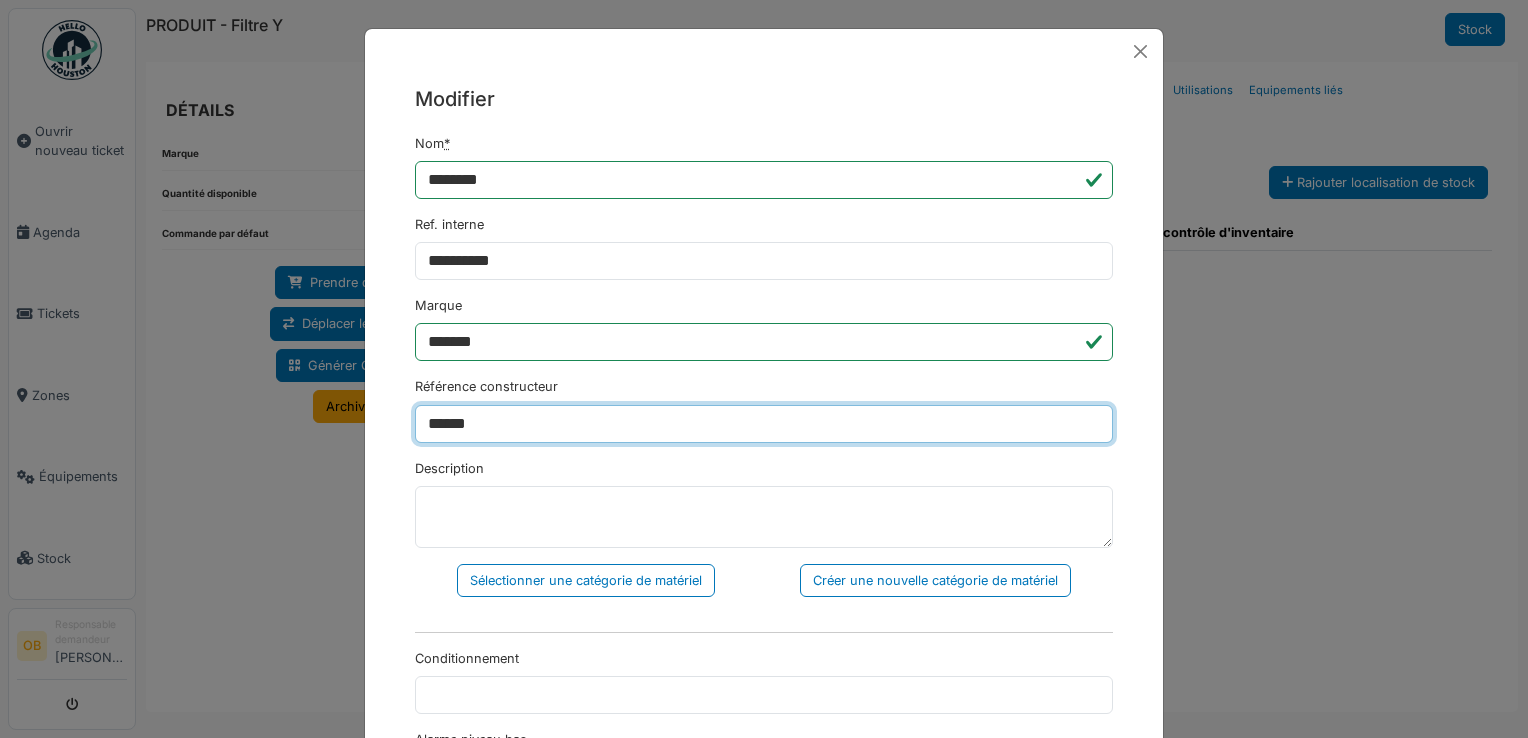 drag, startPoint x: 504, startPoint y: 406, endPoint x: 289, endPoint y: 430, distance: 216.33539 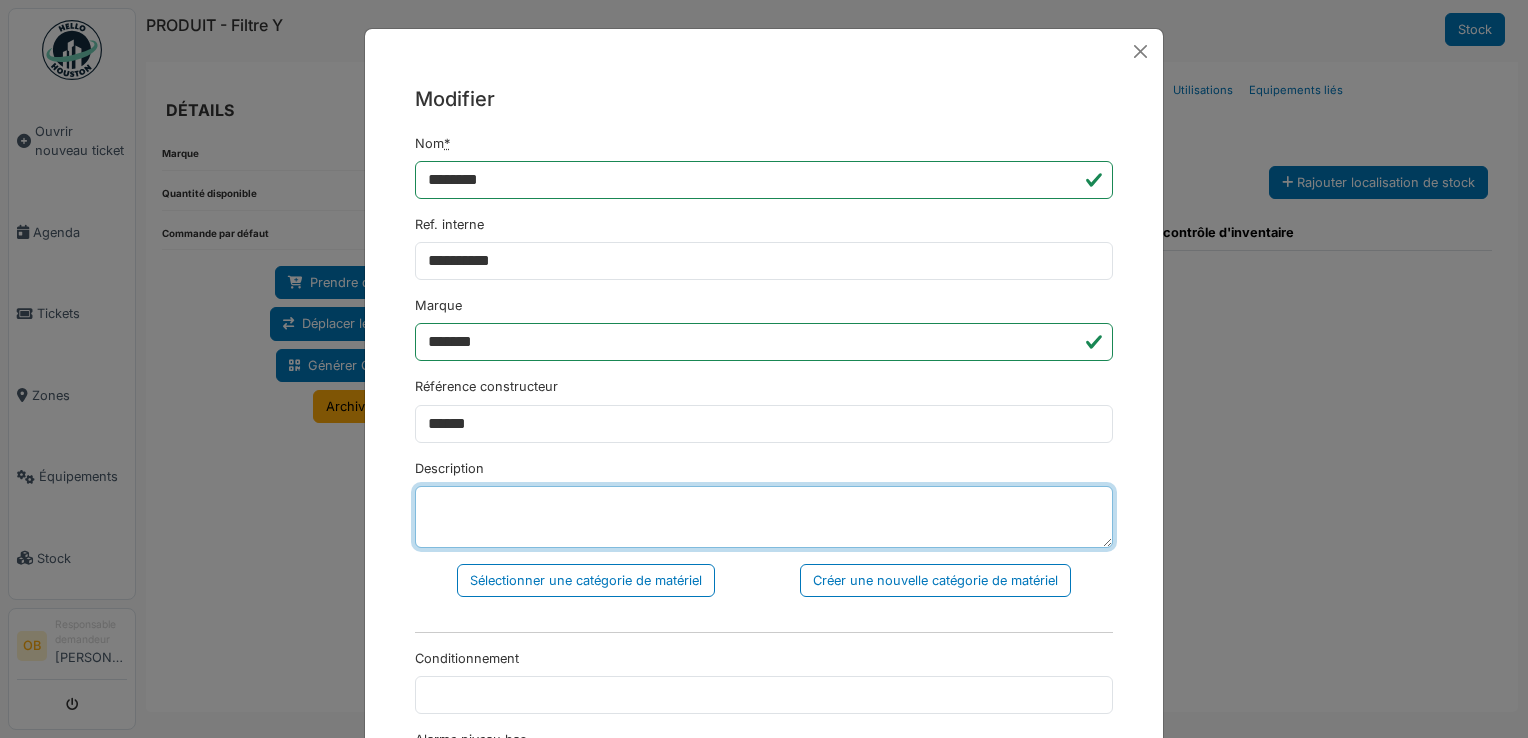 click on "Description" at bounding box center (764, 517) 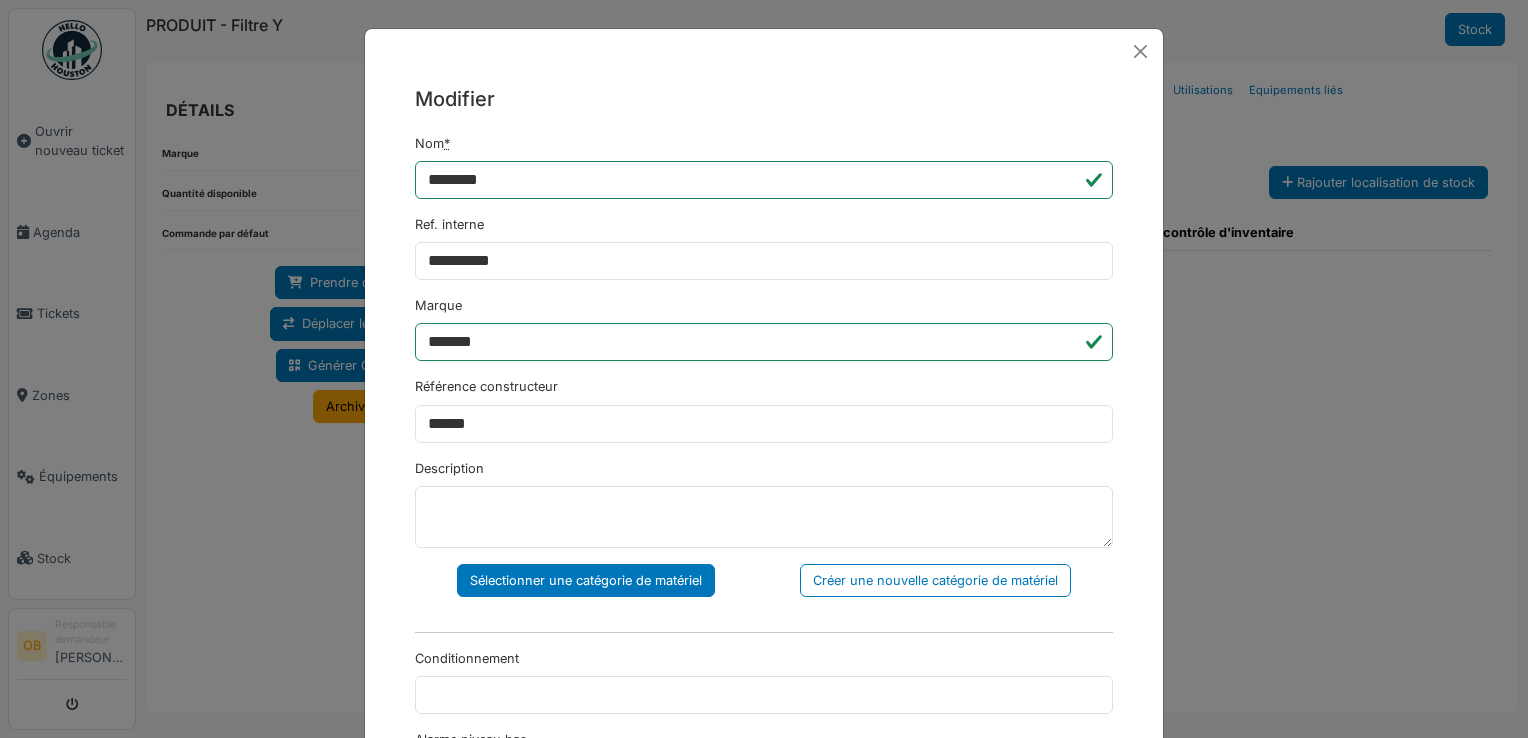click on "Sélectionner une catégorie de matériel" at bounding box center (586, 580) 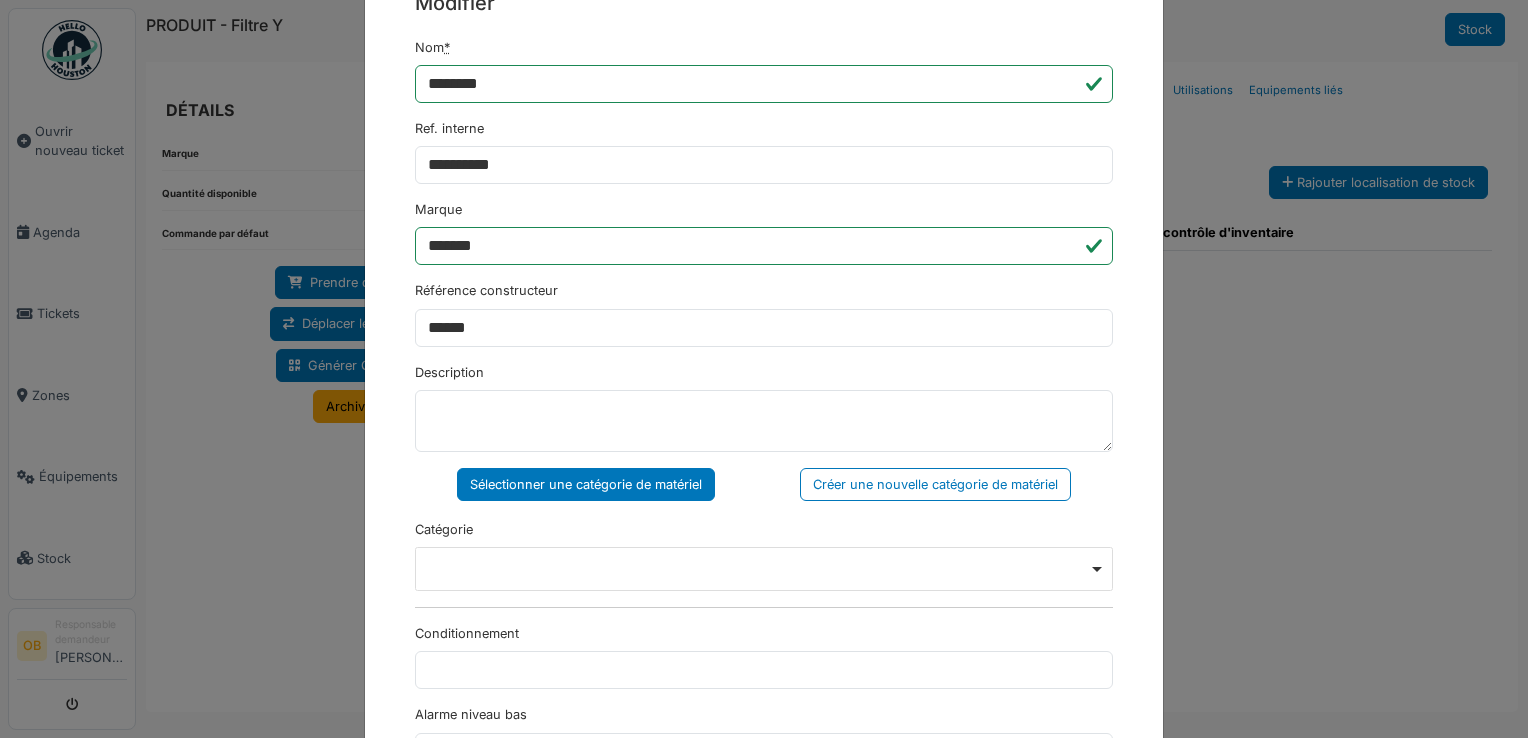 scroll, scrollTop: 133, scrollLeft: 0, axis: vertical 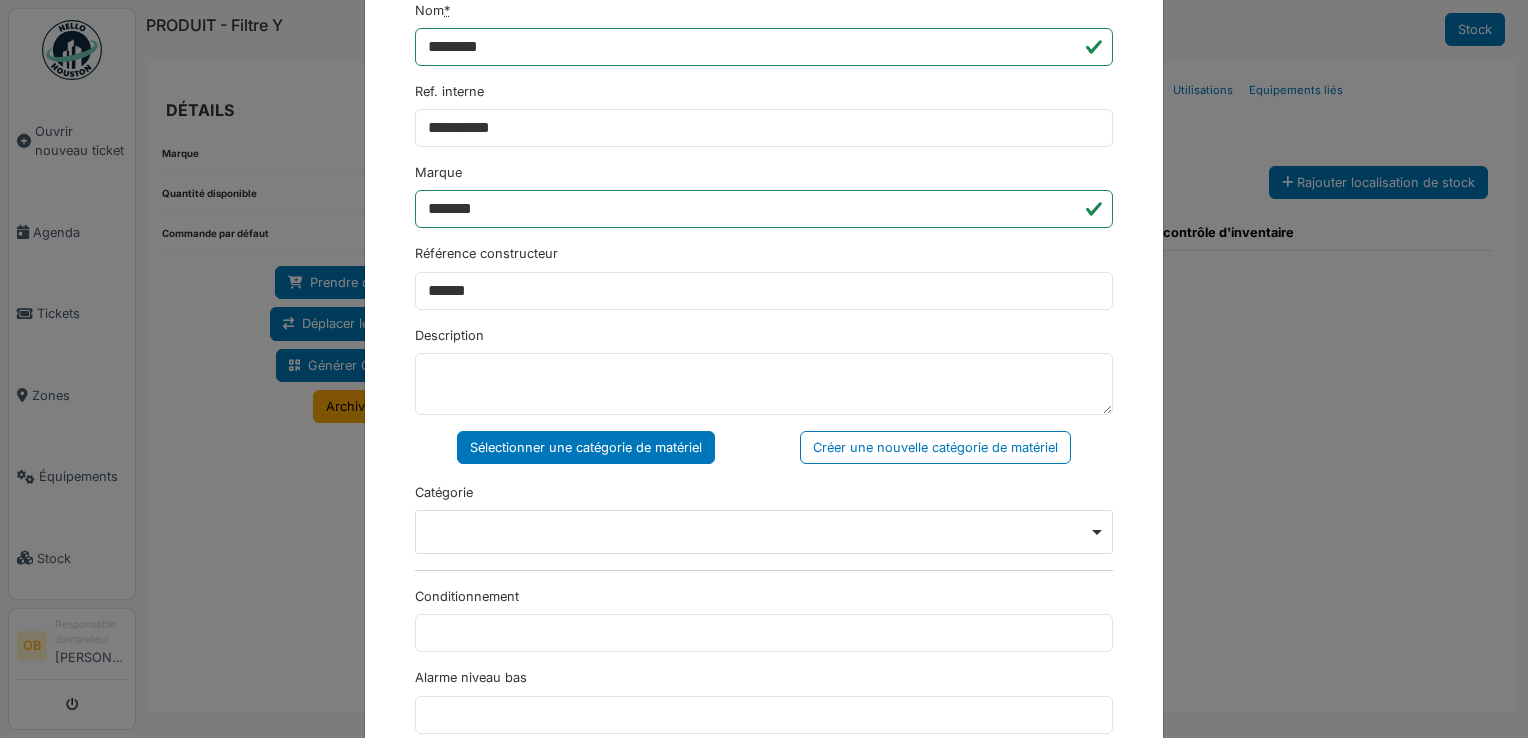 click on "Remove item" at bounding box center [764, 532] 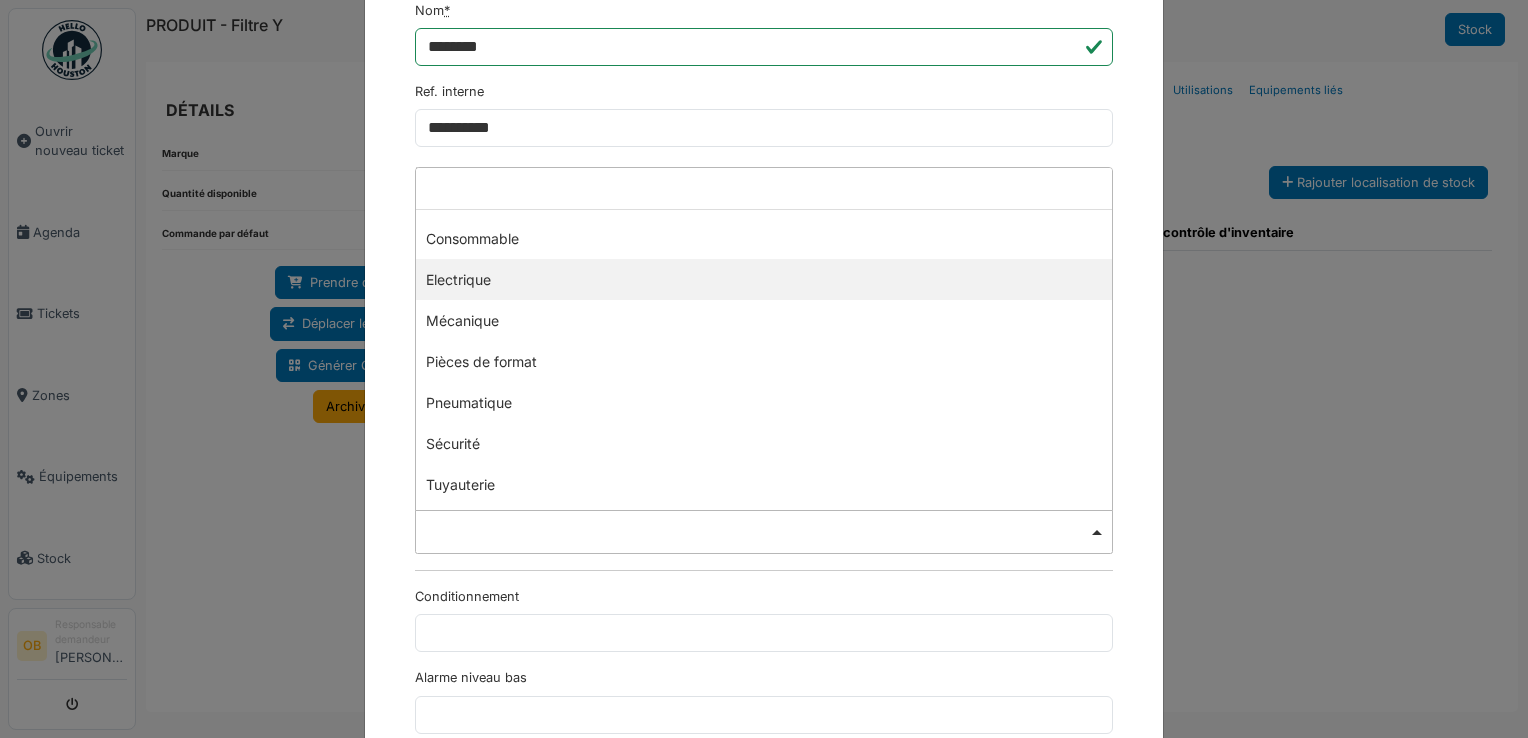 scroll, scrollTop: 130, scrollLeft: 0, axis: vertical 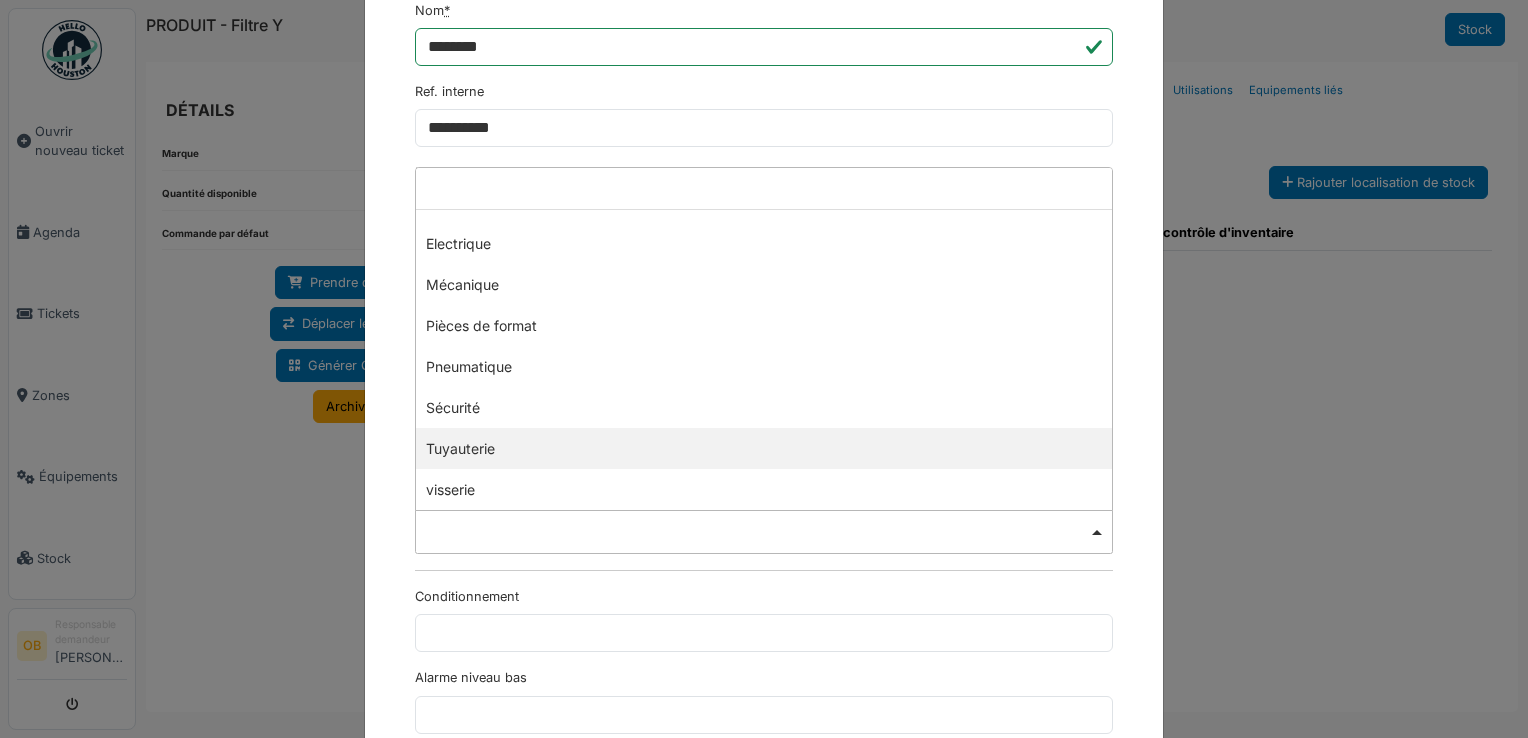 select on "***" 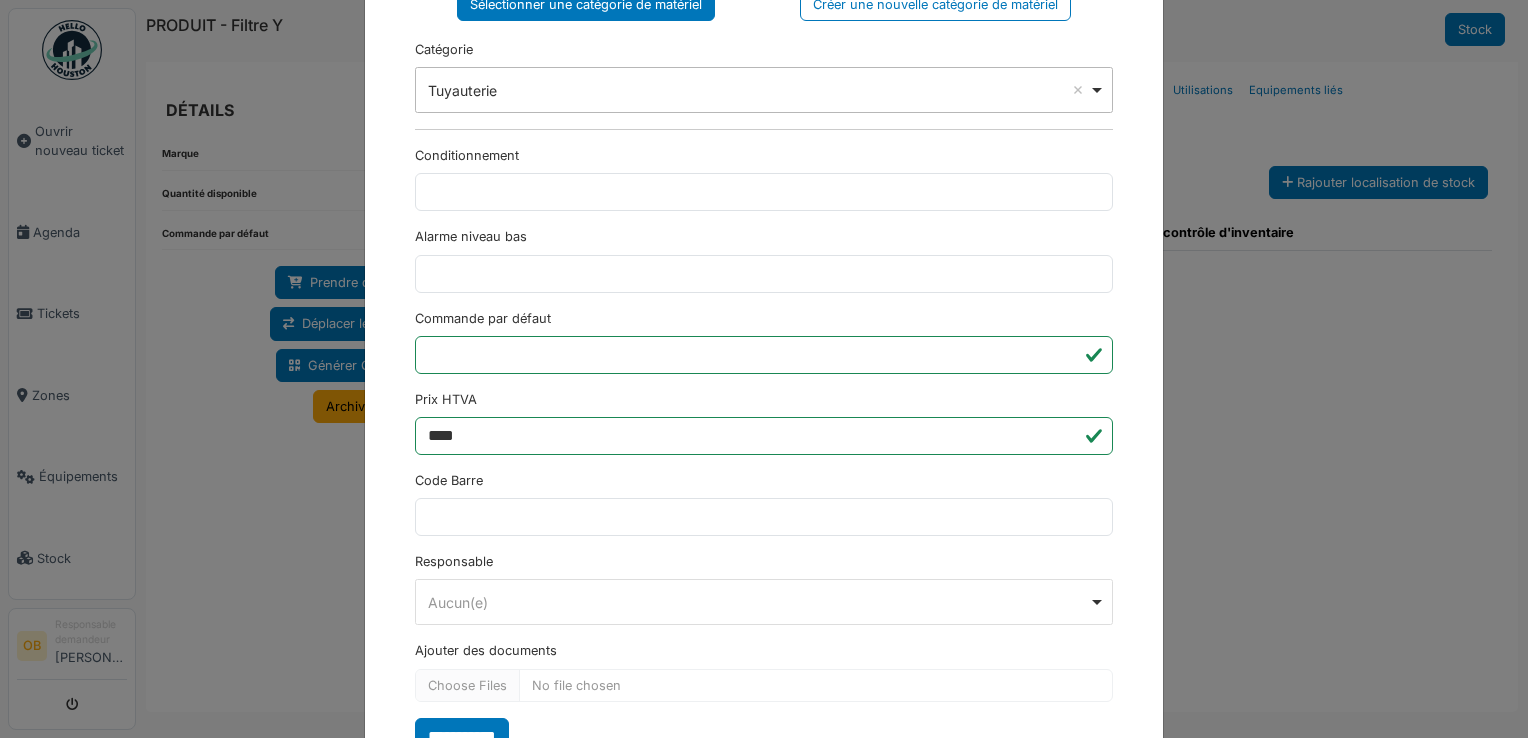 scroll, scrollTop: 650, scrollLeft: 0, axis: vertical 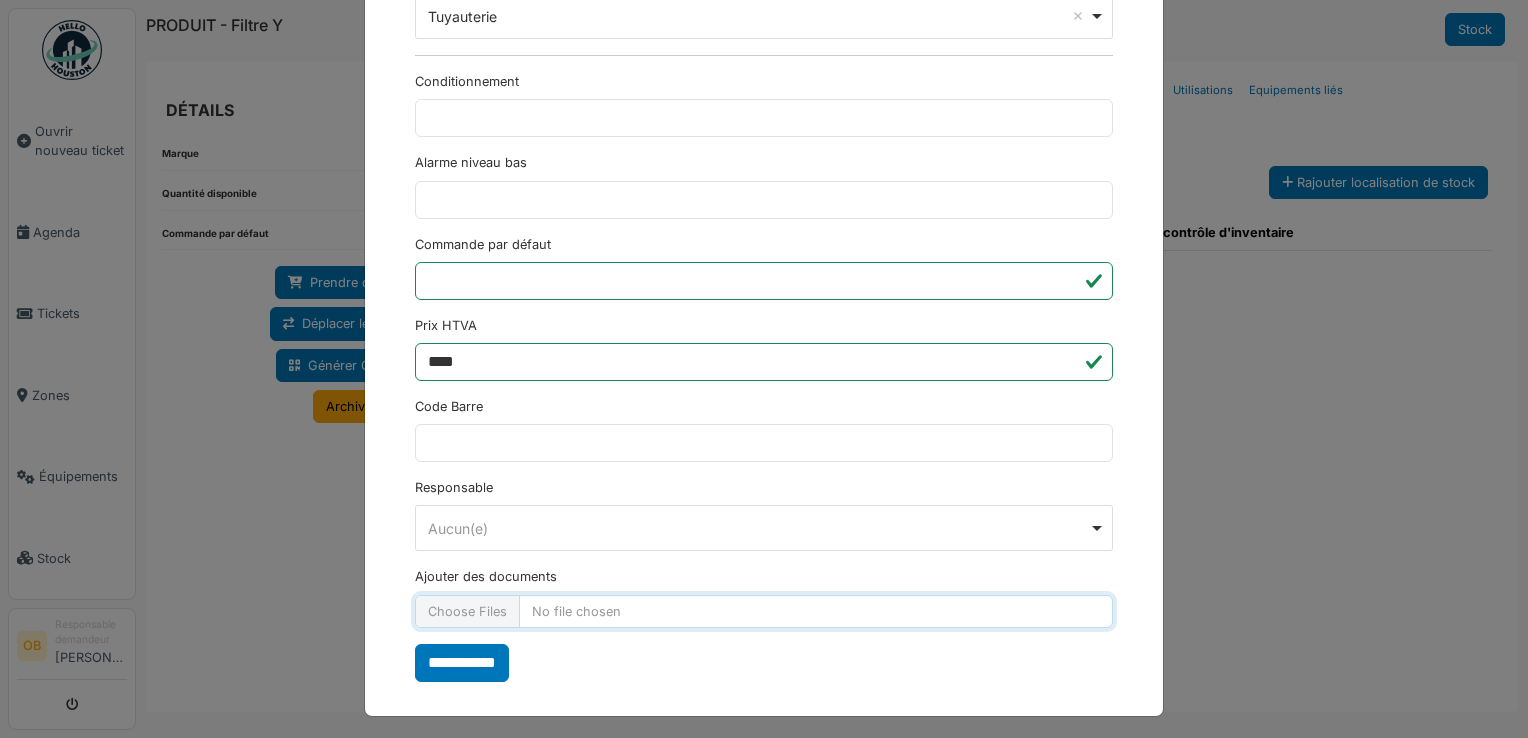 click on "Ajouter des documents" at bounding box center [764, 611] 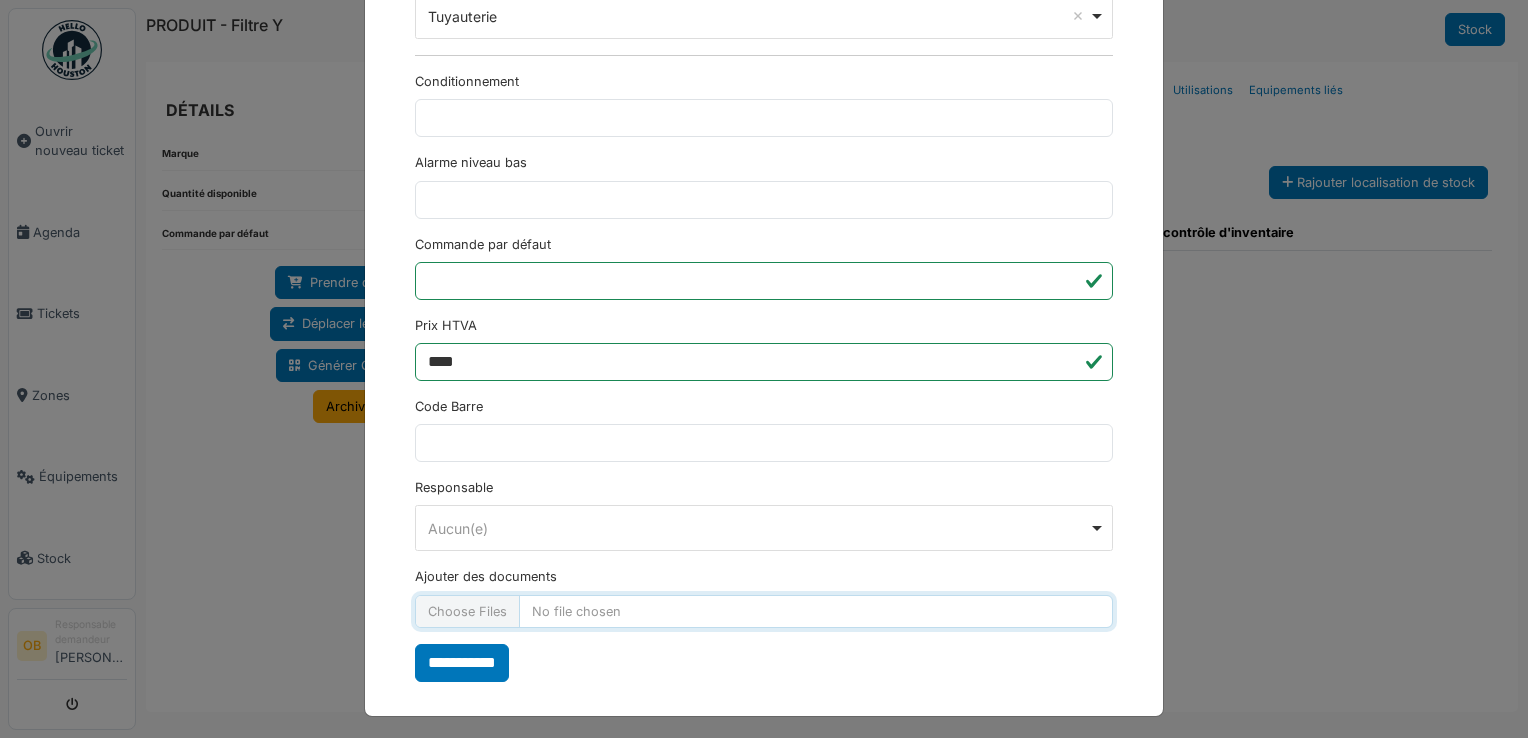 type on "**********" 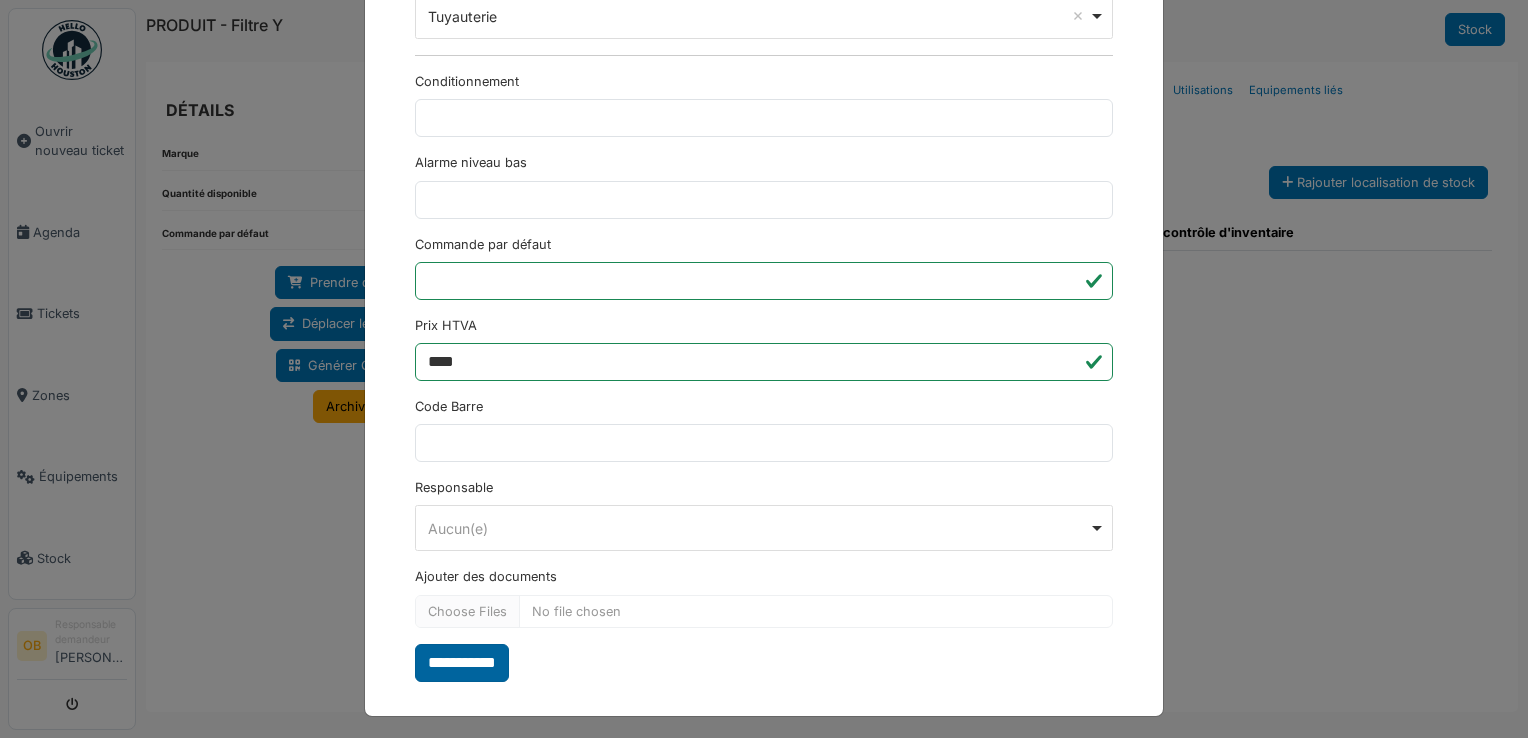 click on "**********" at bounding box center [462, 663] 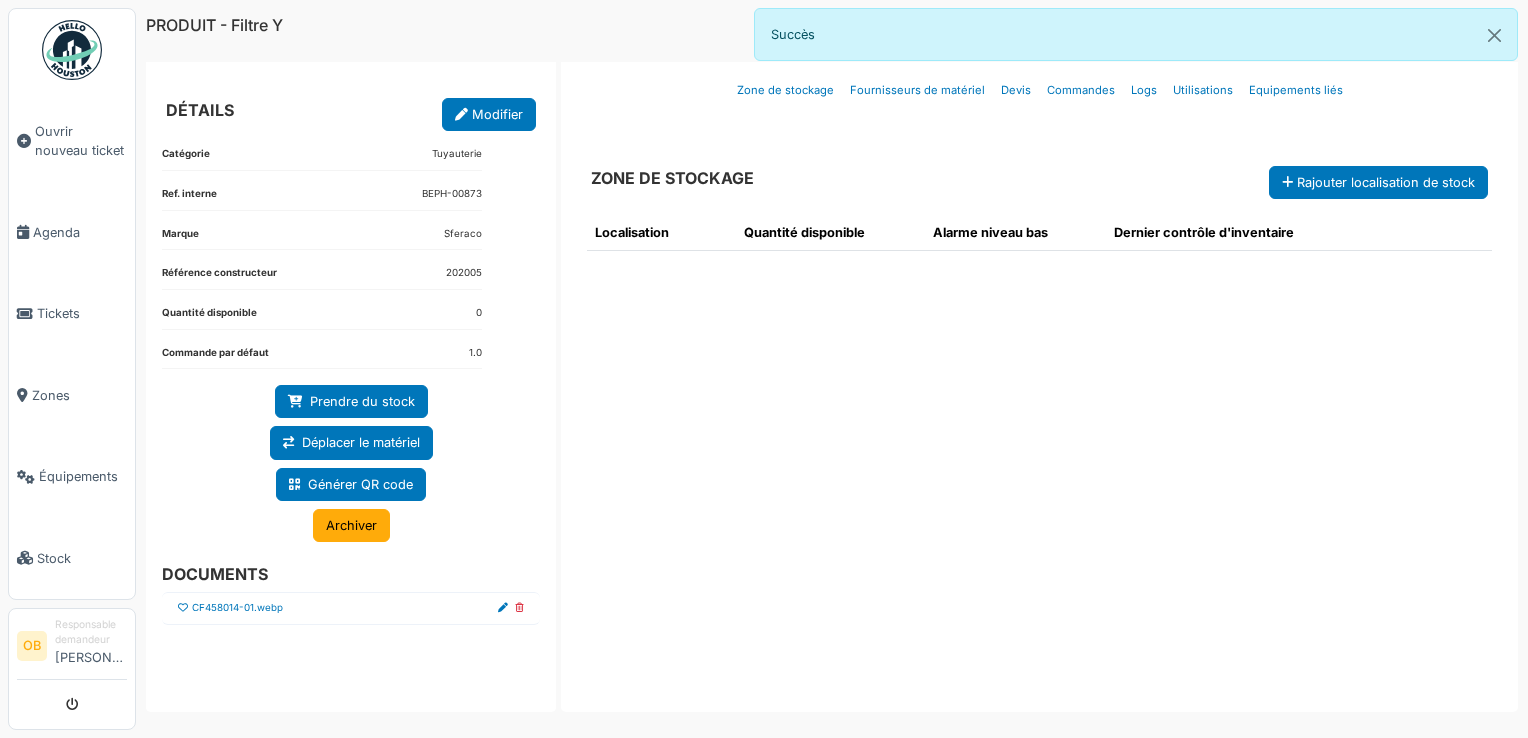 click on "CF458014-01.webp" at bounding box center (351, 608) 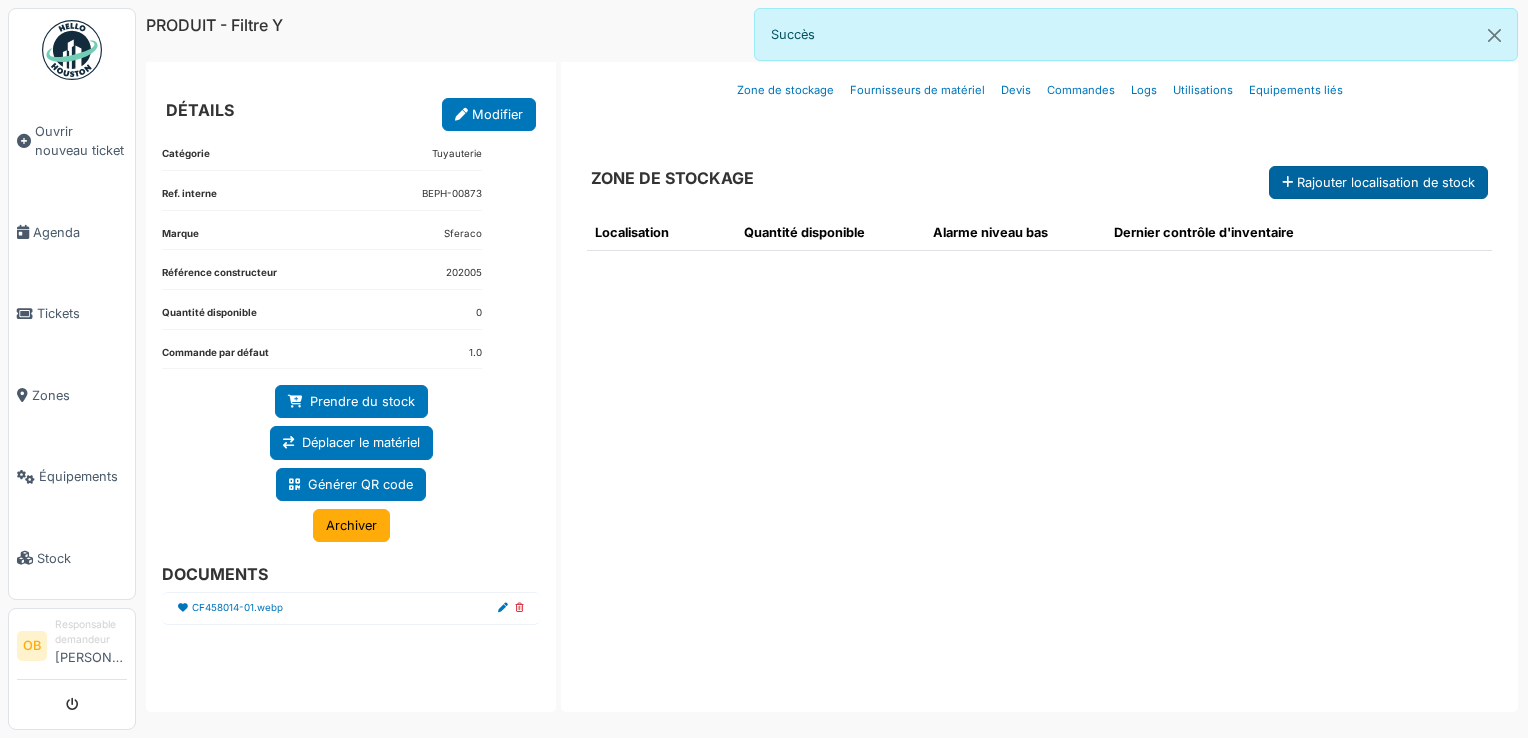 click on "Rajouter localisation de stock" at bounding box center (1378, 182) 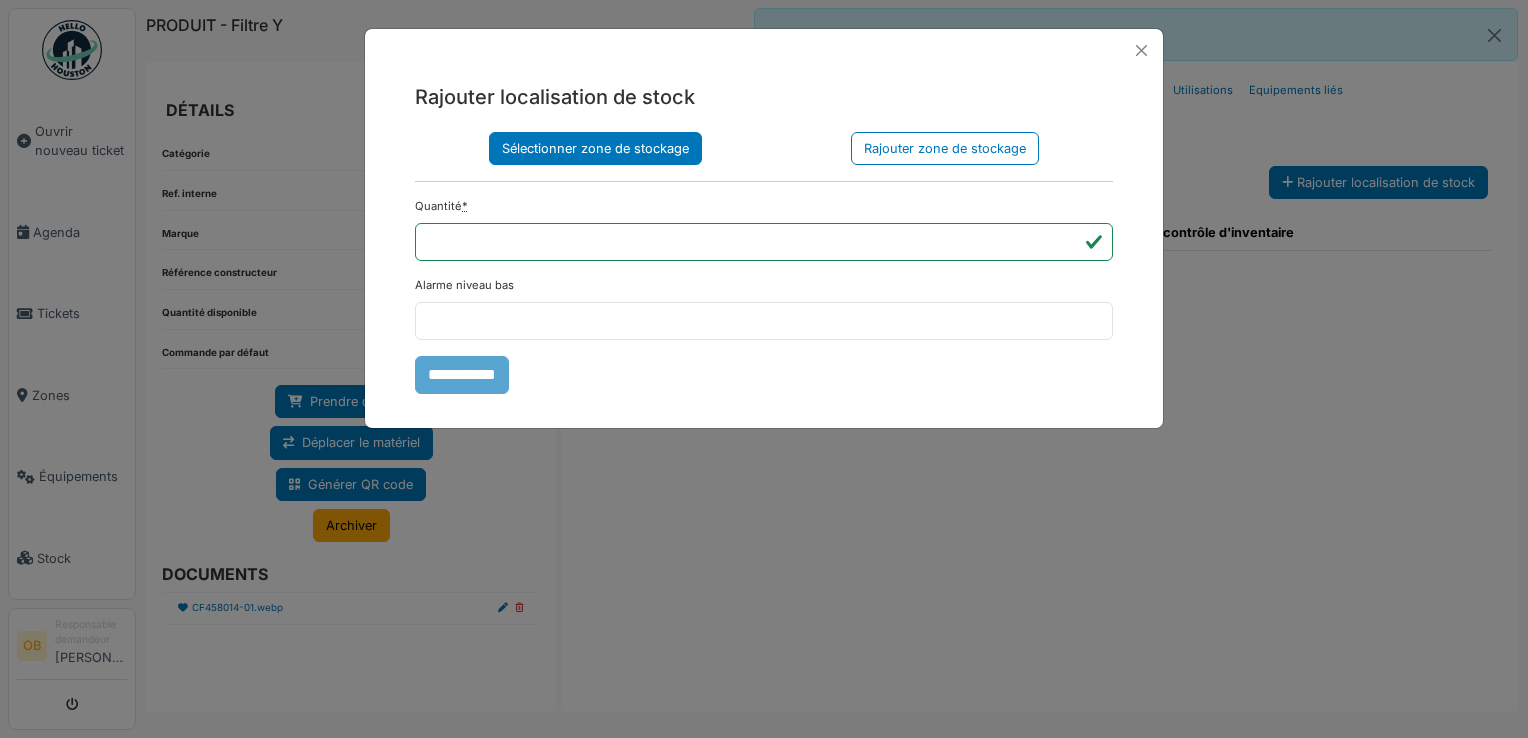 click on "Sélectionner zone de stockage" at bounding box center (595, 148) 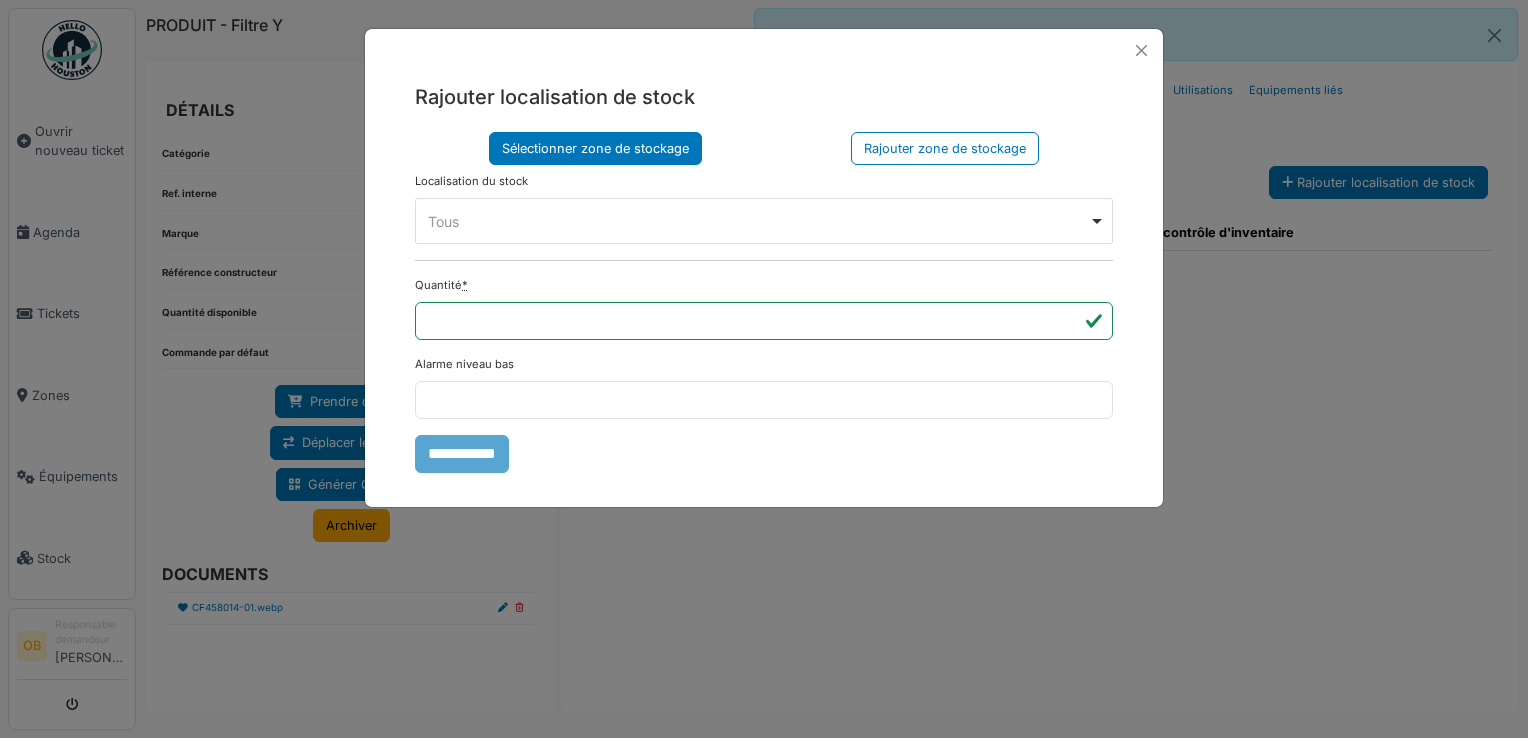 click on "Tous Remove item" at bounding box center (764, 221) 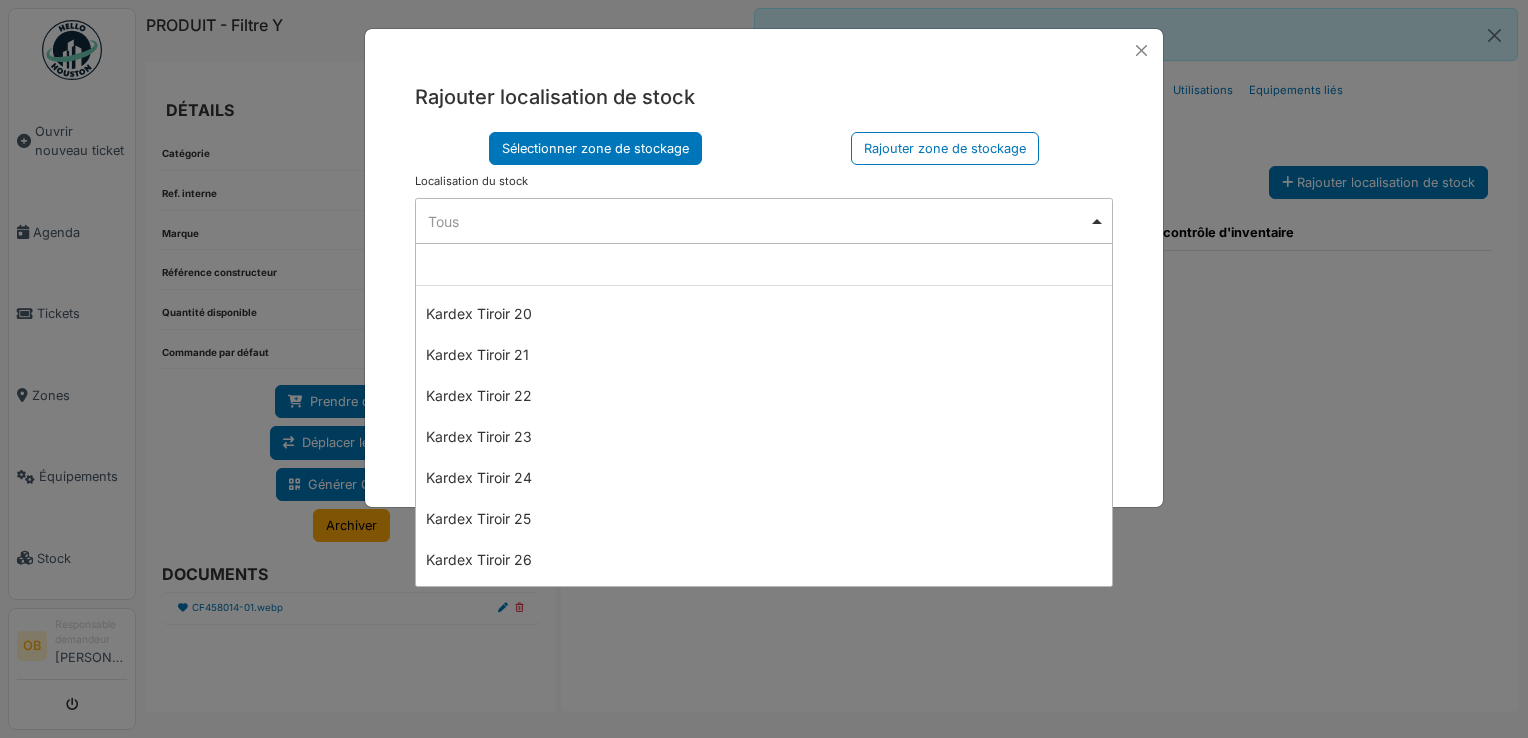 scroll, scrollTop: 933, scrollLeft: 0, axis: vertical 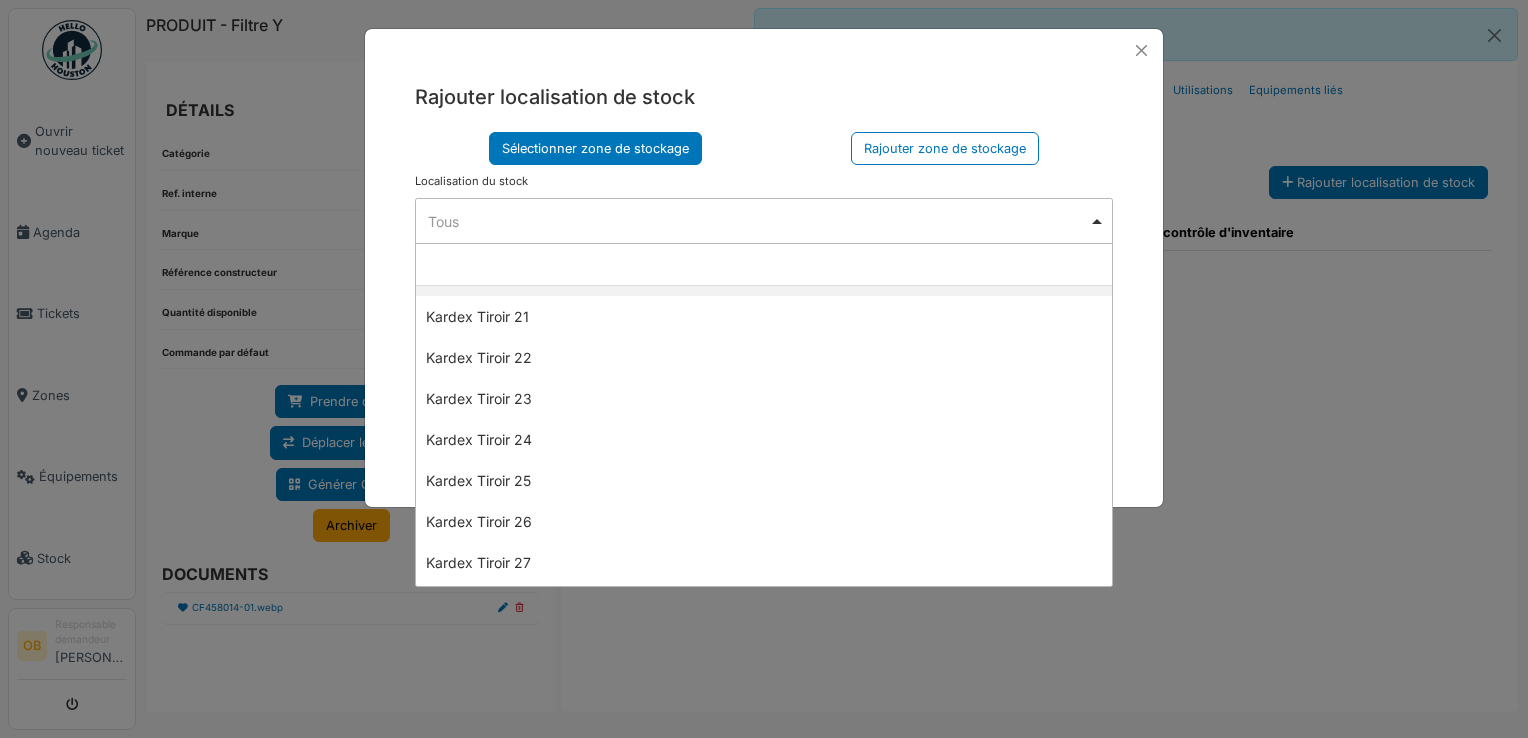 click on "**** Tous Remove item" at bounding box center [764, 221] 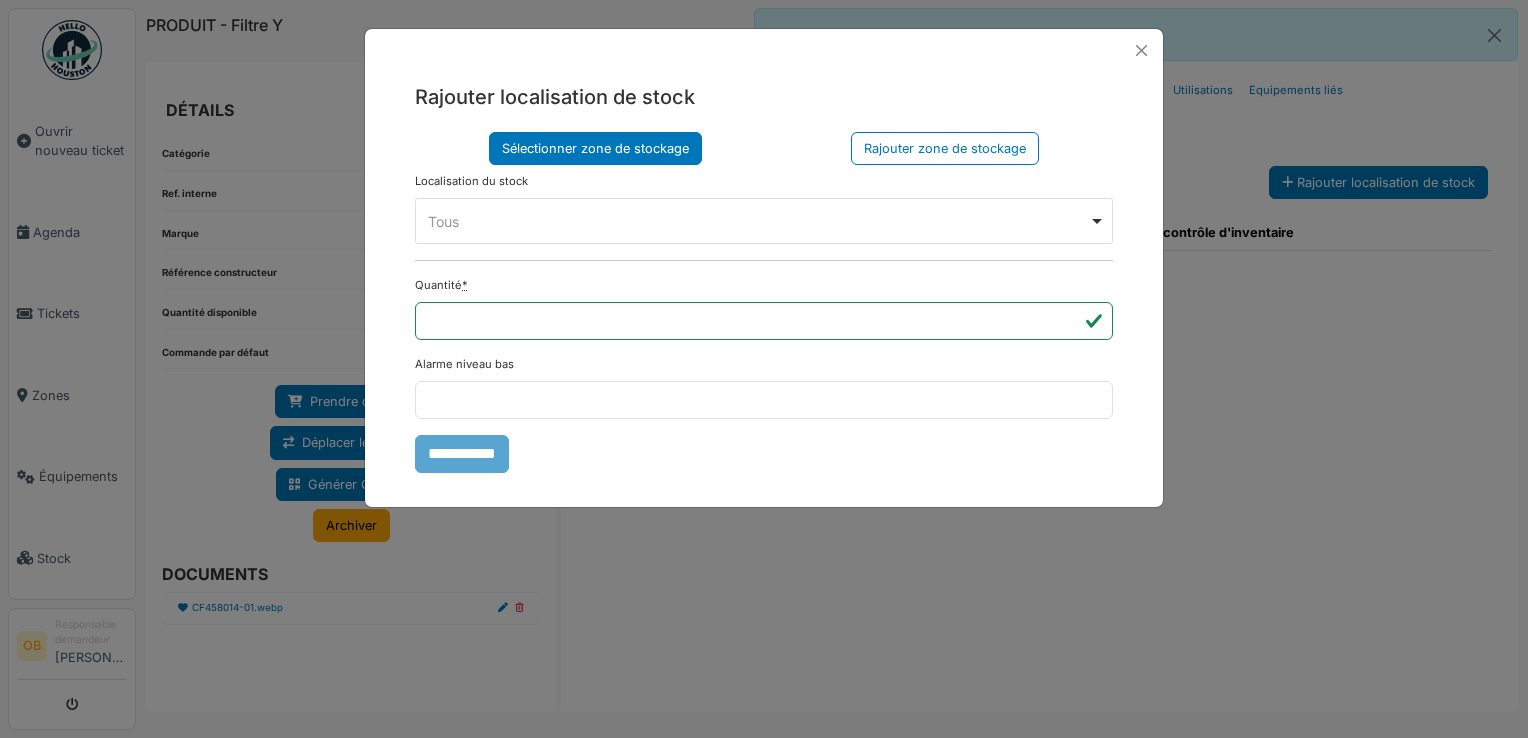 click on "**** Tous Remove item" at bounding box center [764, 221] 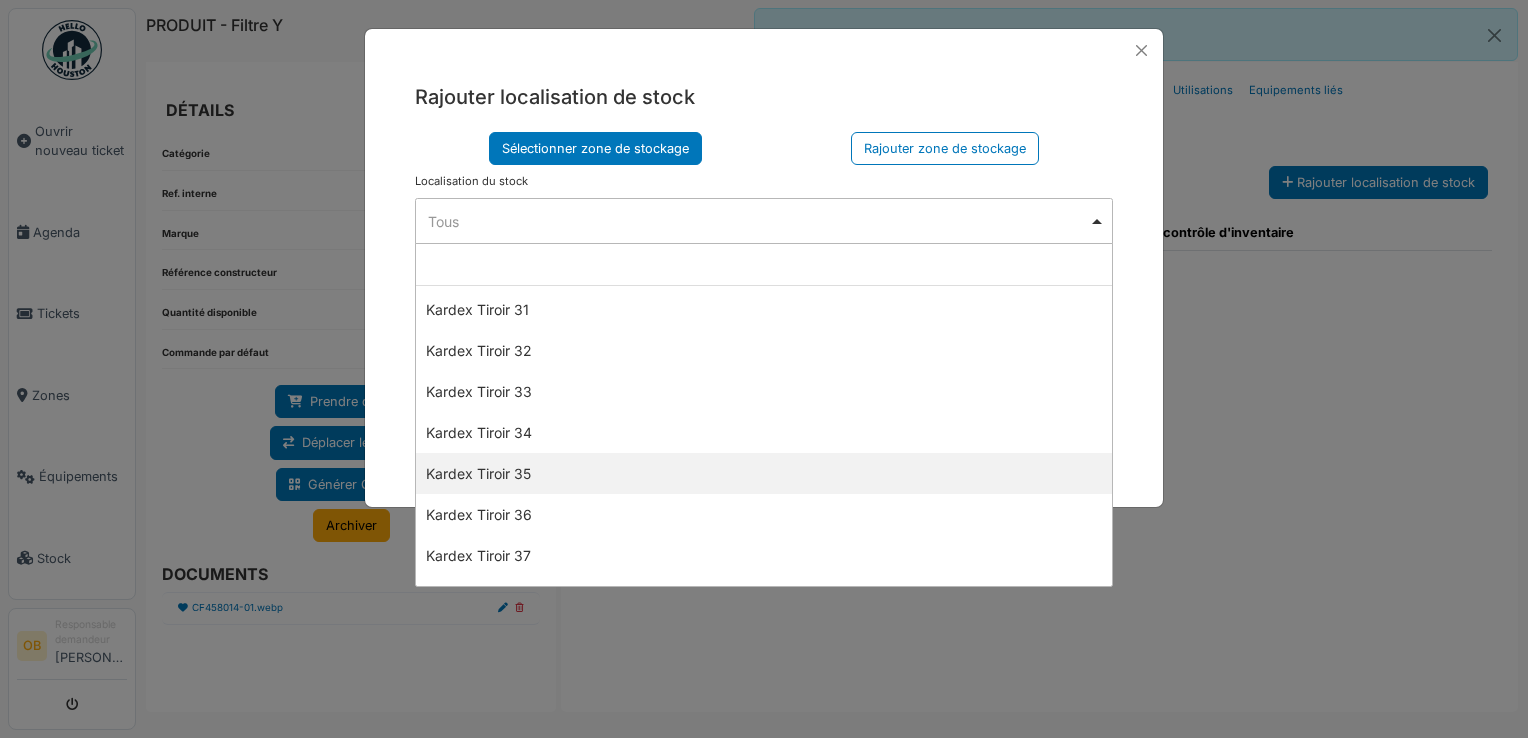scroll, scrollTop: 1333, scrollLeft: 0, axis: vertical 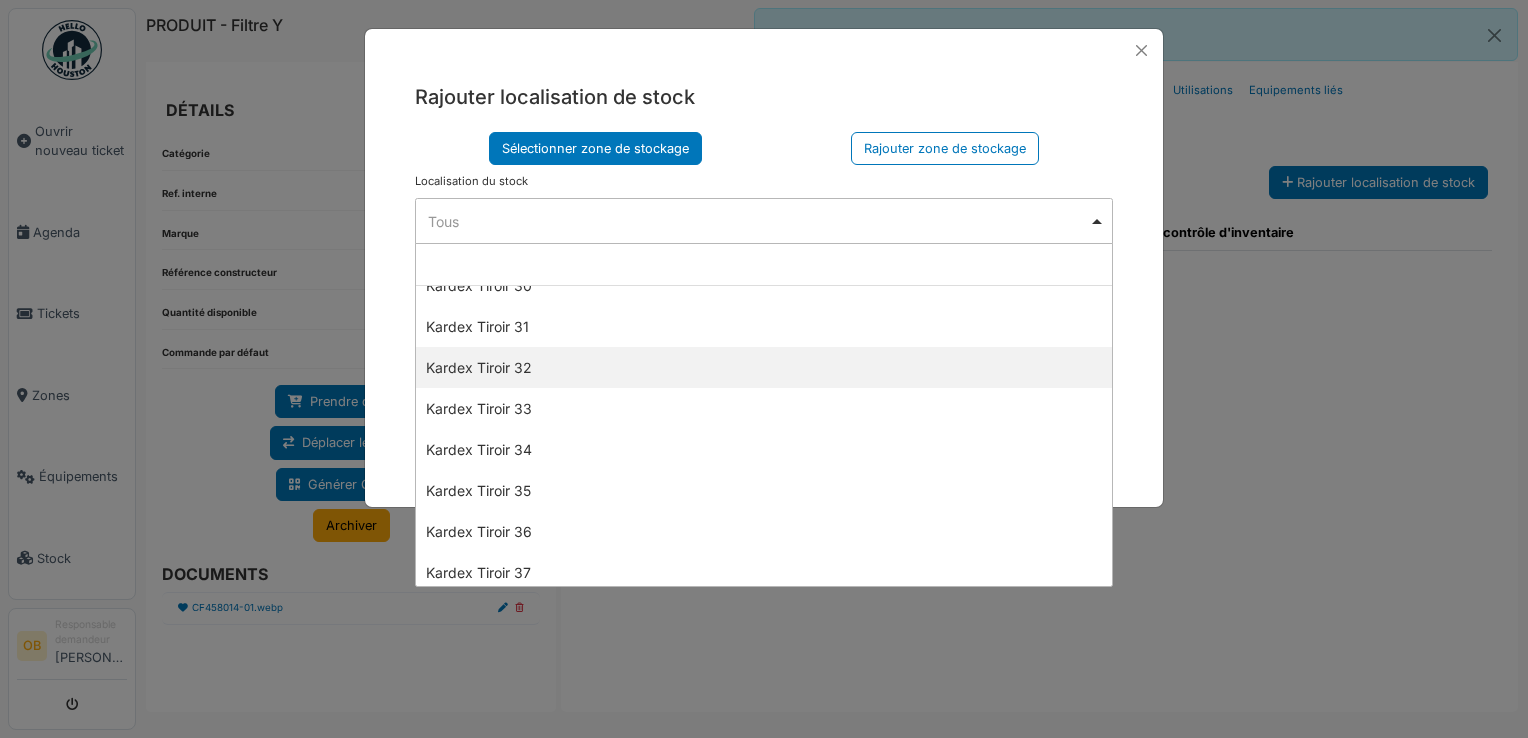 select on "****" 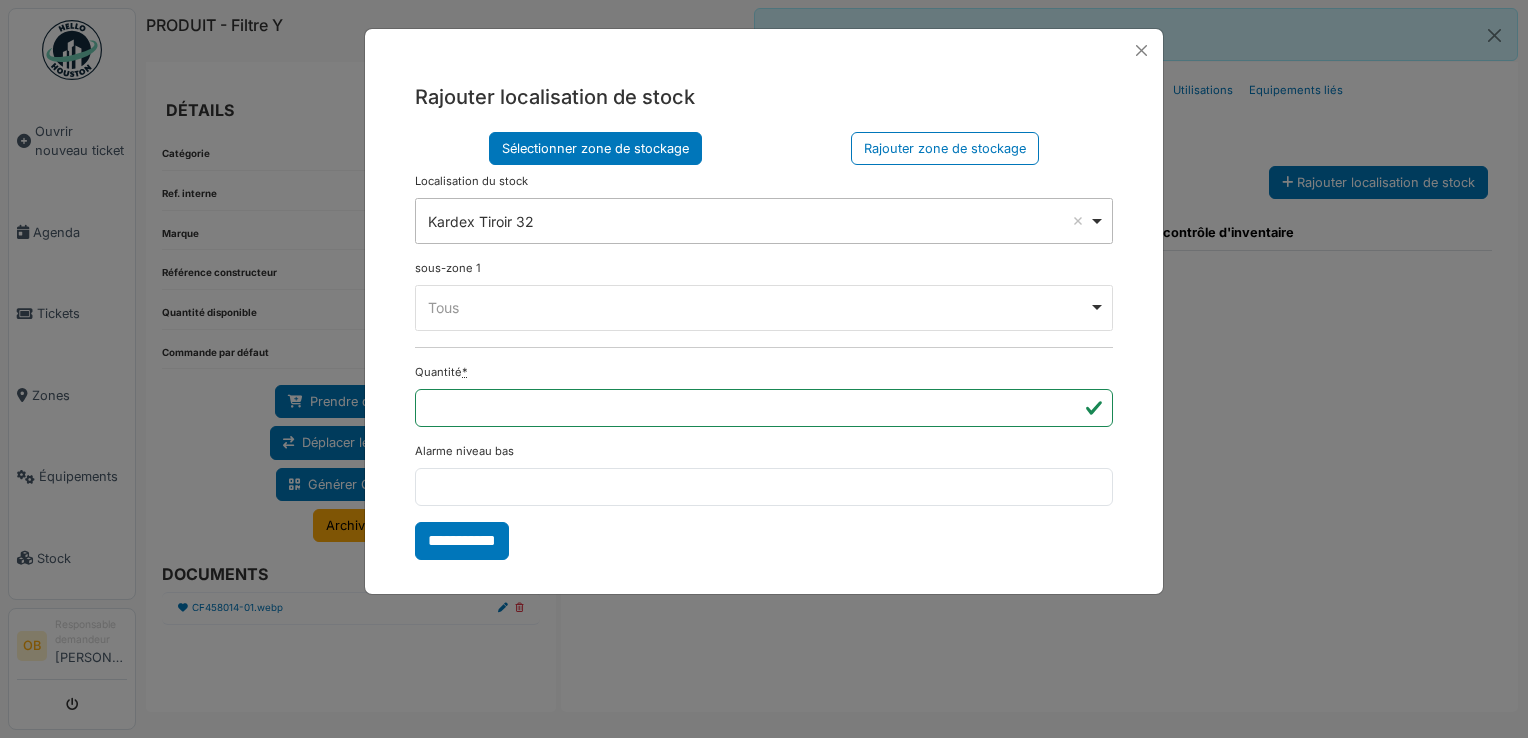 click on "Tous Remove item" at bounding box center [758, 307] 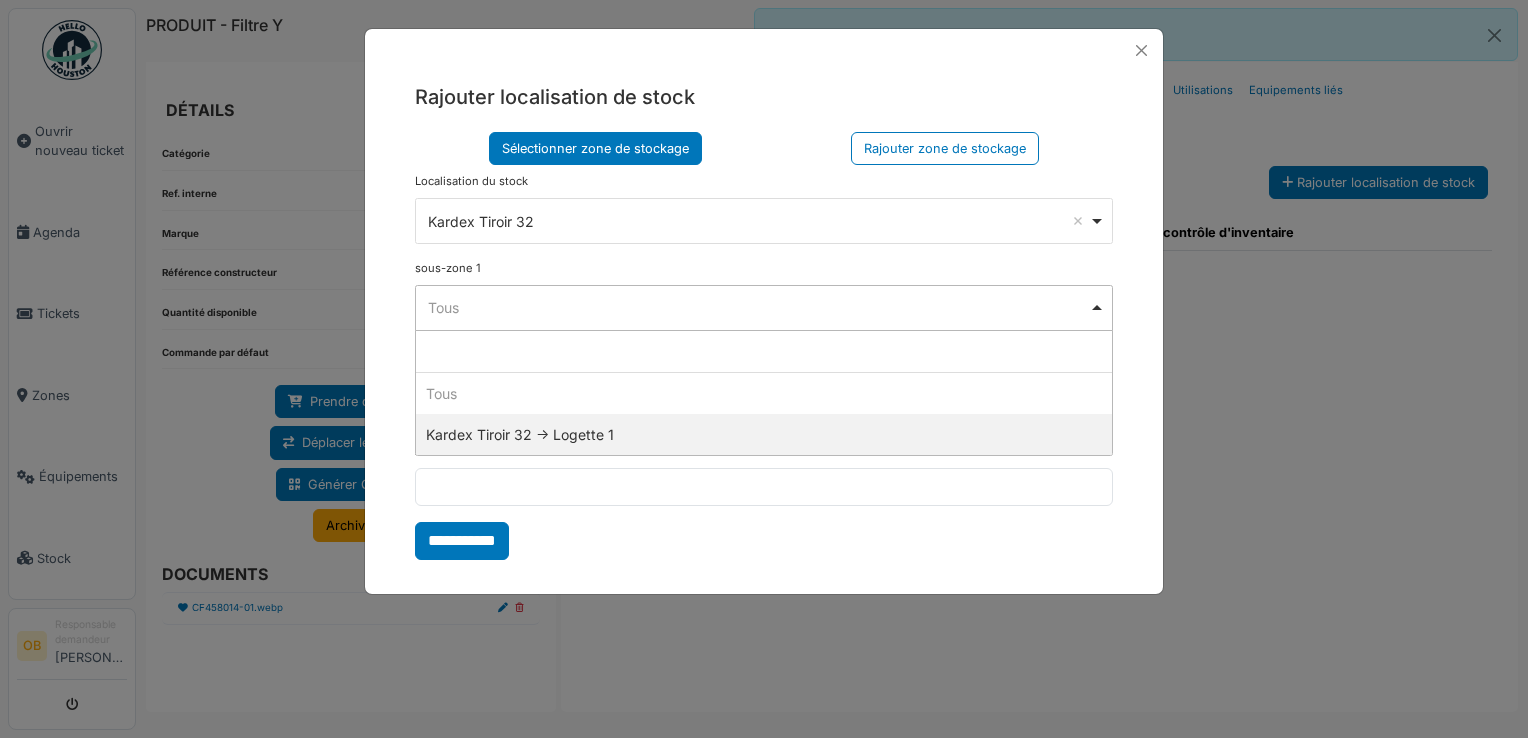 select on "*****" 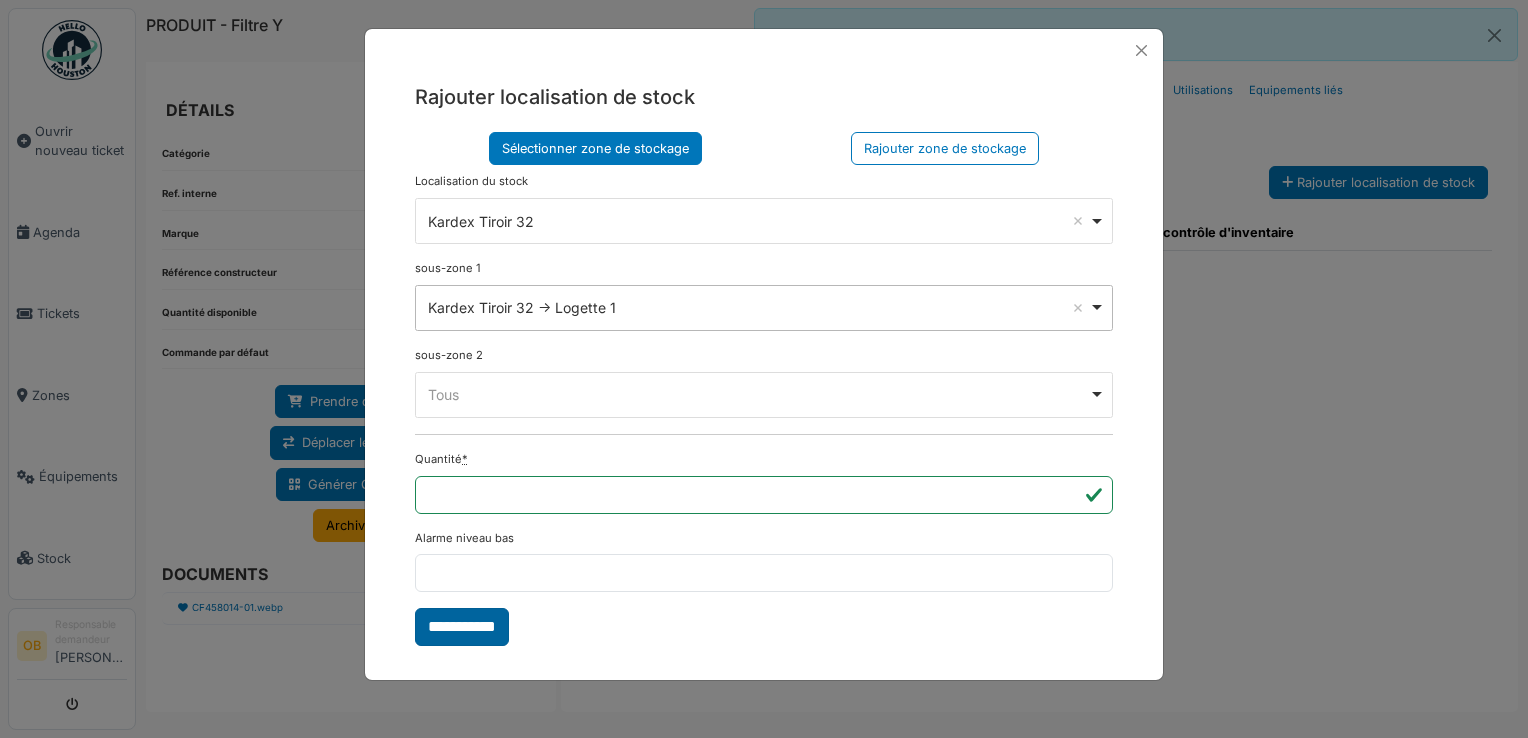 click on "**********" at bounding box center [462, 627] 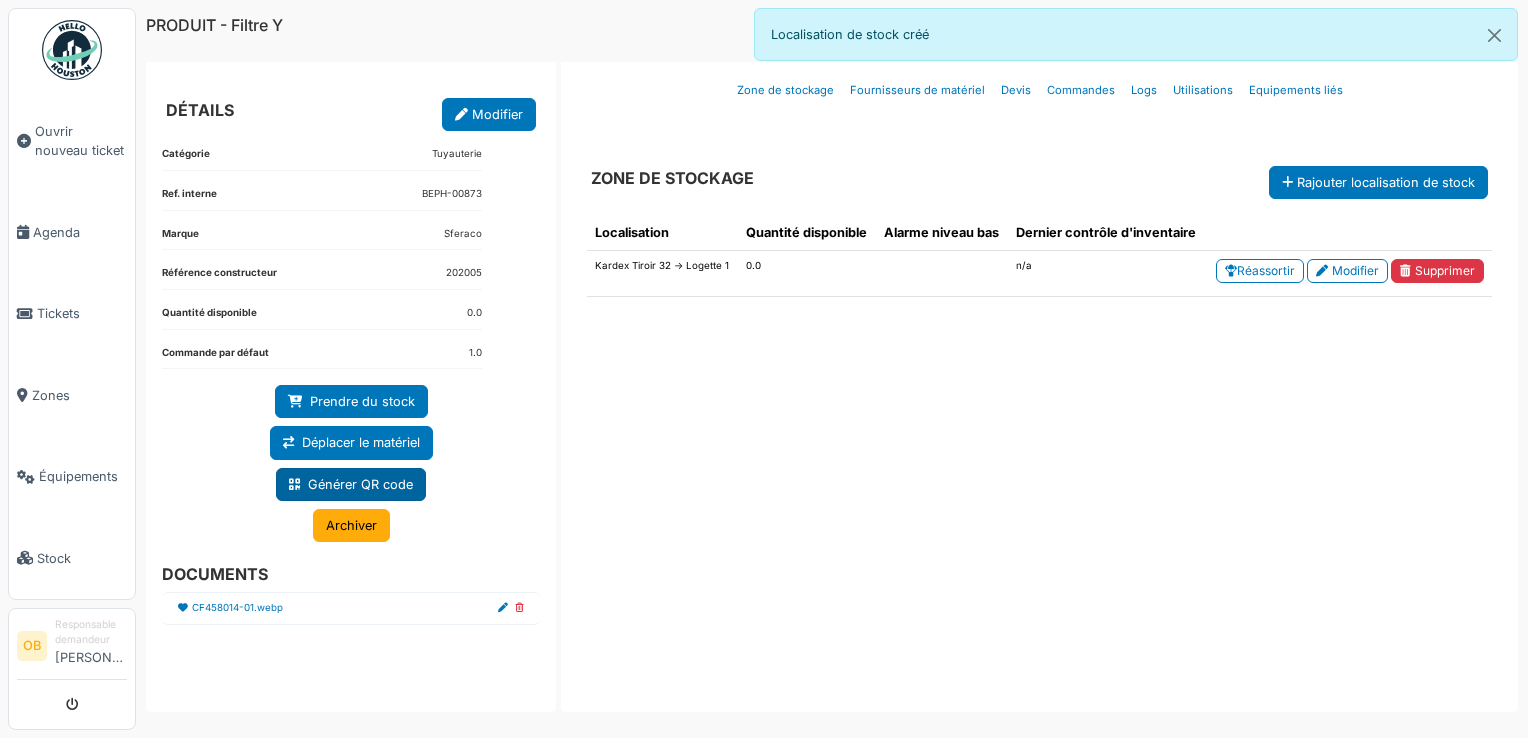 click on "Générer QR code" at bounding box center [351, 484] 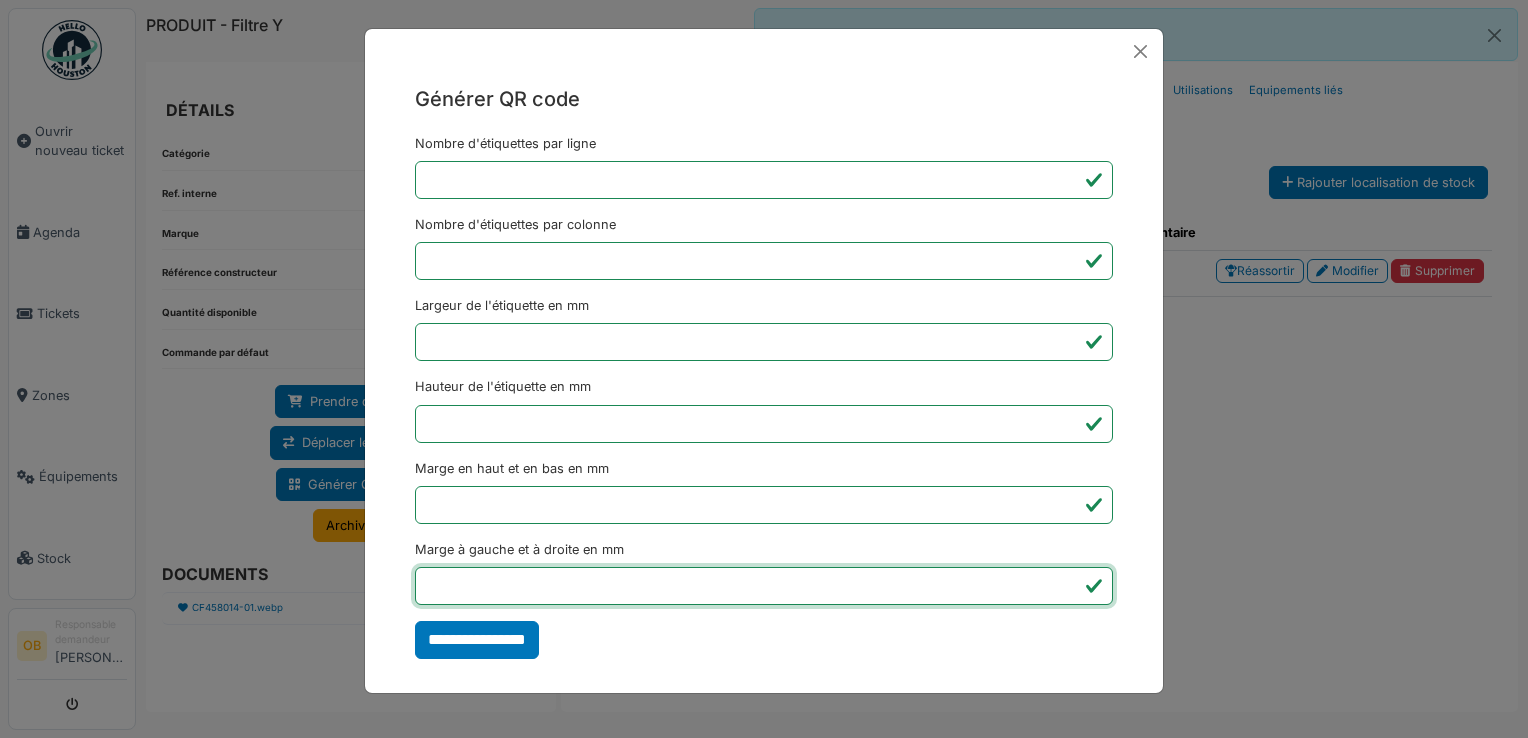 click on "*" at bounding box center (764, 586) 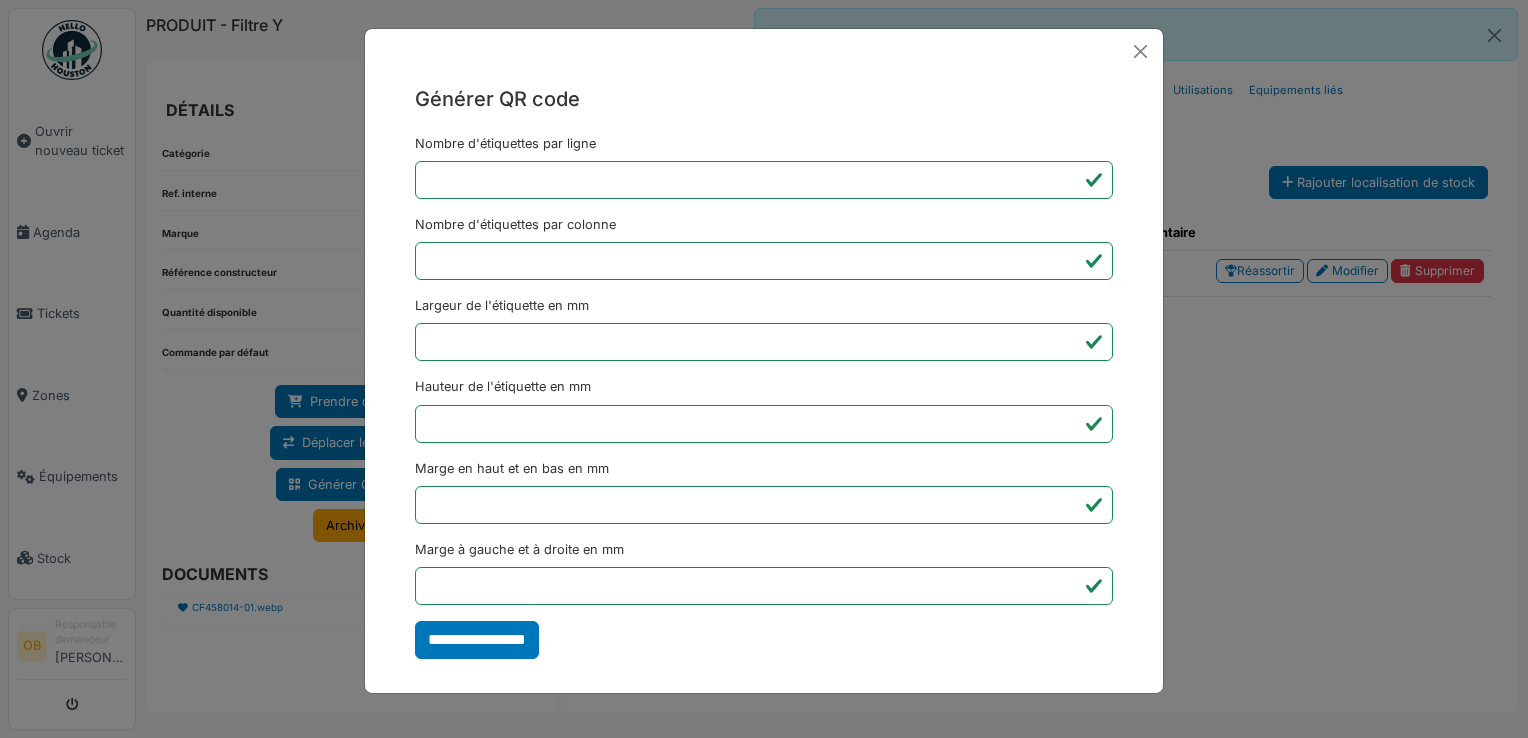 type on "*******" 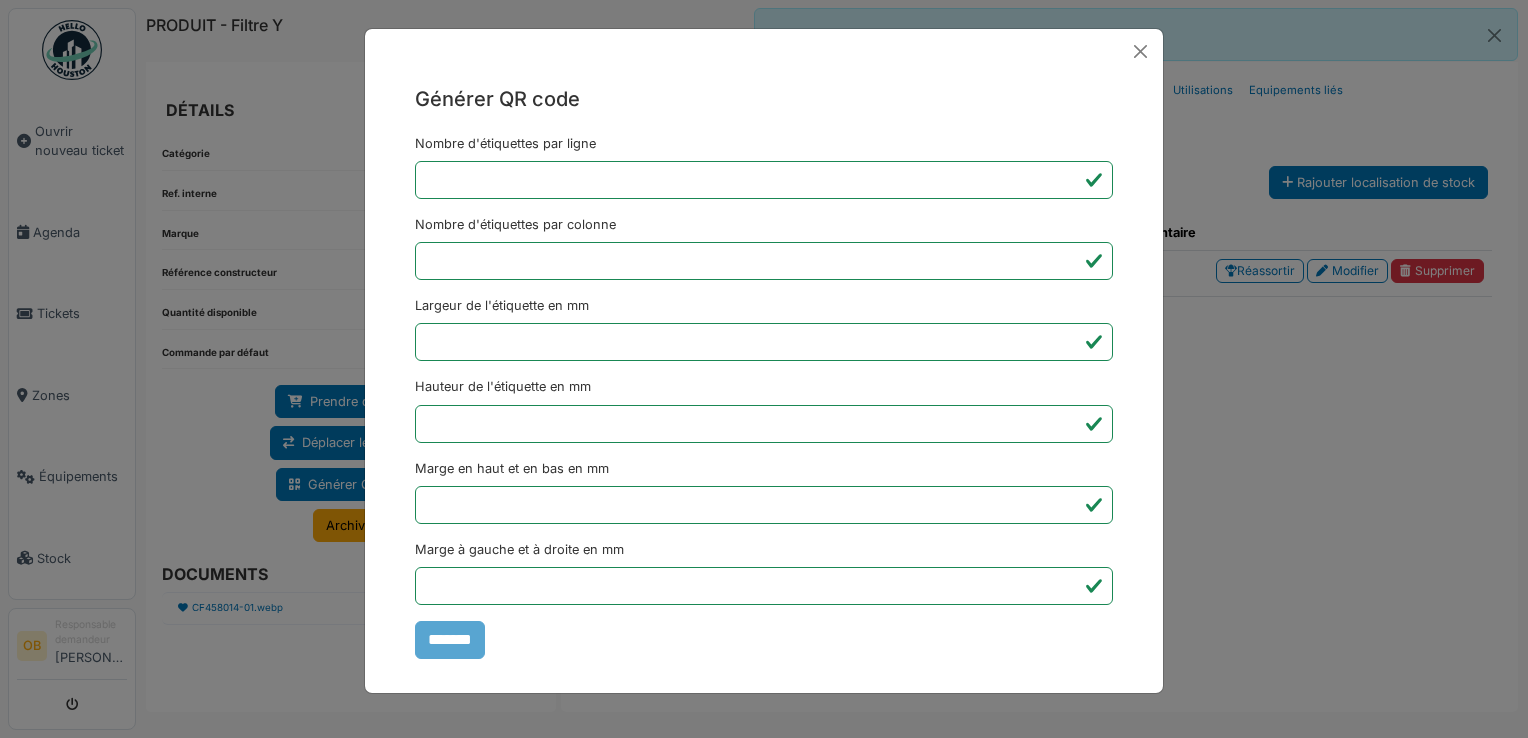 click on "Générer QR code
Nombre d'étiquettes par ligne
*
Nombre d'étiquettes par colonne
*
Largeur de l'étiquette en mm
**
Hauteur de l'étiquette en mm
**
Marge en haut et en bas en mm
*
Marge à gauche et à droite en mm
***
*******" at bounding box center (764, 369) 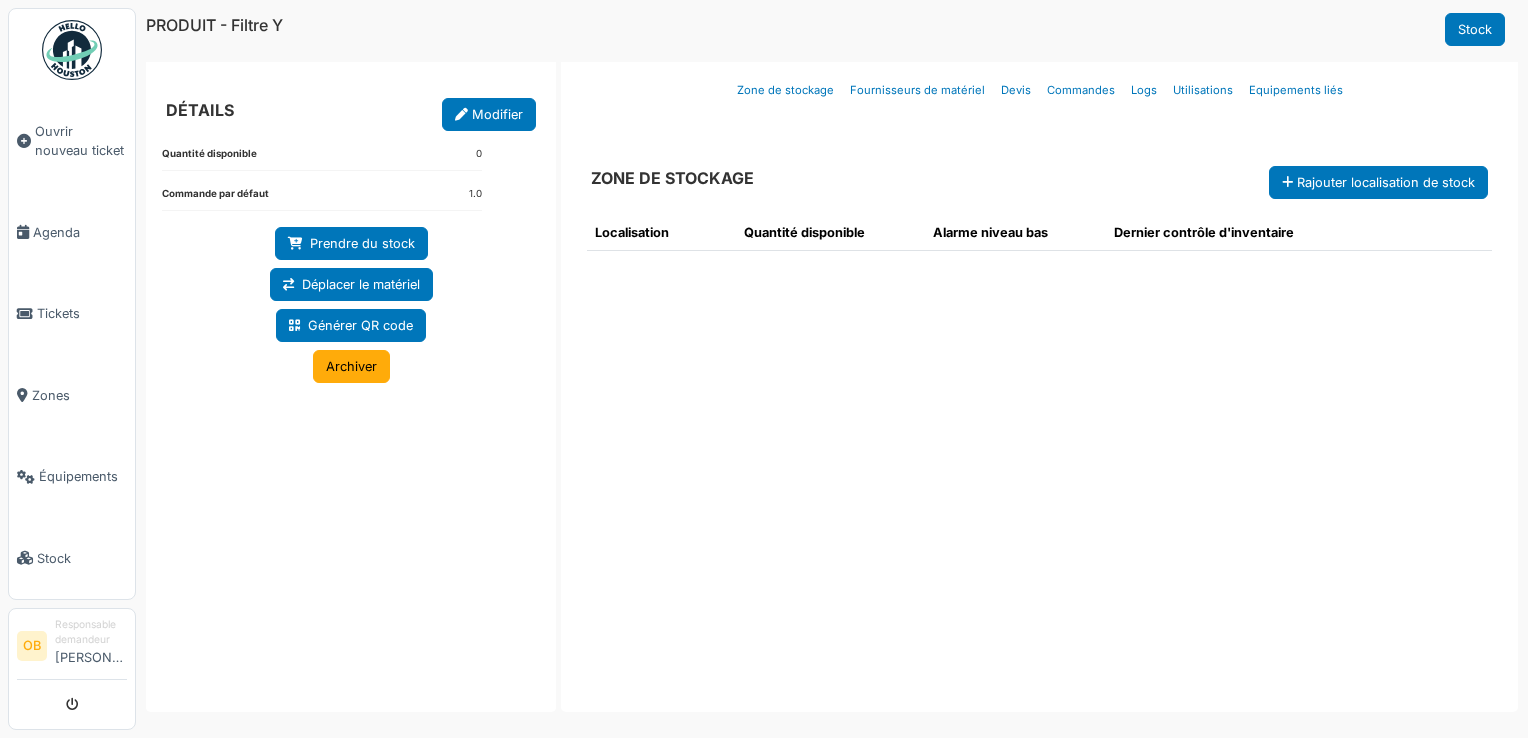 scroll, scrollTop: 0, scrollLeft: 0, axis: both 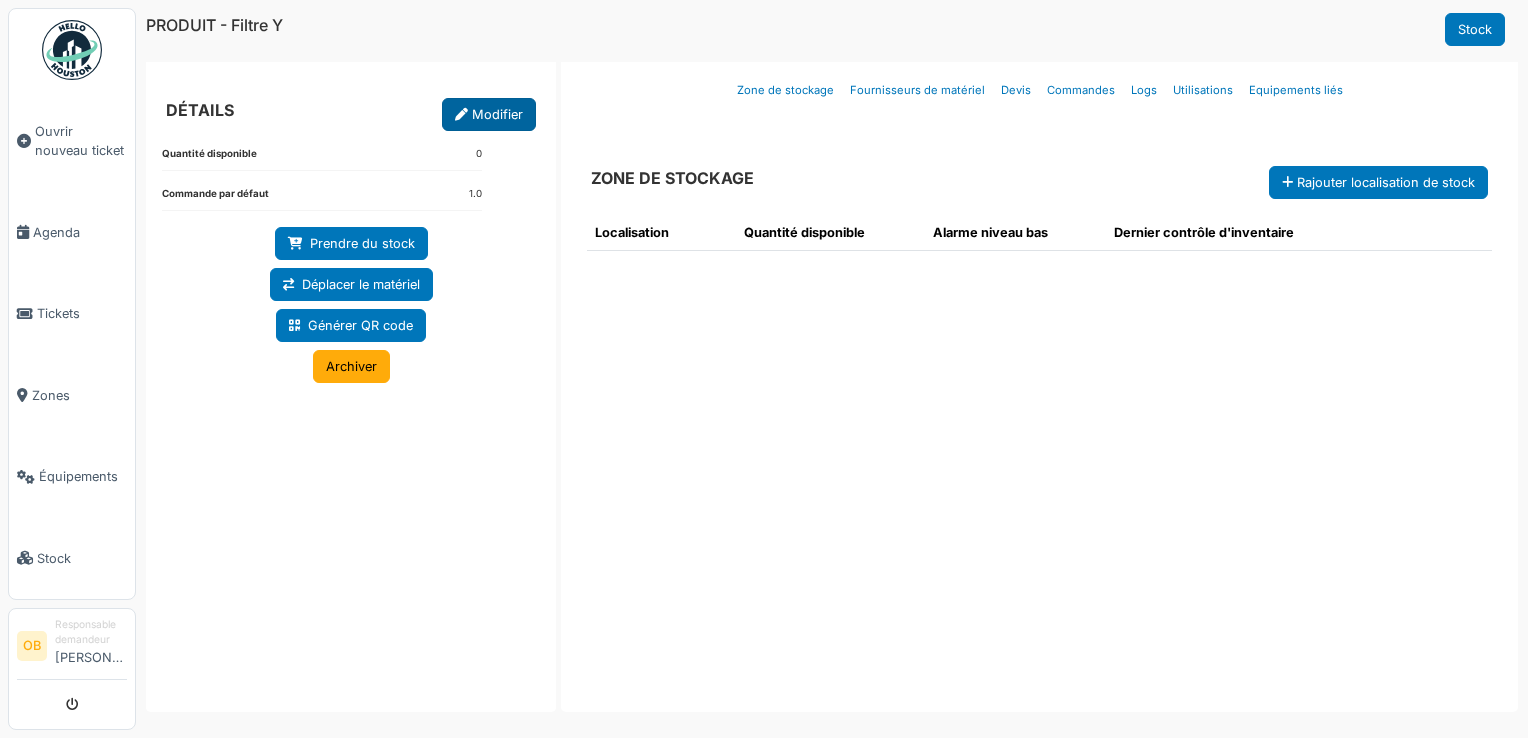 click on "Modifier" at bounding box center (489, 114) 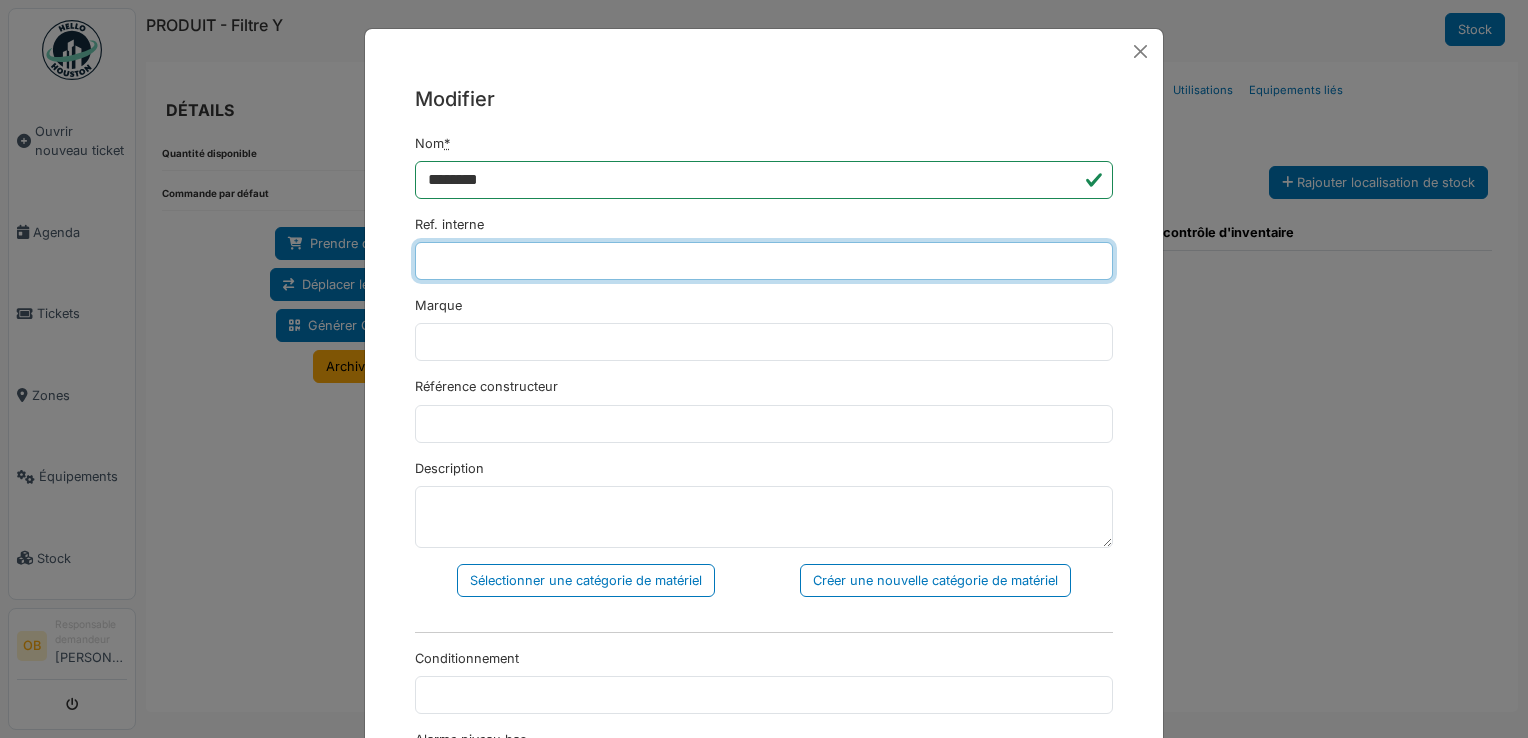 click on "Ref. interne" at bounding box center (764, 261) 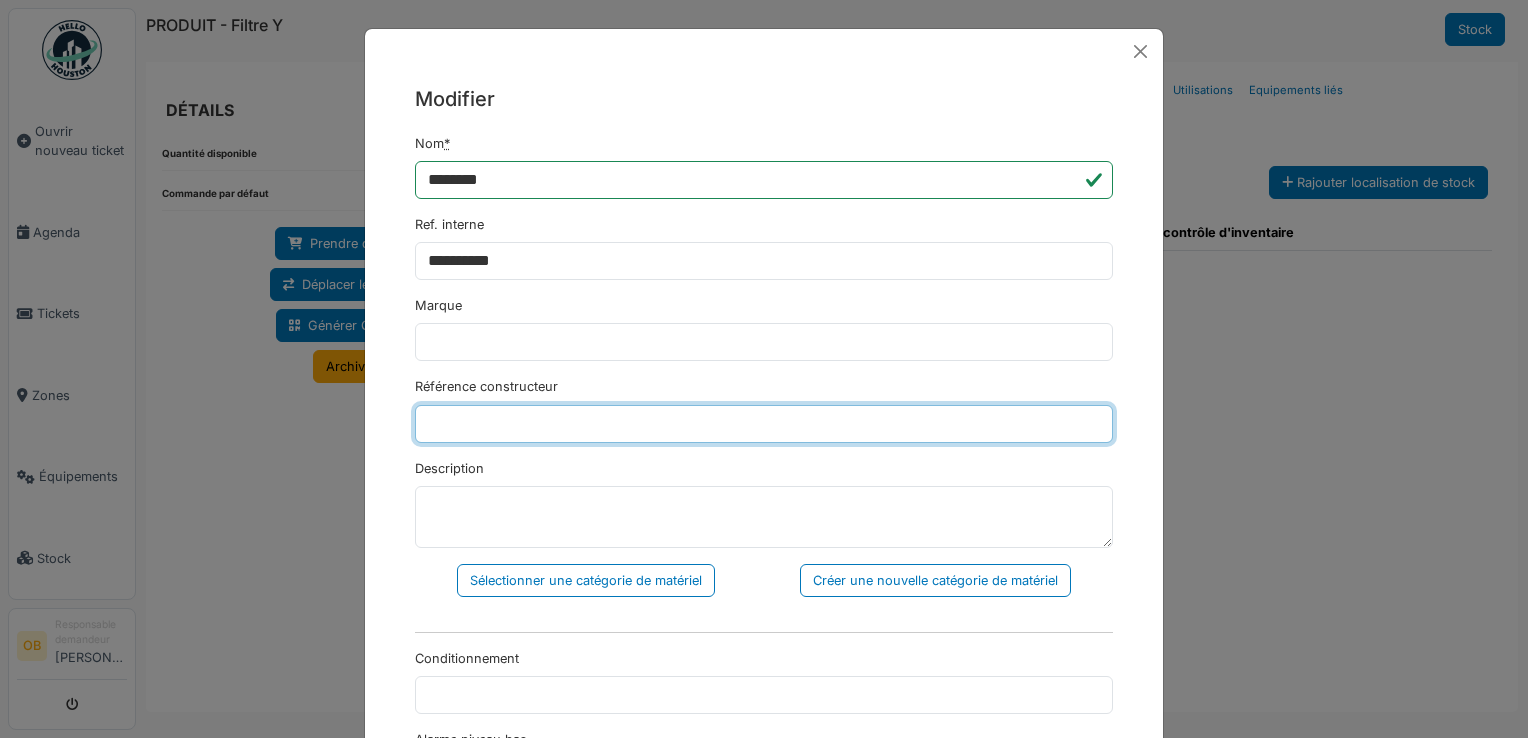 type on "******" 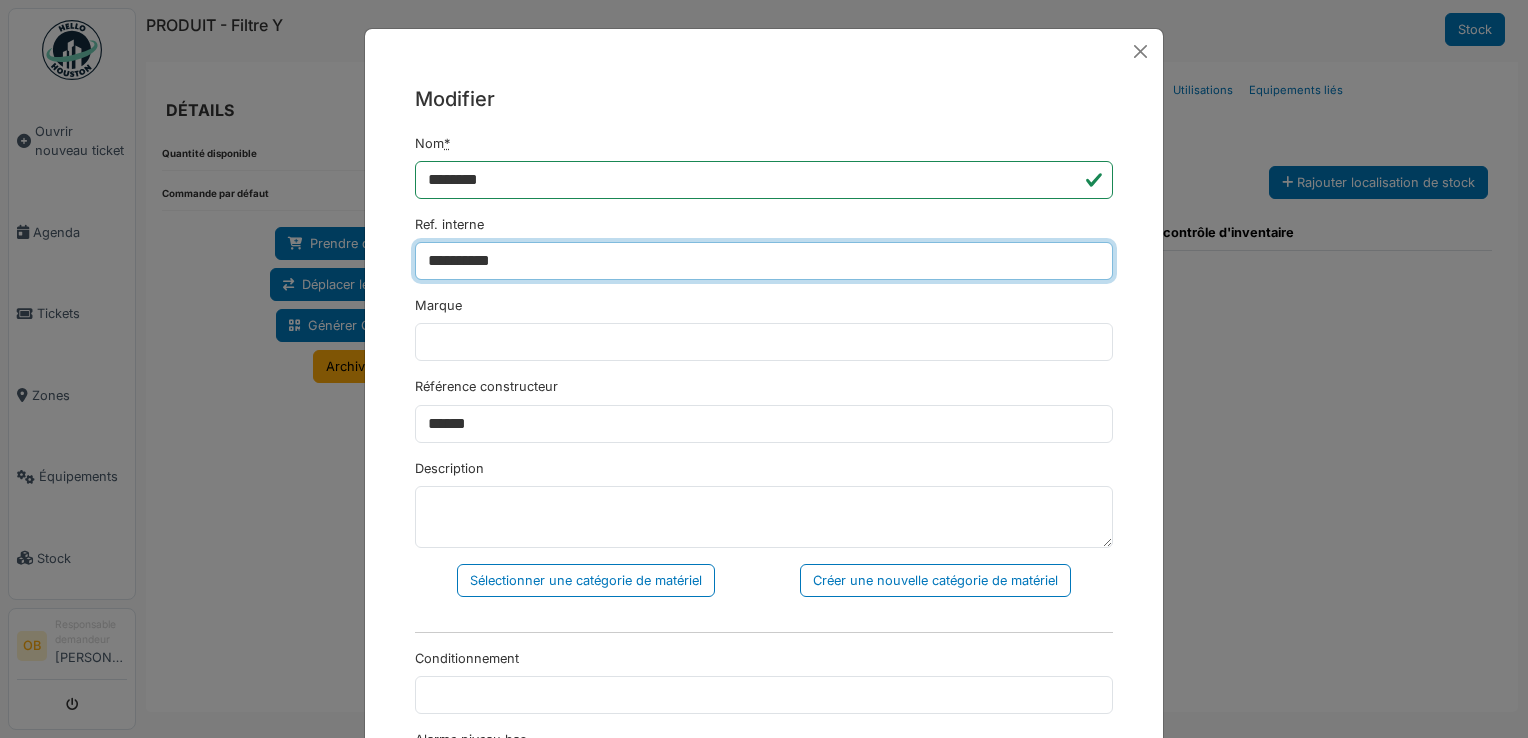 type on "**********" 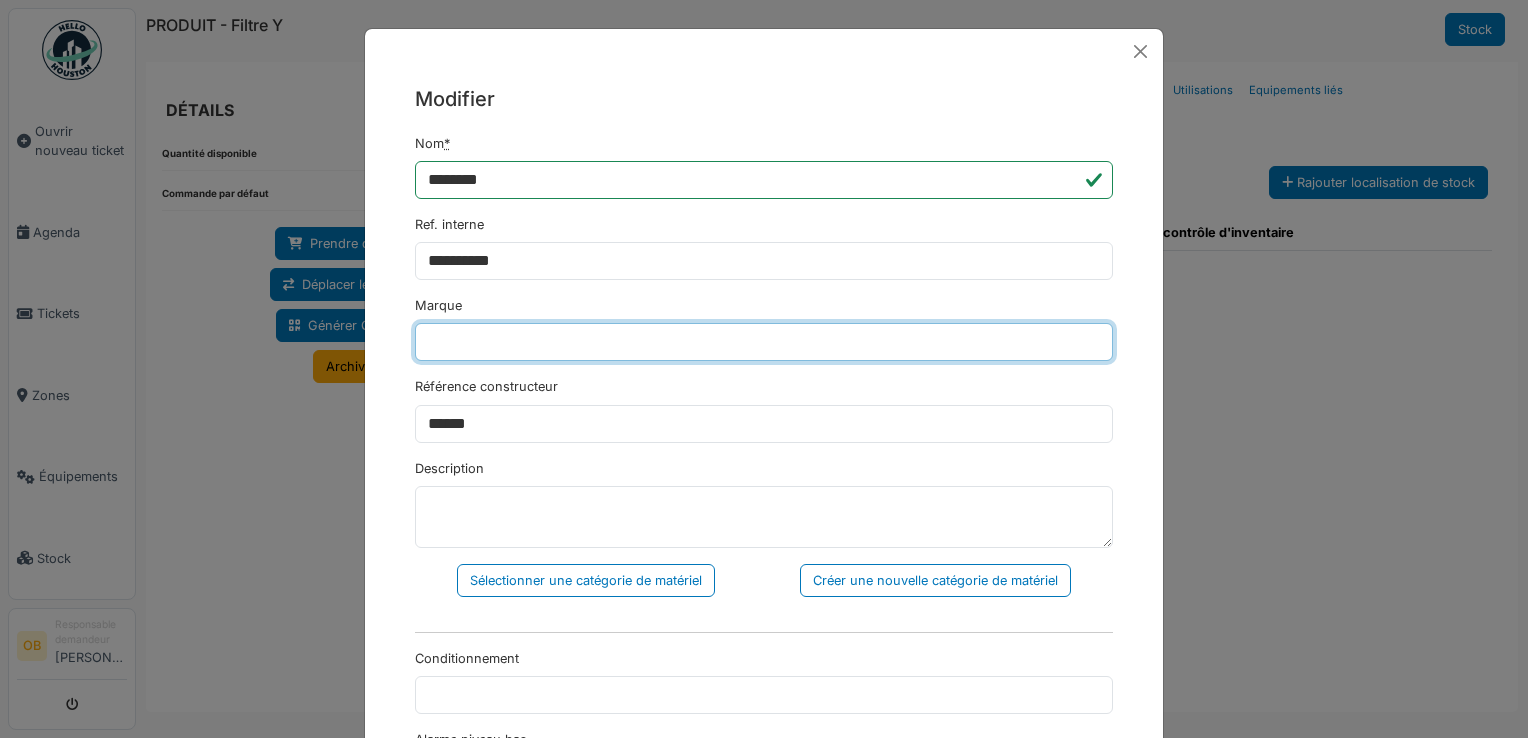click on "Marque" at bounding box center (764, 342) 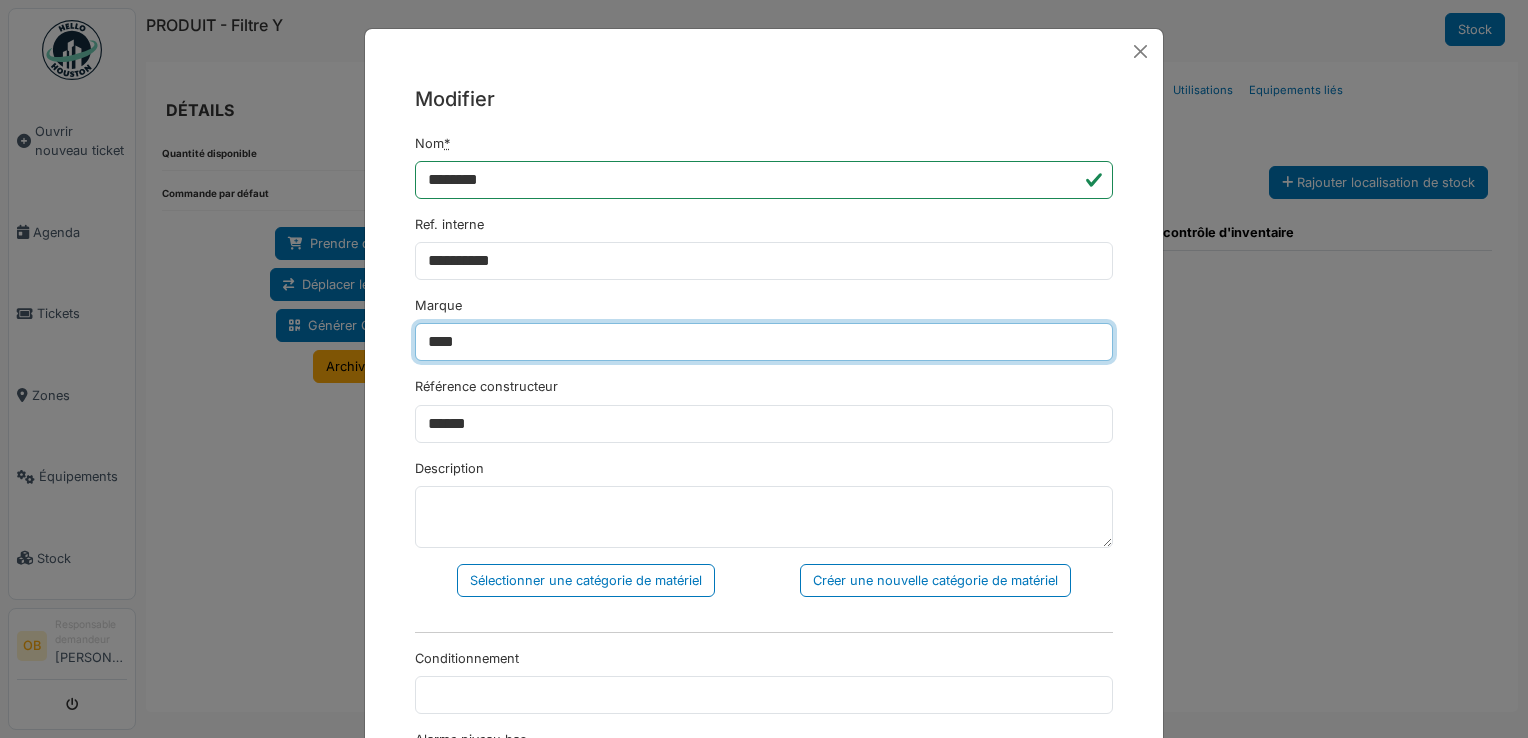 type on "*******" 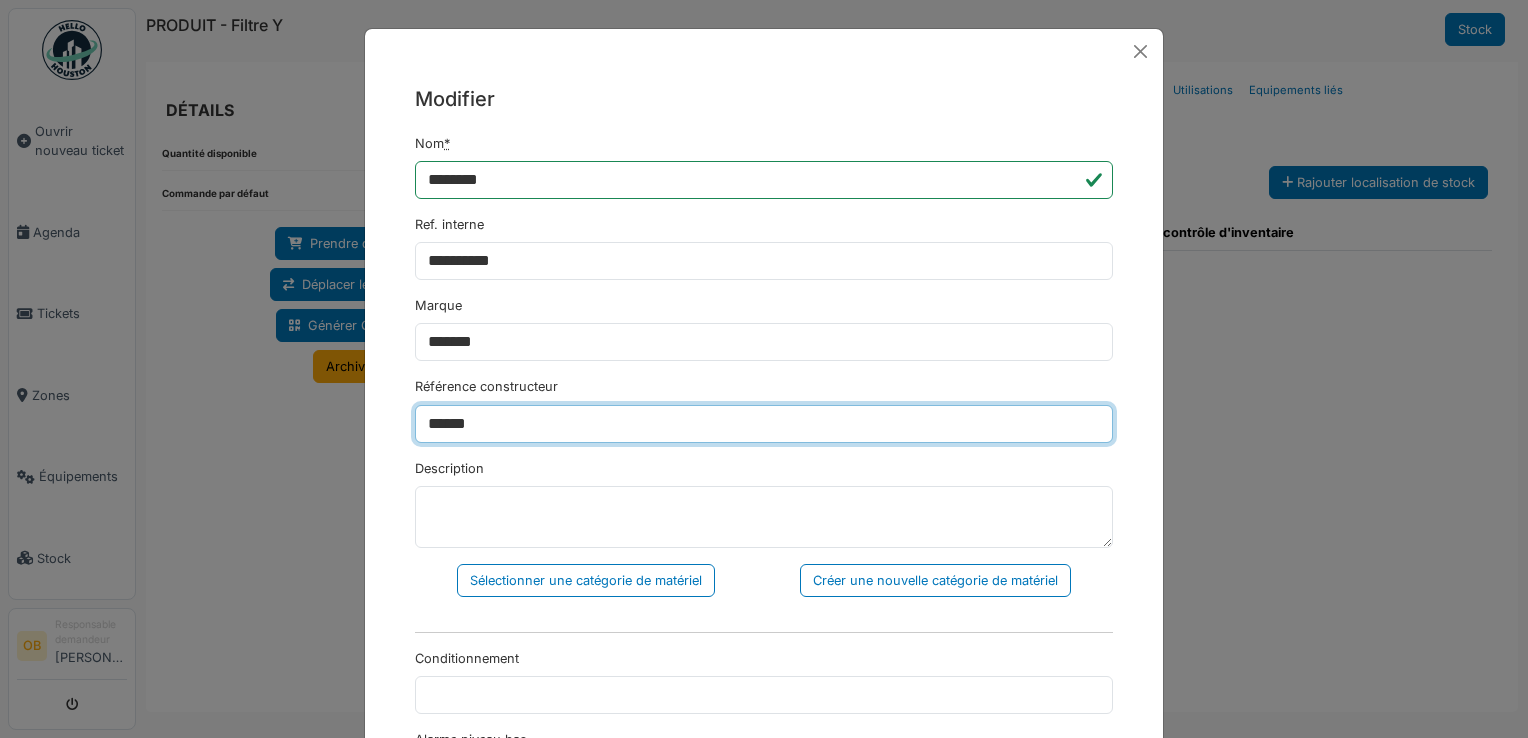 click on "******" at bounding box center (764, 424) 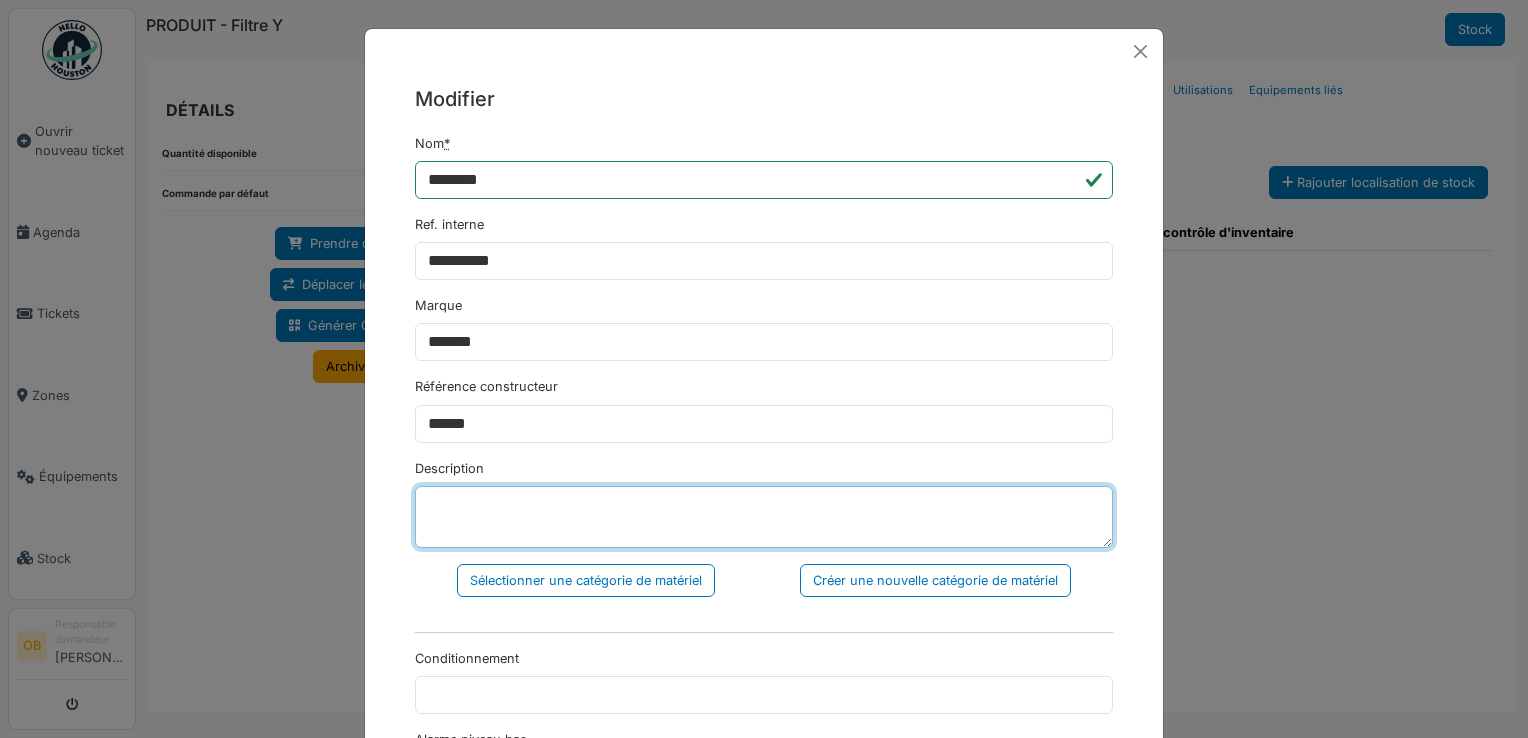 click on "Description" at bounding box center [764, 517] 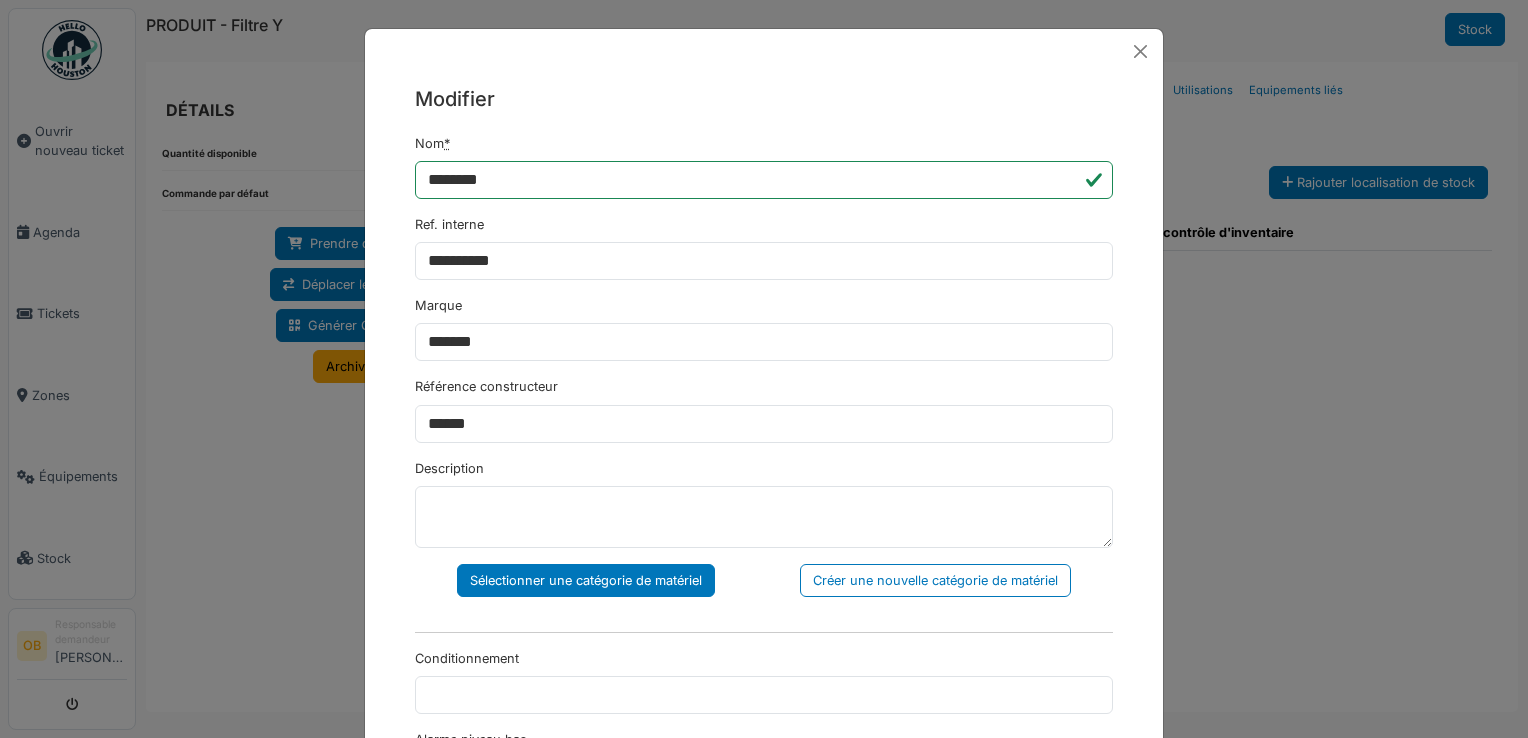 click on "Sélectionner une catégorie de matériel" at bounding box center (586, 580) 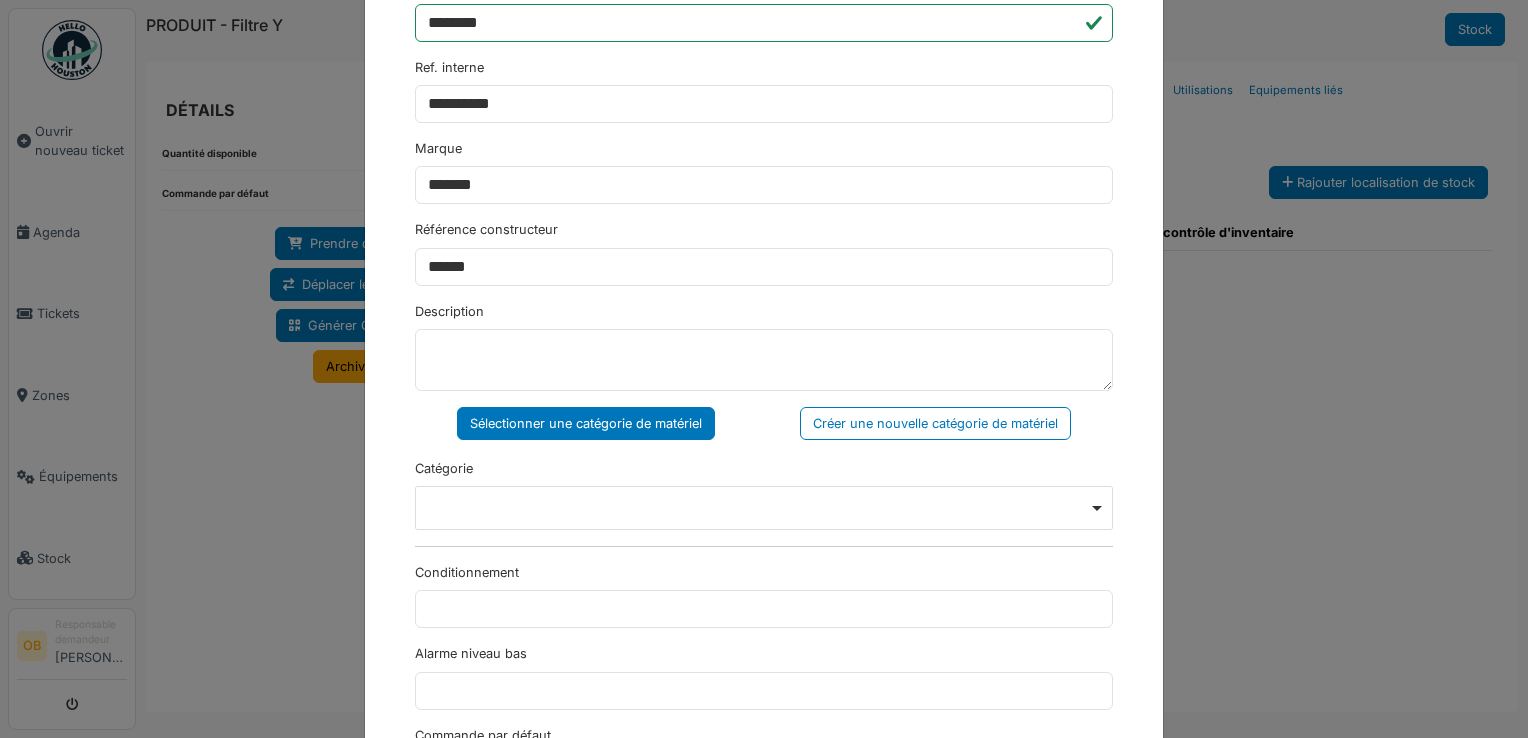 scroll, scrollTop: 266, scrollLeft: 0, axis: vertical 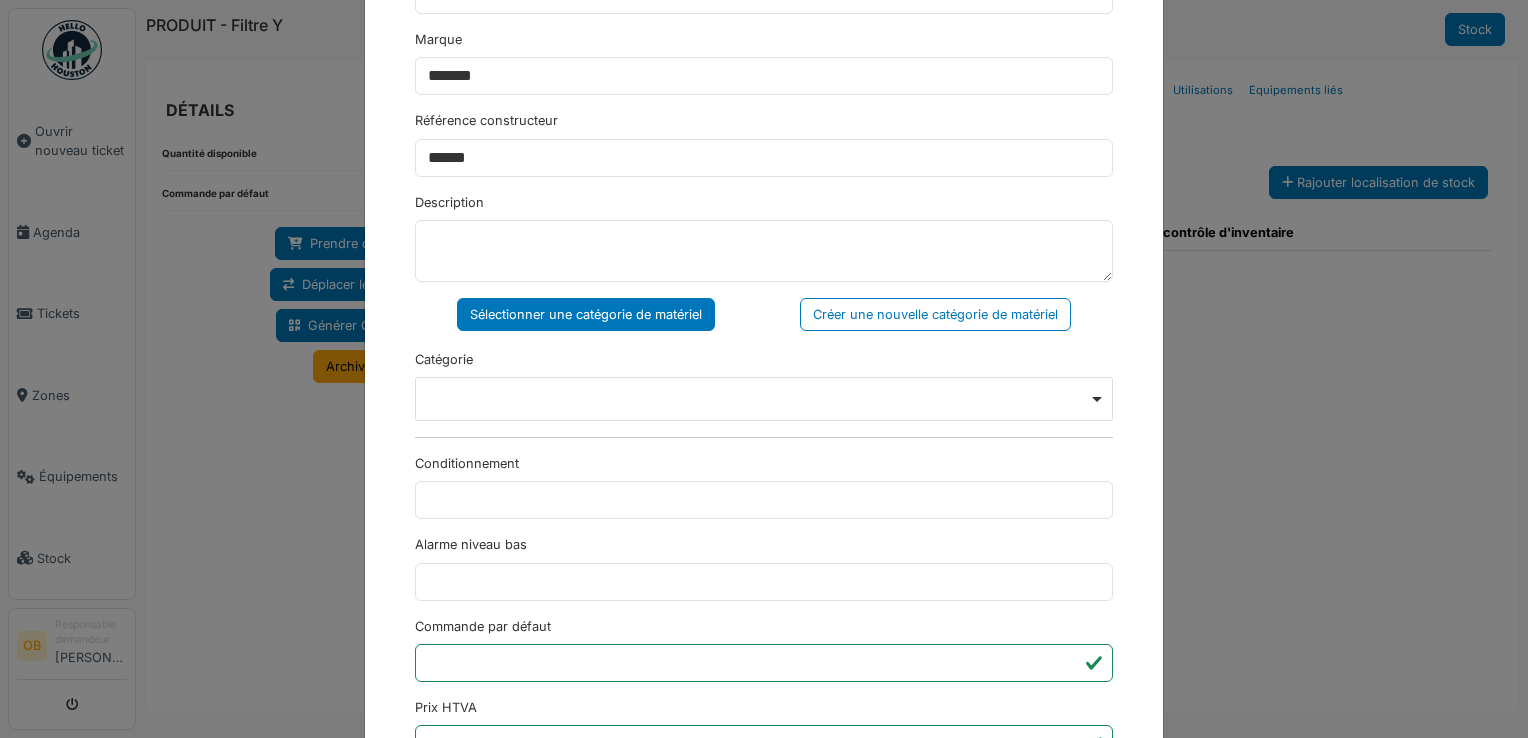 click on "Remove item" at bounding box center [764, 399] 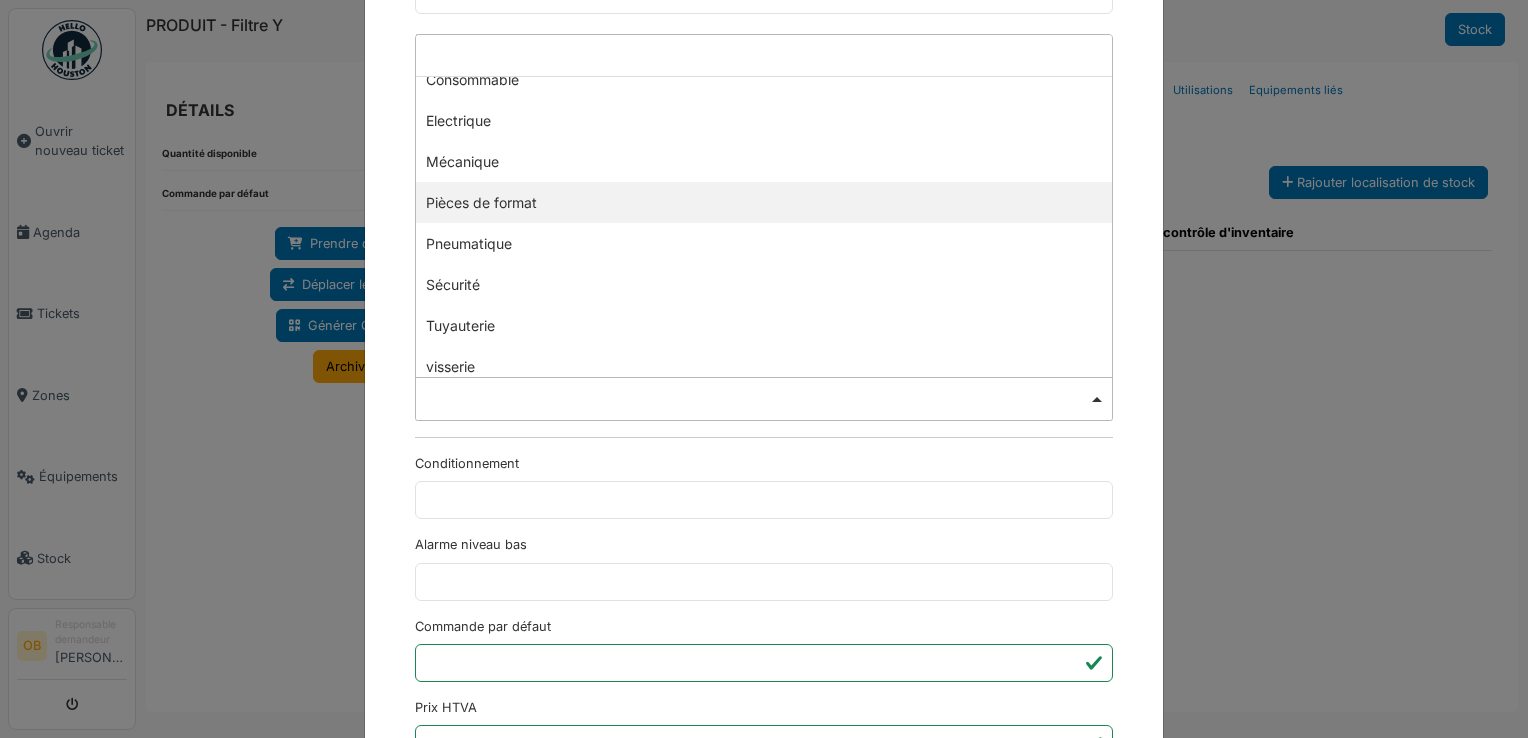 scroll, scrollTop: 130, scrollLeft: 0, axis: vertical 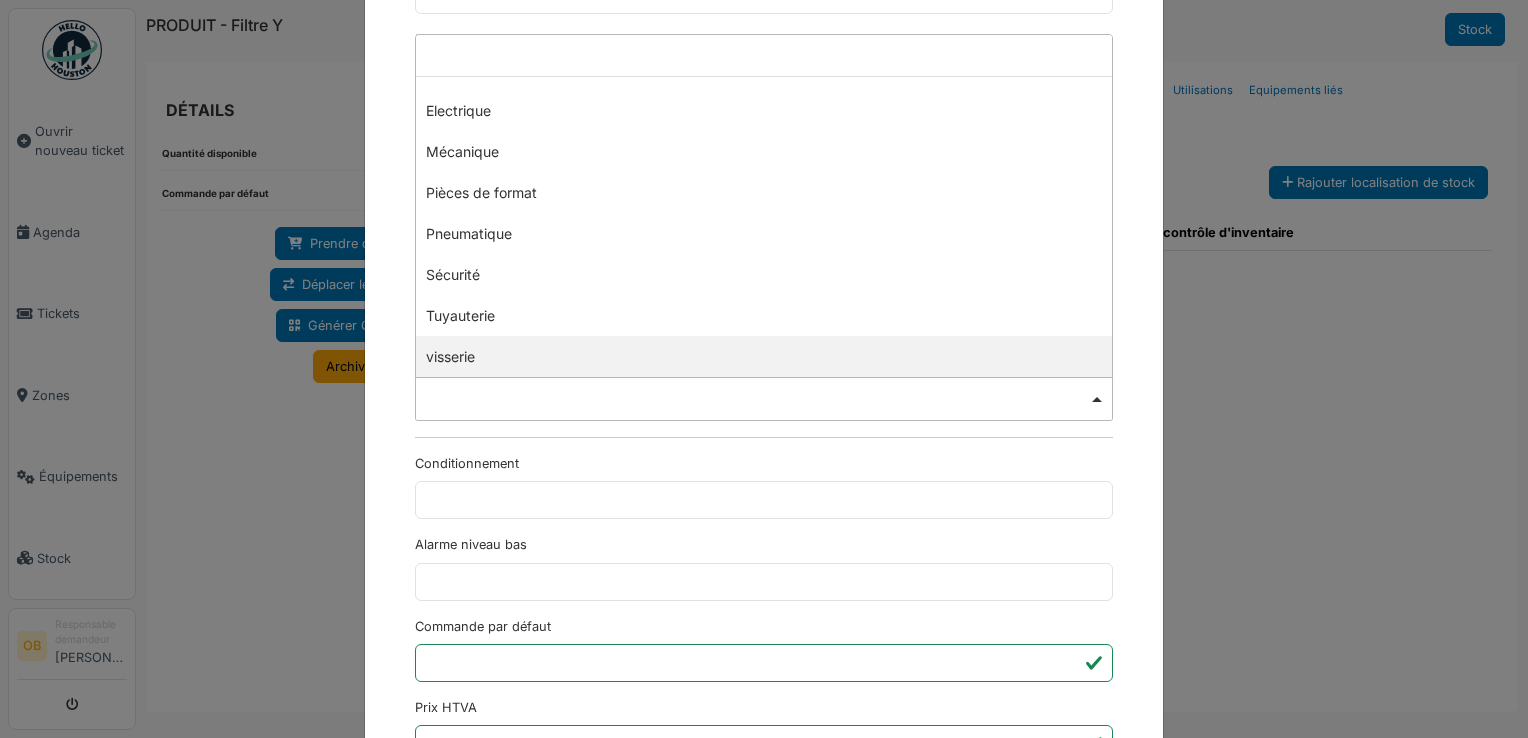 select on "***" 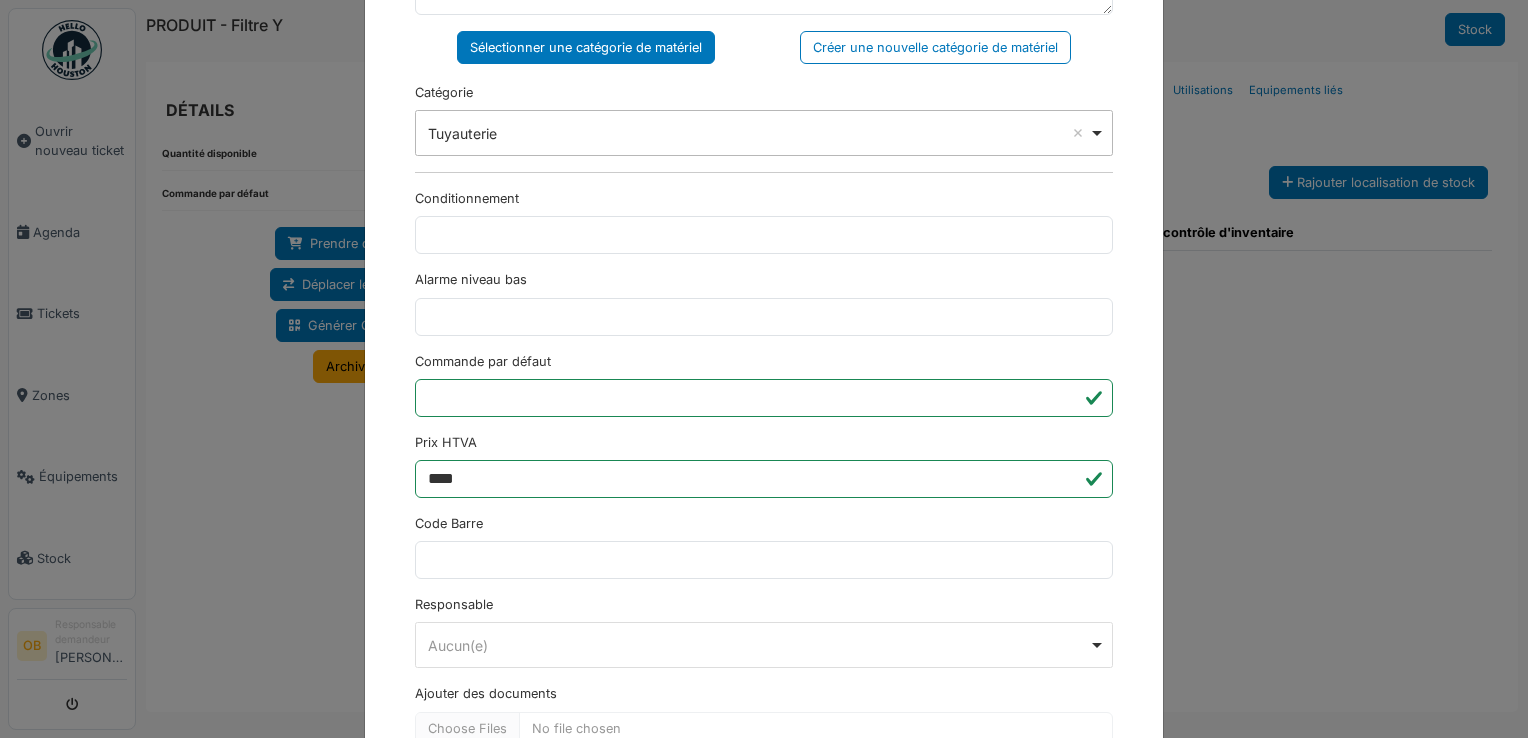 scroll, scrollTop: 650, scrollLeft: 0, axis: vertical 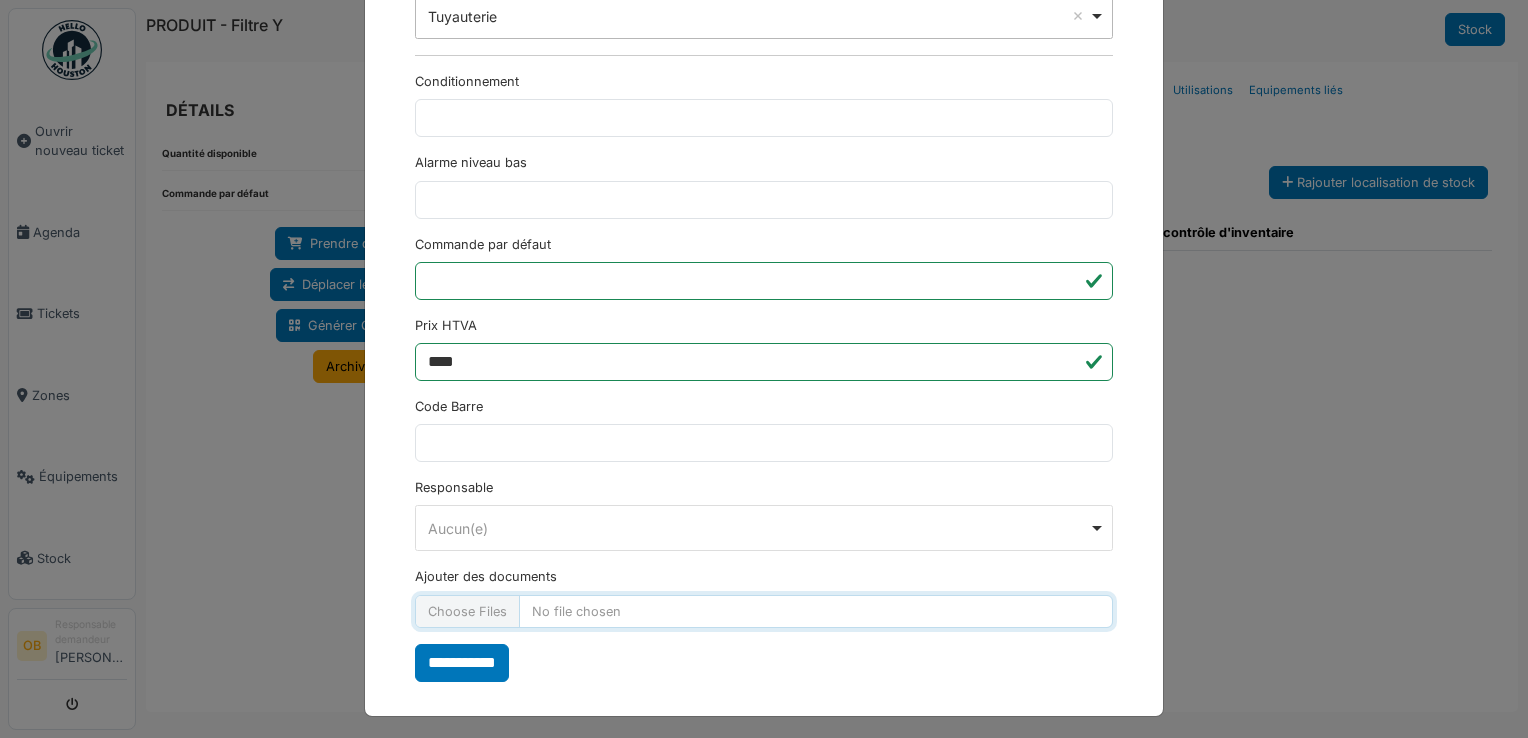 click on "Ajouter des documents" at bounding box center [764, 611] 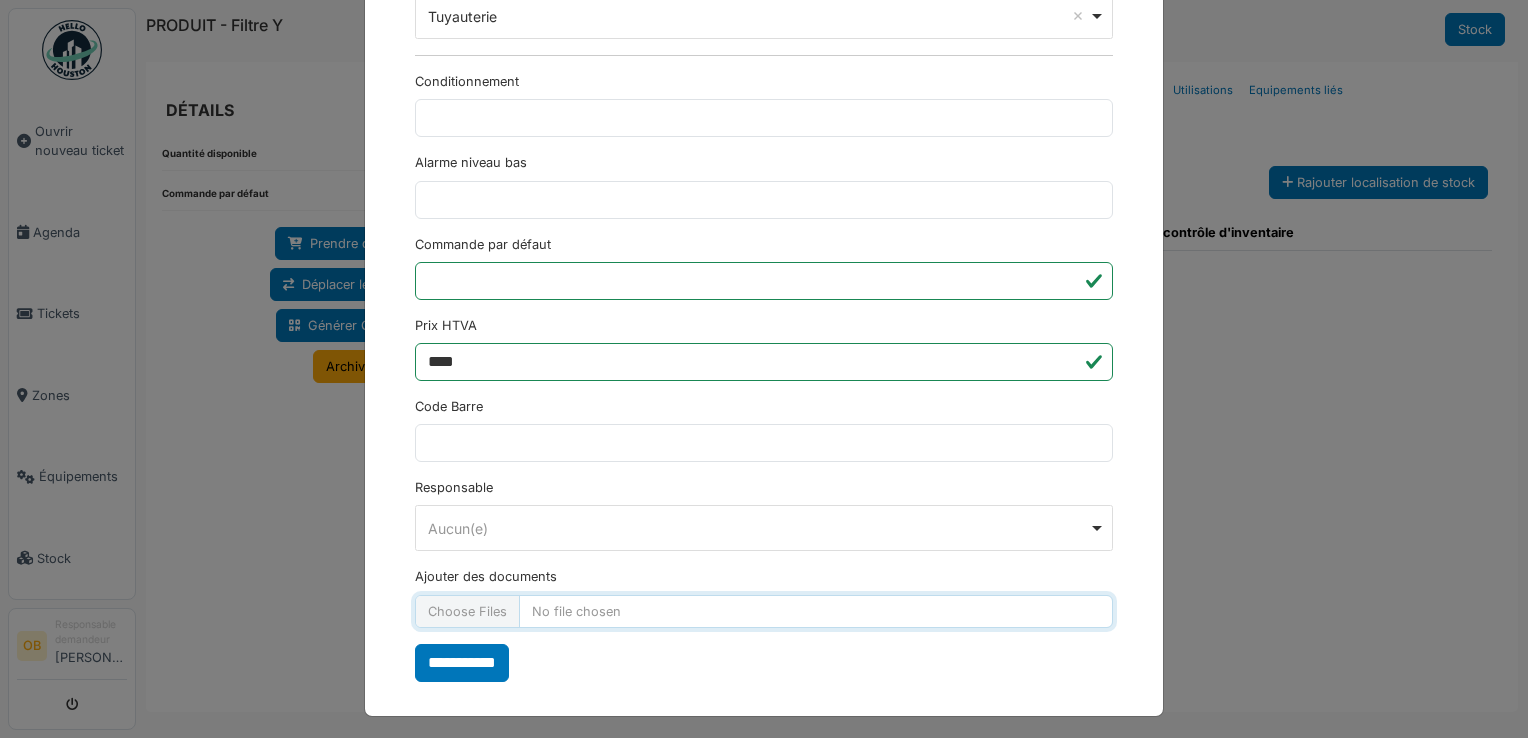 type on "**********" 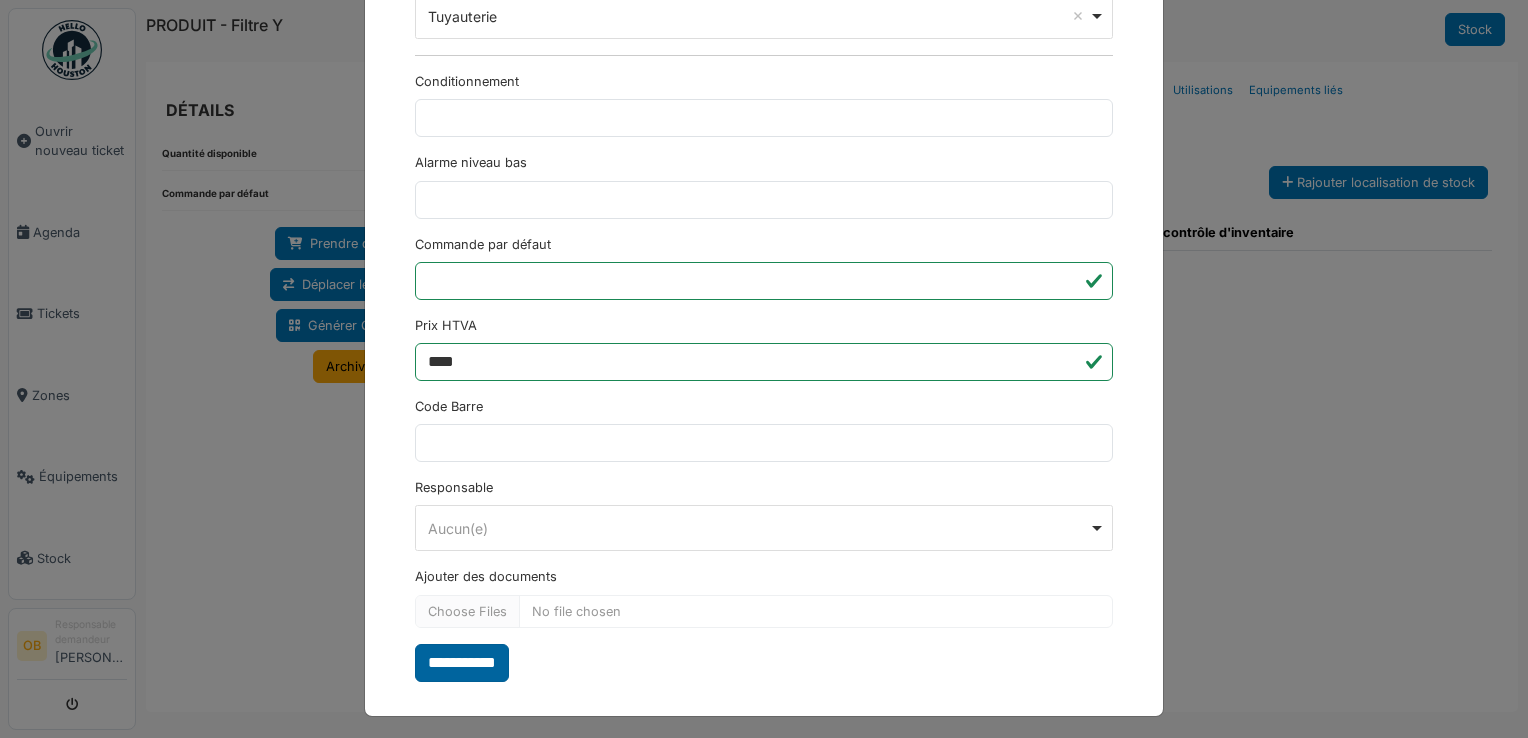 click on "**********" at bounding box center [462, 663] 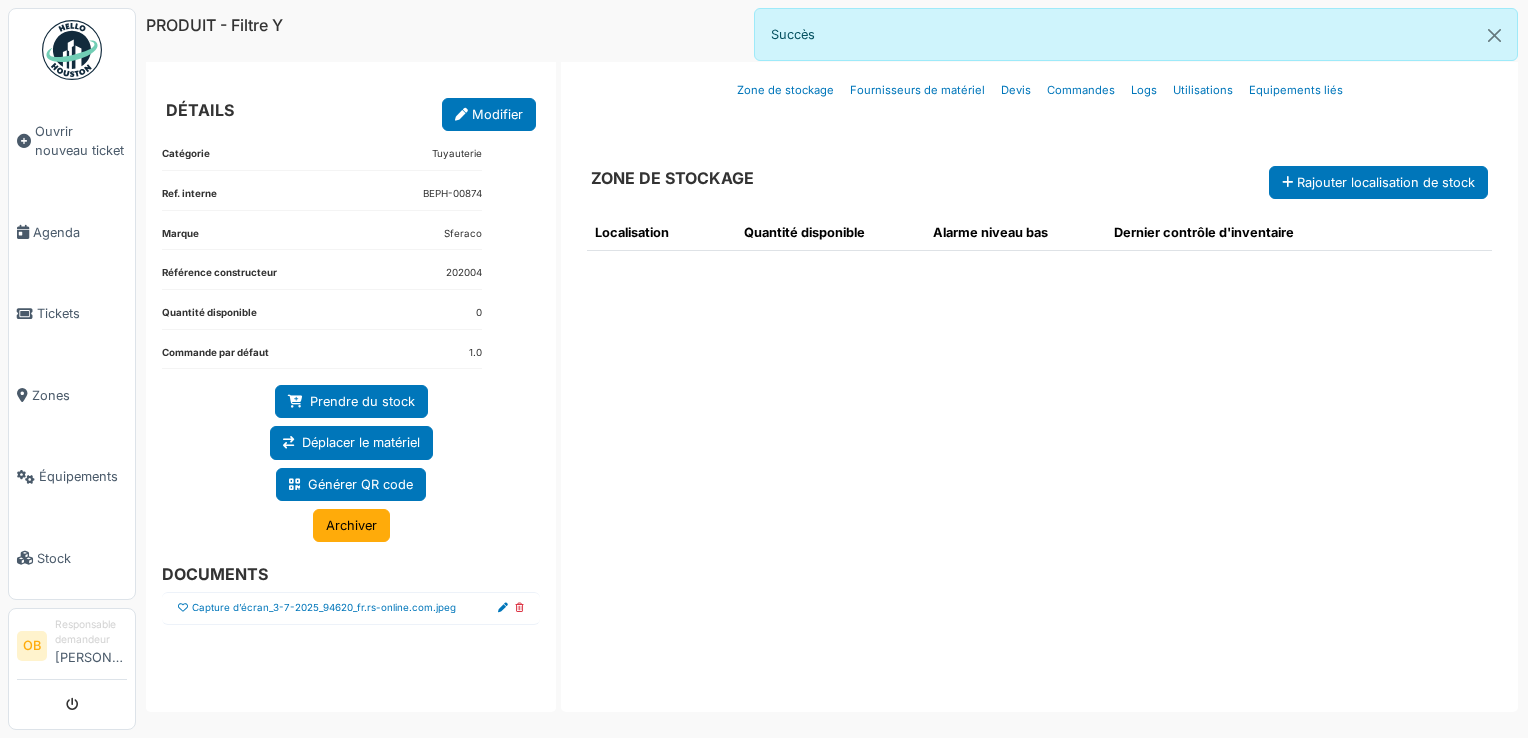 click on "Capture d’écran_3-7-2025_94620_fr.rs-online.com.jpeg" at bounding box center (317, 608) 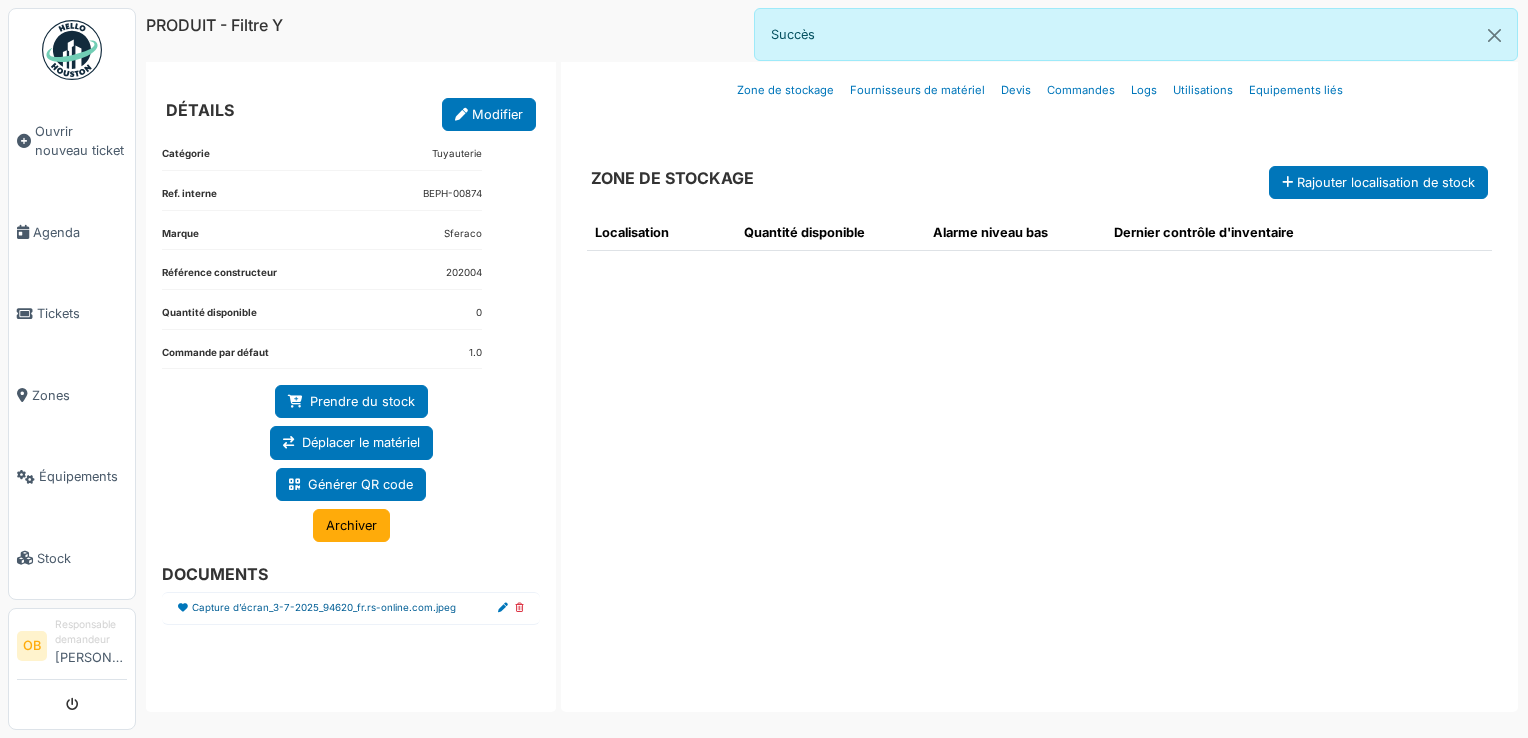 click on "Capture d’écran_3-7-2025_94620_fr.rs-online.com.jpeg" at bounding box center (324, 608) 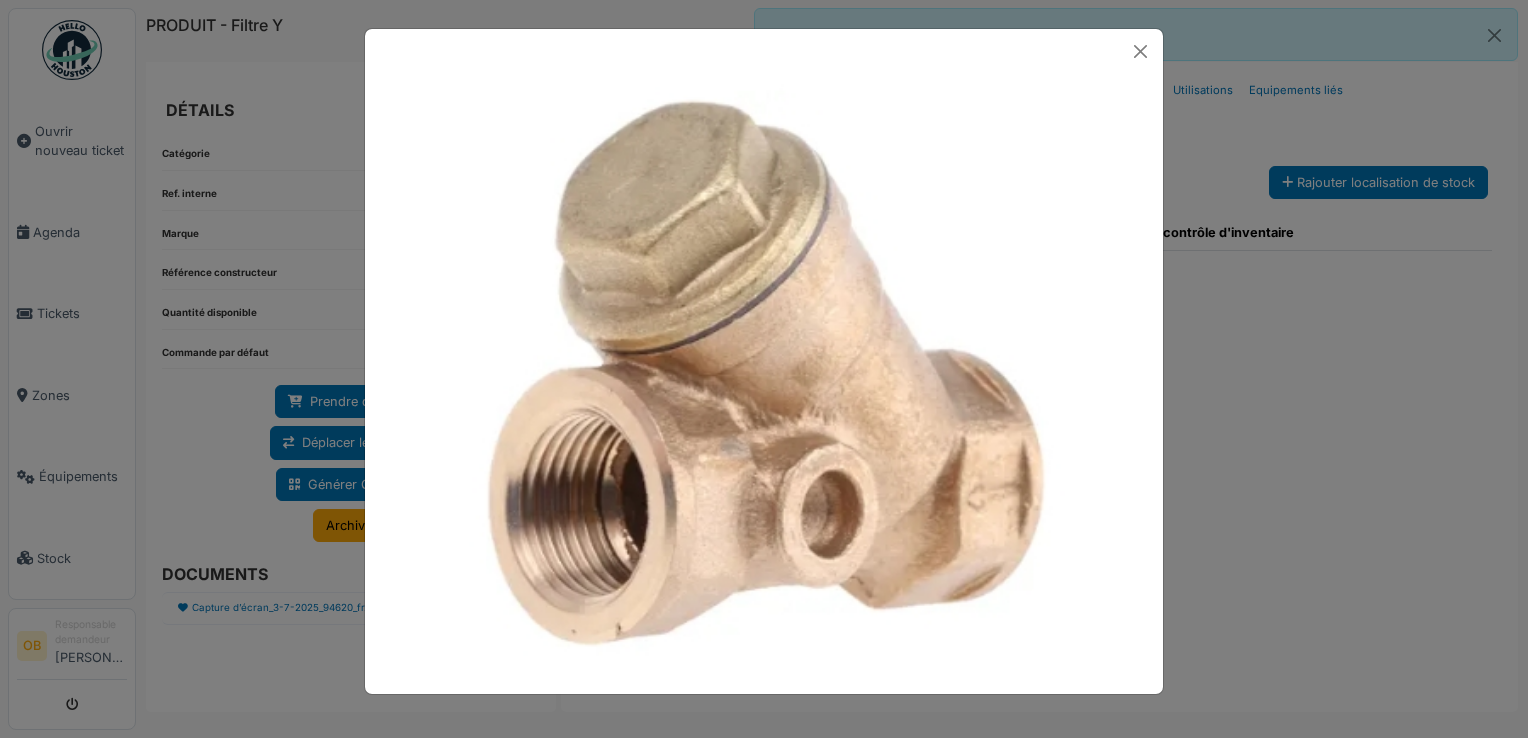 click at bounding box center (764, 369) 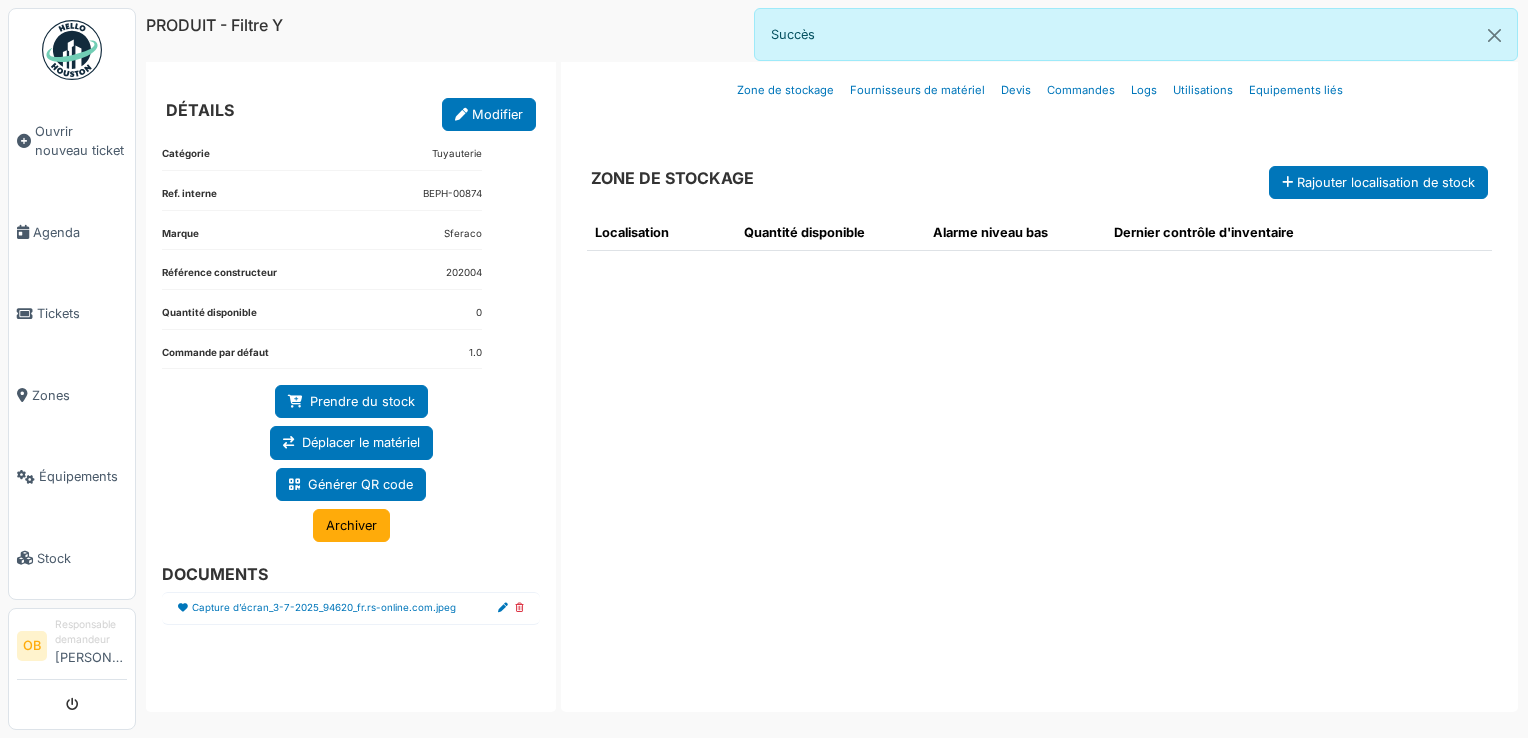 click on "ZONE DE STOCKAGE
Rajouter localisation de stock" at bounding box center (1039, 164) 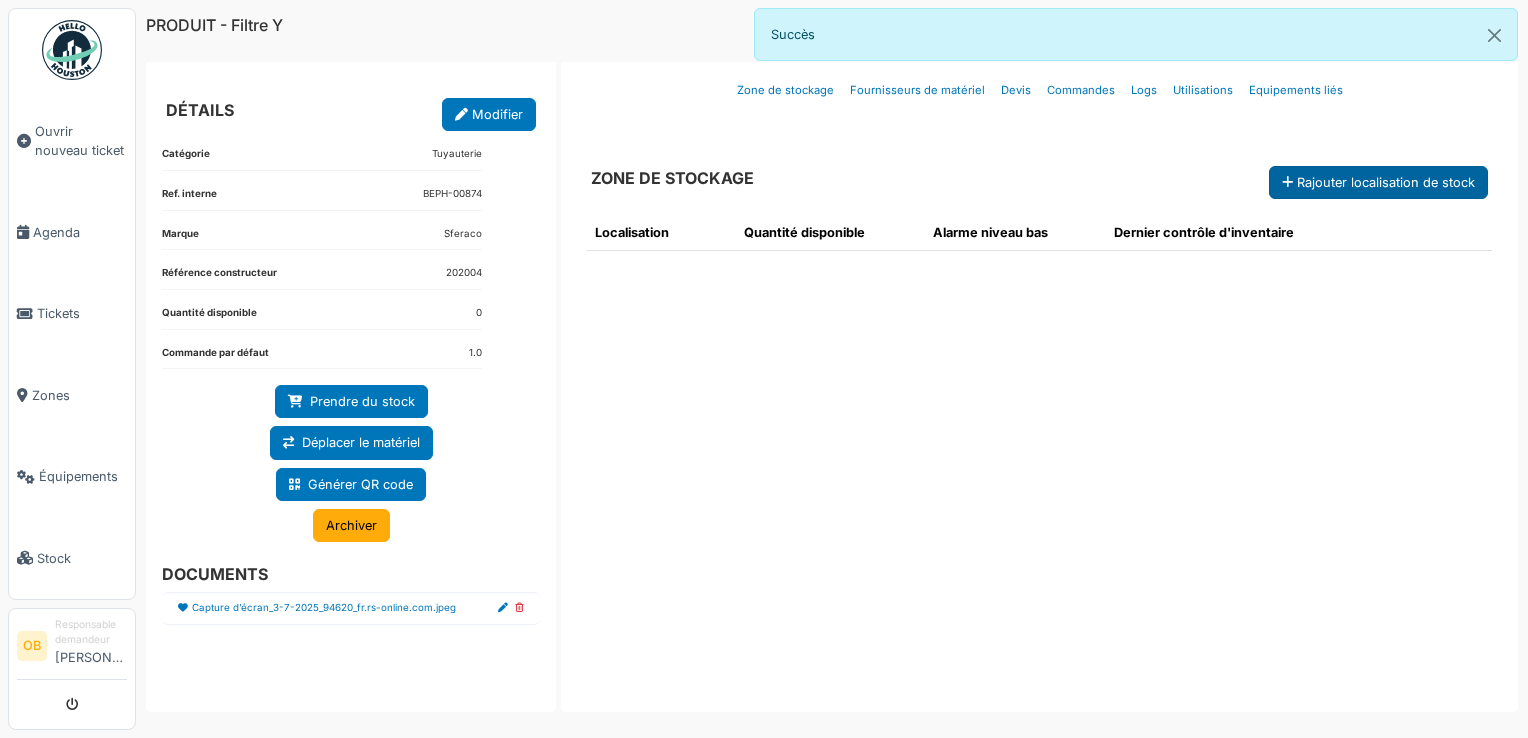 click on "Rajouter localisation de stock" at bounding box center (1378, 182) 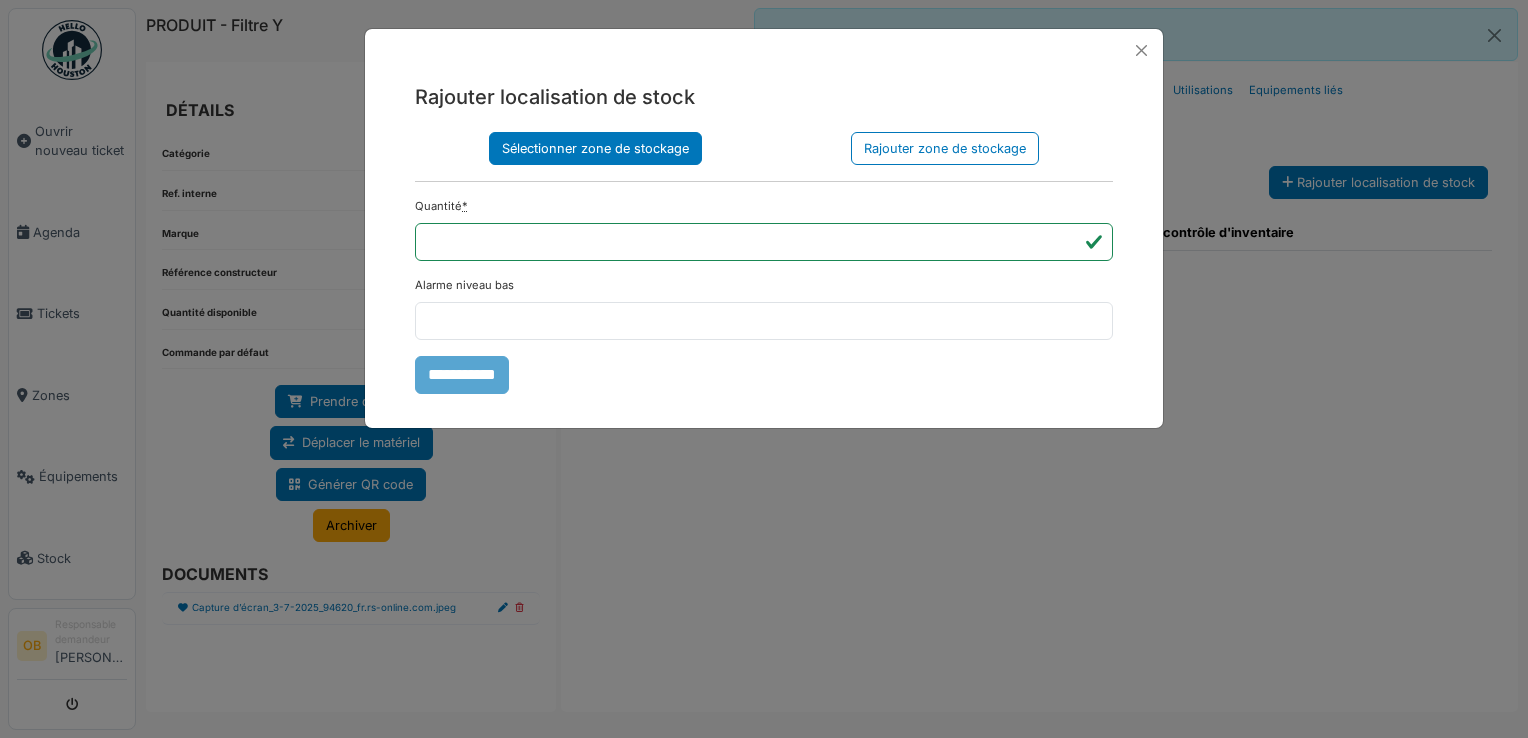 click on "Sélectionner zone de stockage" at bounding box center [595, 148] 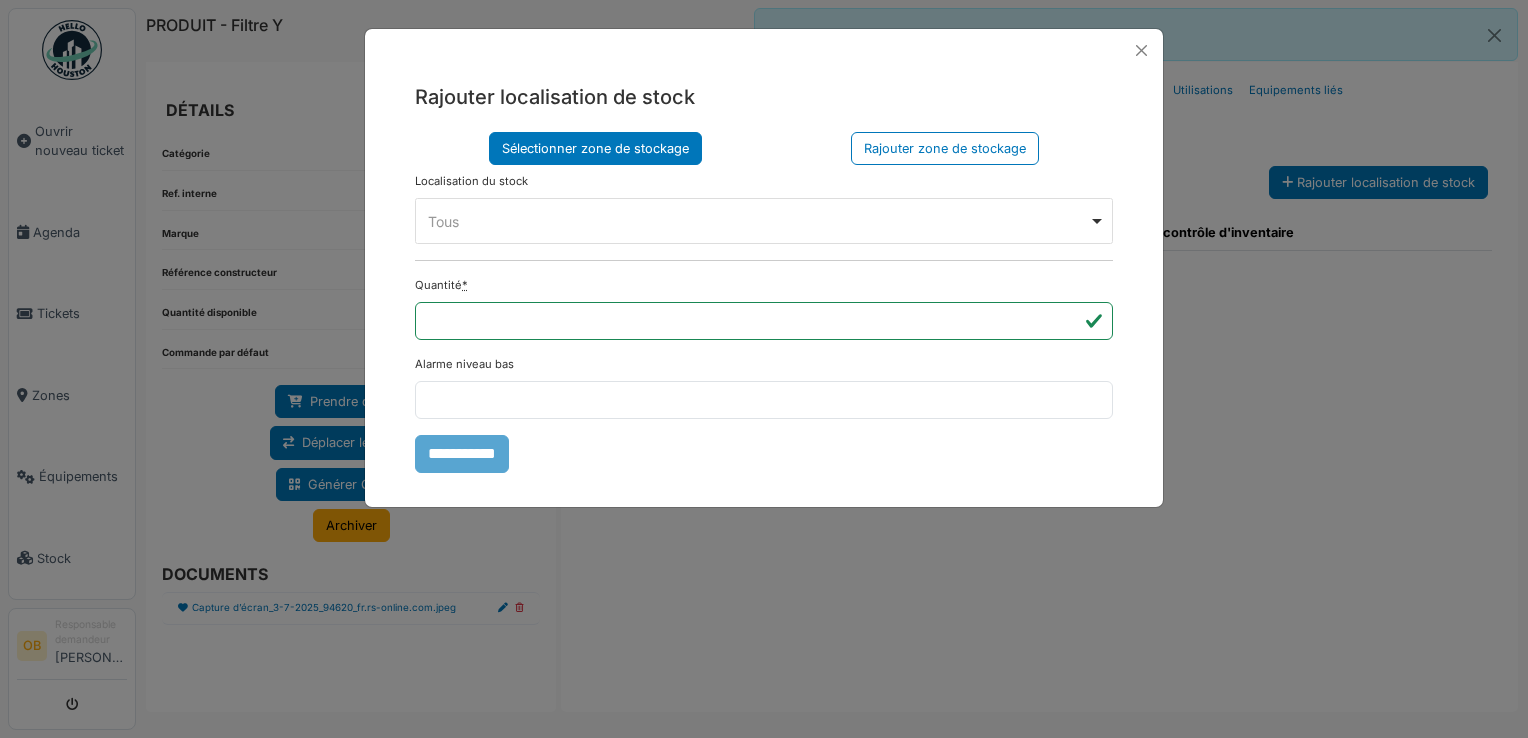 click on "Tous Remove item" at bounding box center (758, 221) 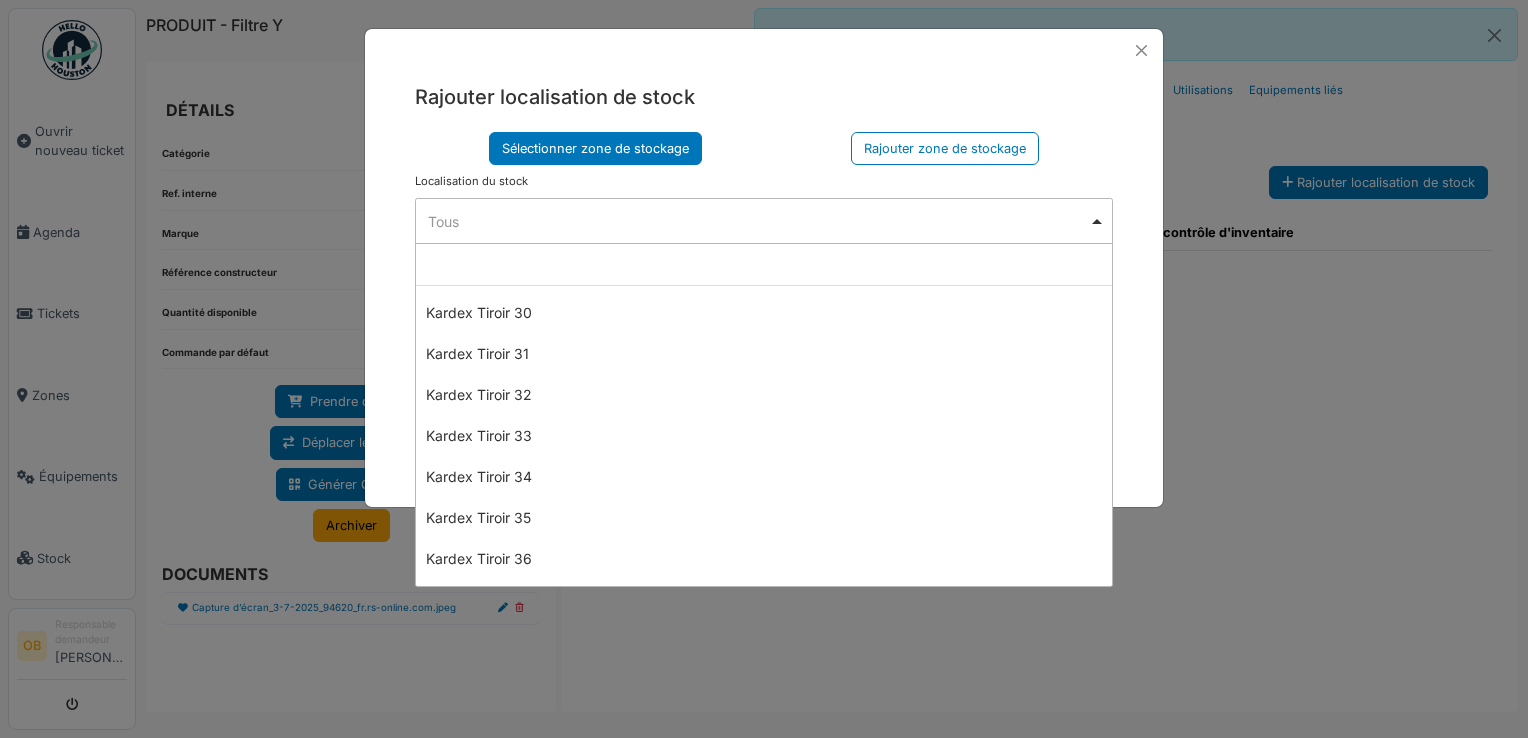 scroll, scrollTop: 1333, scrollLeft: 0, axis: vertical 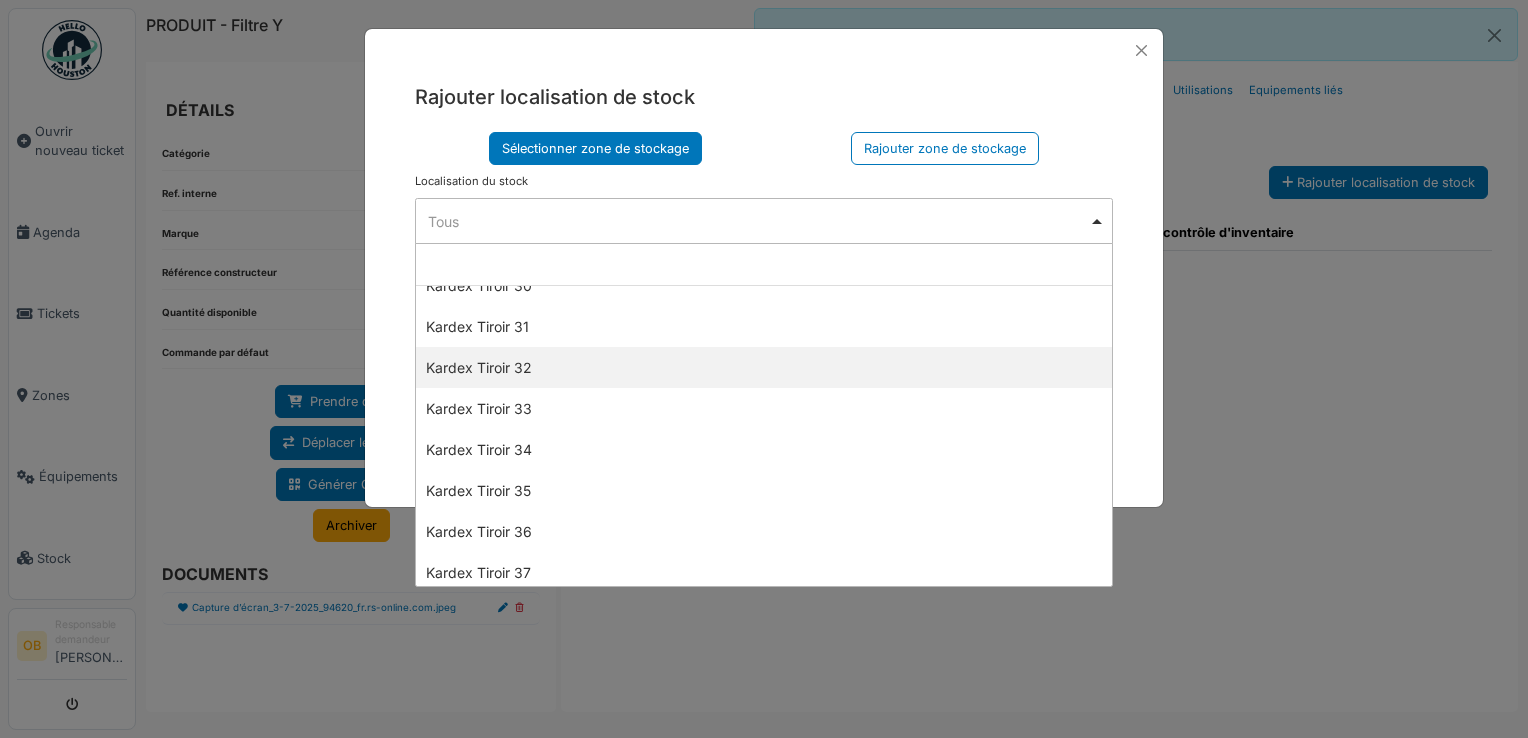 select on "****" 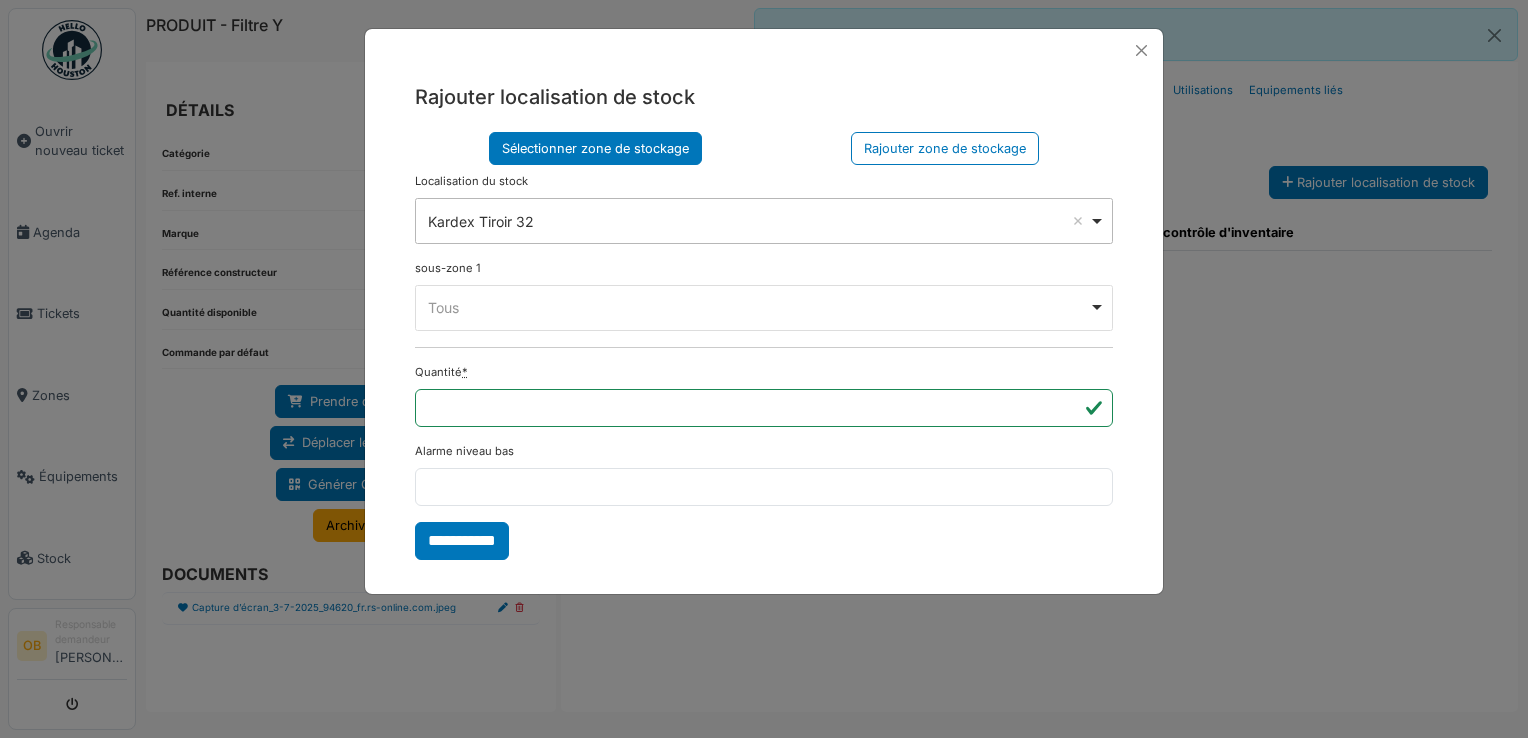 drag, startPoint x: 511, startPoint y: 304, endPoint x: 508, endPoint y: 325, distance: 21.213203 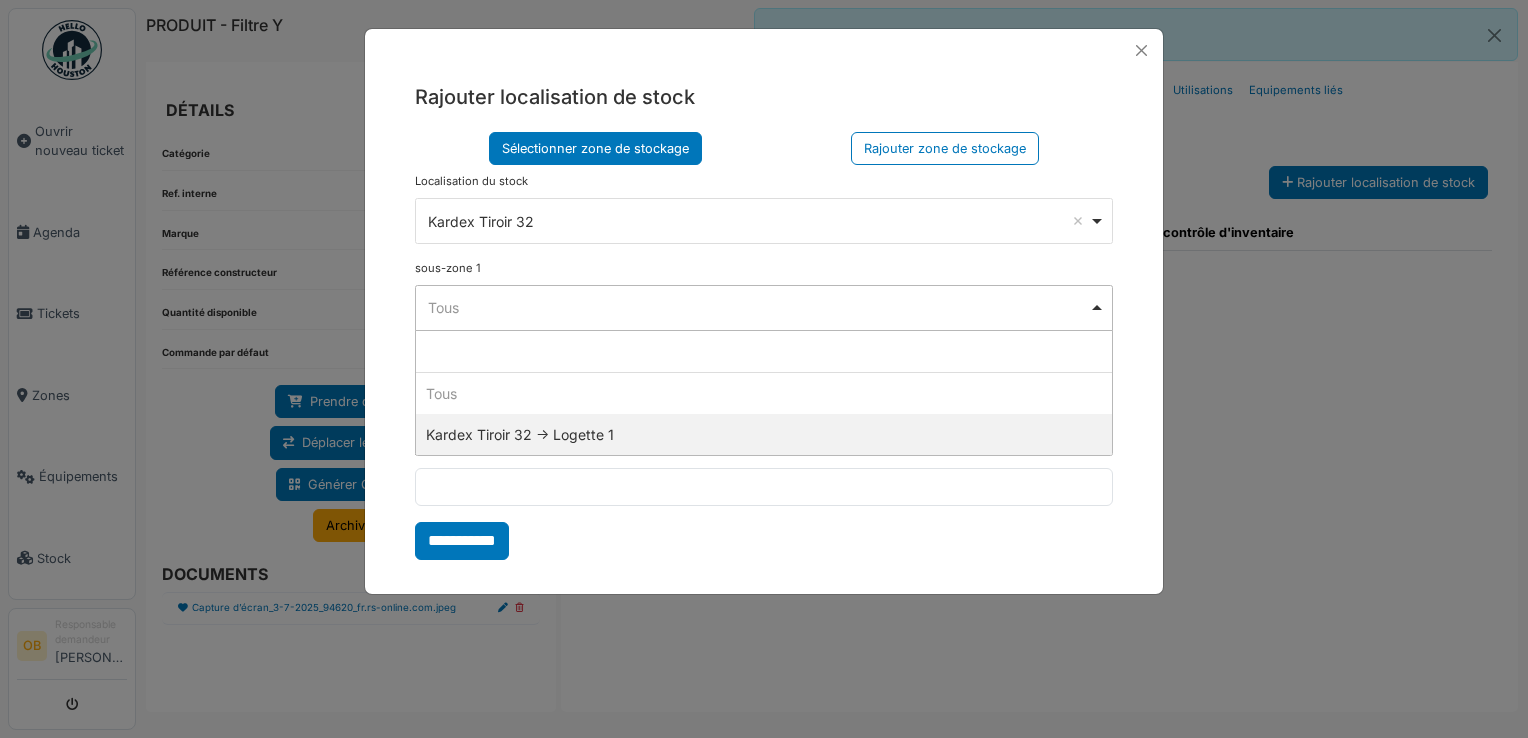 select on "*****" 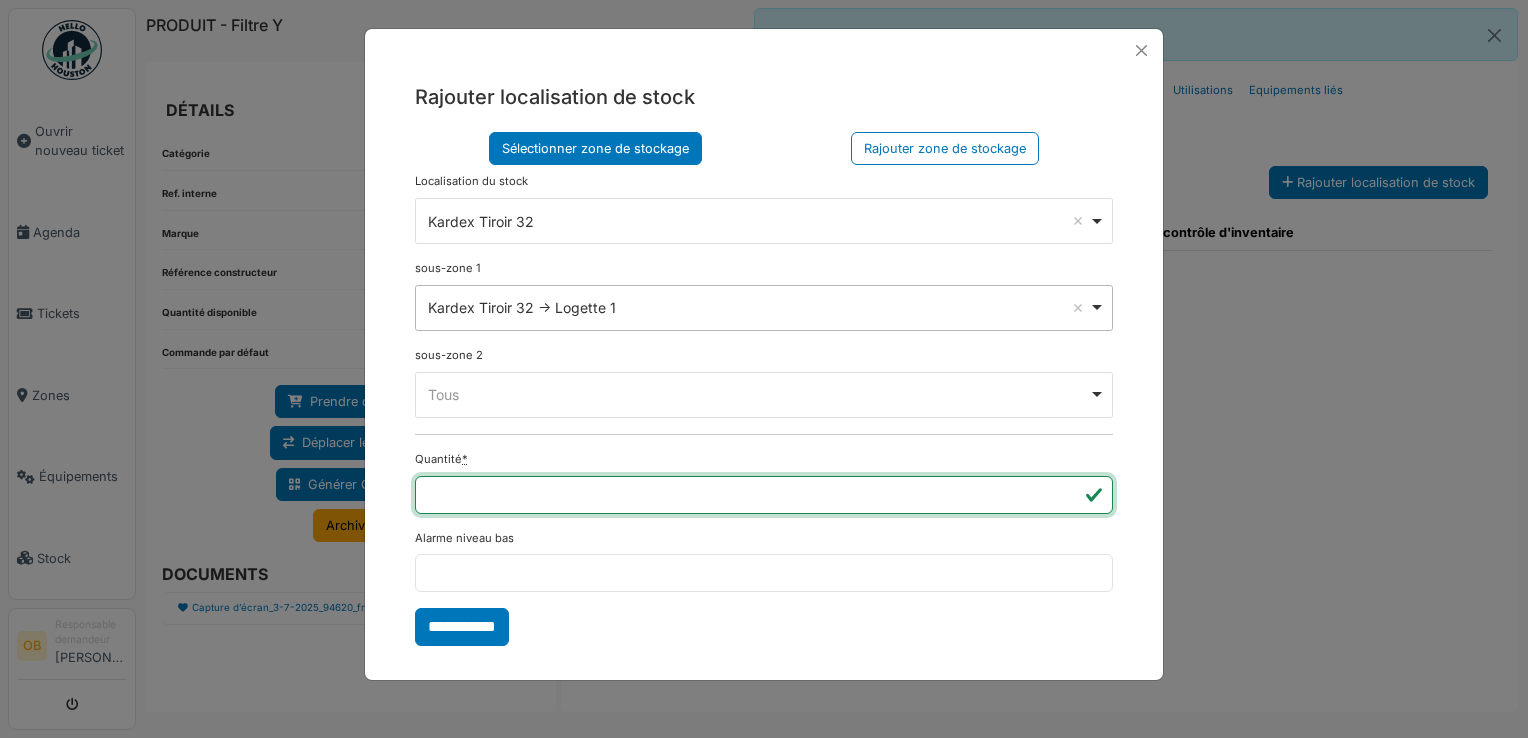 type on "*" 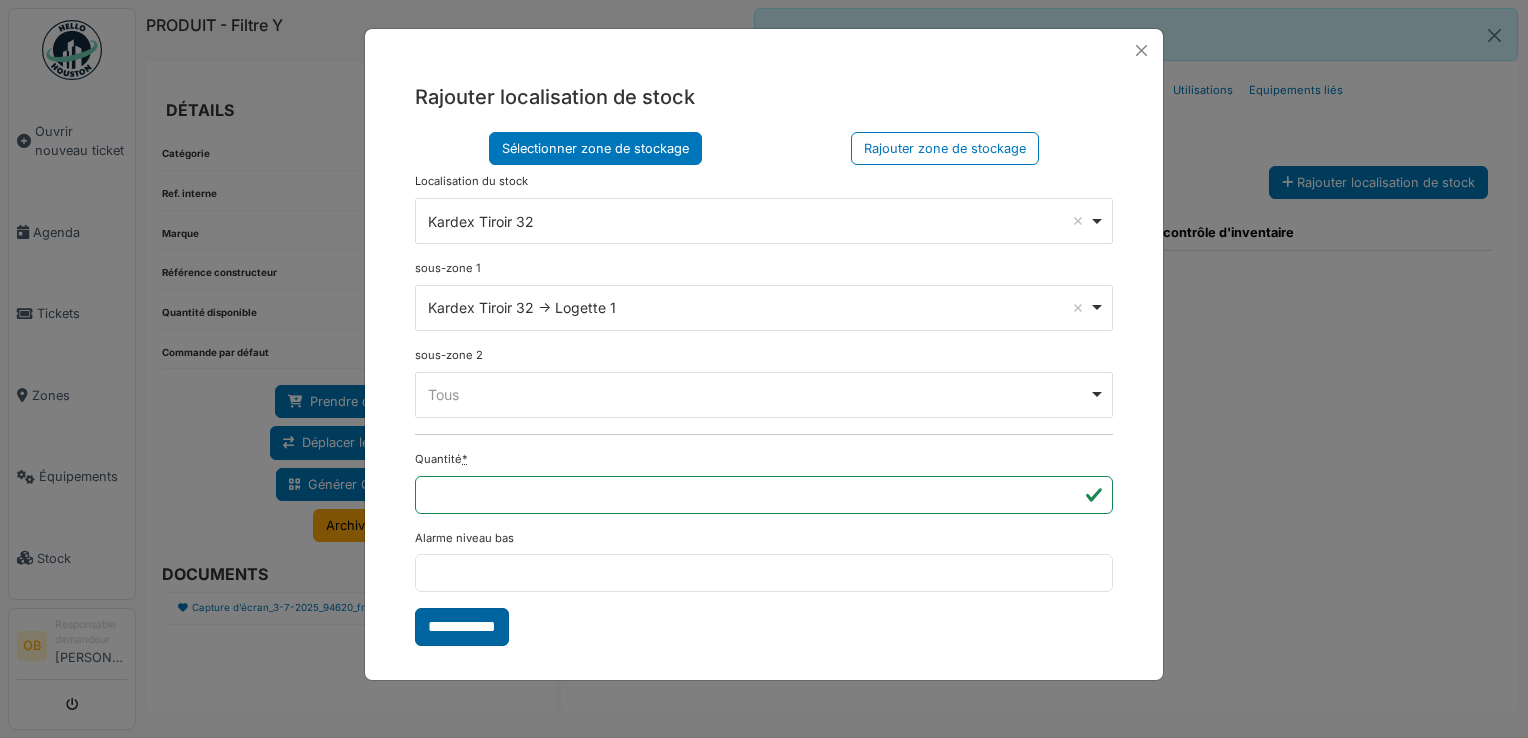 click on "**********" at bounding box center [462, 627] 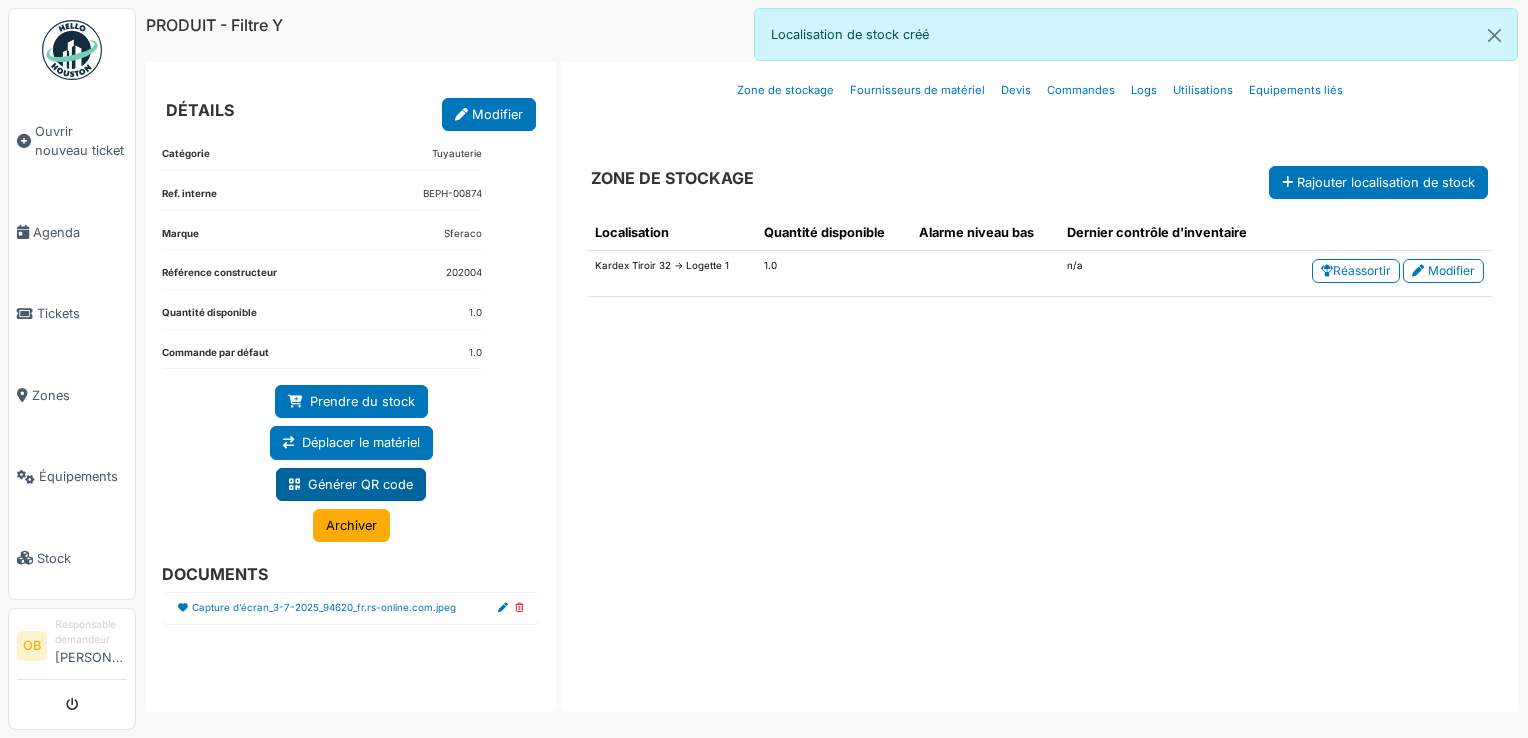 click on "Générer QR code" at bounding box center [351, 484] 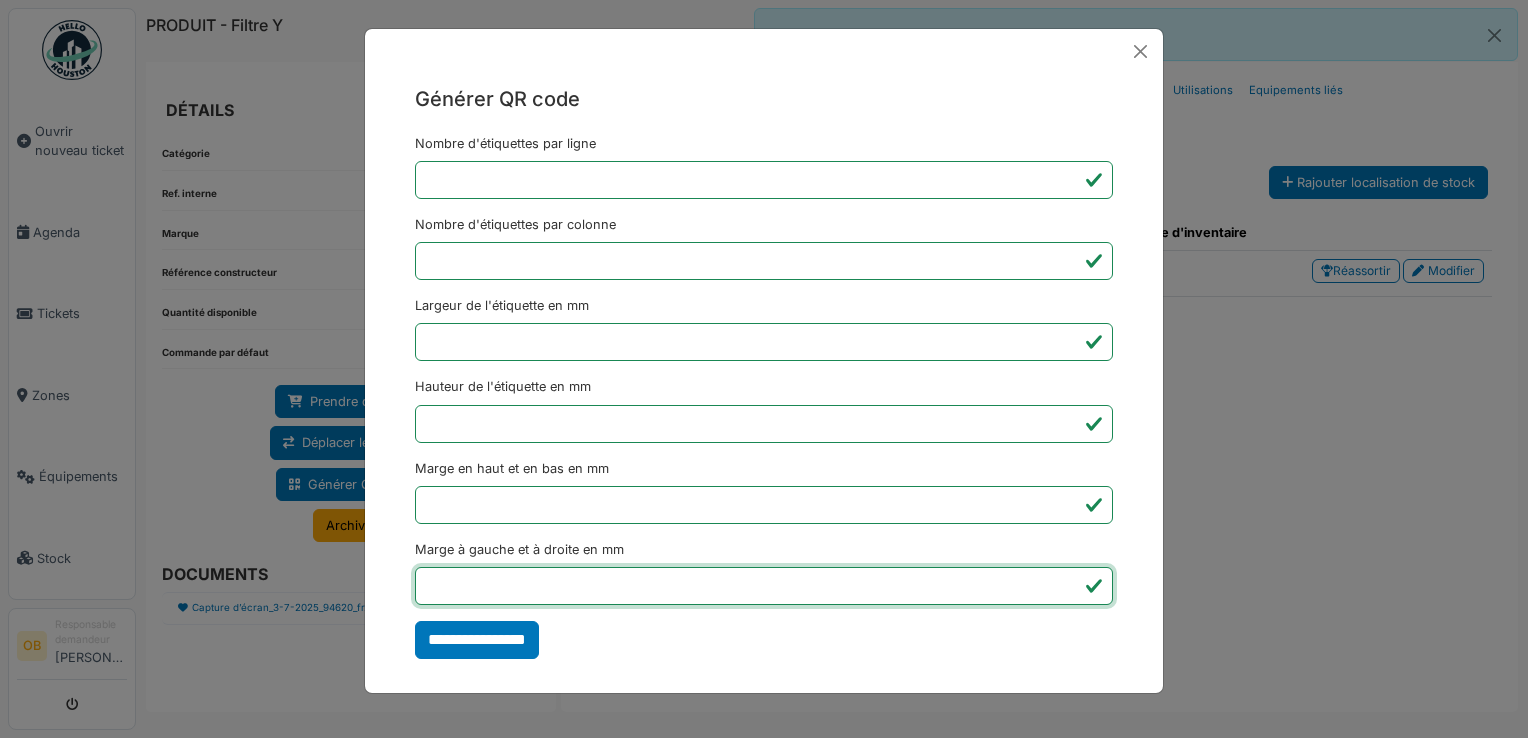 click on "*" at bounding box center [764, 586] 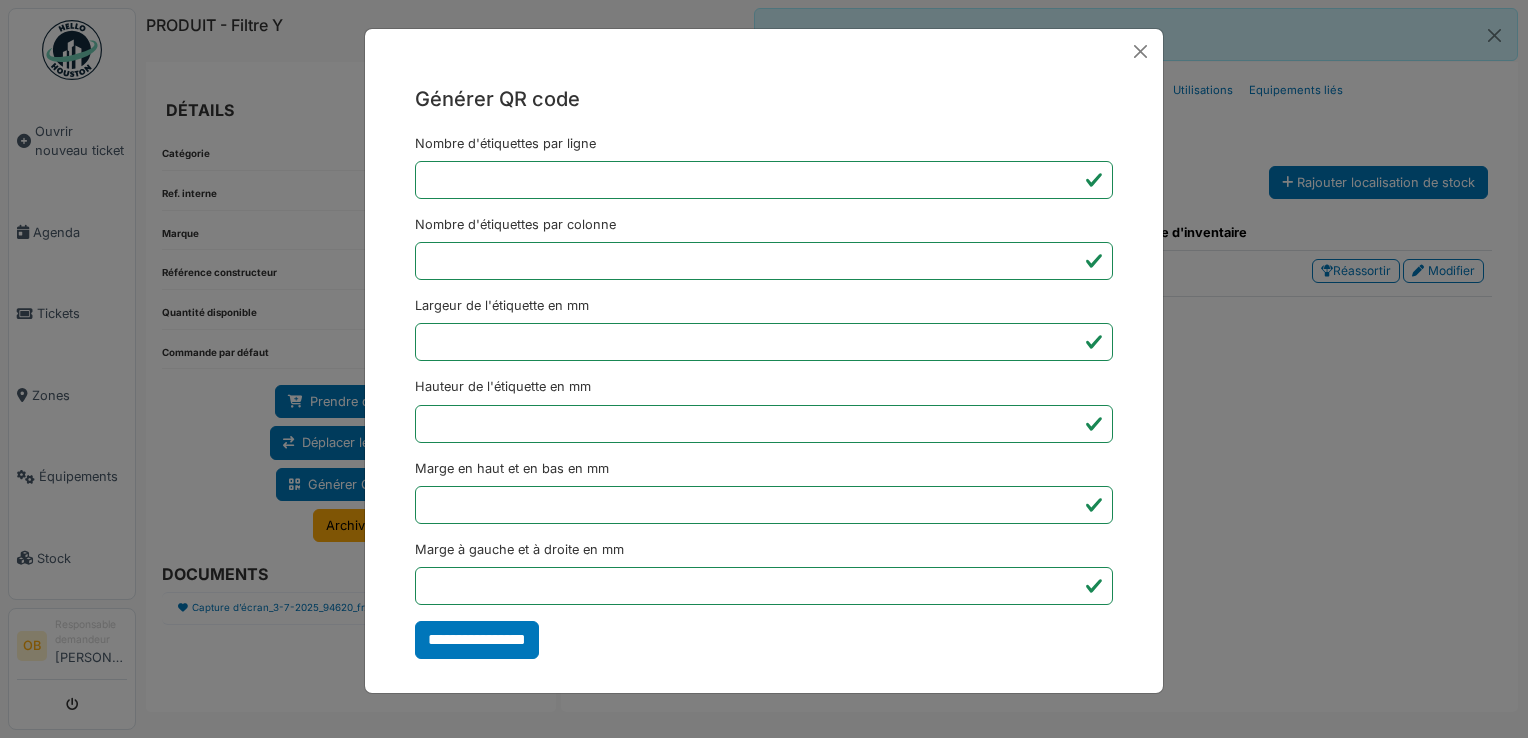 type on "*******" 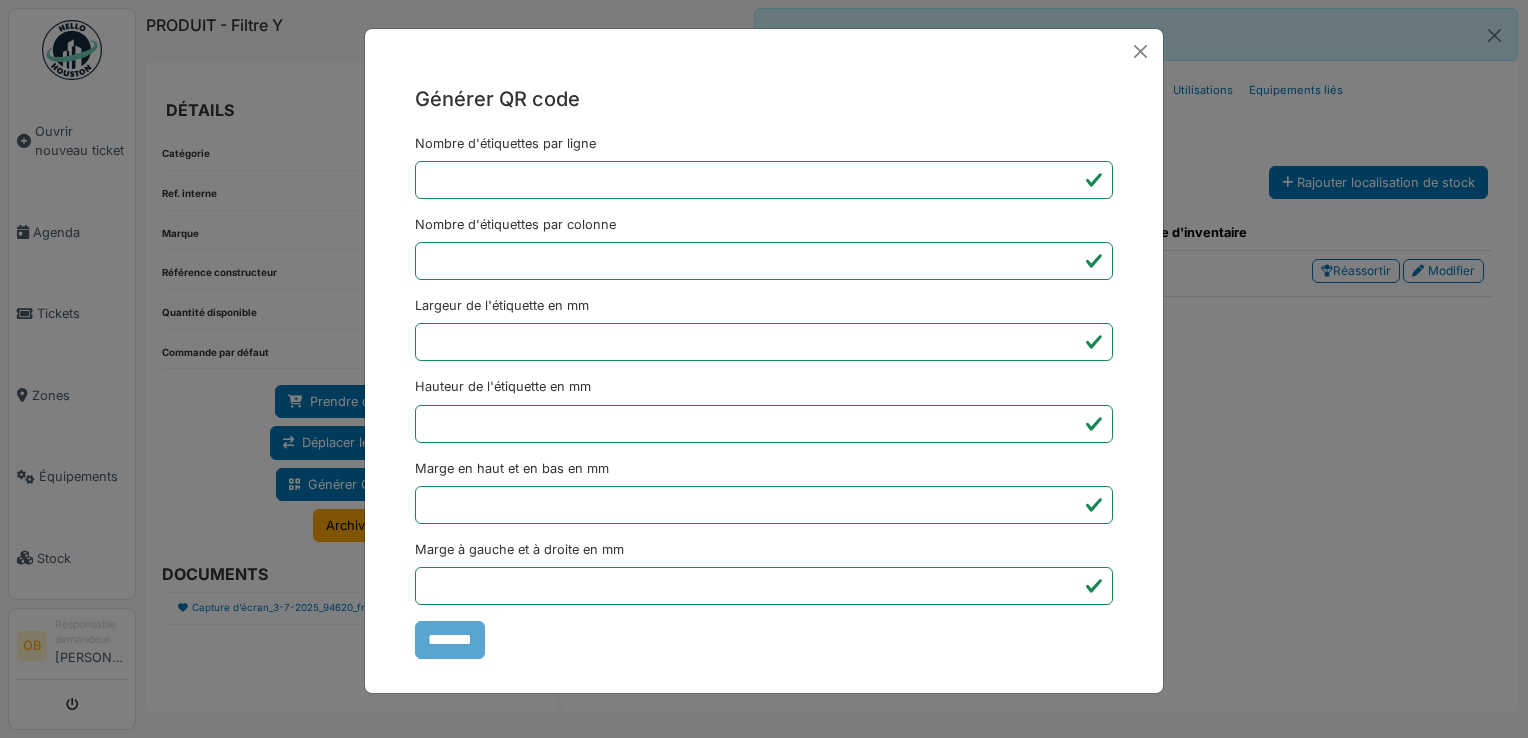 click on "Nombre d'étiquettes par ligne
*
Nombre d'étiquettes par colonne
*
Largeur de l'étiquette en mm
**
Hauteur de l'étiquette en mm
**
Marge en haut et en bas en mm
*
Marge à gauche et à droite en mm
***
*******" at bounding box center (764, 396) 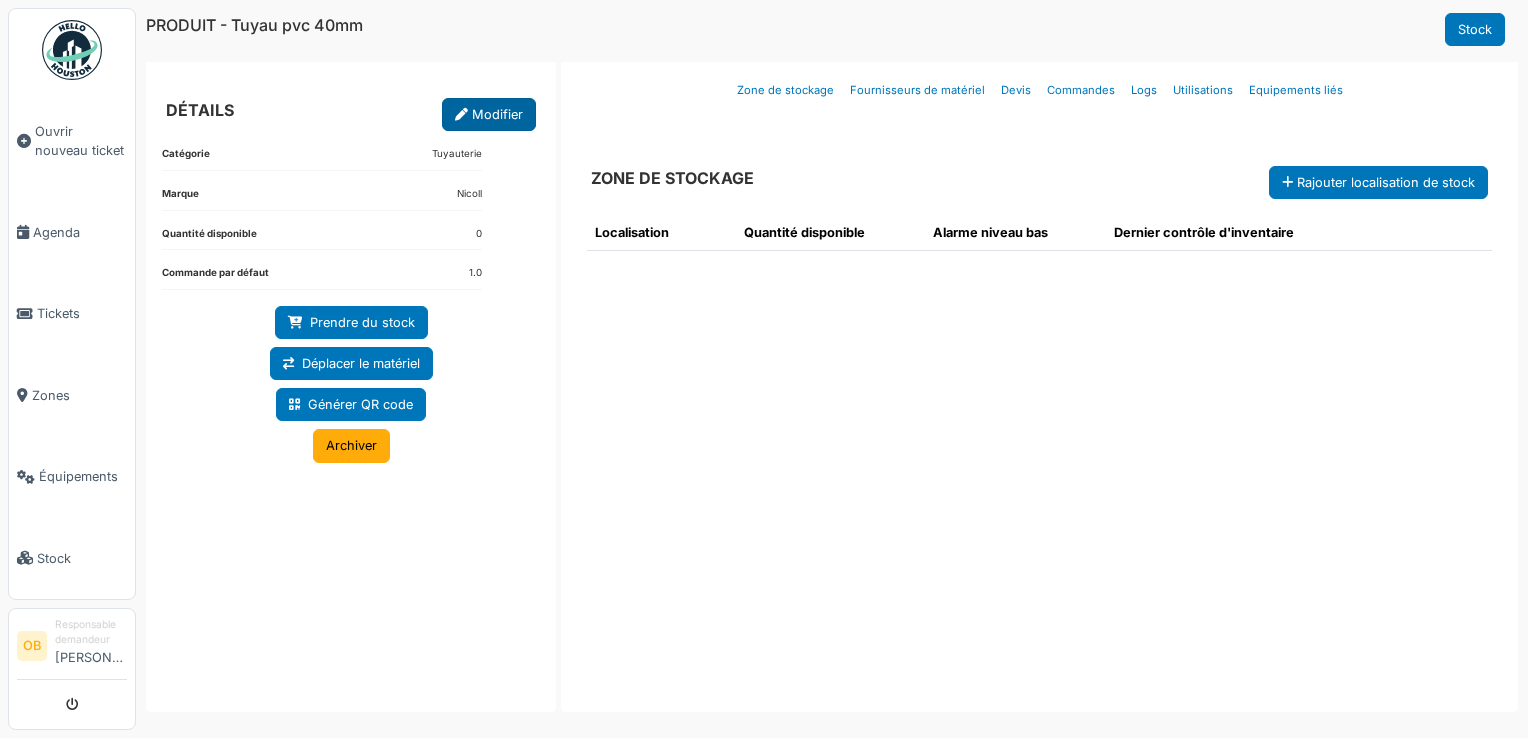 scroll, scrollTop: 0, scrollLeft: 0, axis: both 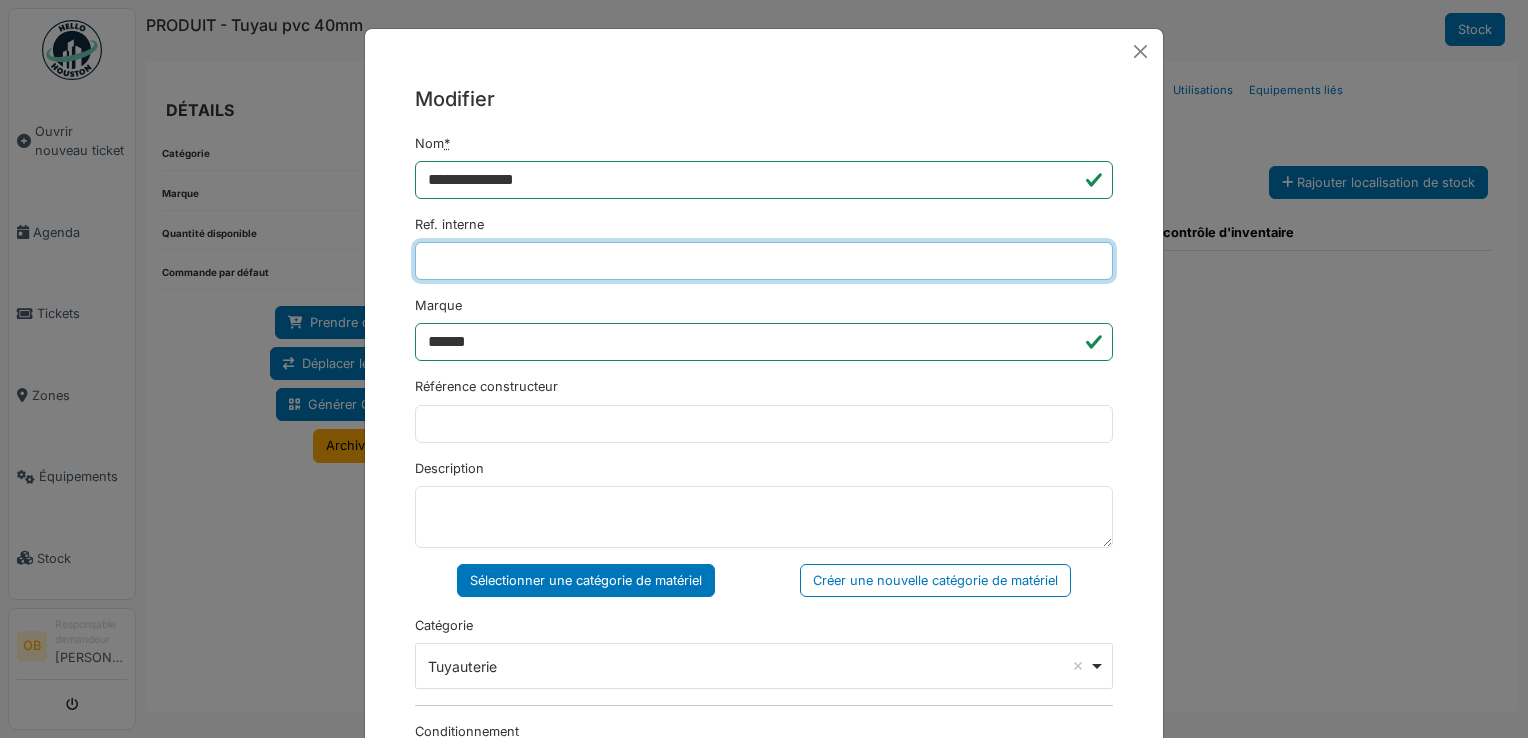 drag, startPoint x: 515, startPoint y: 256, endPoint x: 516, endPoint y: 266, distance: 10.049875 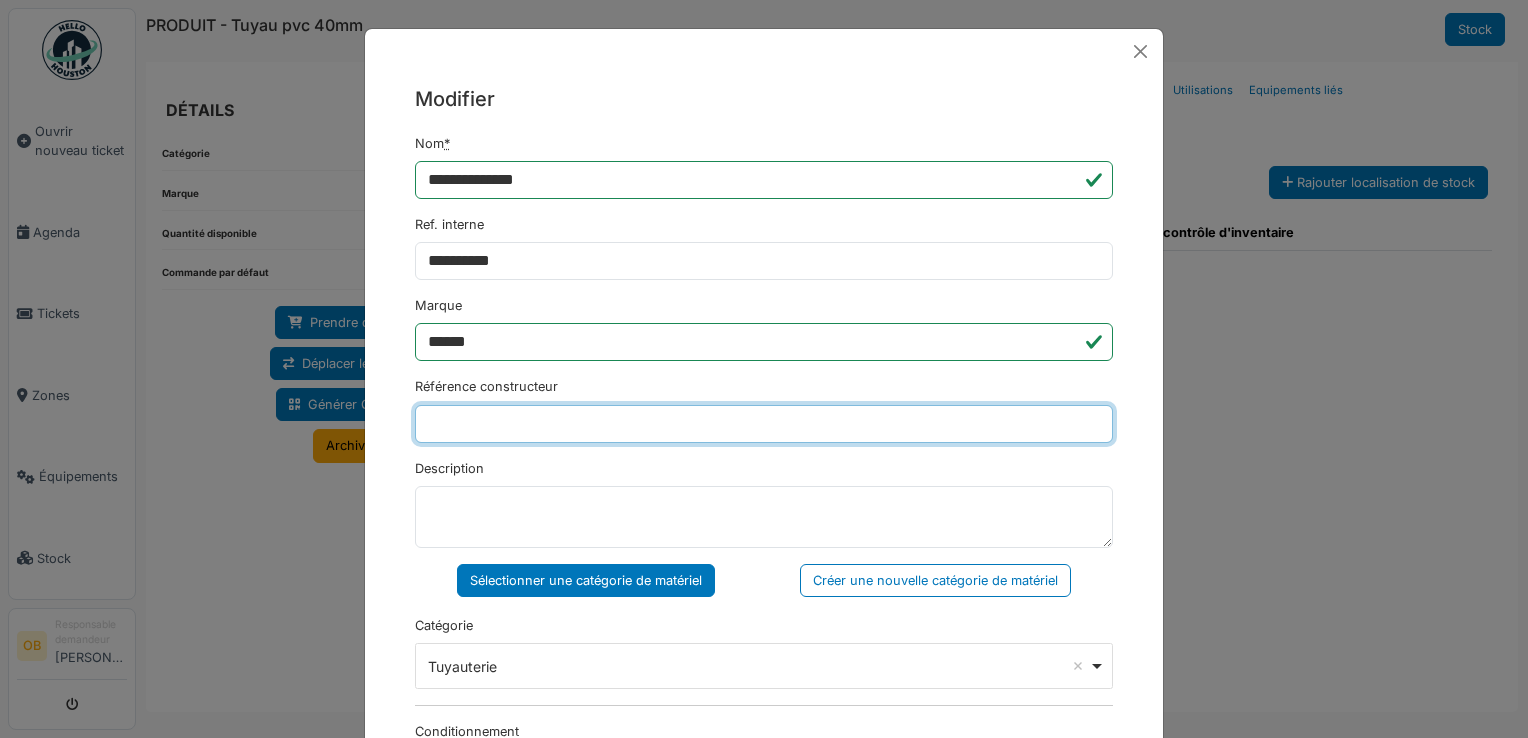 type on "******" 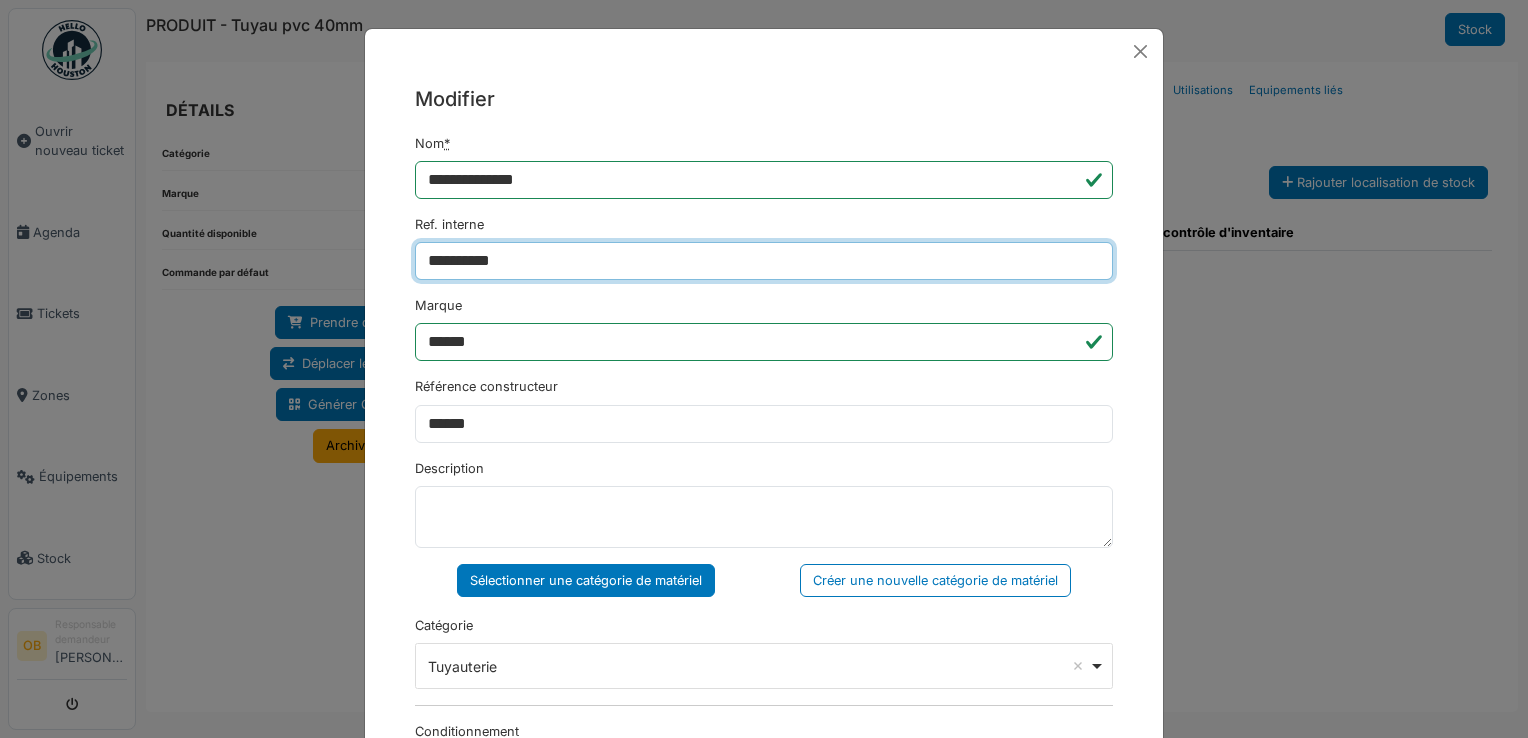 type on "**********" 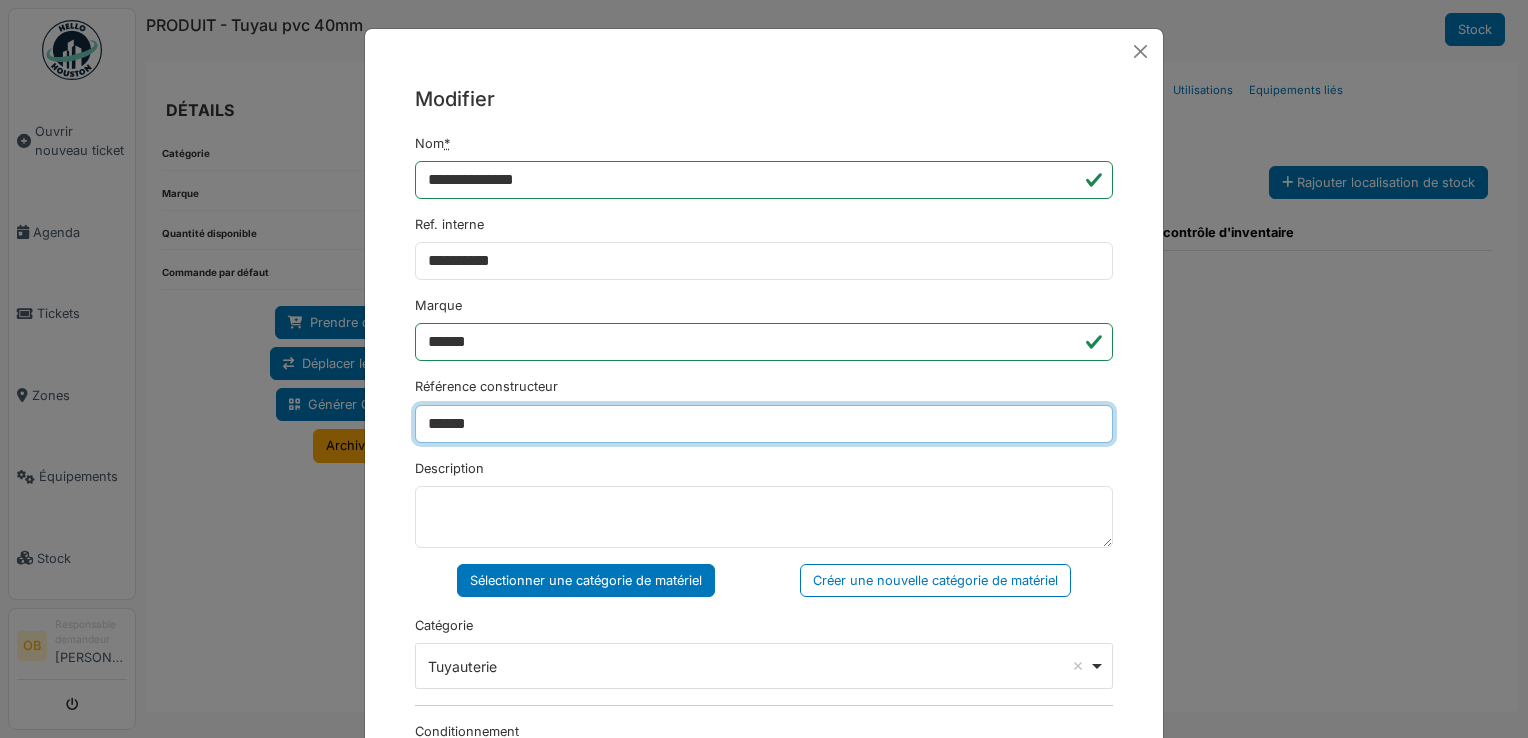 drag, startPoint x: 529, startPoint y: 418, endPoint x: 304, endPoint y: 436, distance: 225.71886 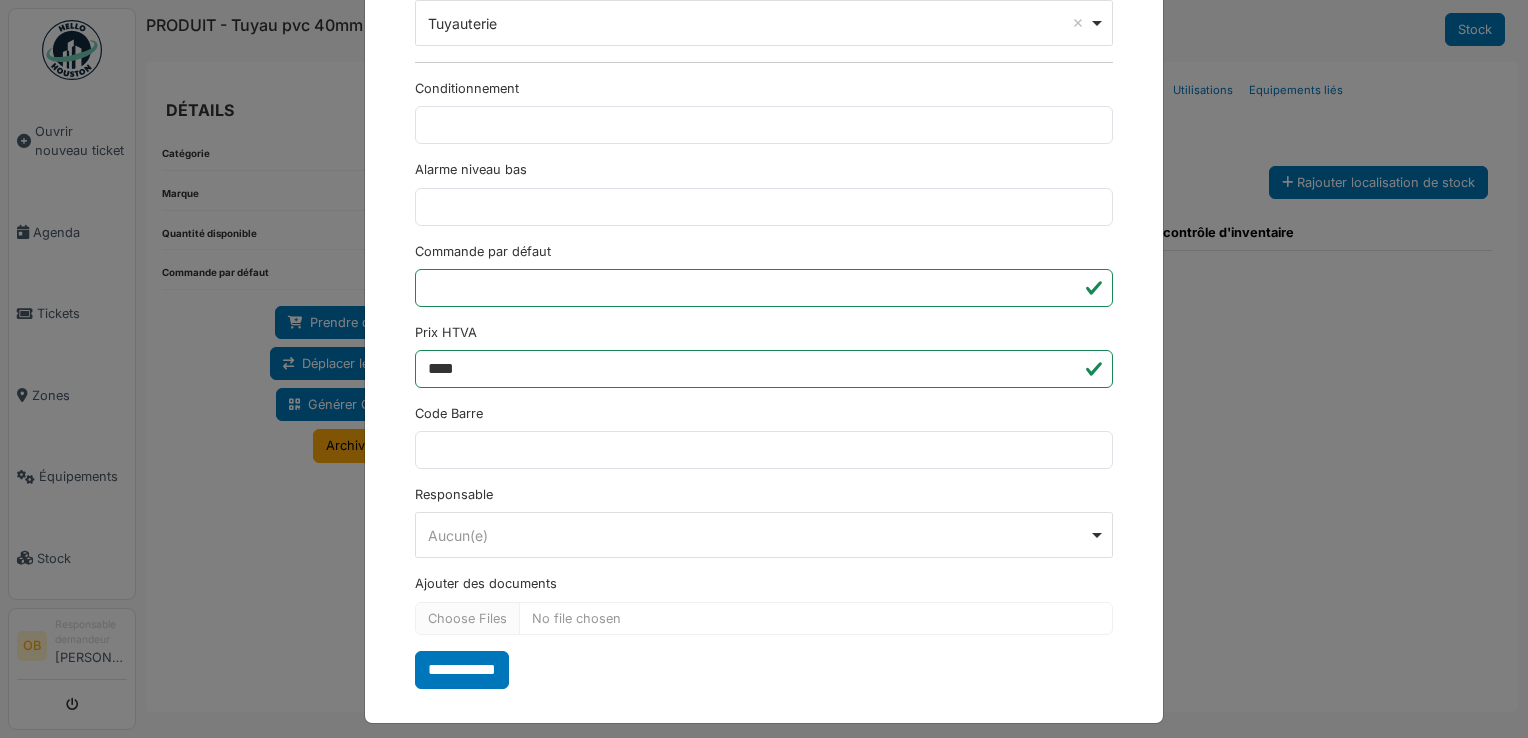 scroll, scrollTop: 650, scrollLeft: 0, axis: vertical 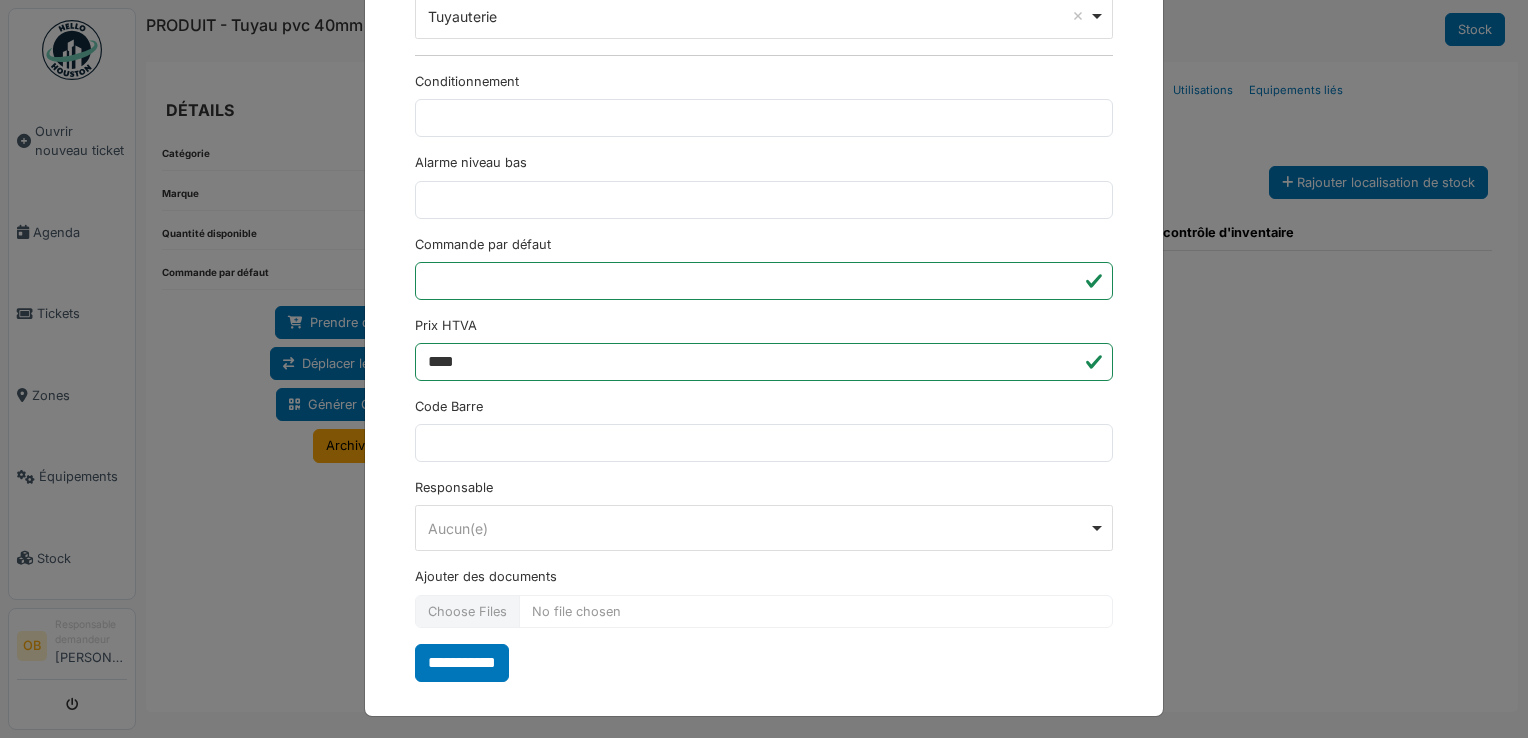 type 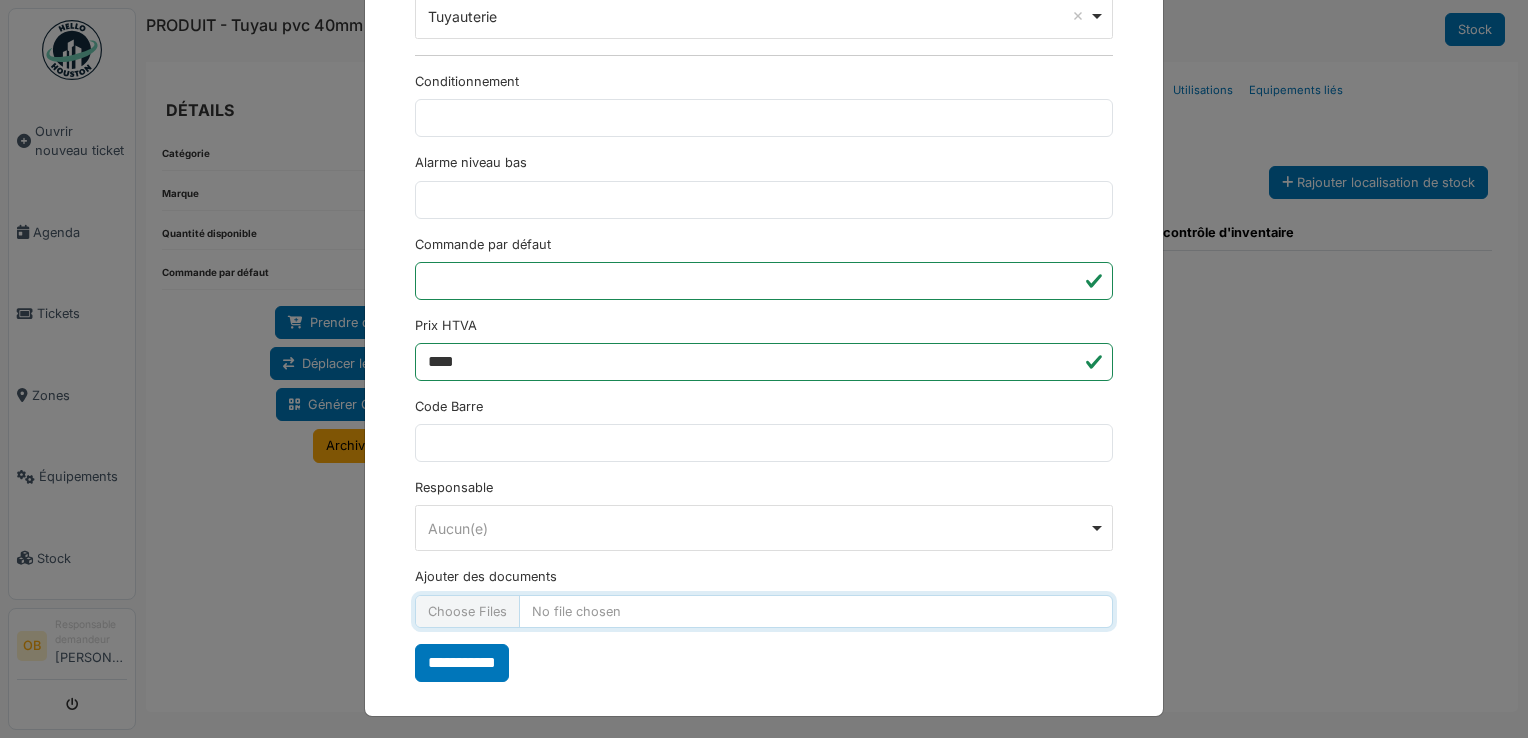 click on "Ajouter des documents" at bounding box center (764, 611) 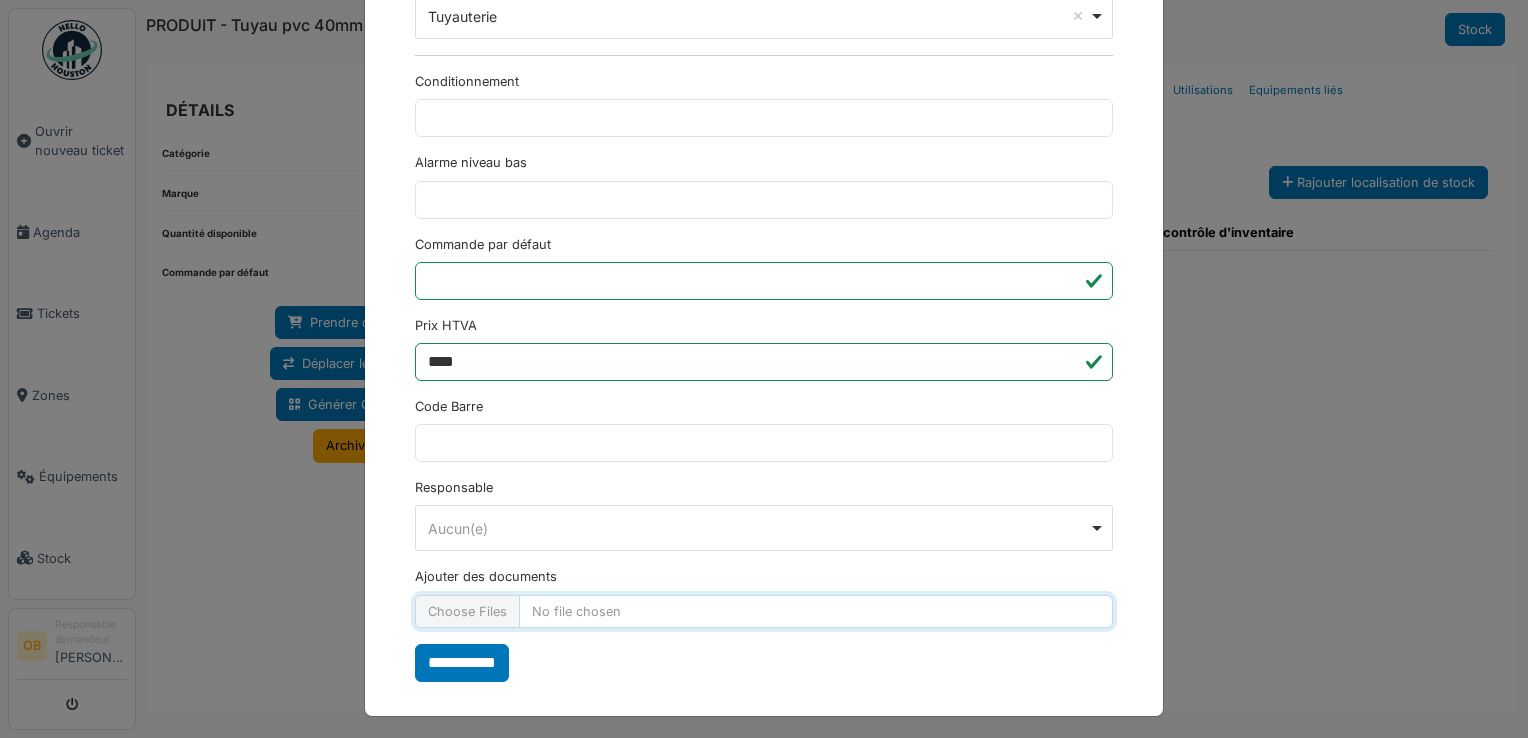 type on "**********" 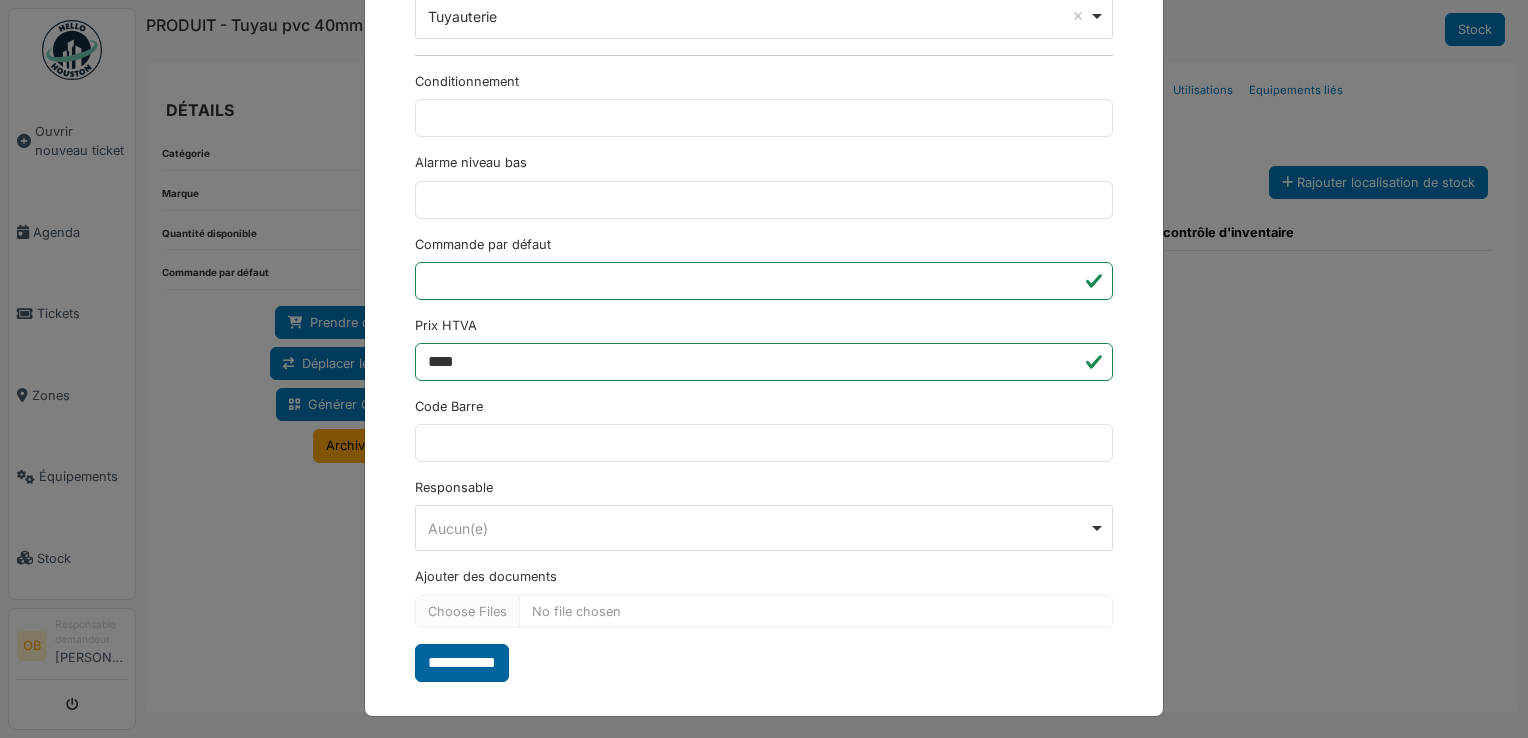 click on "**********" at bounding box center (462, 663) 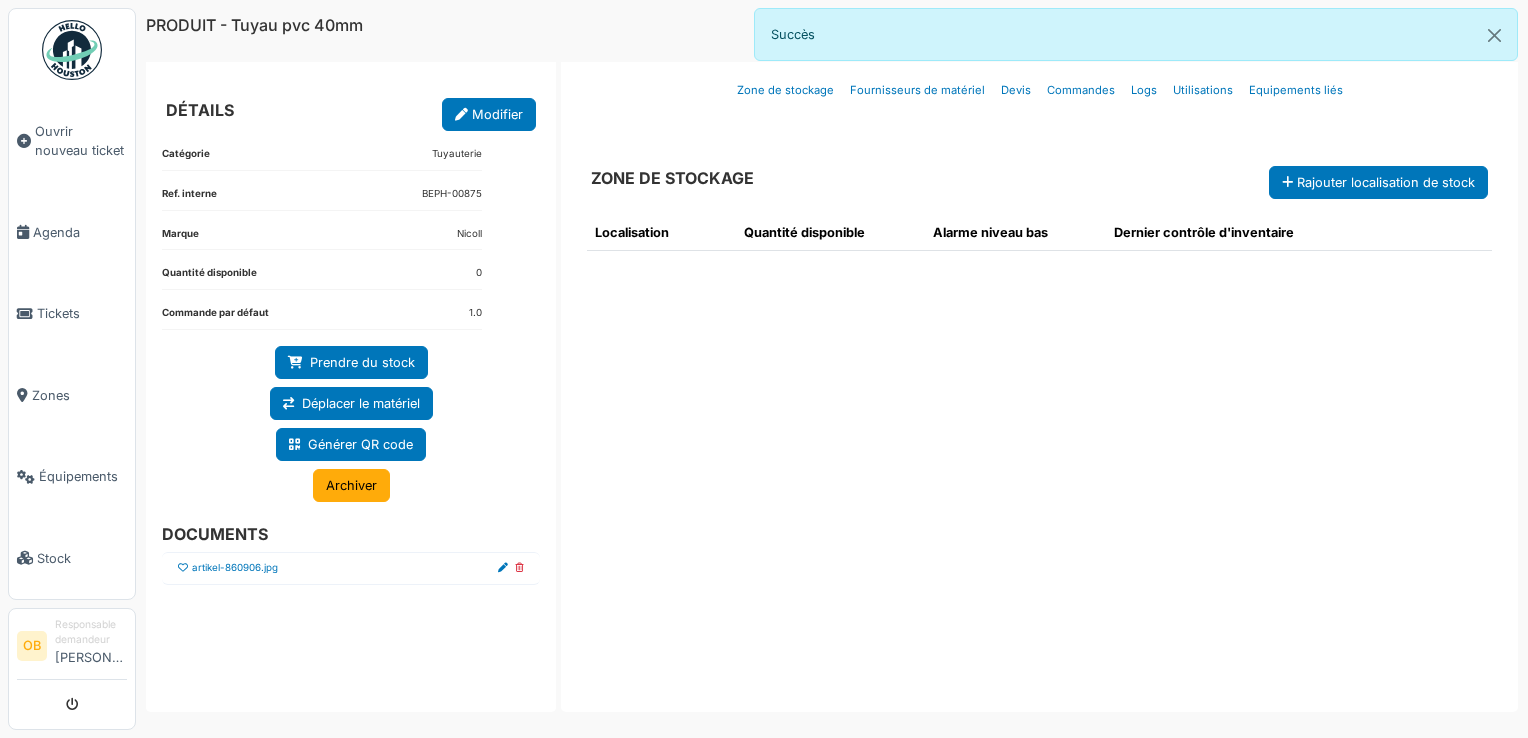 click on "artikel-860906.jpg" at bounding box center [351, 568] 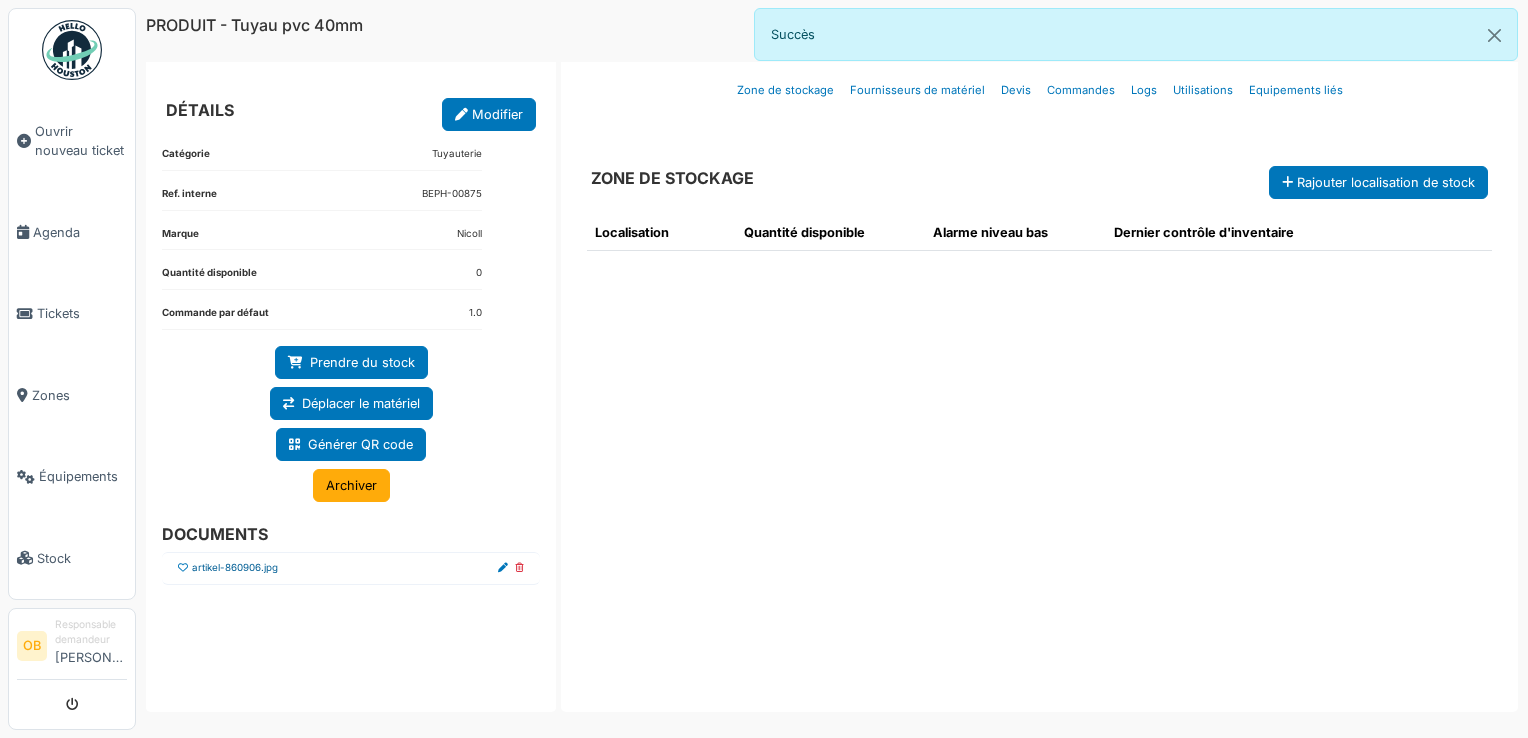click on "artikel-860906.jpg" at bounding box center (235, 568) 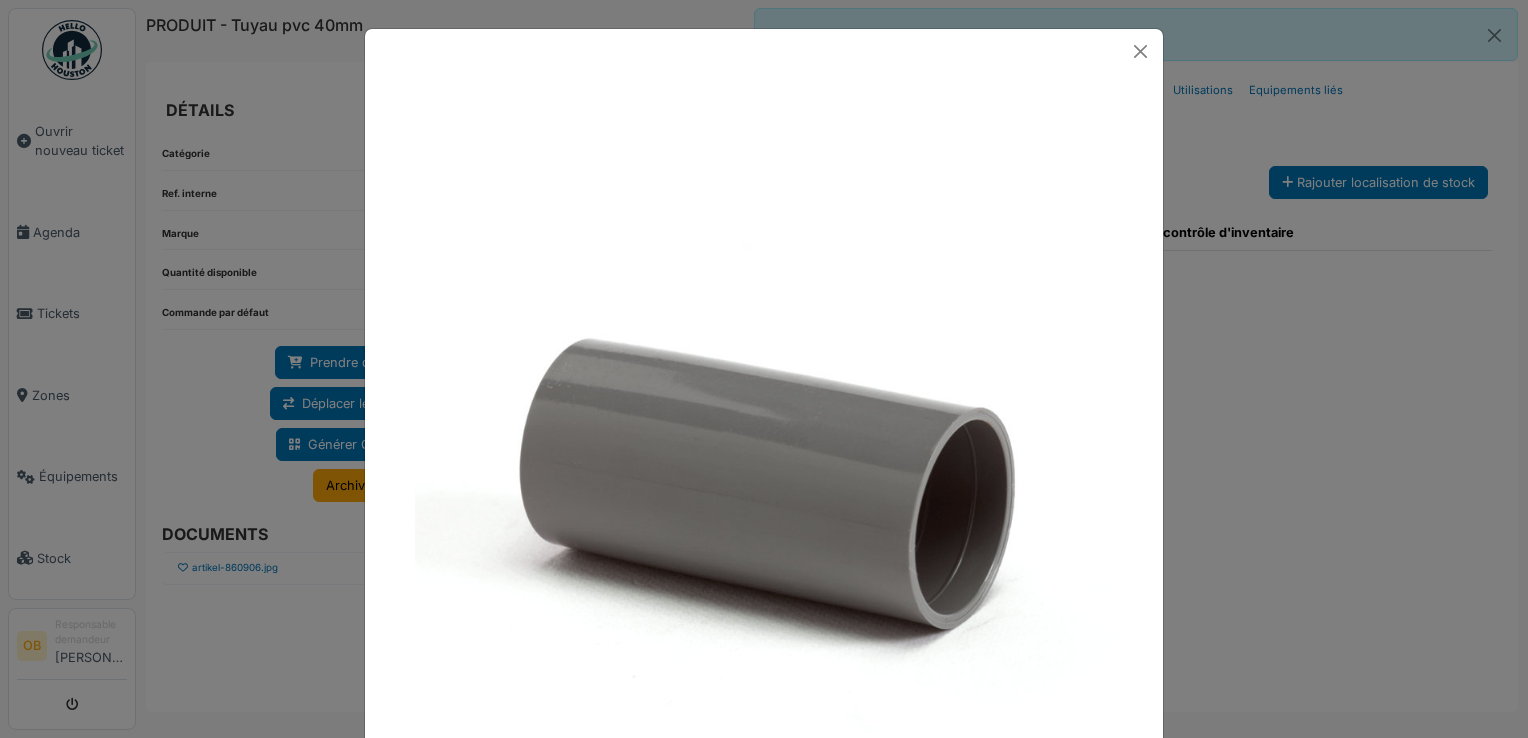 click at bounding box center (764, 369) 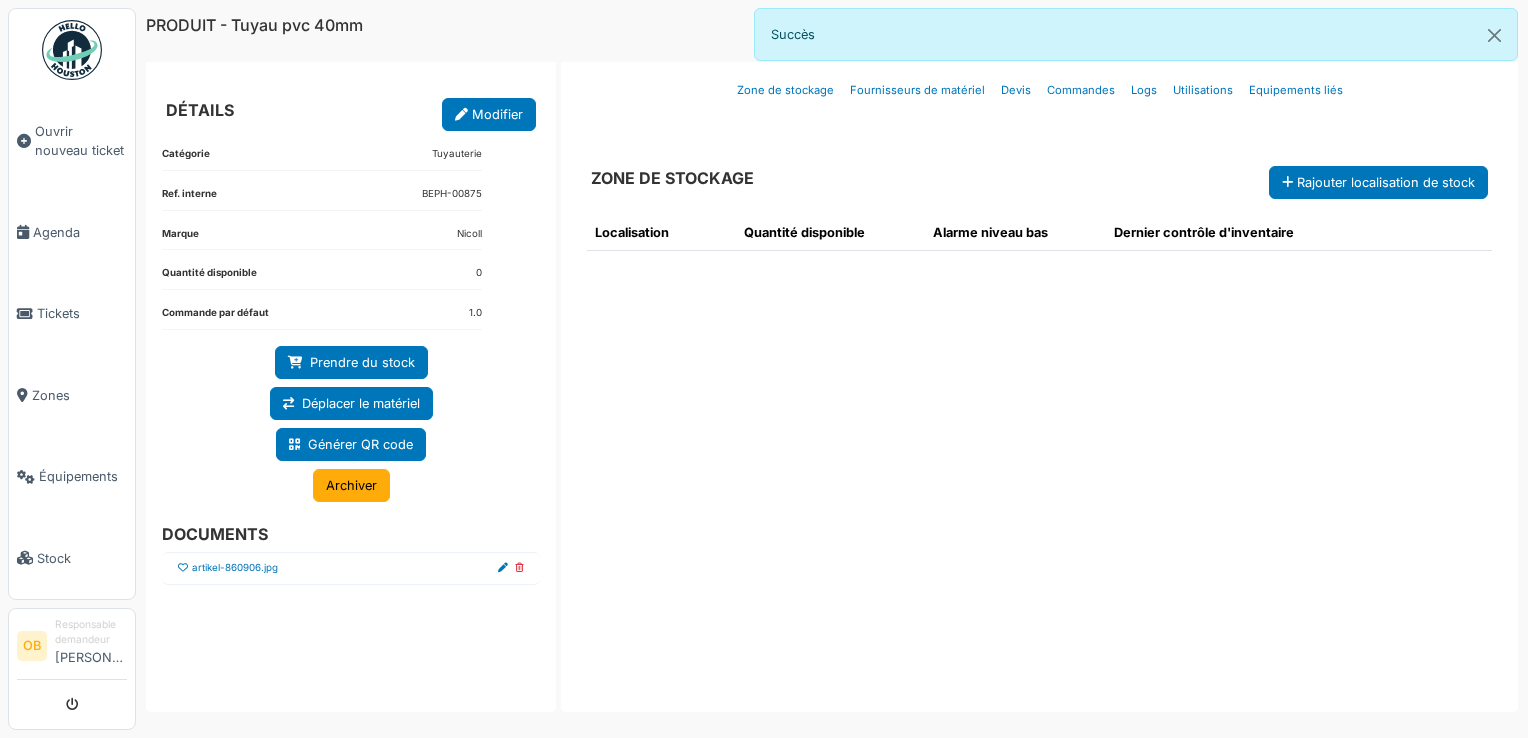 click at bounding box center (183, 568) 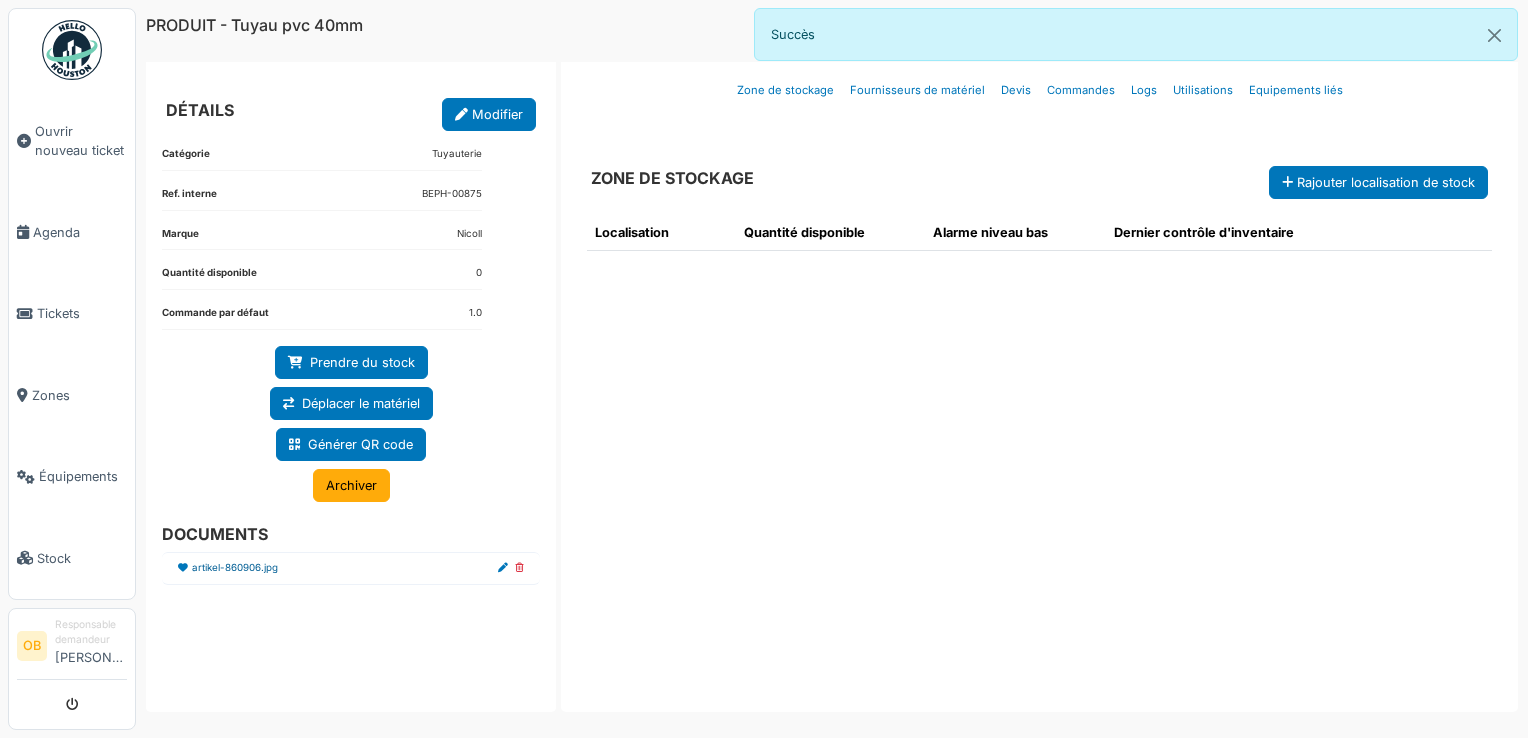 click on "artikel-860906.jpg" at bounding box center (235, 568) 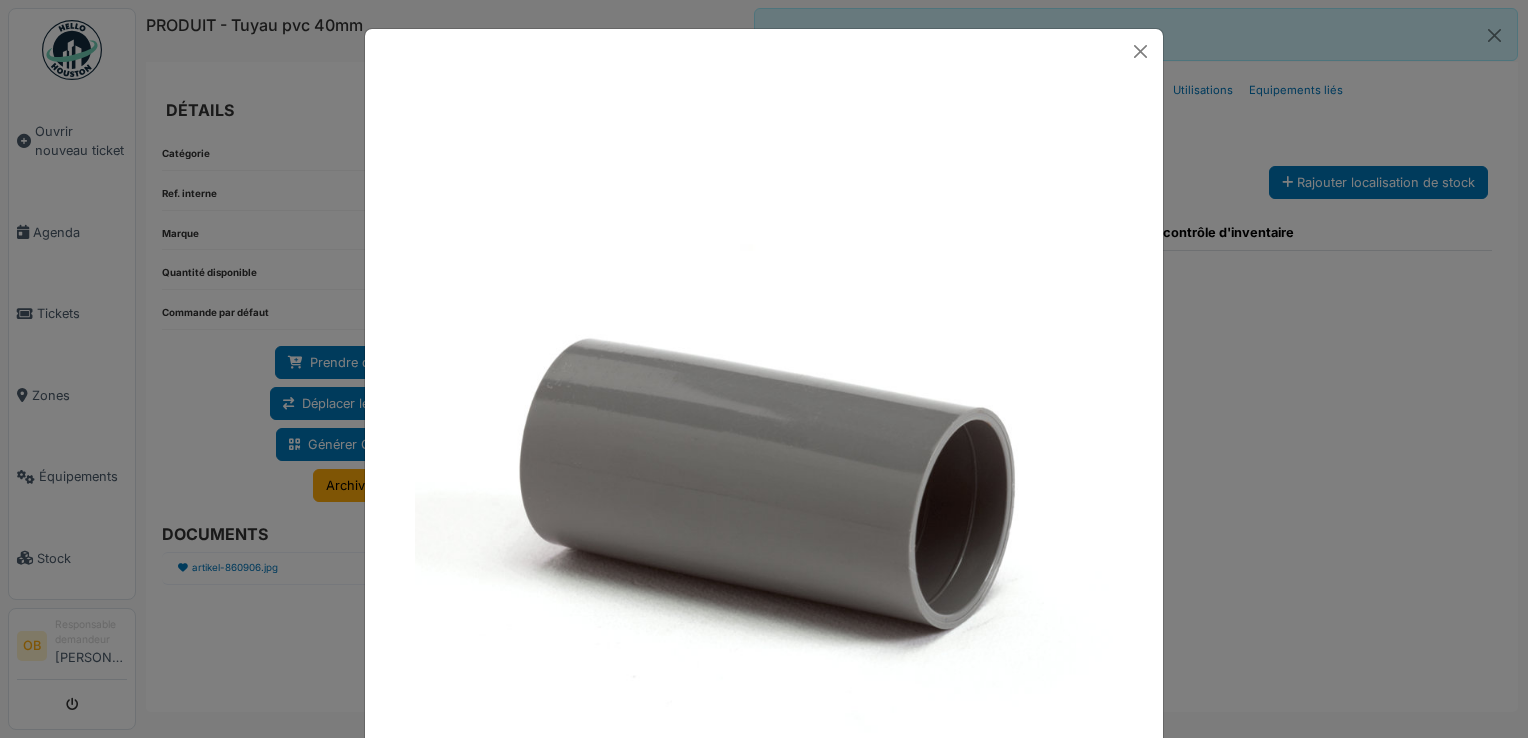 click at bounding box center (764, 369) 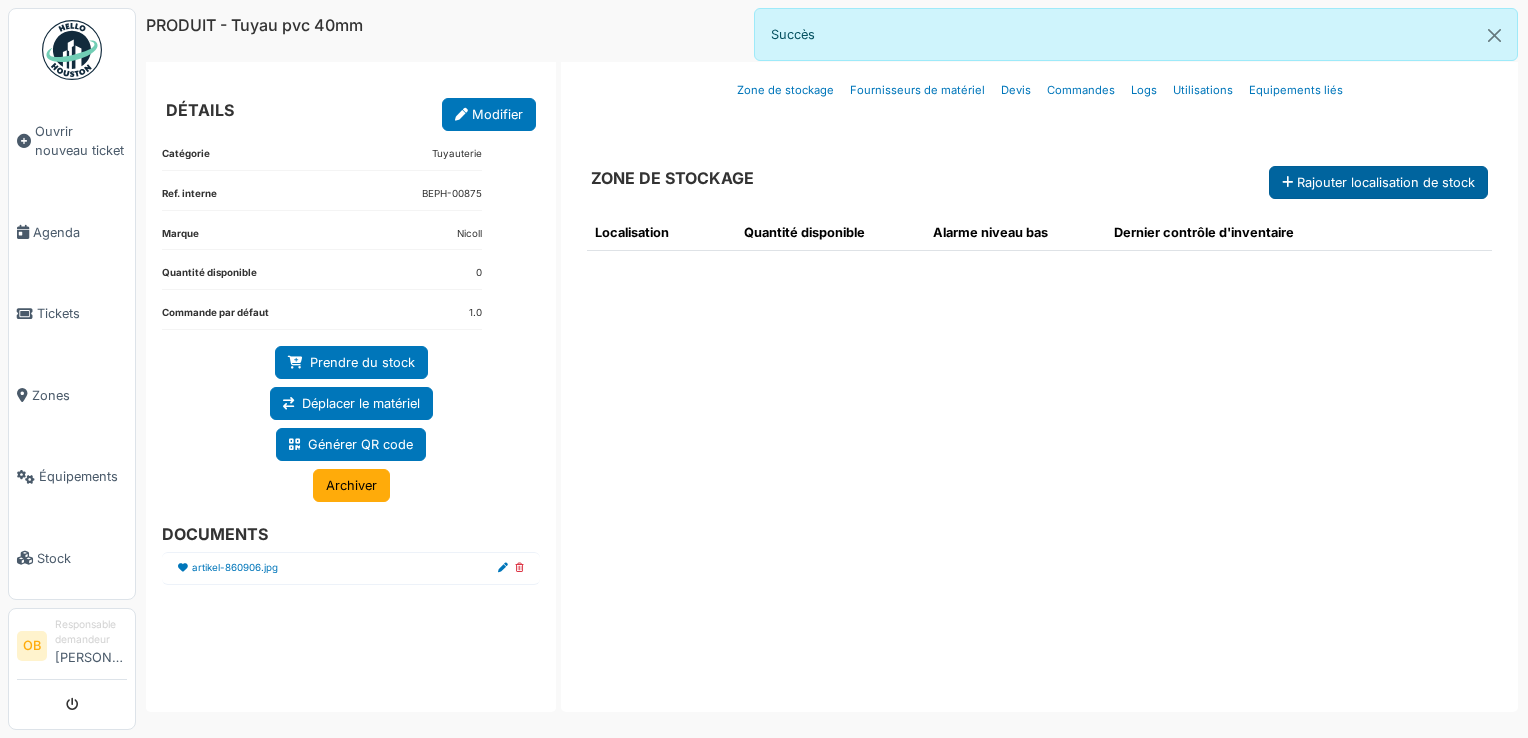click on "Rajouter localisation de stock" at bounding box center (1378, 182) 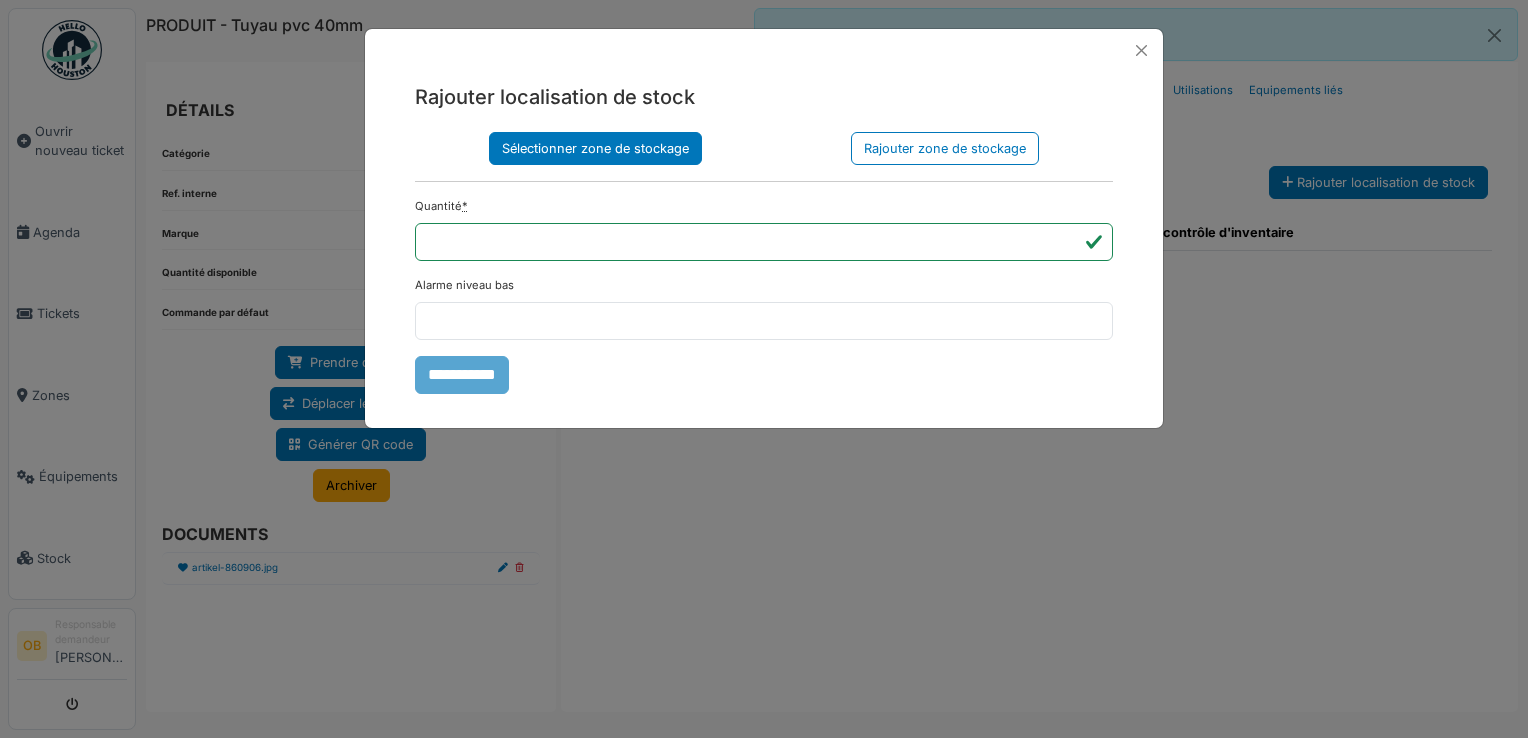 click on "Sélectionner zone de stockage" at bounding box center (595, 148) 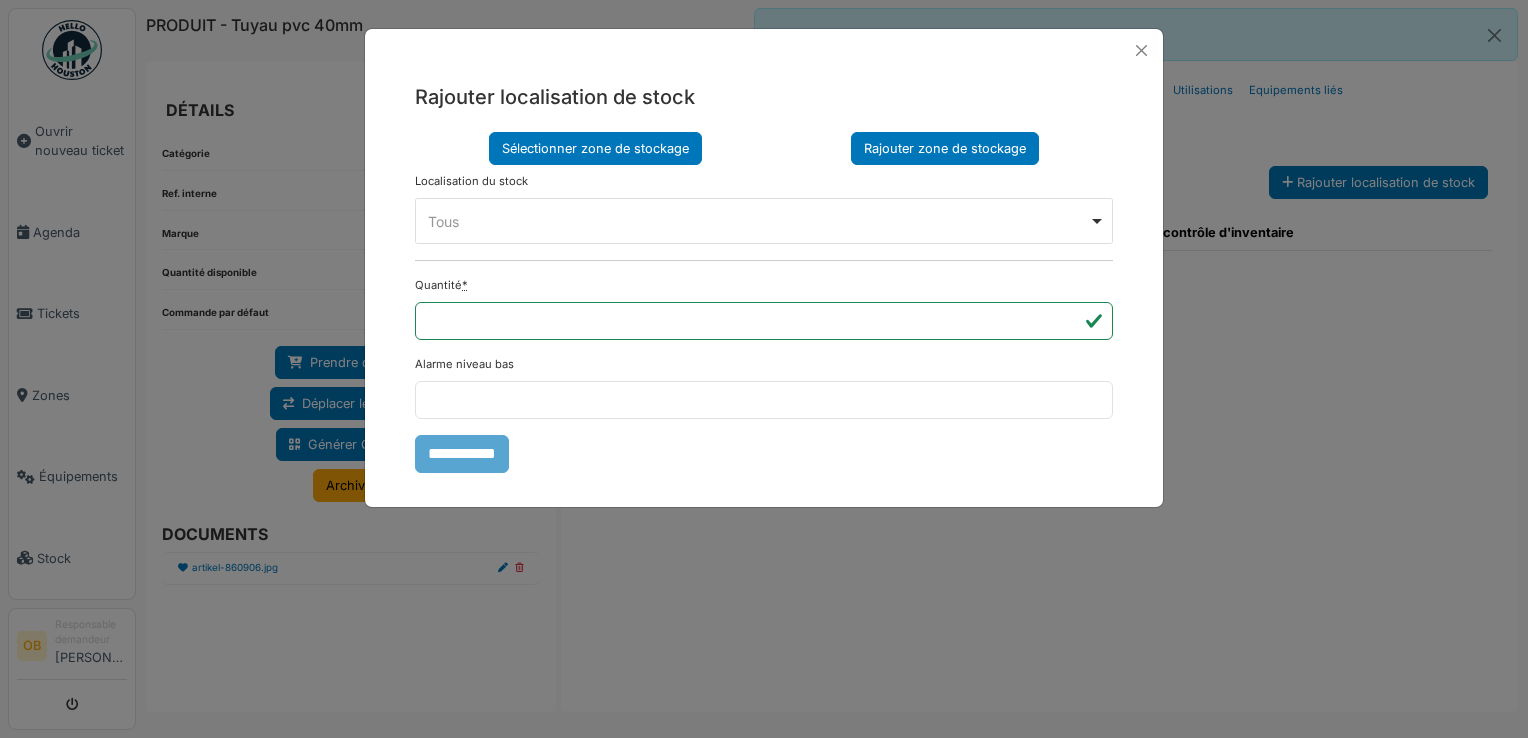 click on "Rajouter zone de stockage" at bounding box center [945, 148] 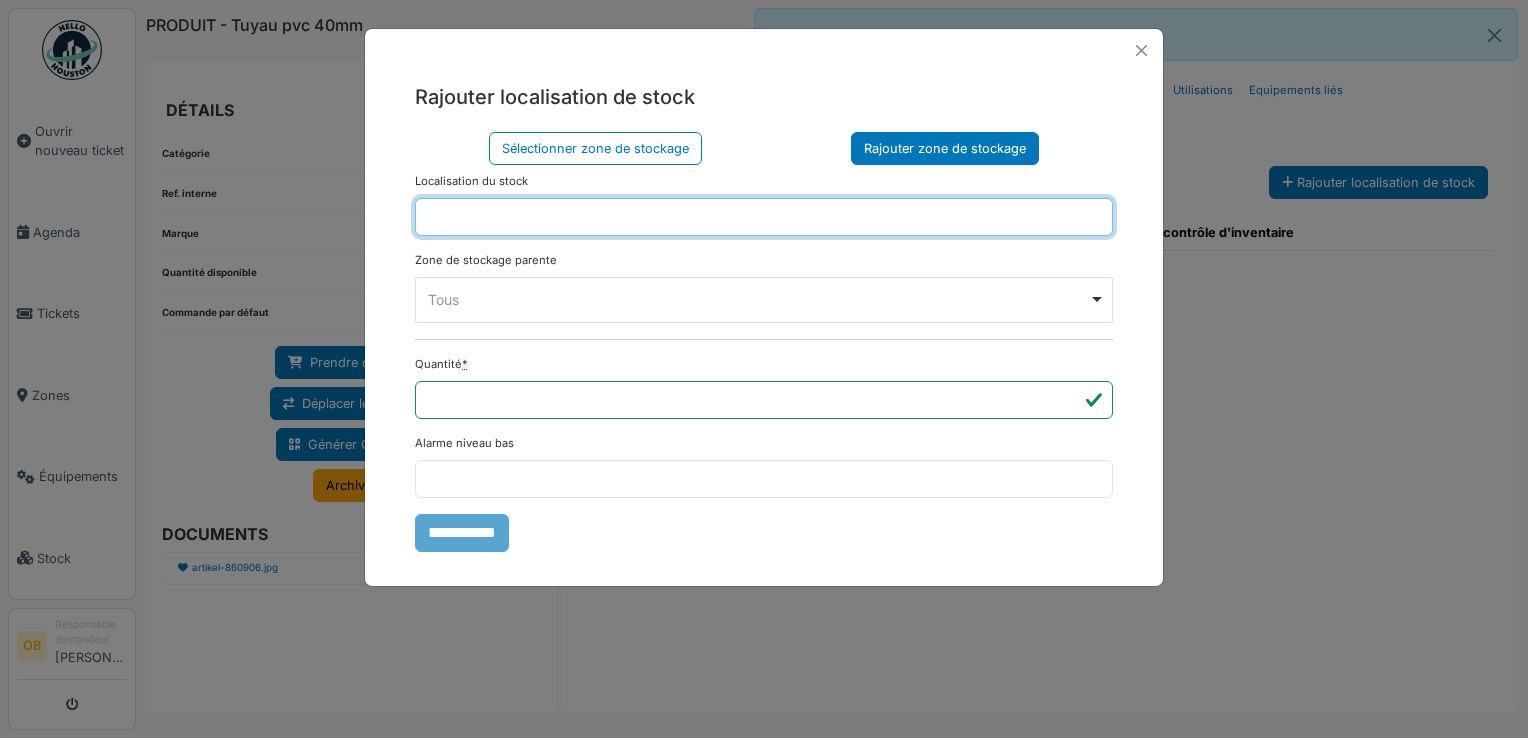 click at bounding box center (764, 217) 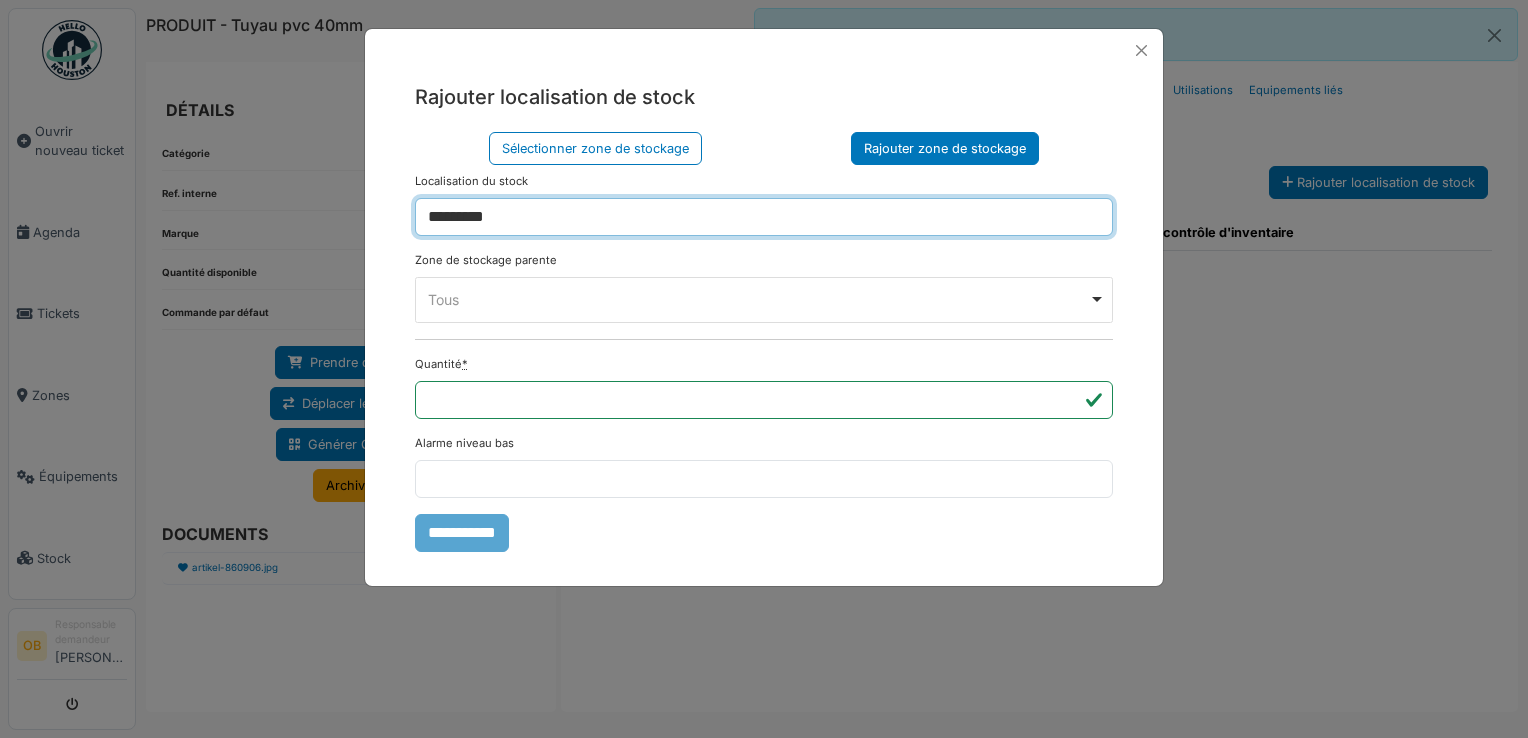 click on "Tous Remove item" at bounding box center [758, 299] 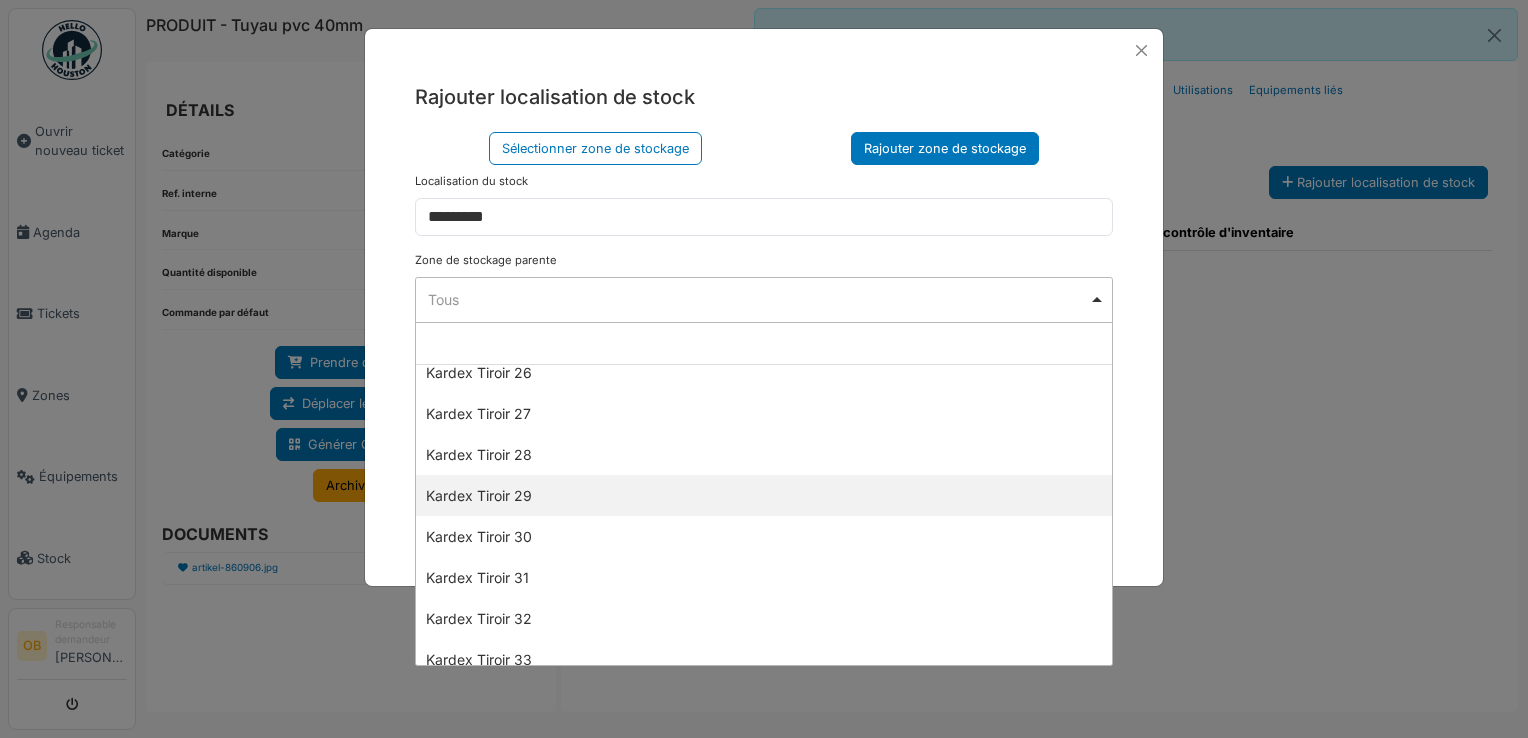 scroll, scrollTop: 1200, scrollLeft: 0, axis: vertical 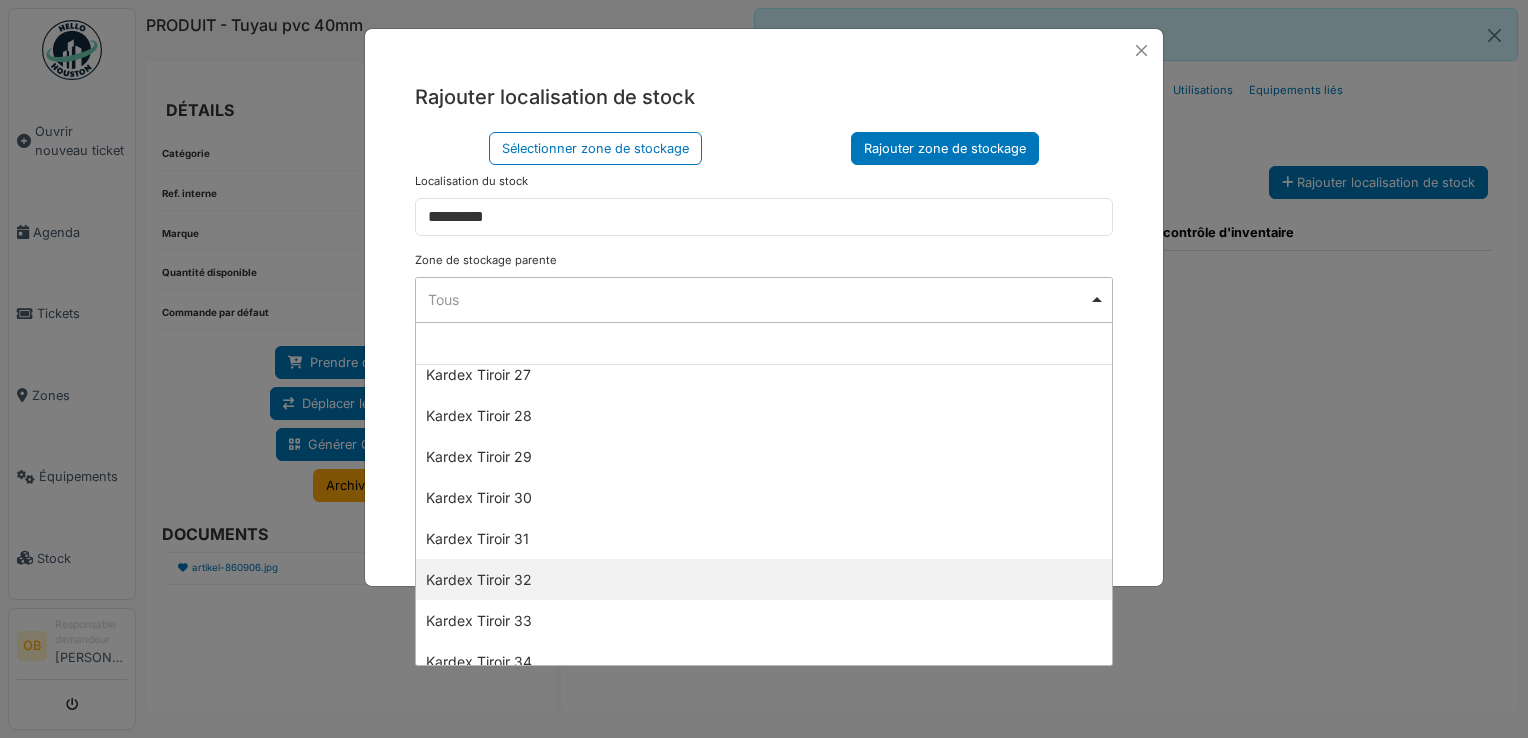 select on "****" 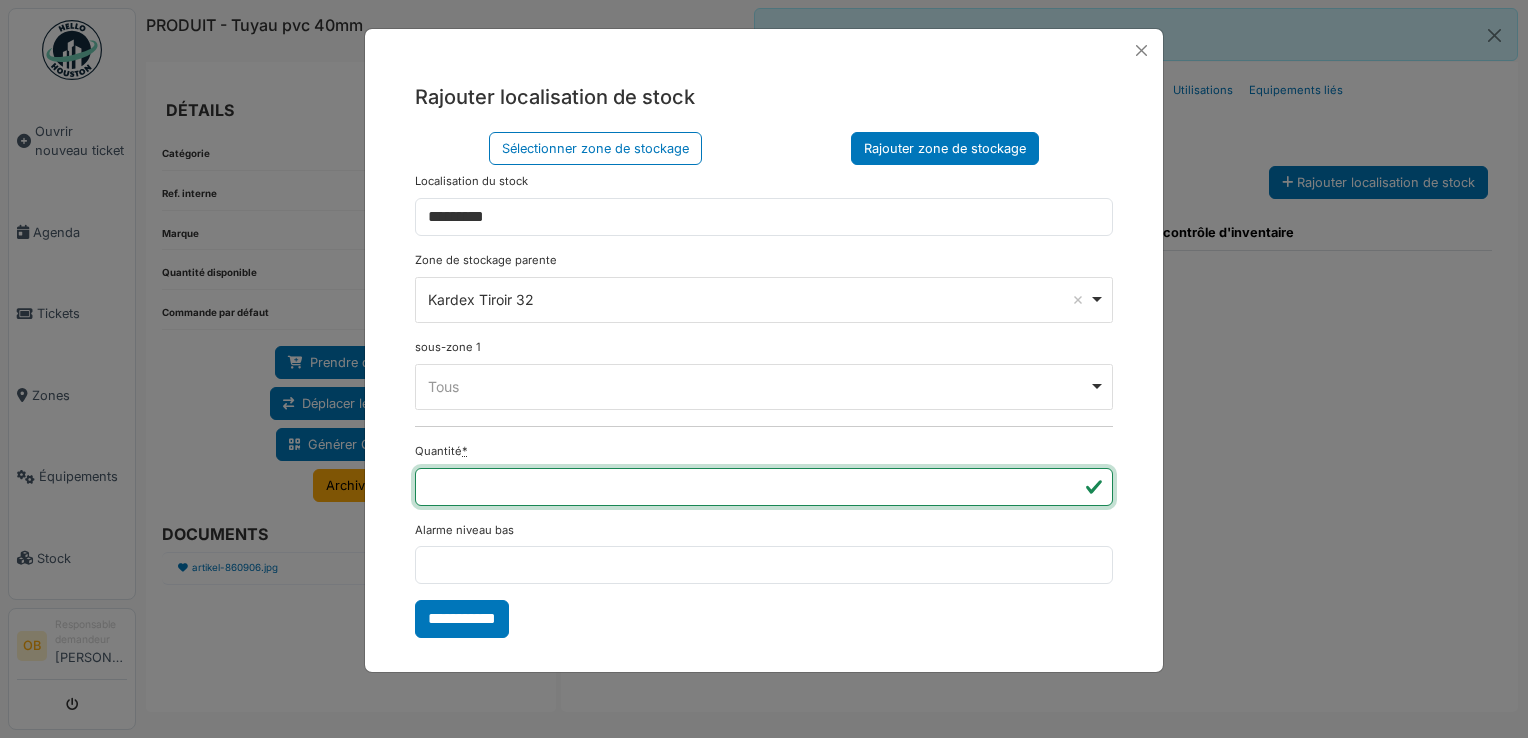 click on "*" at bounding box center (764, 487) 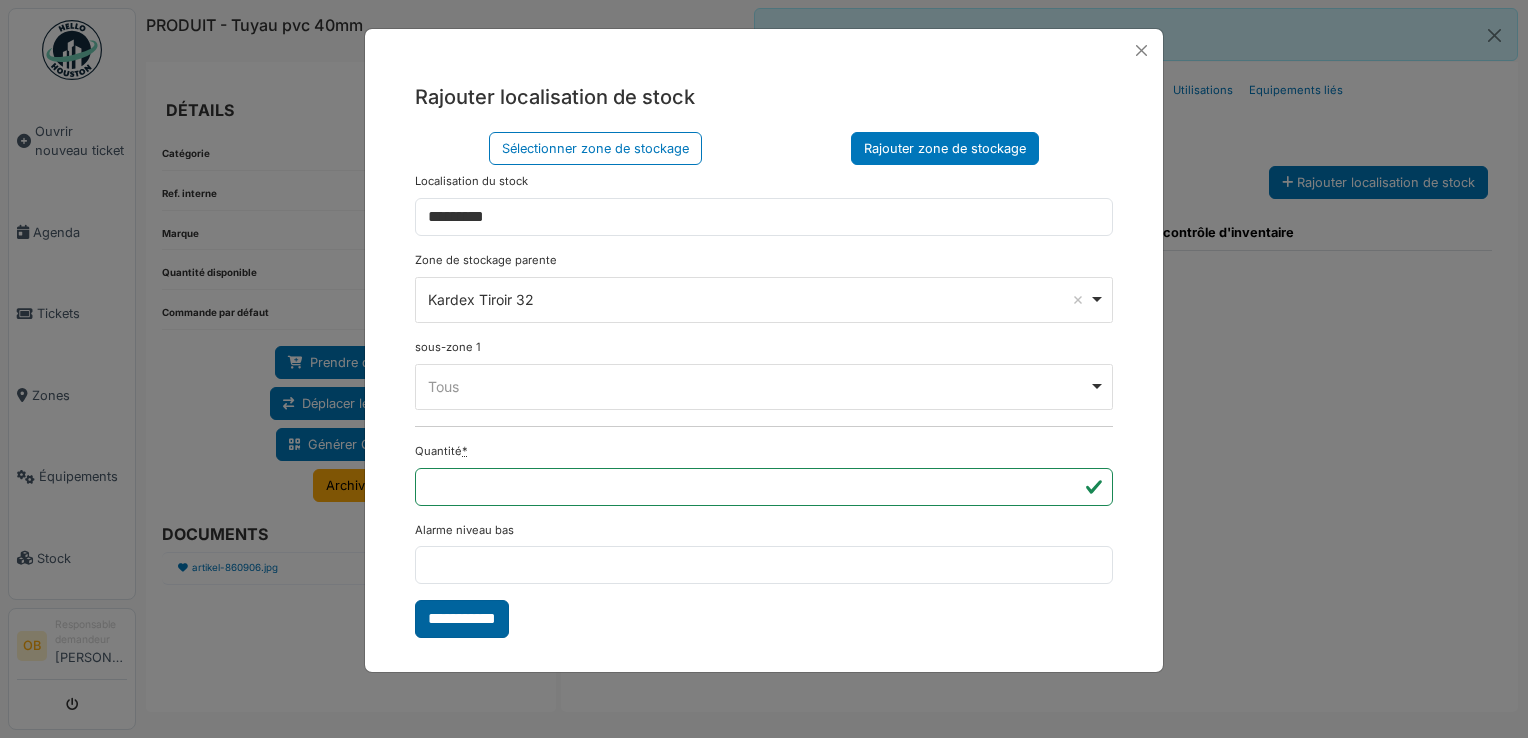 click on "**********" at bounding box center (462, 619) 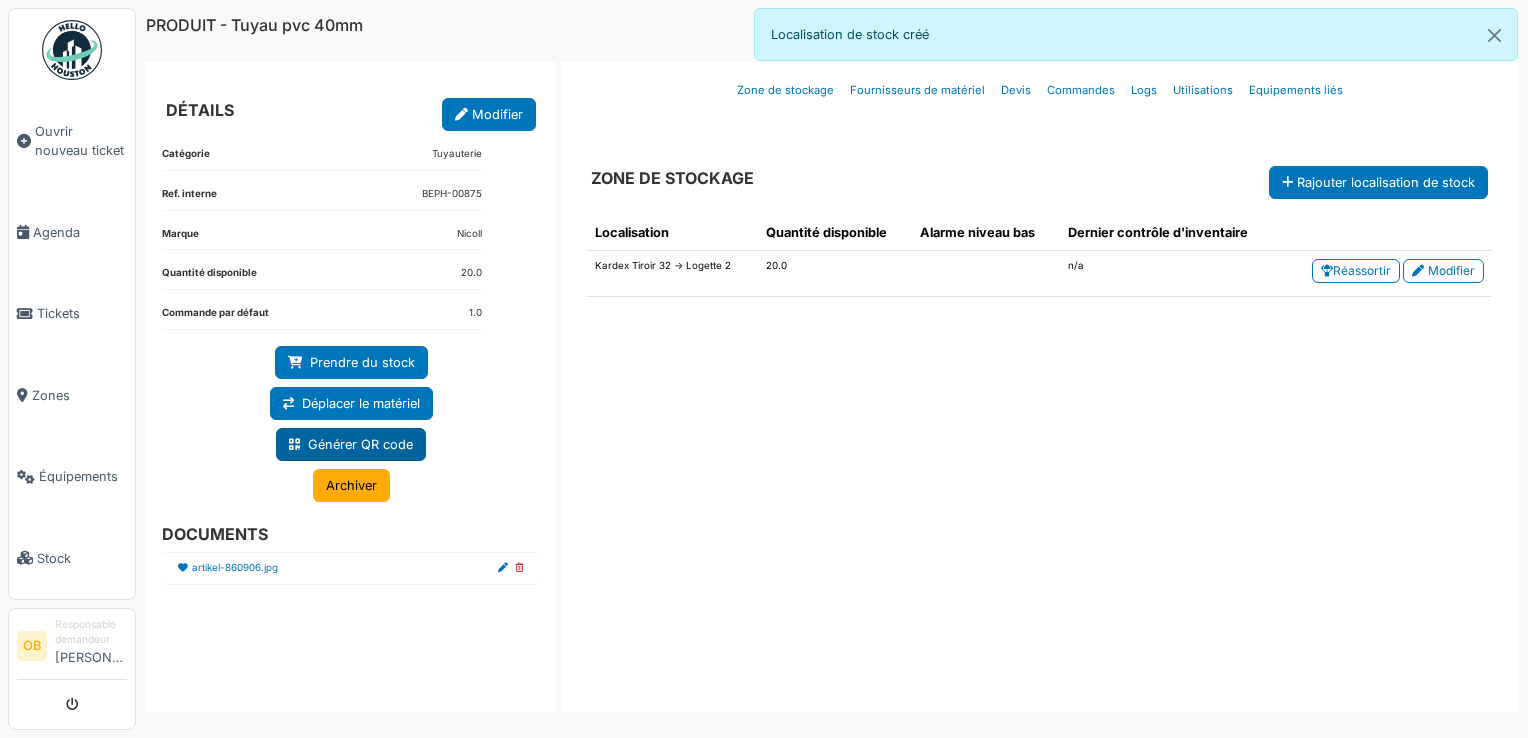 click on "Générer QR code" at bounding box center (351, 444) 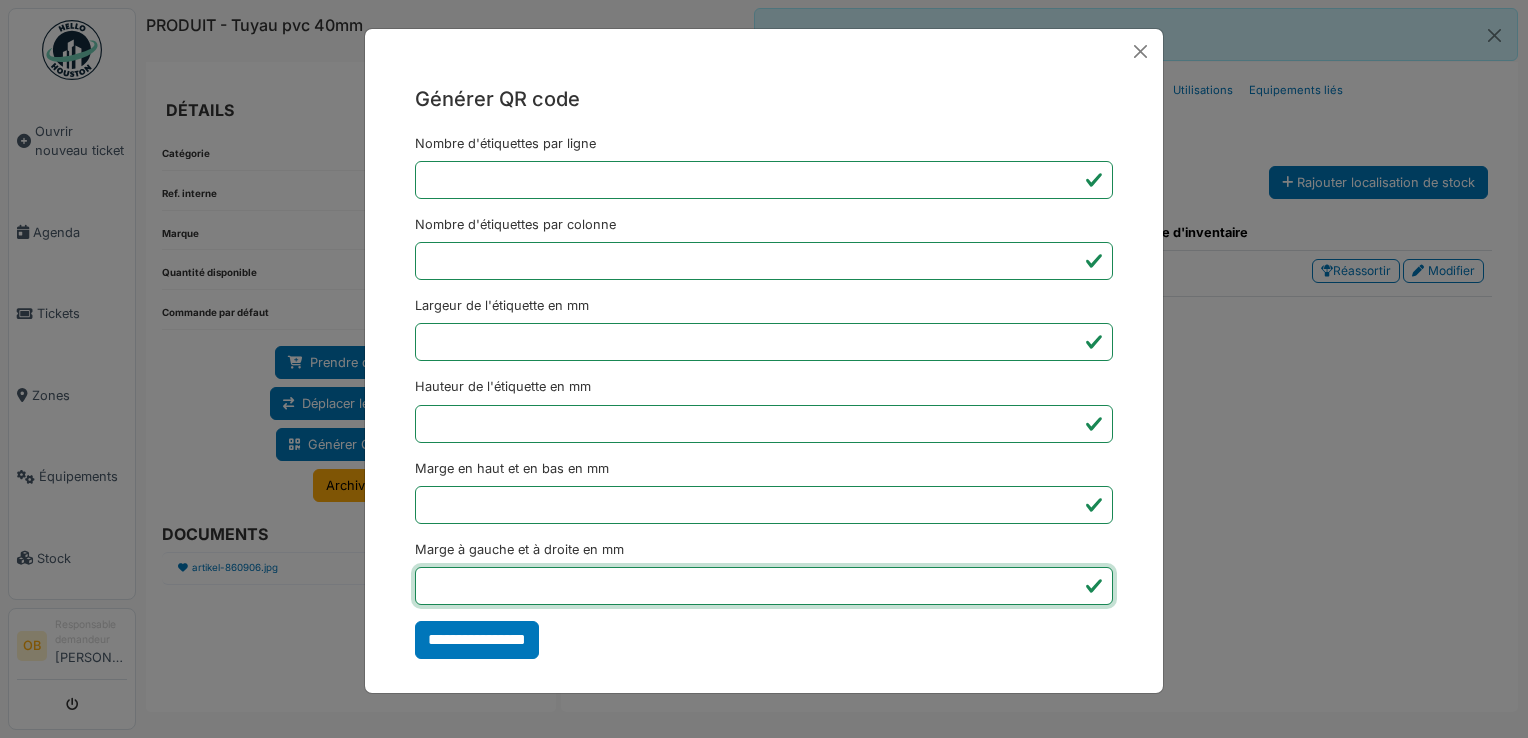 click on "*" at bounding box center (764, 586) 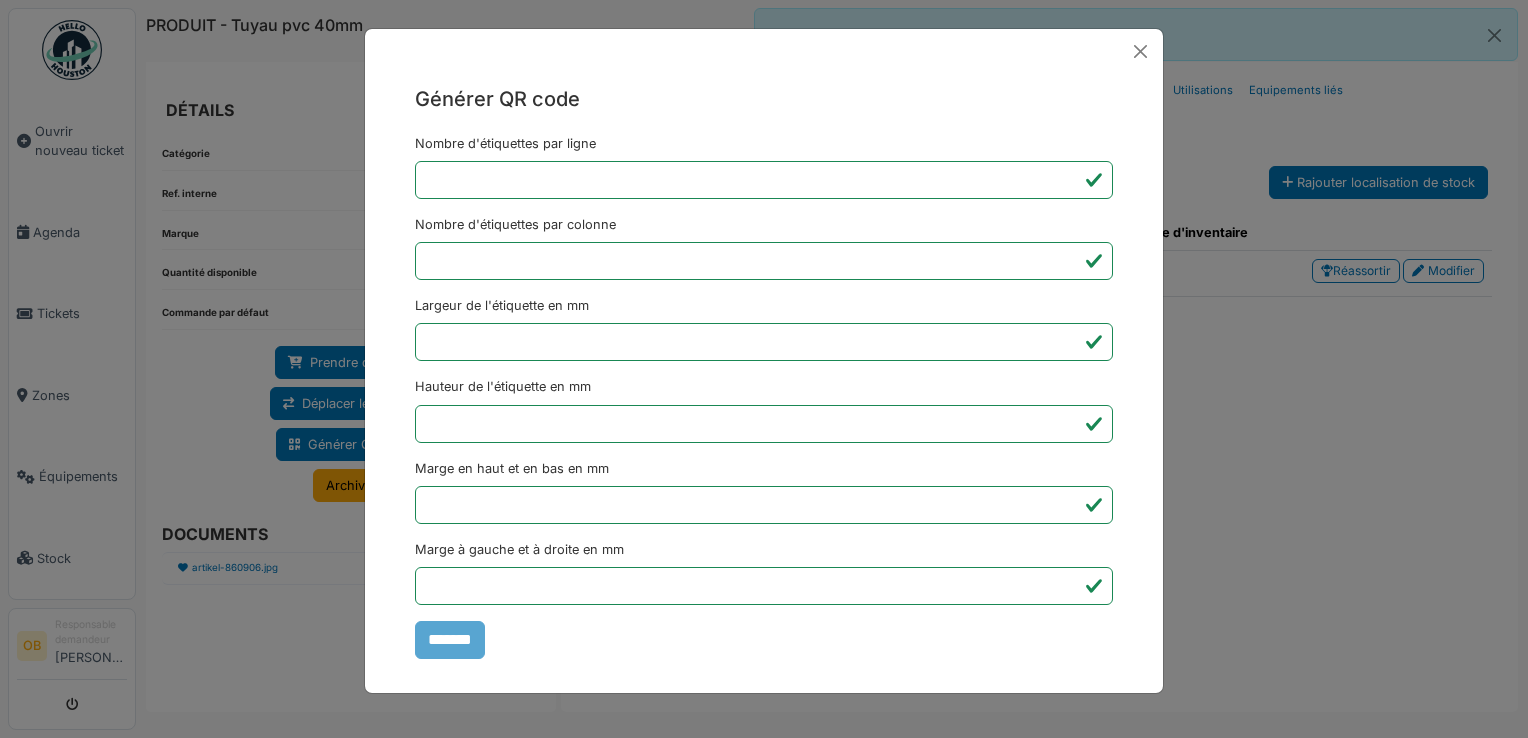 type on "*******" 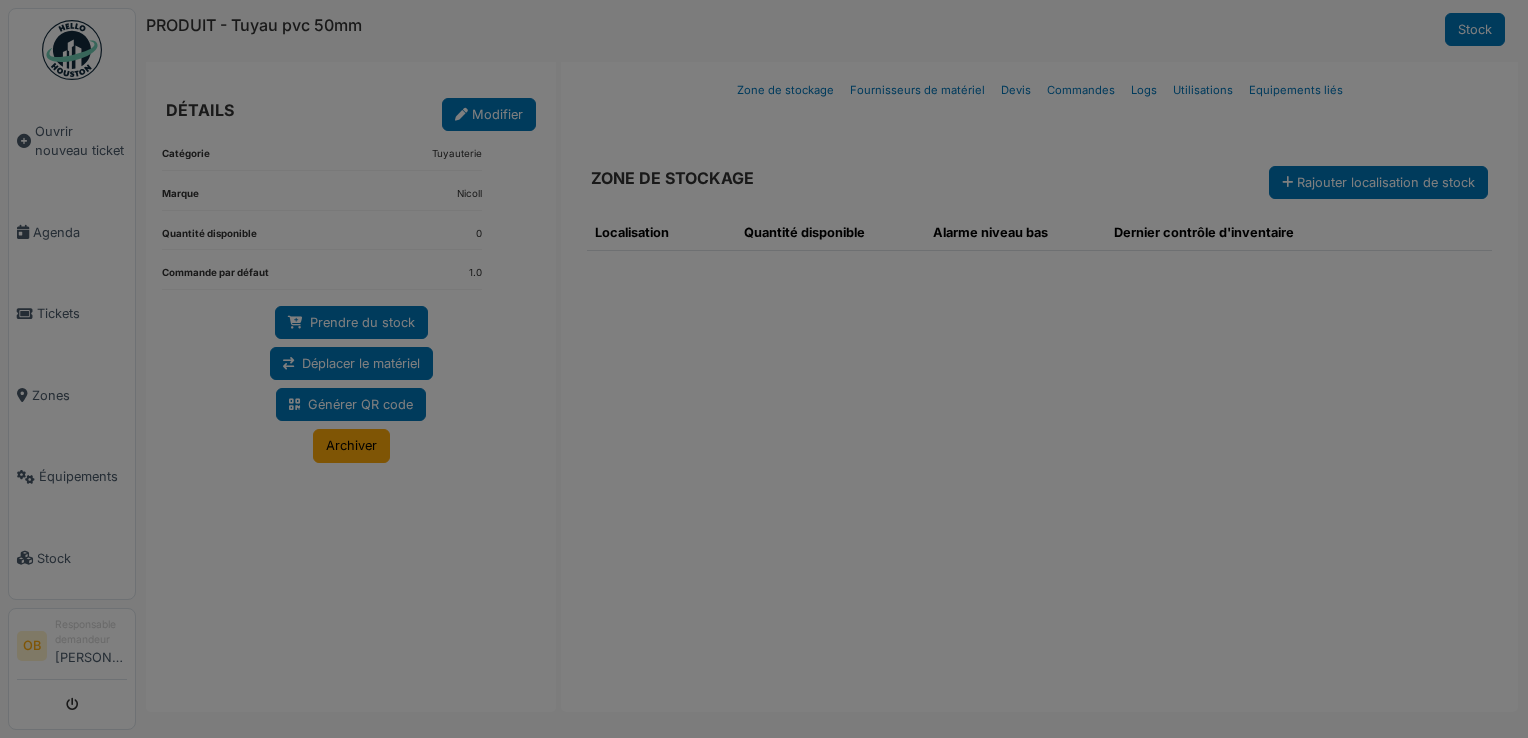 scroll, scrollTop: 0, scrollLeft: 0, axis: both 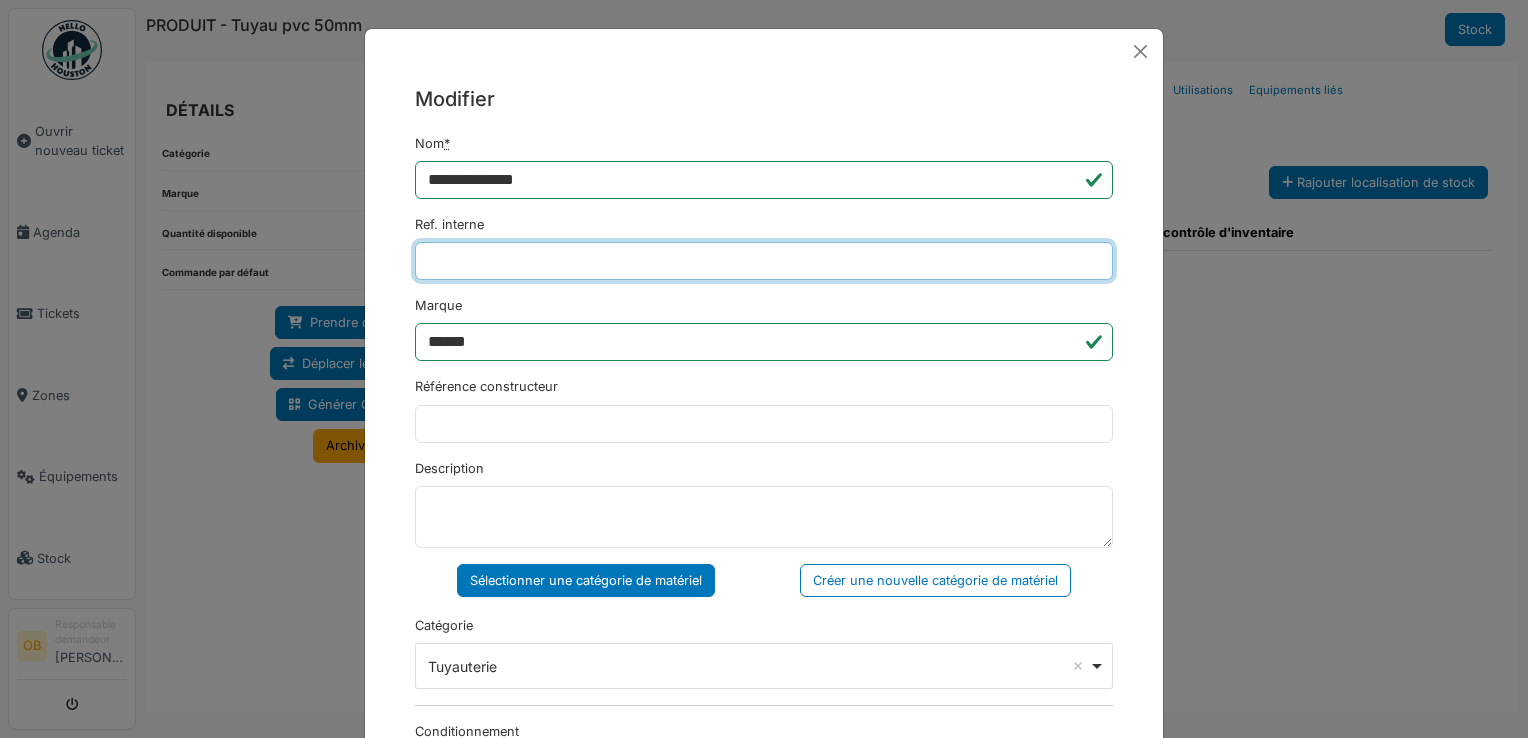 click on "Ref. interne" at bounding box center [764, 261] 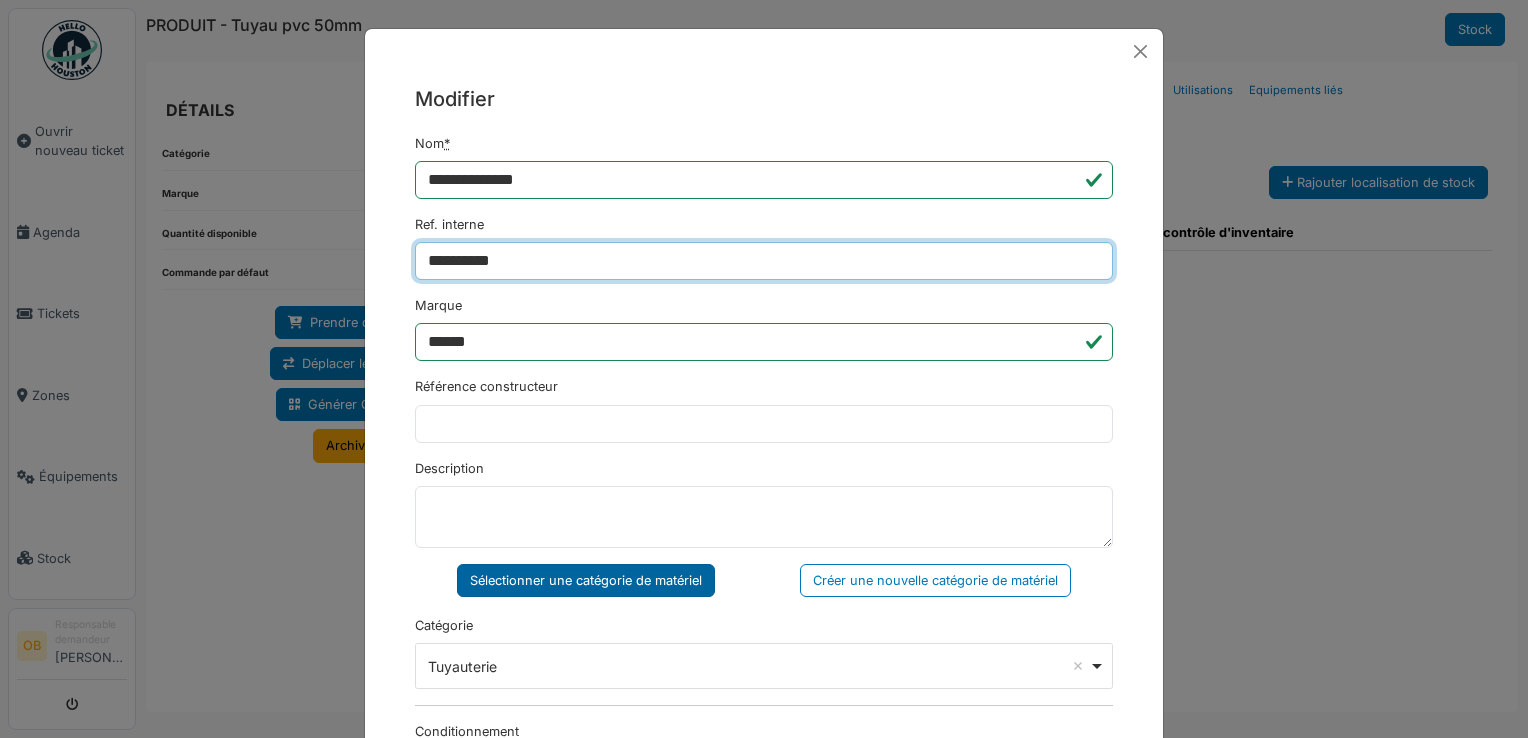 scroll, scrollTop: 650, scrollLeft: 0, axis: vertical 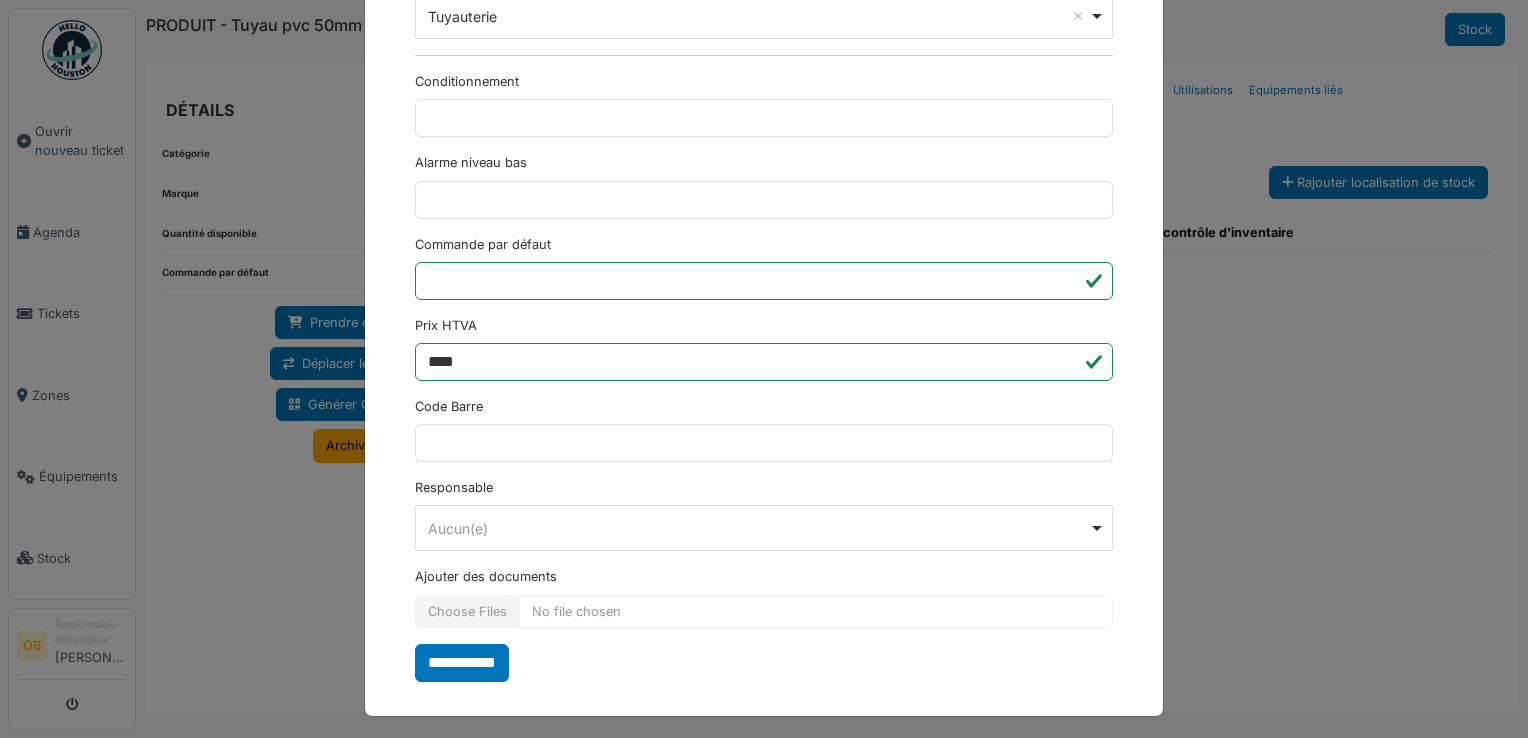 type on "**********" 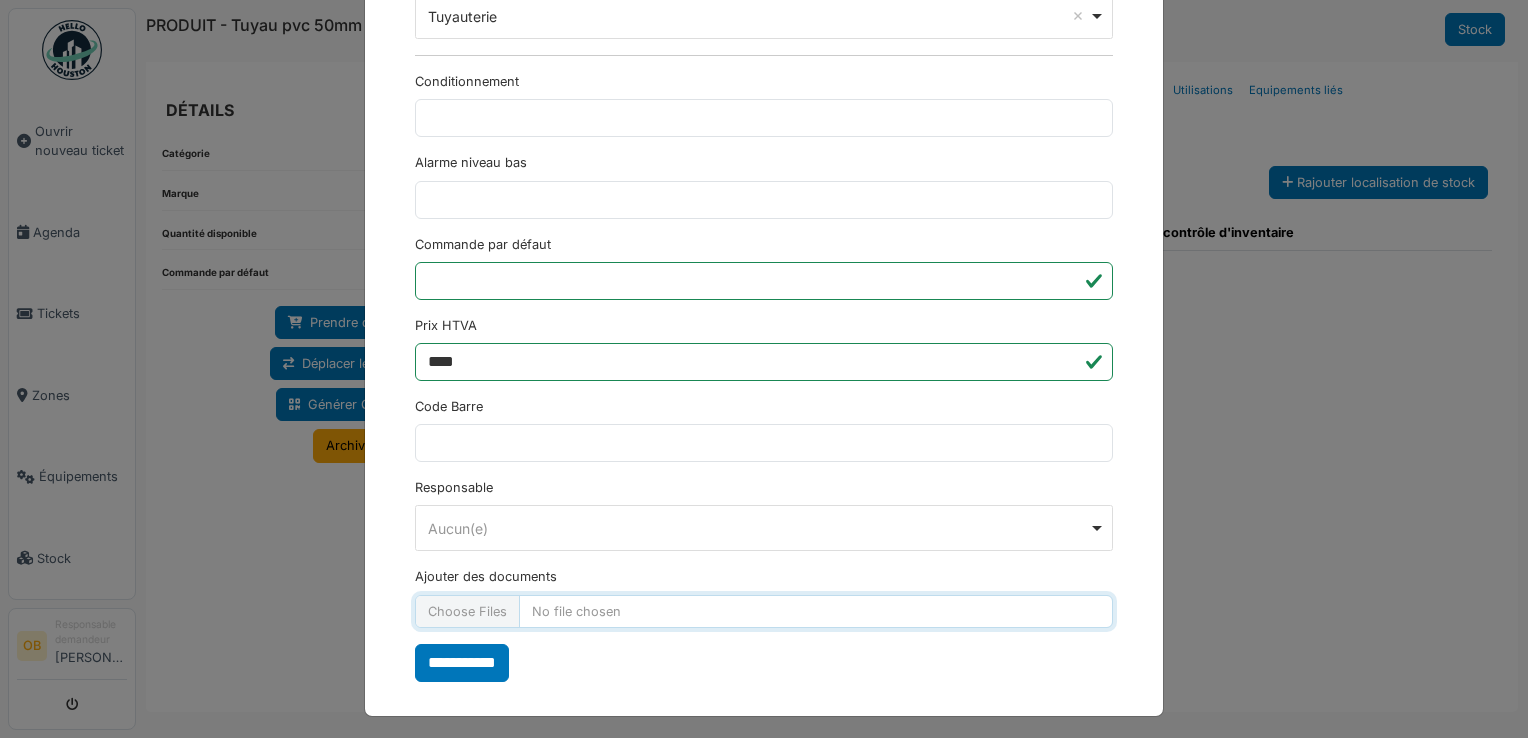 click on "Ajouter des documents" at bounding box center (764, 611) 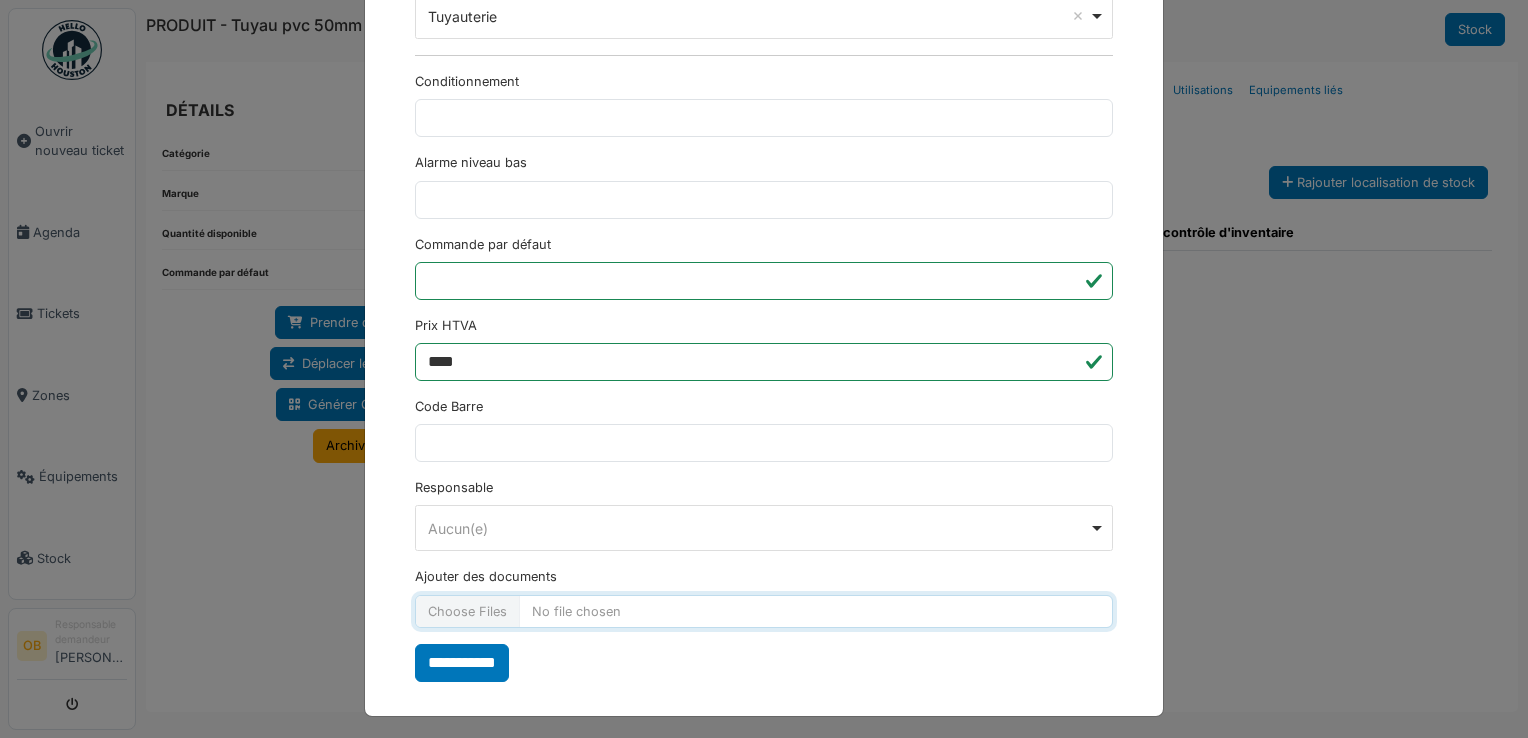 type on "**********" 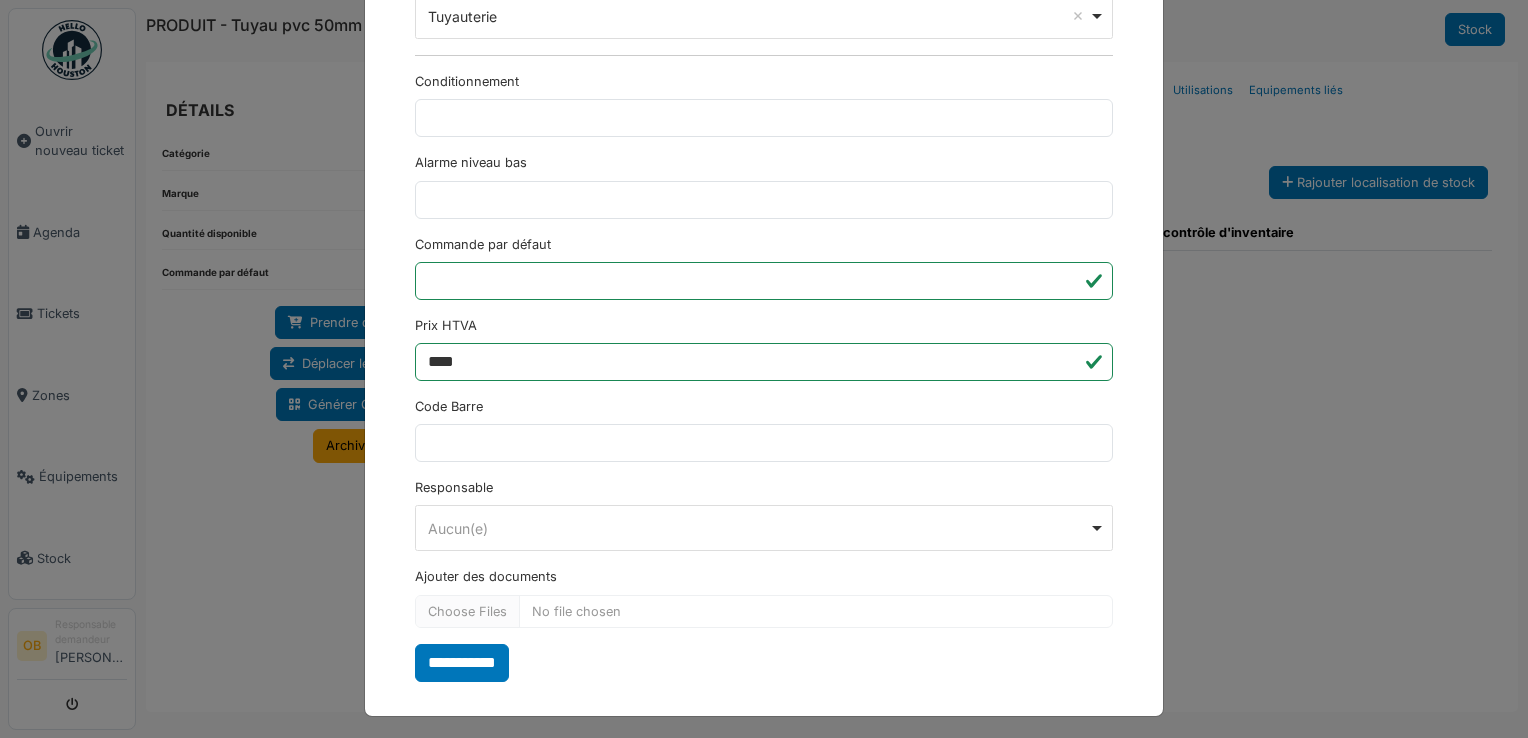 click on "**********" at bounding box center (462, 663) 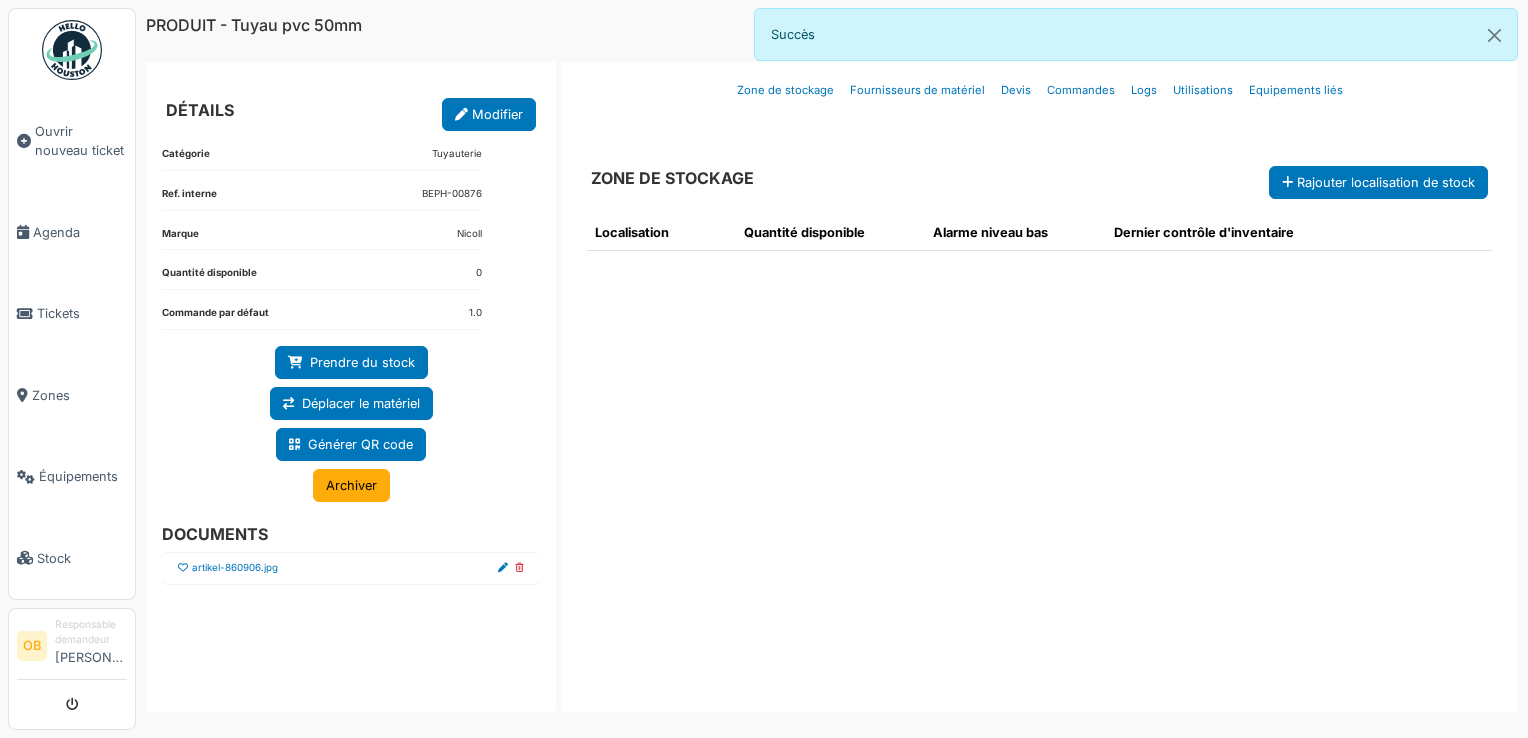 click at bounding box center (183, 568) 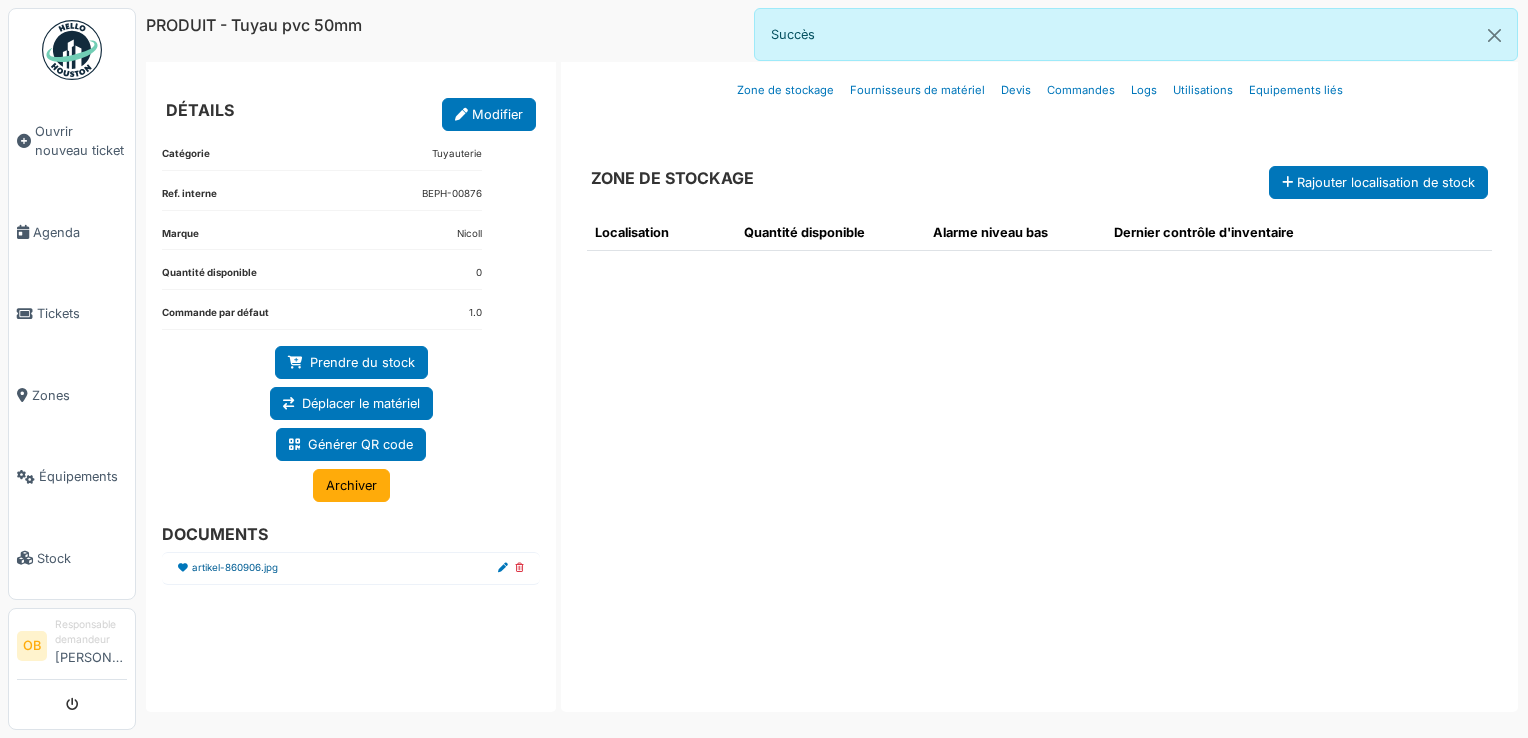 click on "artikel-860906.jpg" at bounding box center [235, 568] 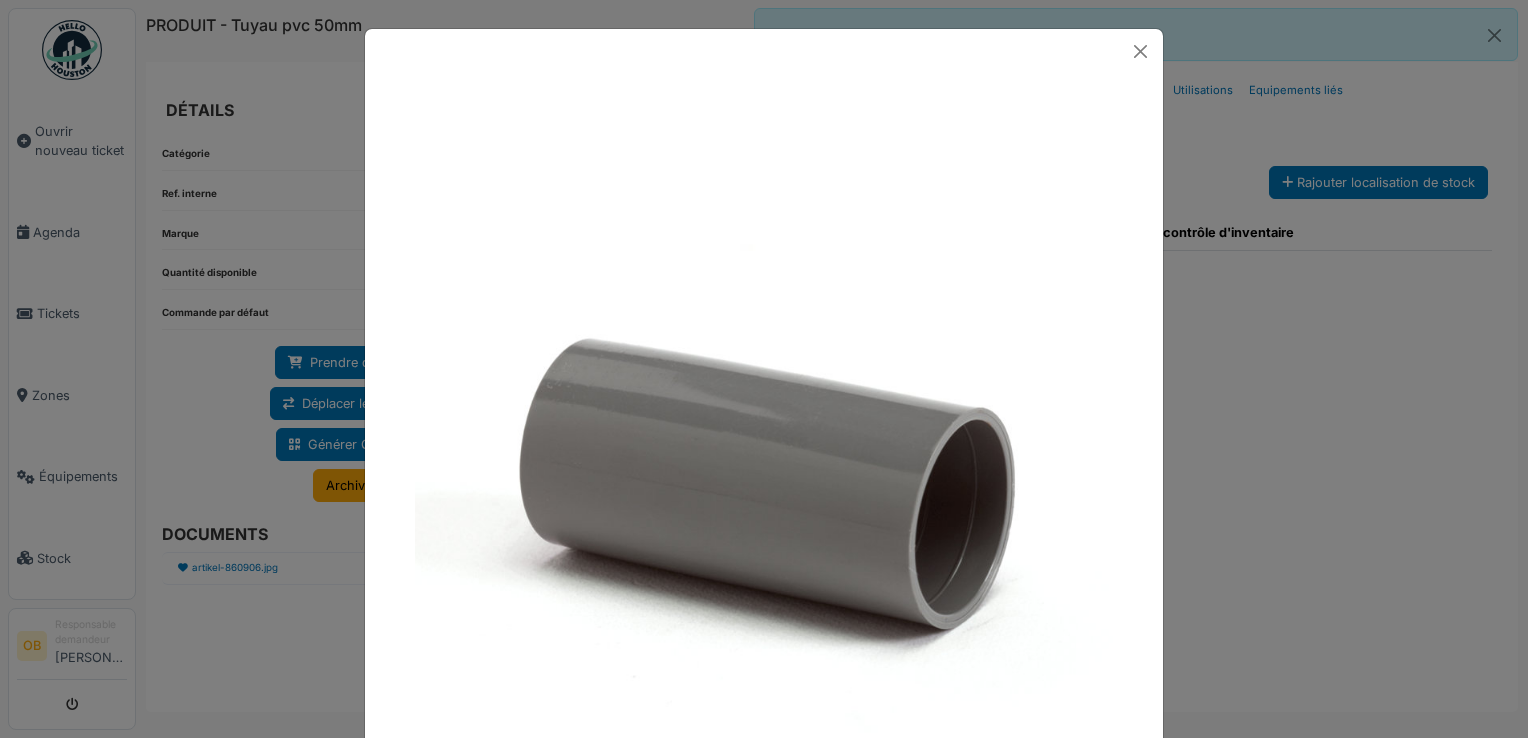 click at bounding box center [764, 369] 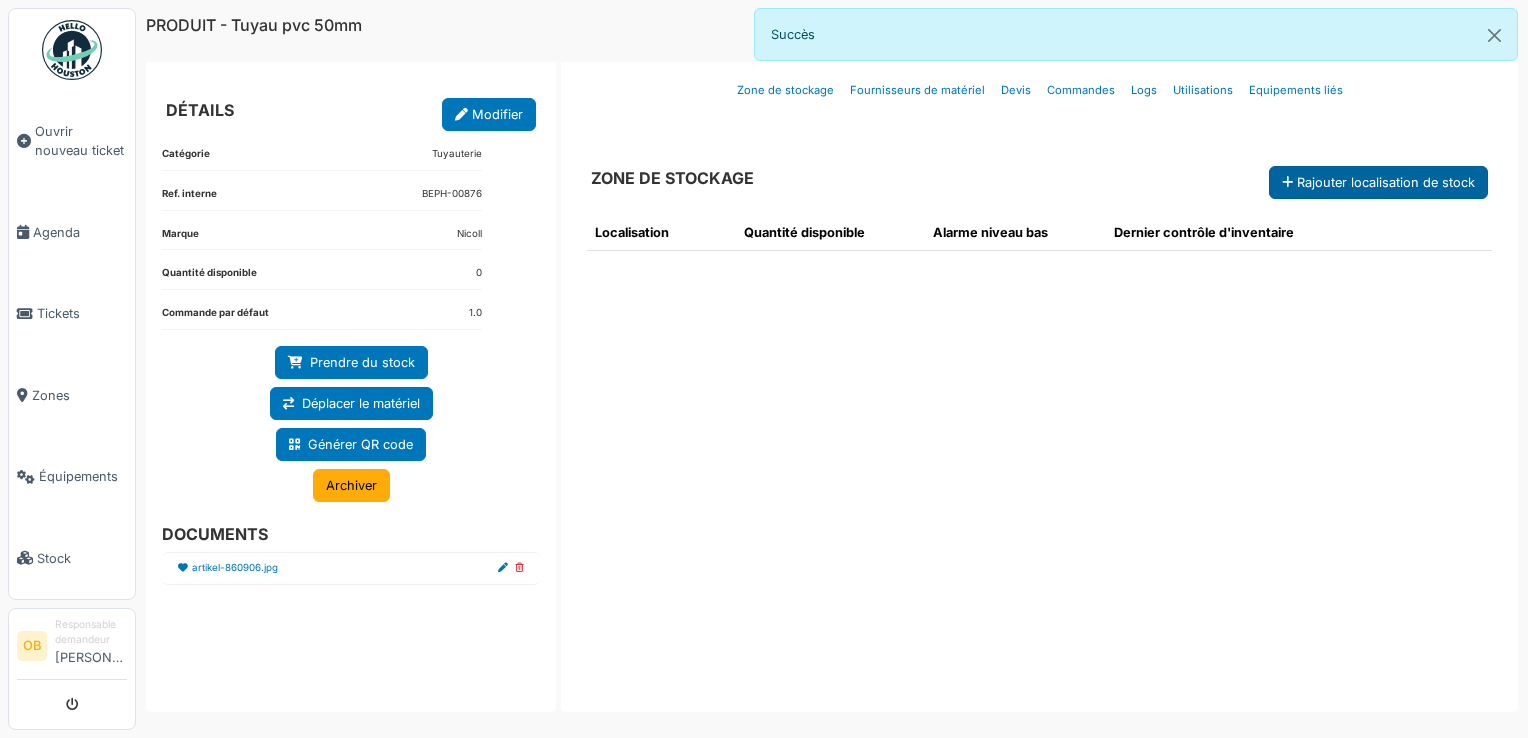 click on "Rajouter localisation de stock" at bounding box center [1378, 182] 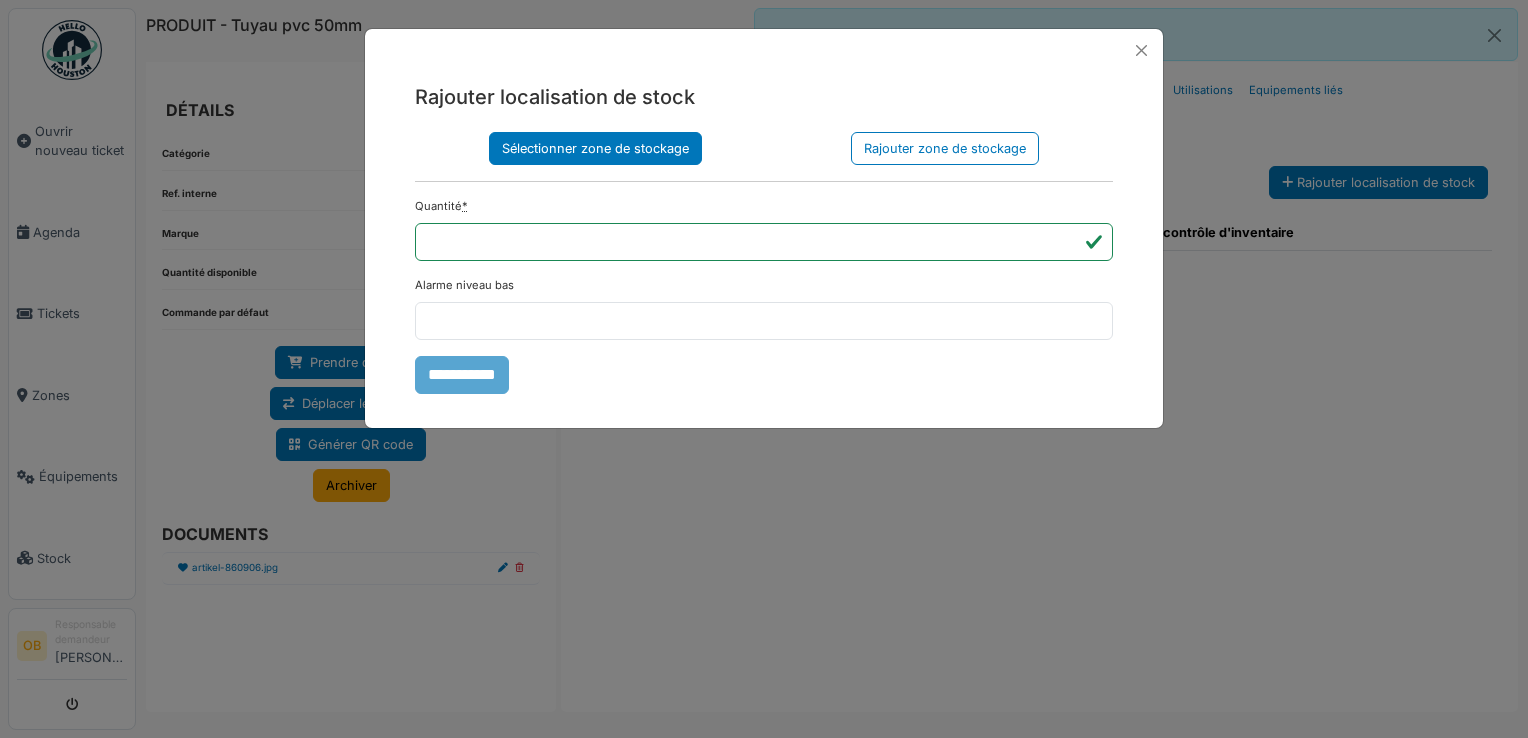 click on "Sélectionner zone de stockage" at bounding box center (595, 148) 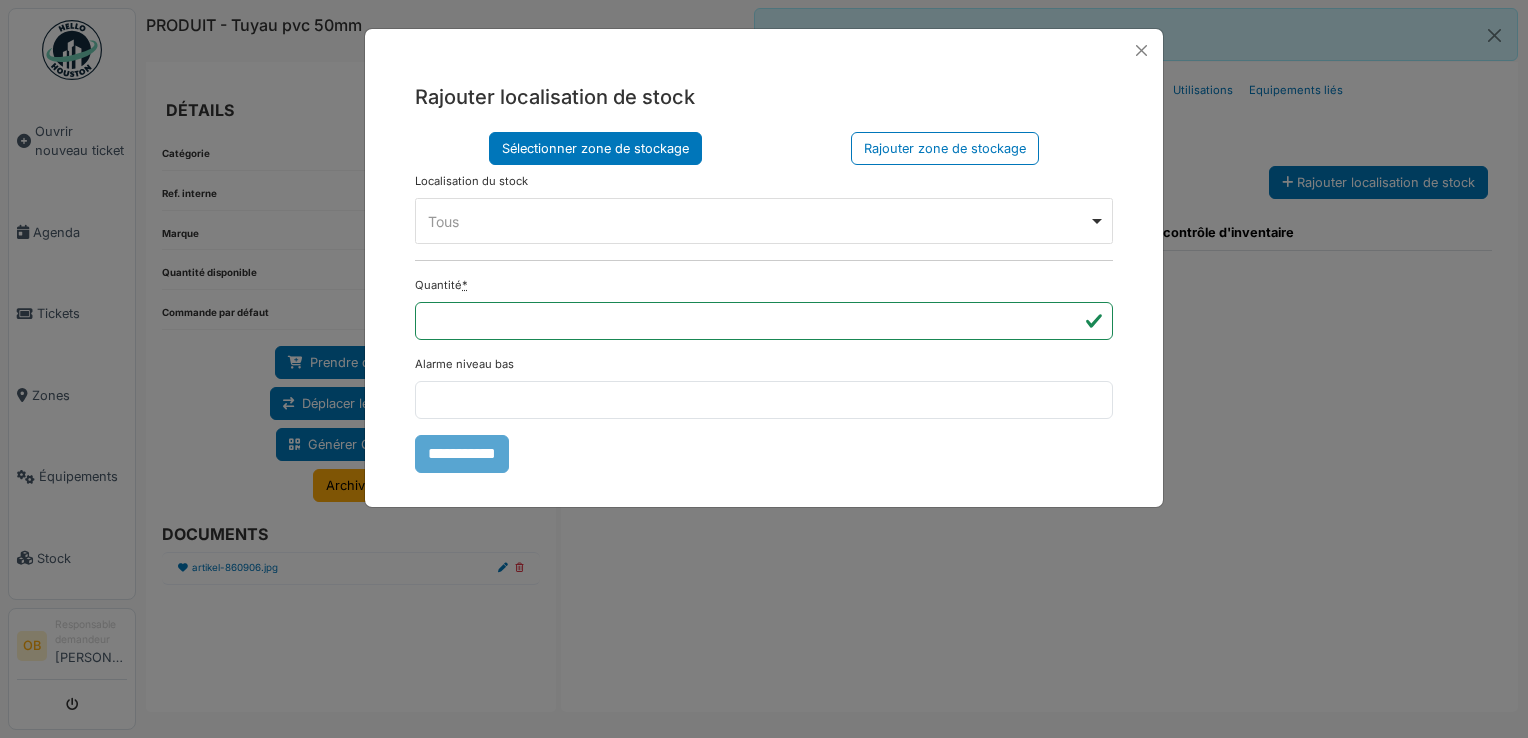 click on "Tous Remove item" at bounding box center (758, 221) 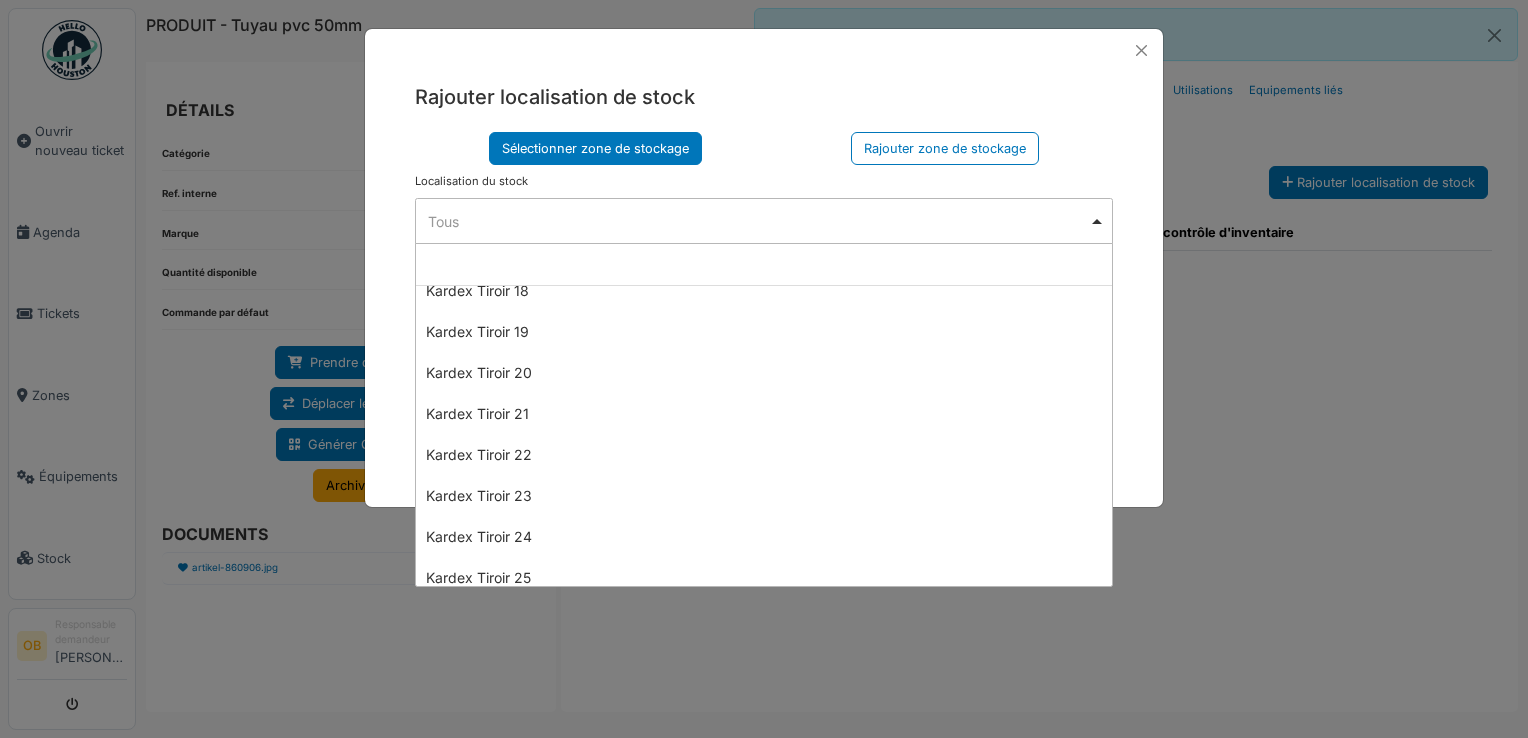 scroll, scrollTop: 1200, scrollLeft: 0, axis: vertical 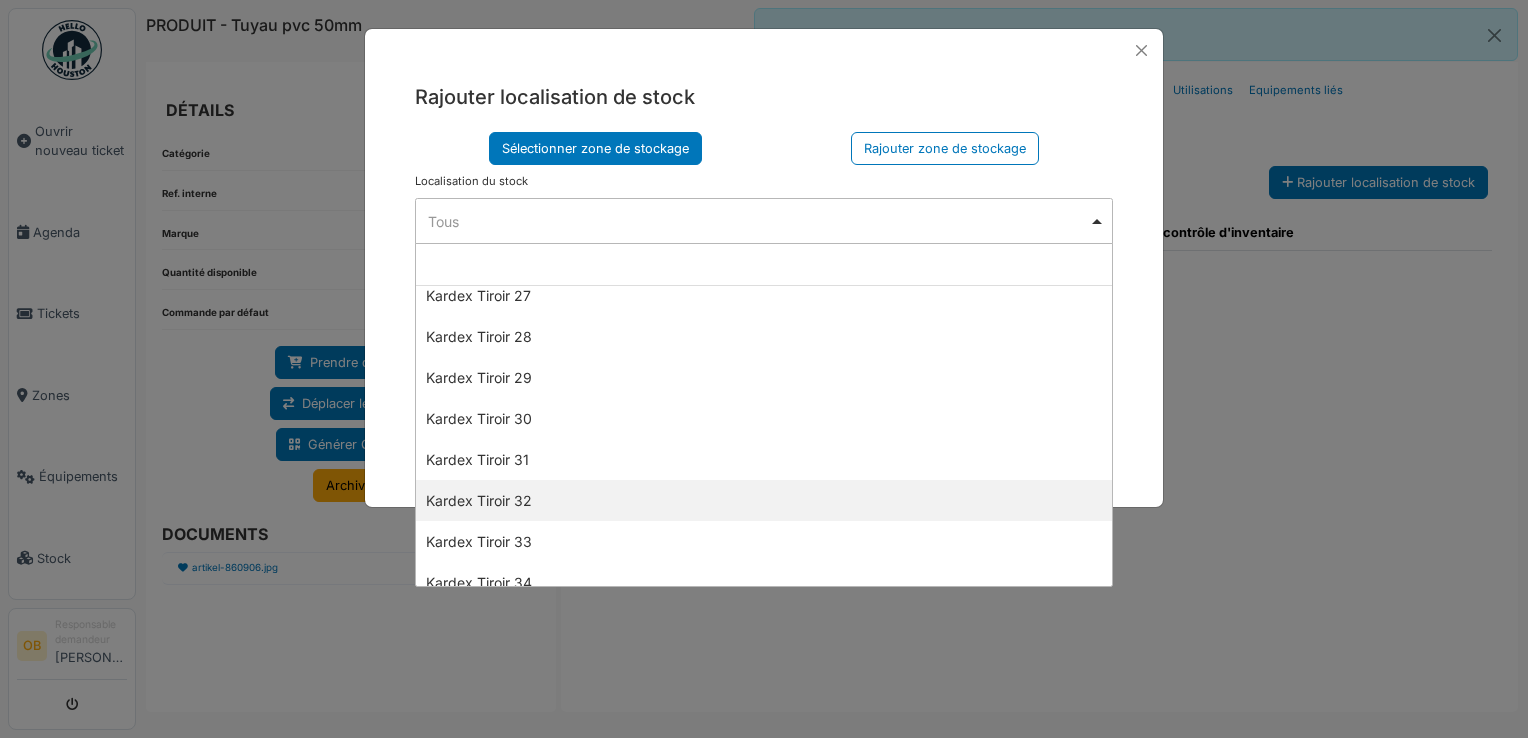 select on "****" 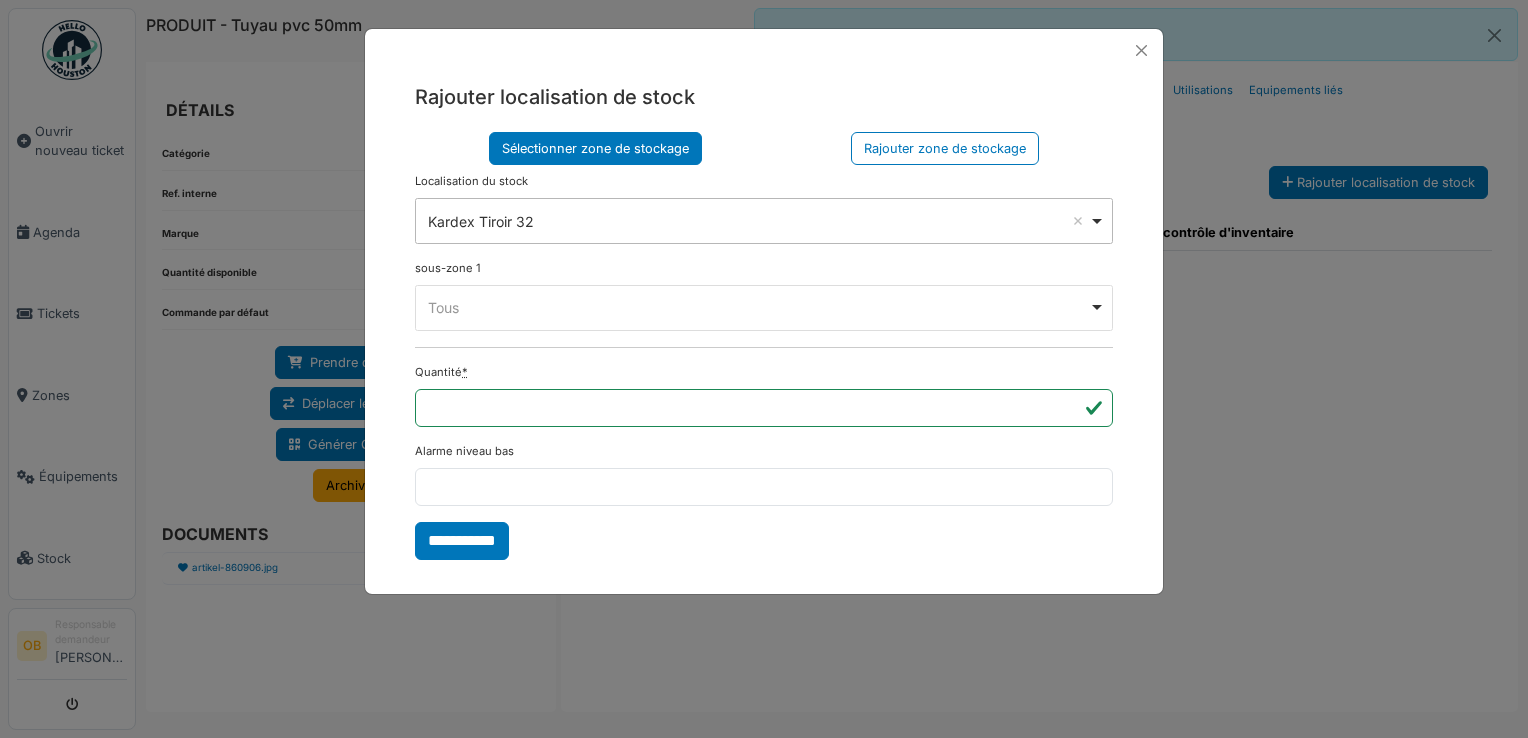 click on "Tous Remove item" at bounding box center (758, 307) 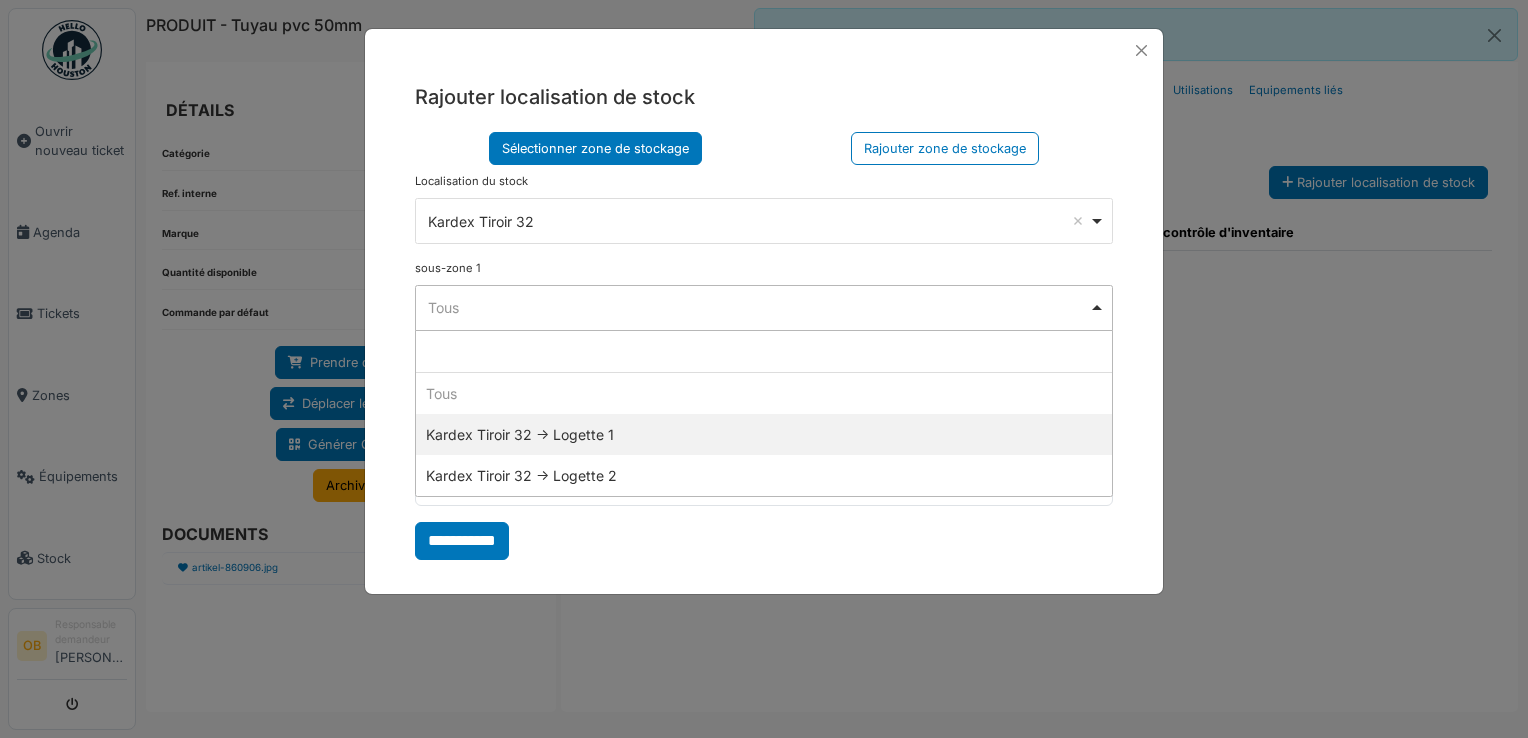select on "*****" 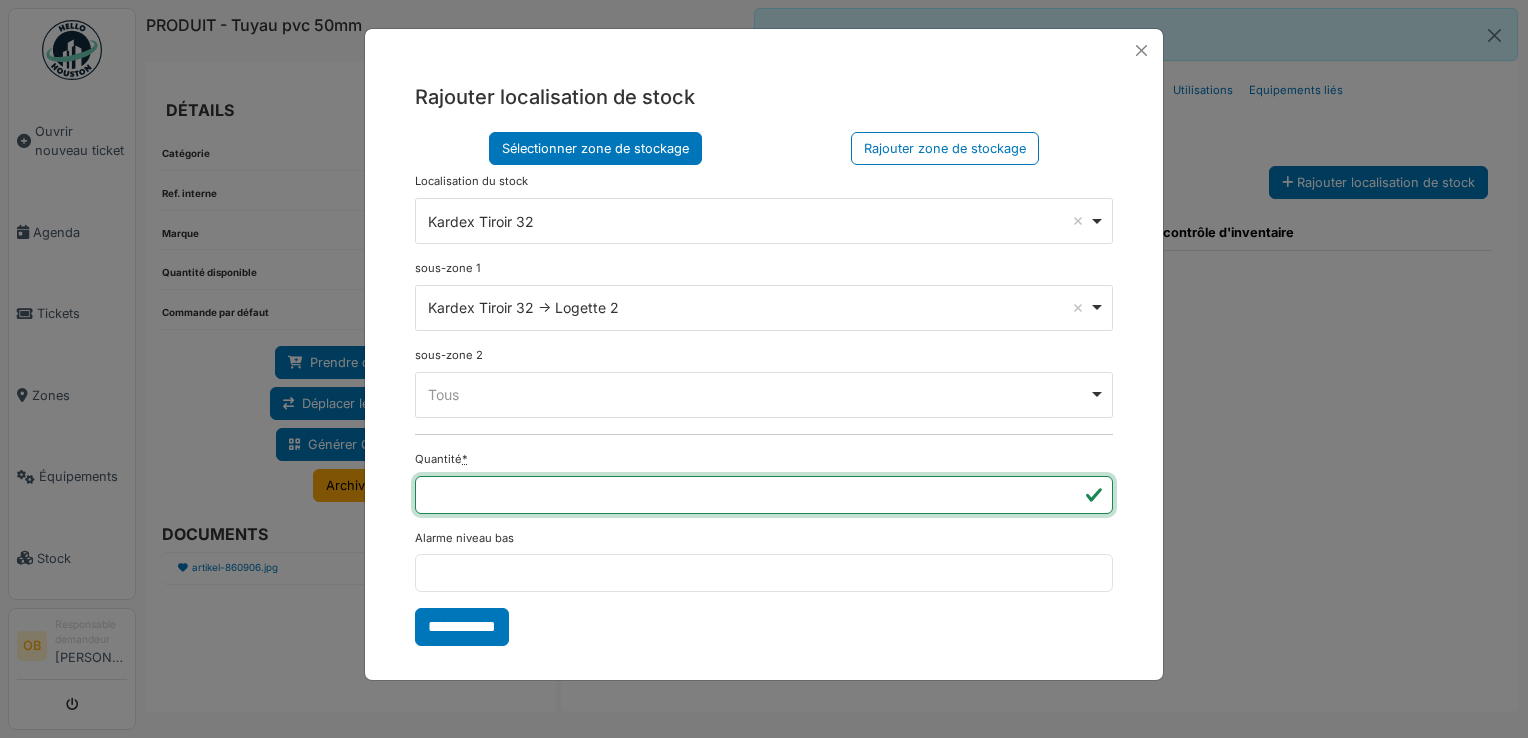 click on "**" at bounding box center (764, 495) 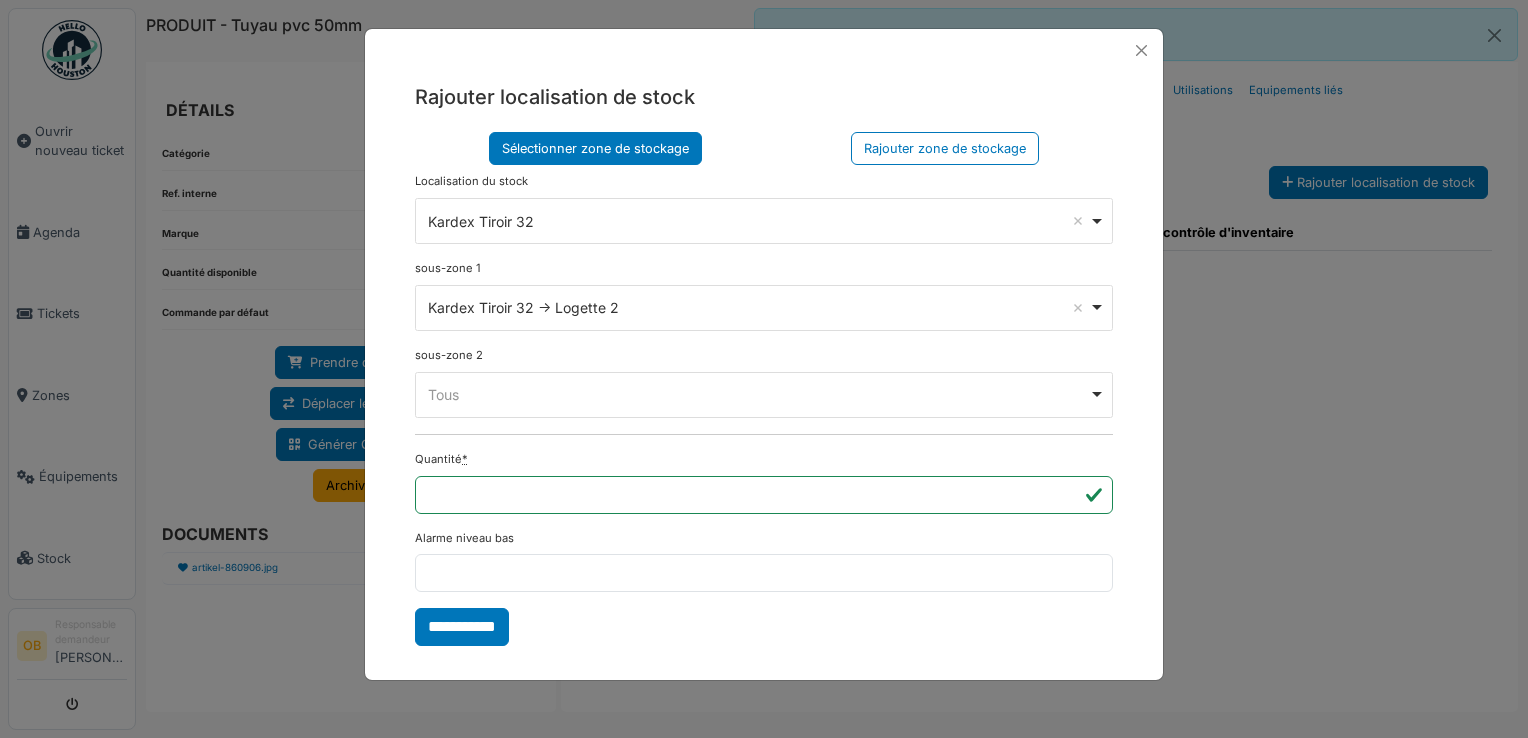 click on "**********" at bounding box center (462, 627) 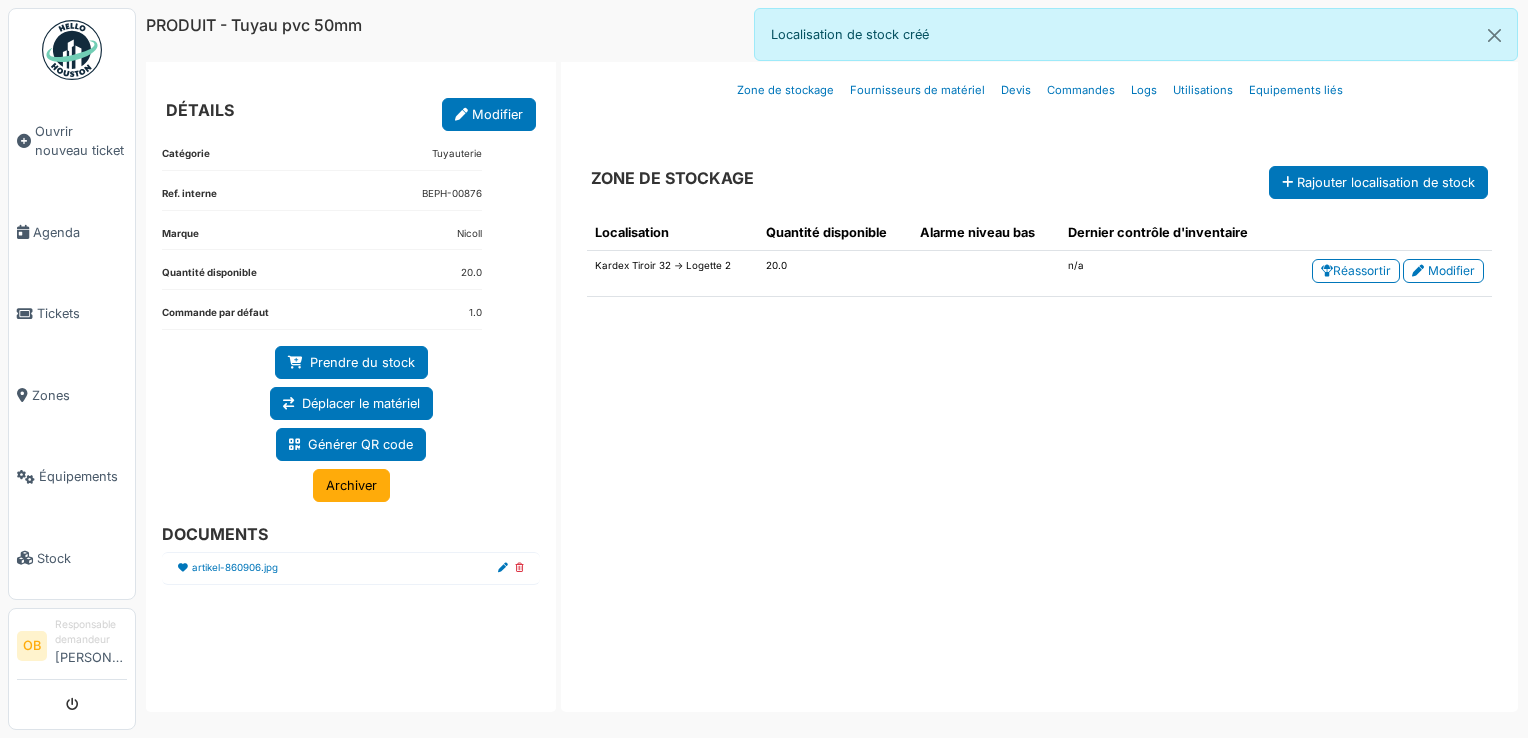 click on "Localisation
Quantité disponible
Alarme niveau bas
Dernier contrôle d'inventaire
Kardex Tiroir 32 -> Logette 2
20.0
n/a
Réassortir
Modifier" at bounding box center (1039, 445) 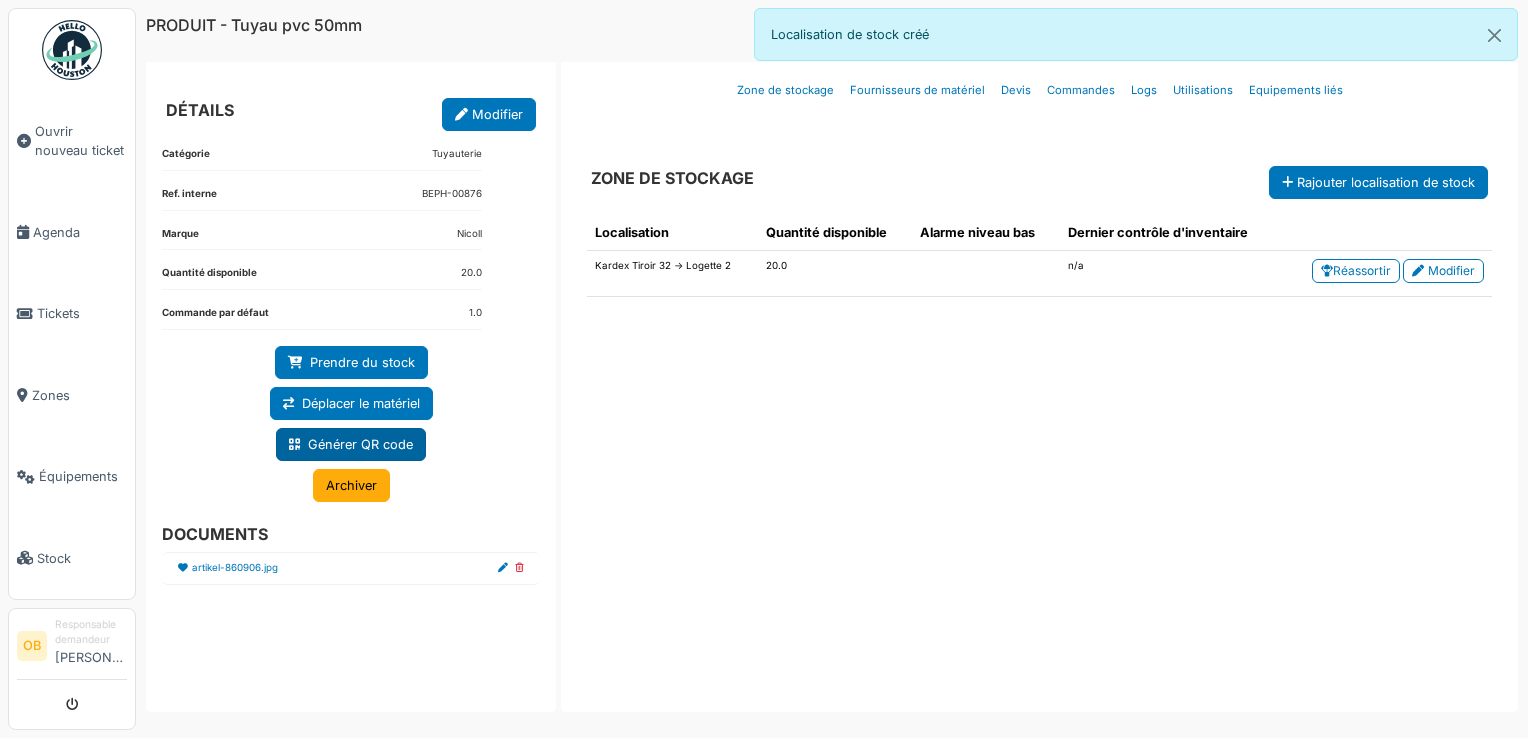 click on "Générer QR code" at bounding box center [351, 444] 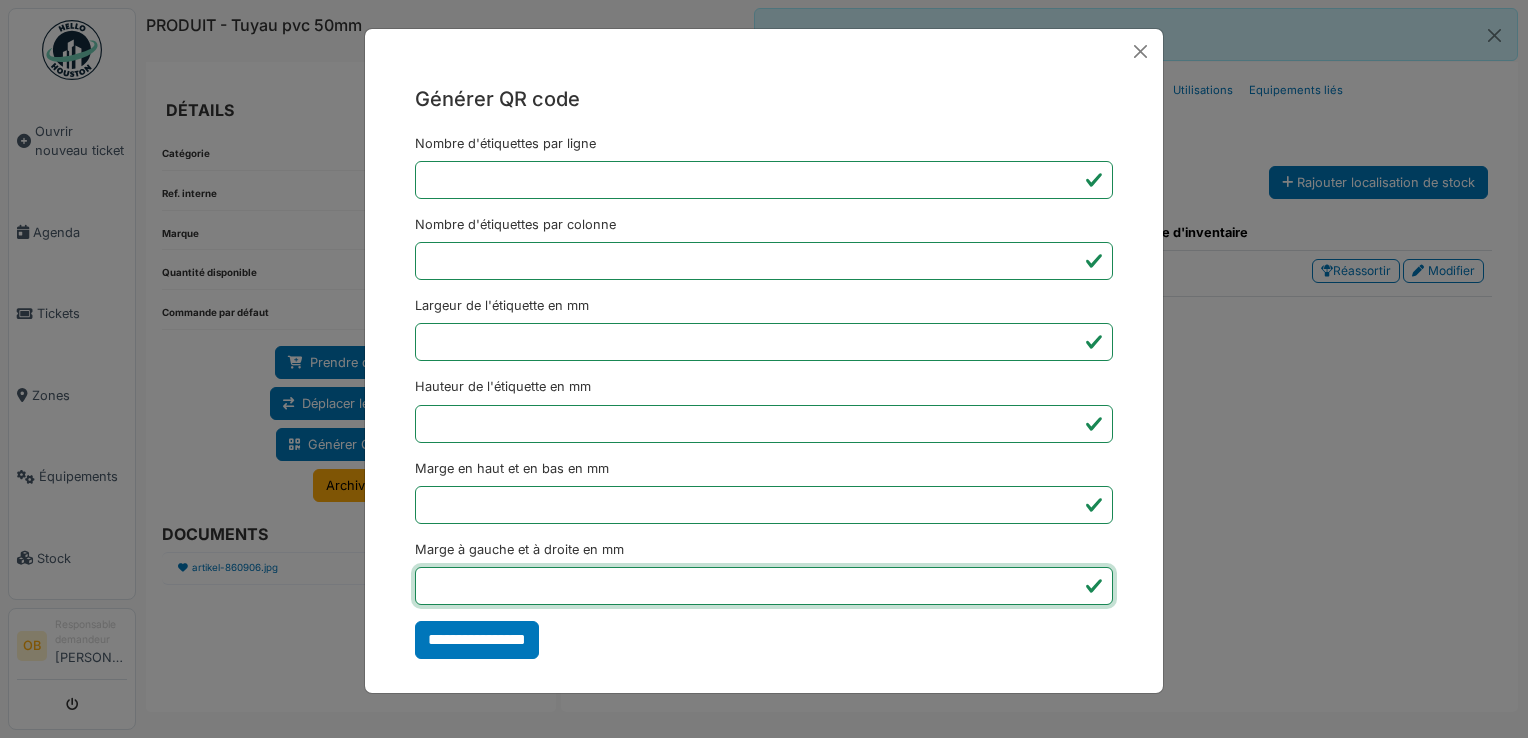 click on "*" at bounding box center [764, 586] 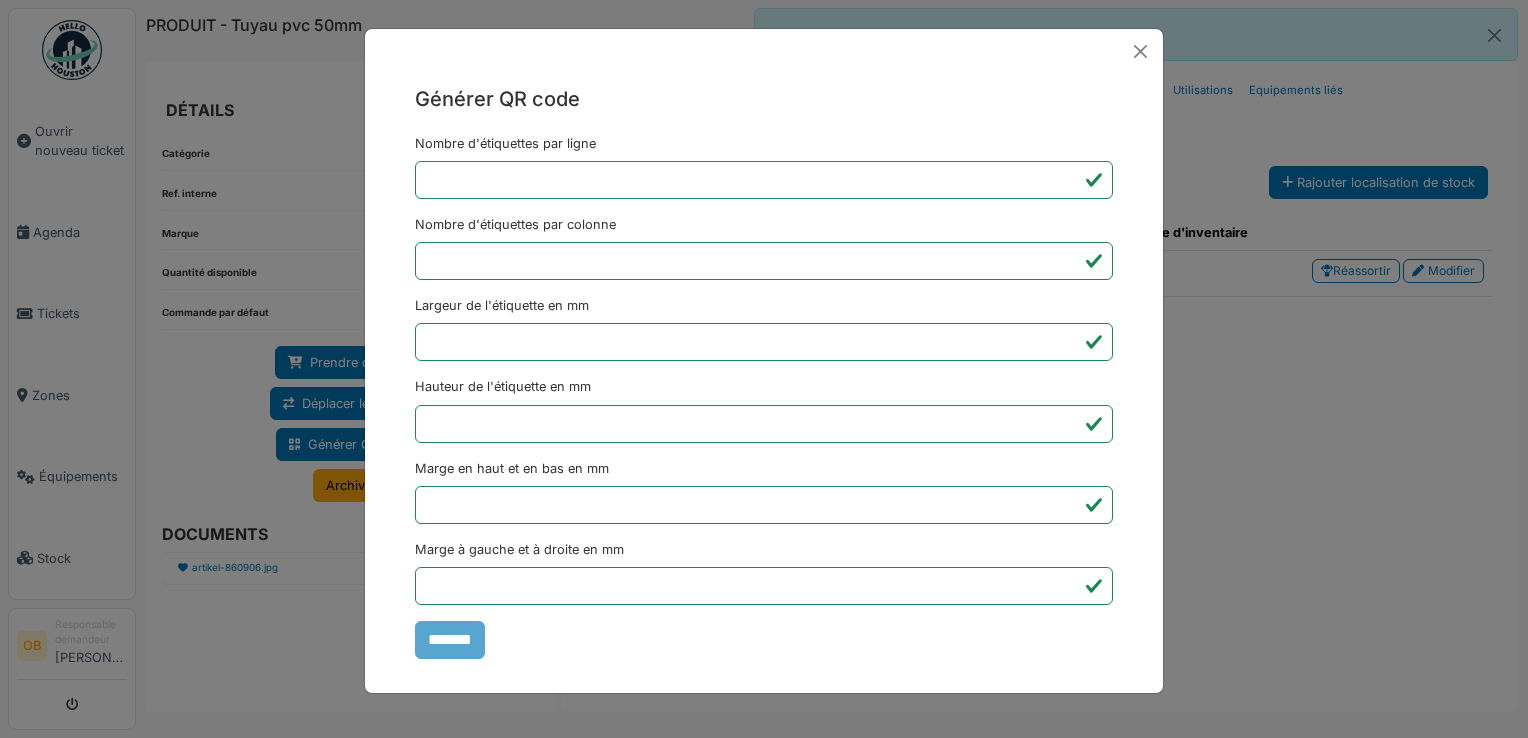 type on "*******" 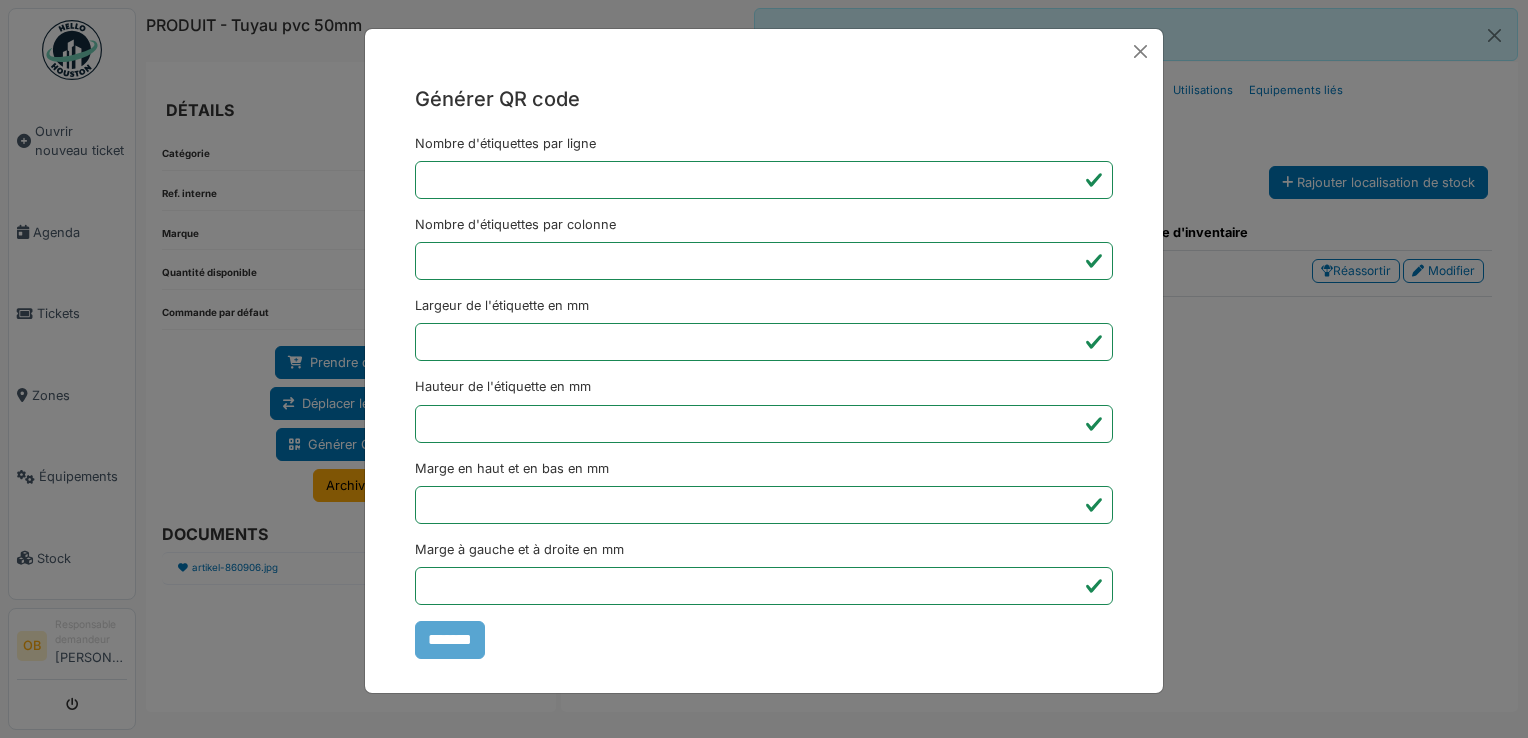 drag, startPoint x: 1300, startPoint y: 679, endPoint x: 1299, endPoint y: 663, distance: 16.03122 